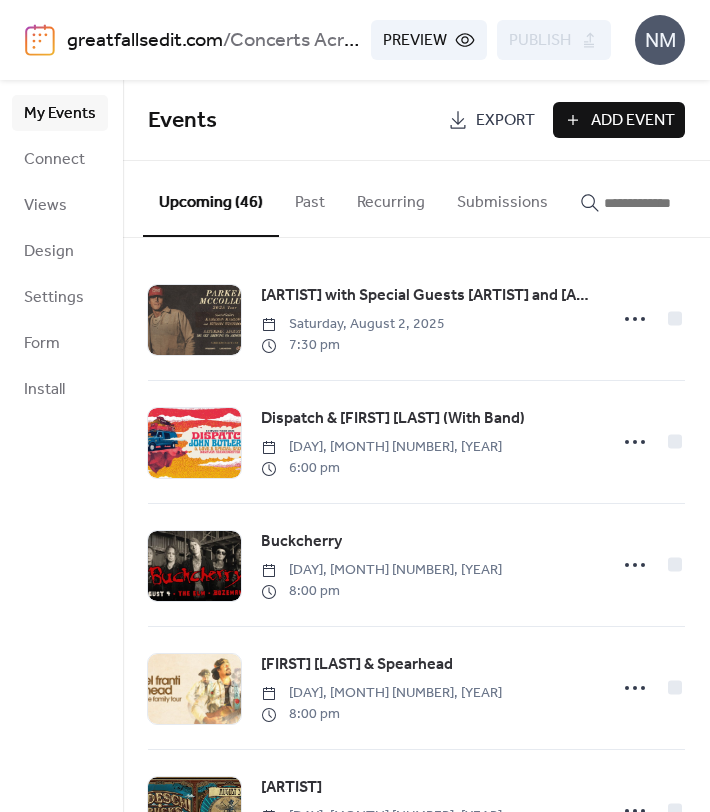 scroll, scrollTop: 0, scrollLeft: 0, axis: both 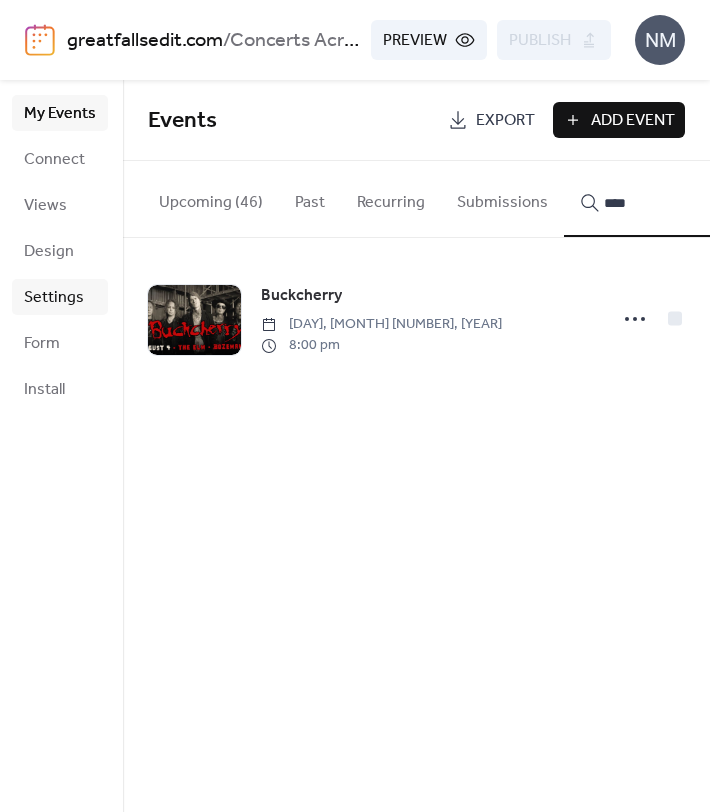 type on "****" 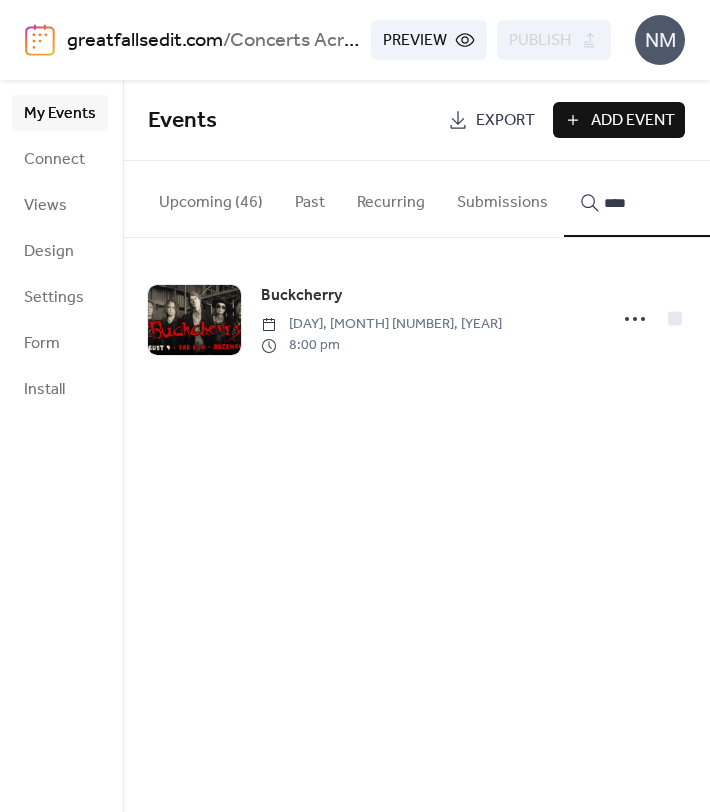 click on "Add Event" at bounding box center (633, 121) 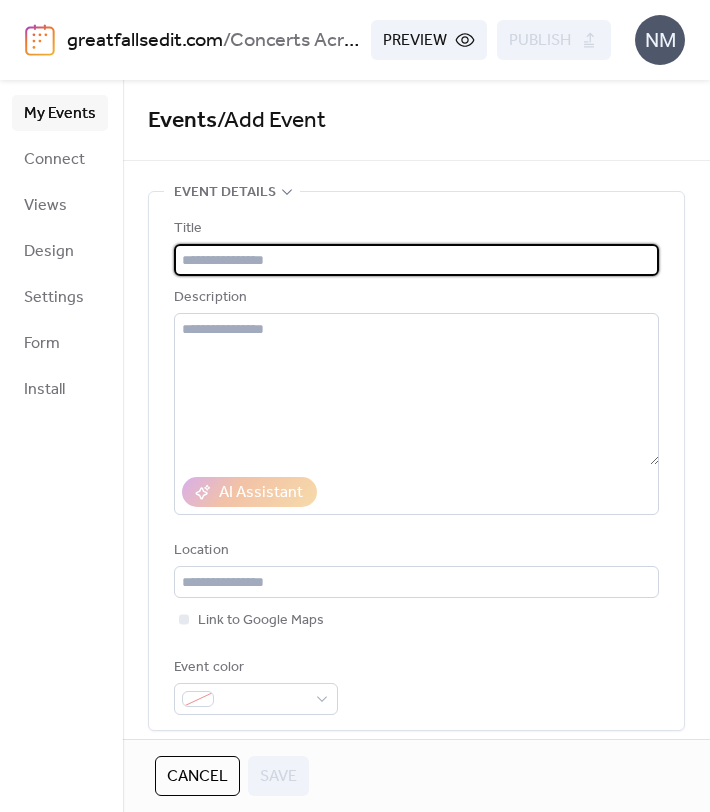 paste on "******" 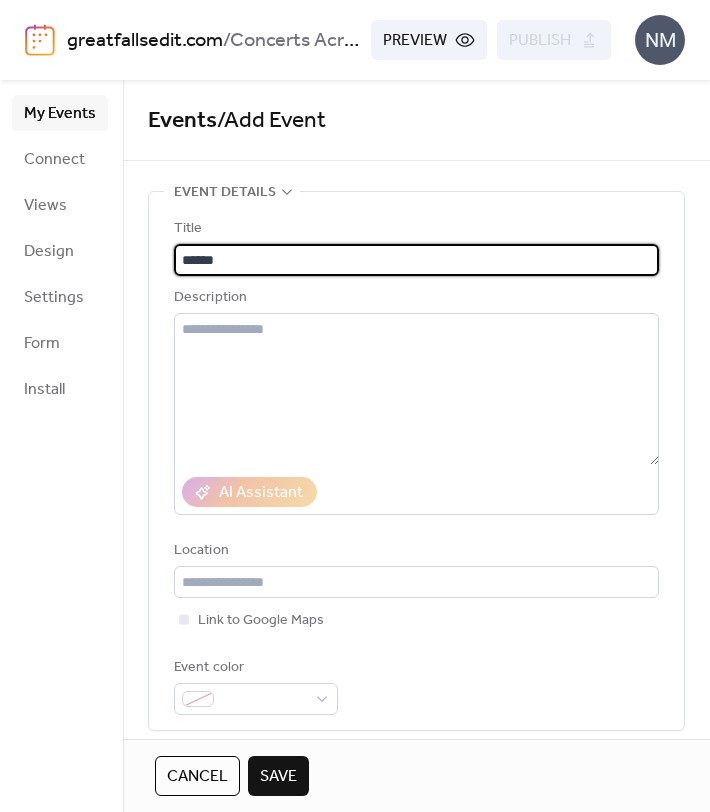 type on "******" 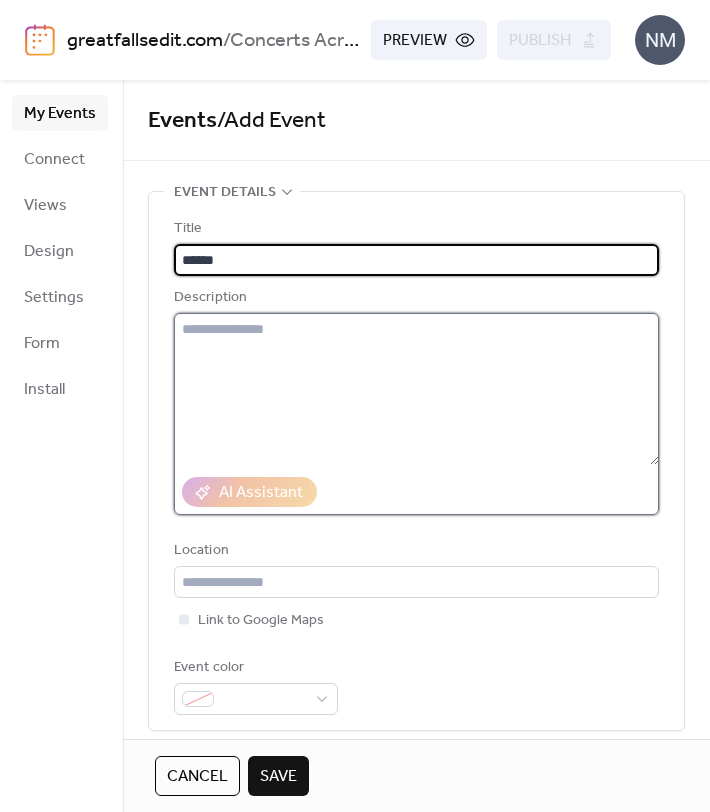 click at bounding box center [416, 389] 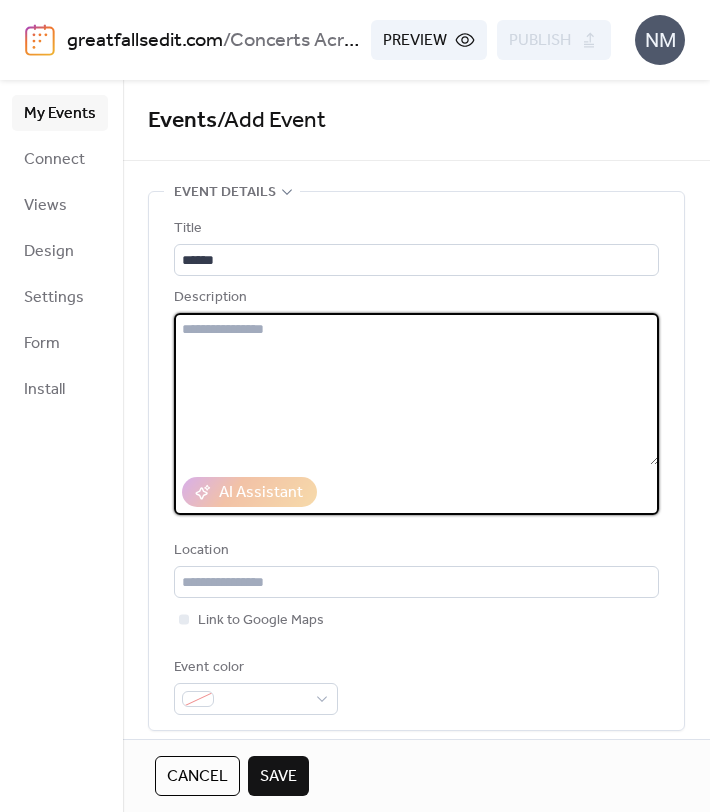 paste on "**********" 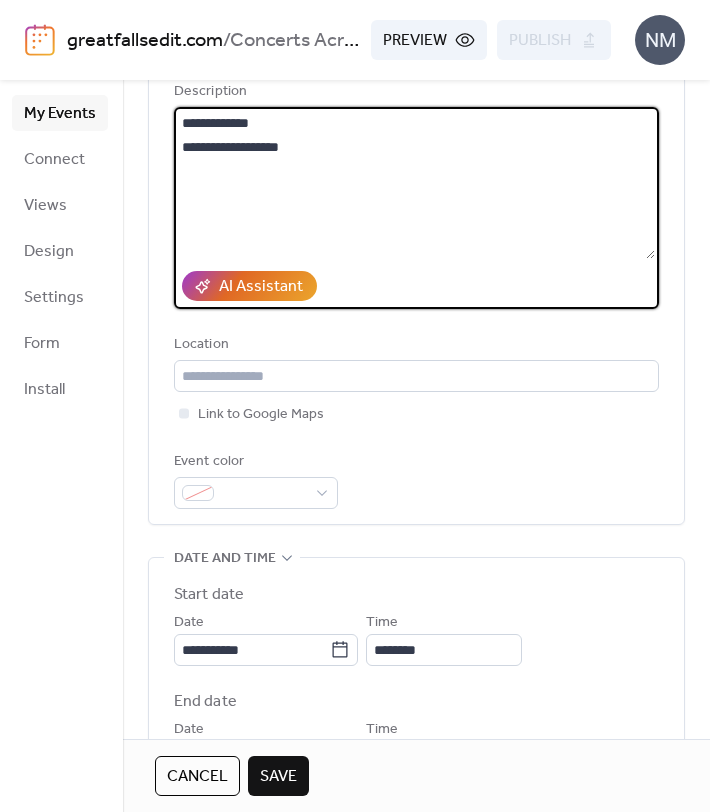 scroll, scrollTop: 202, scrollLeft: 0, axis: vertical 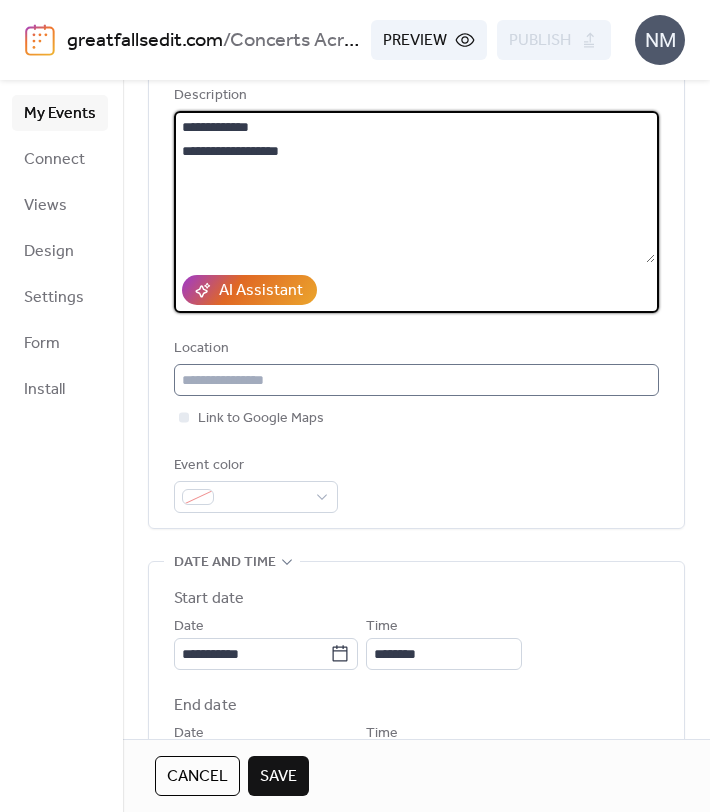 type on "**********" 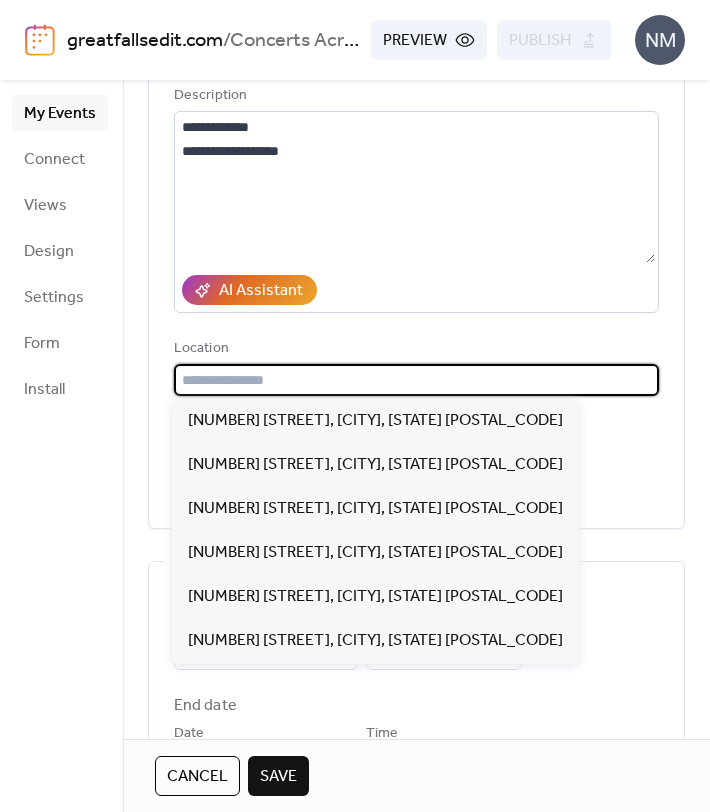 click at bounding box center (416, 380) 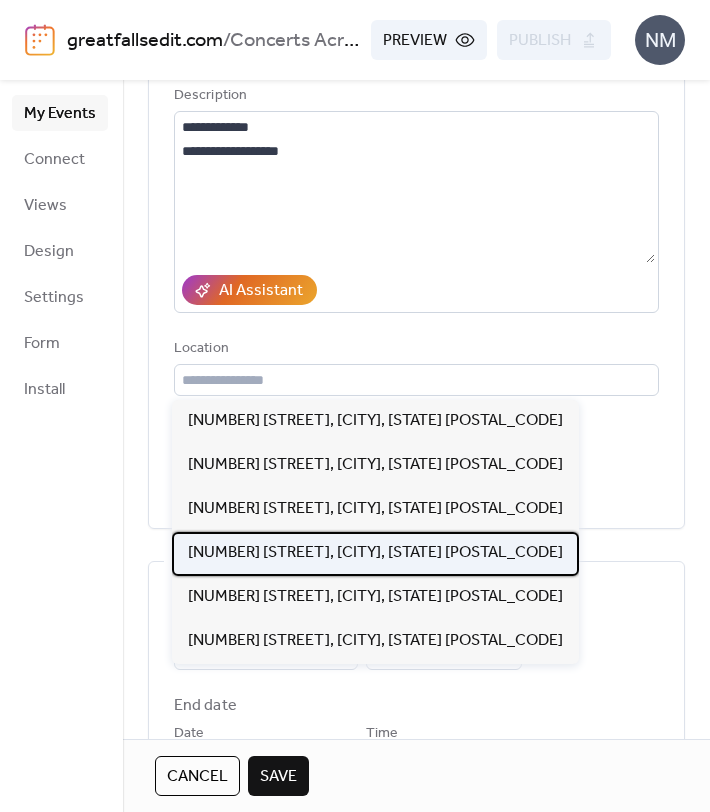 click on "[NUMBER] [STREET], [CITY], [STATE] [POSTAL_CODE]" at bounding box center [375, 553] 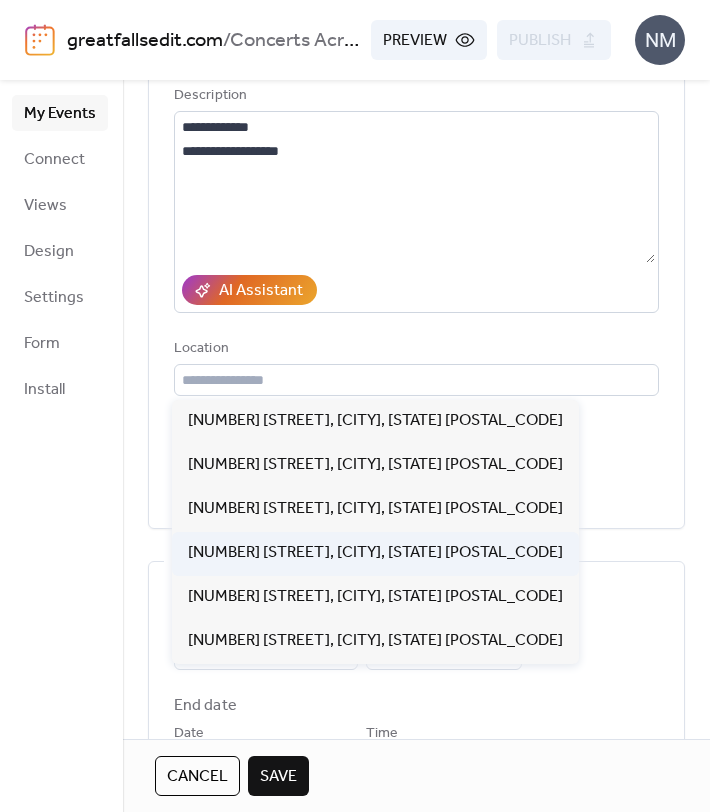 type on "**********" 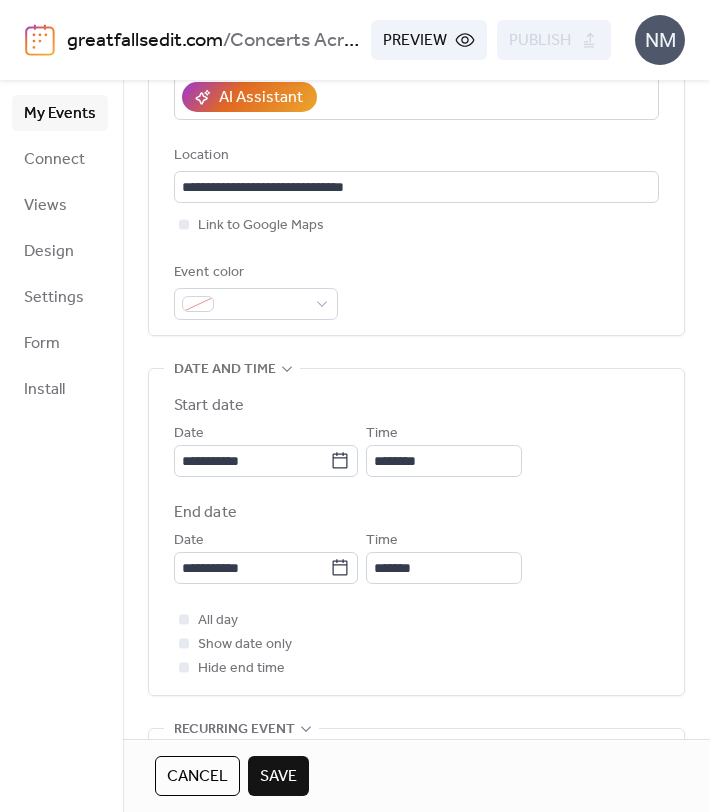 scroll, scrollTop: 400, scrollLeft: 0, axis: vertical 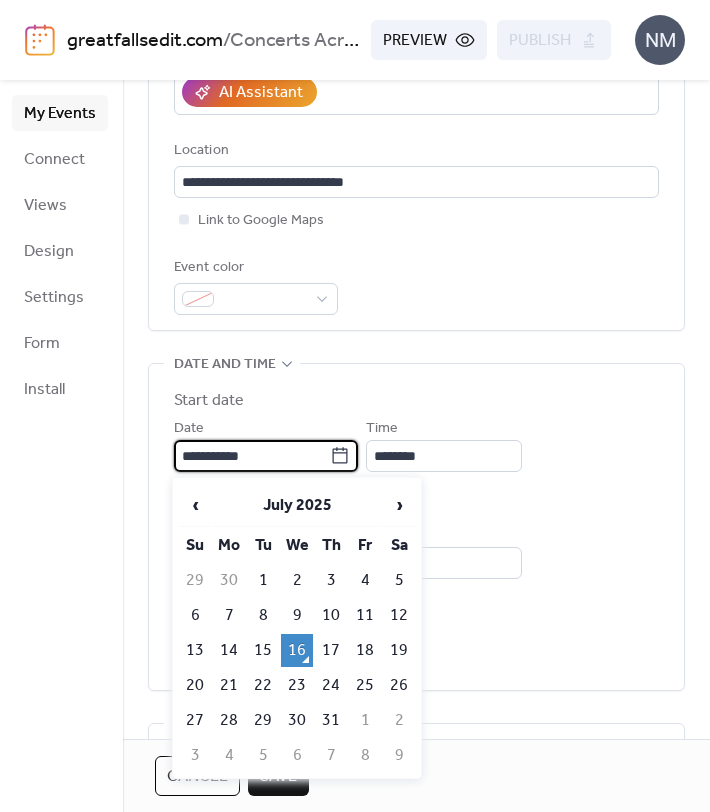 click on "**********" at bounding box center (252, 456) 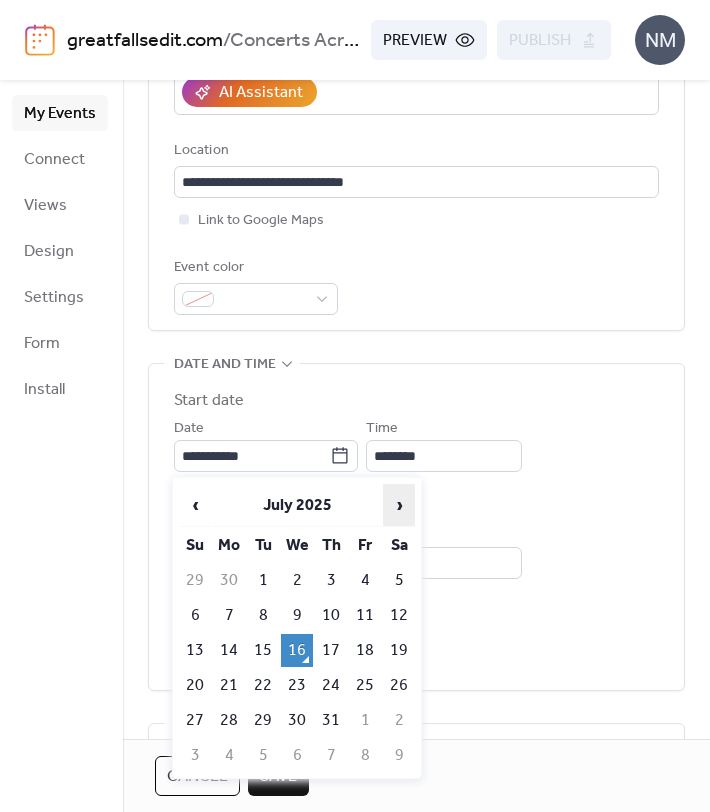 click on "›" at bounding box center [399, 505] 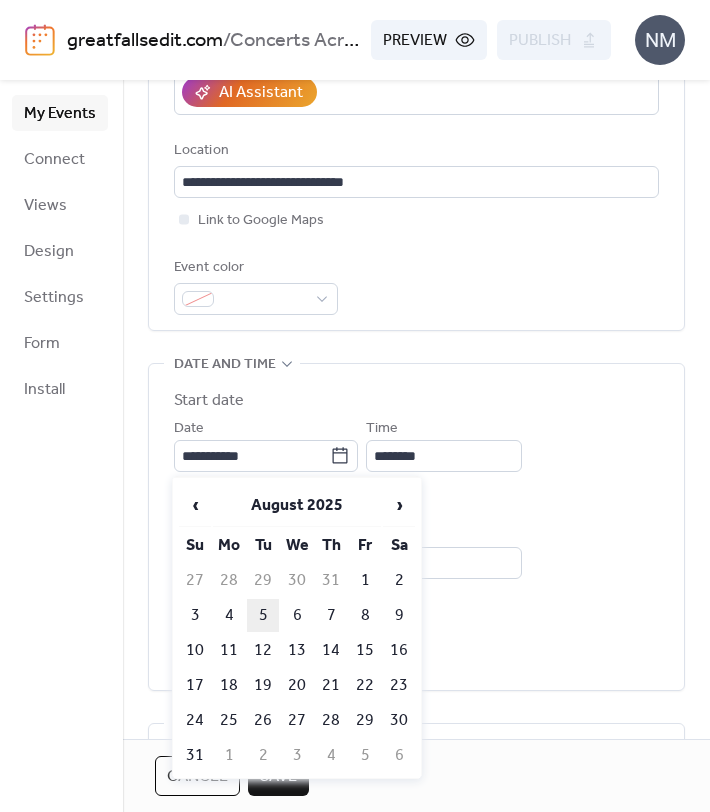 click on "5" at bounding box center [263, 615] 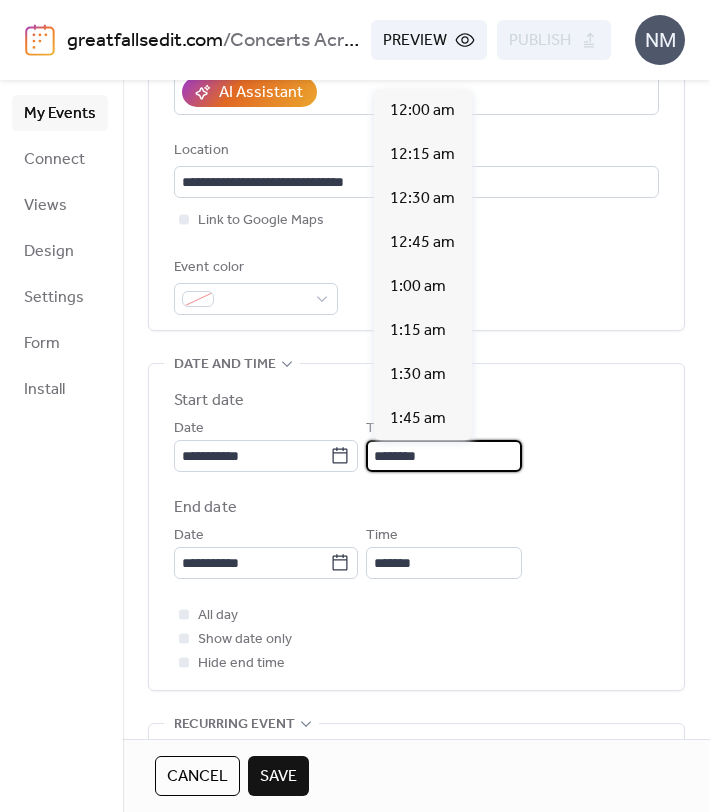 click on "********" at bounding box center (444, 456) 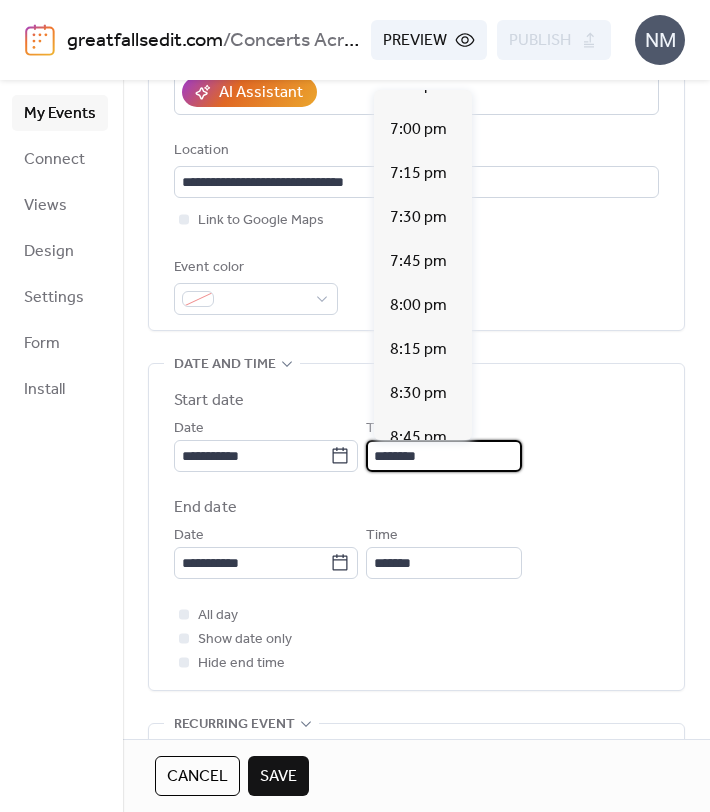 scroll, scrollTop: 3326, scrollLeft: 0, axis: vertical 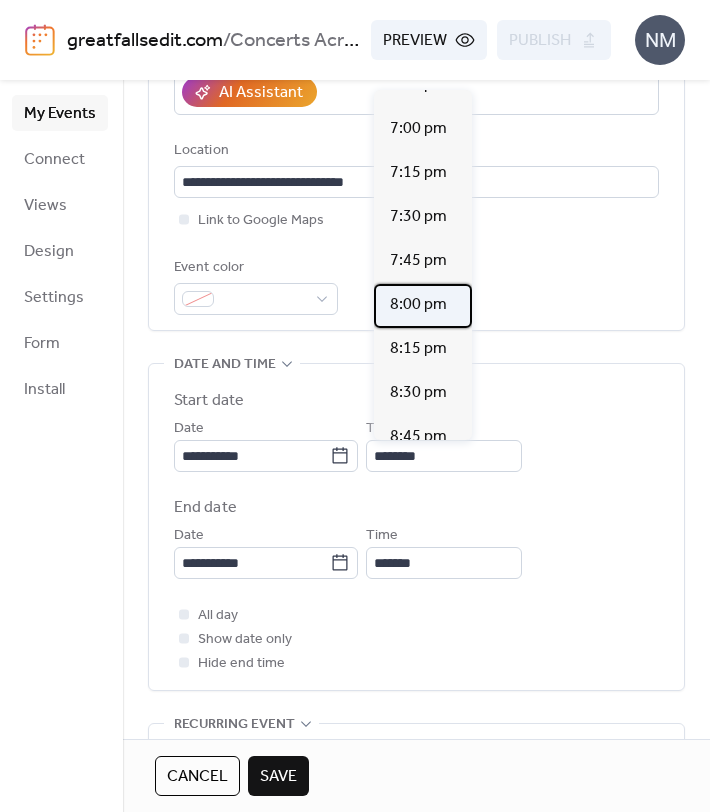 click on "8:00 pm" at bounding box center [418, 305] 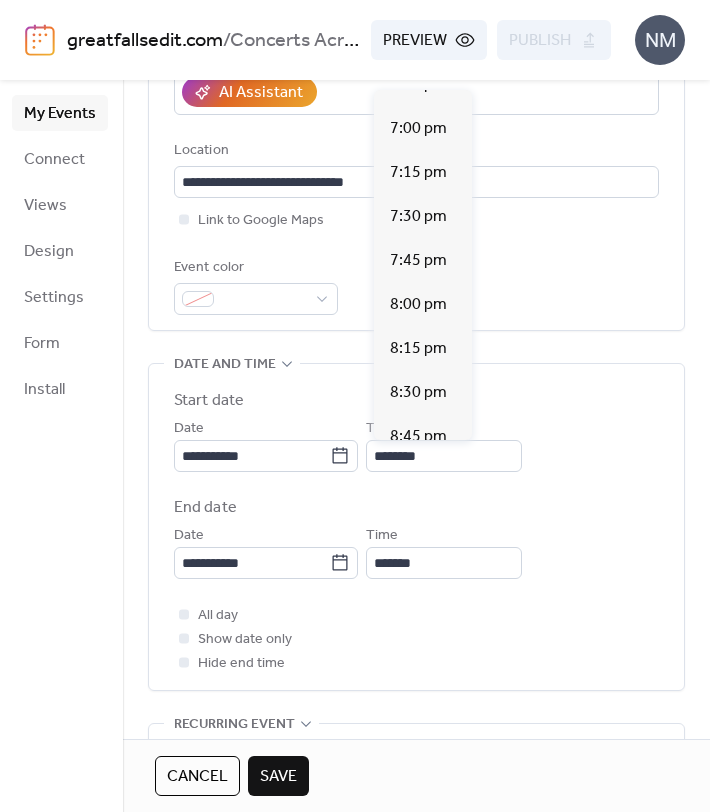 type on "*******" 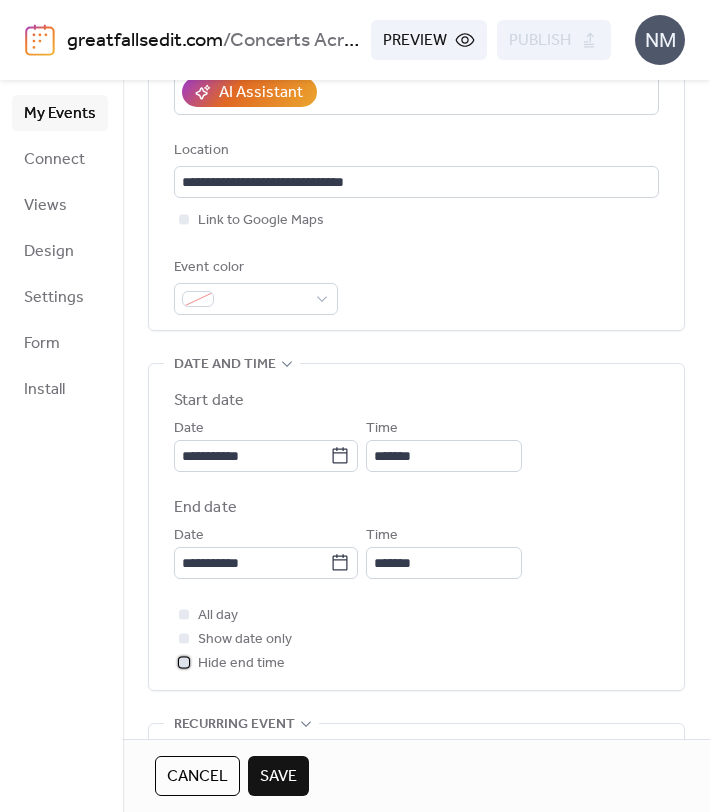 click at bounding box center [184, 662] 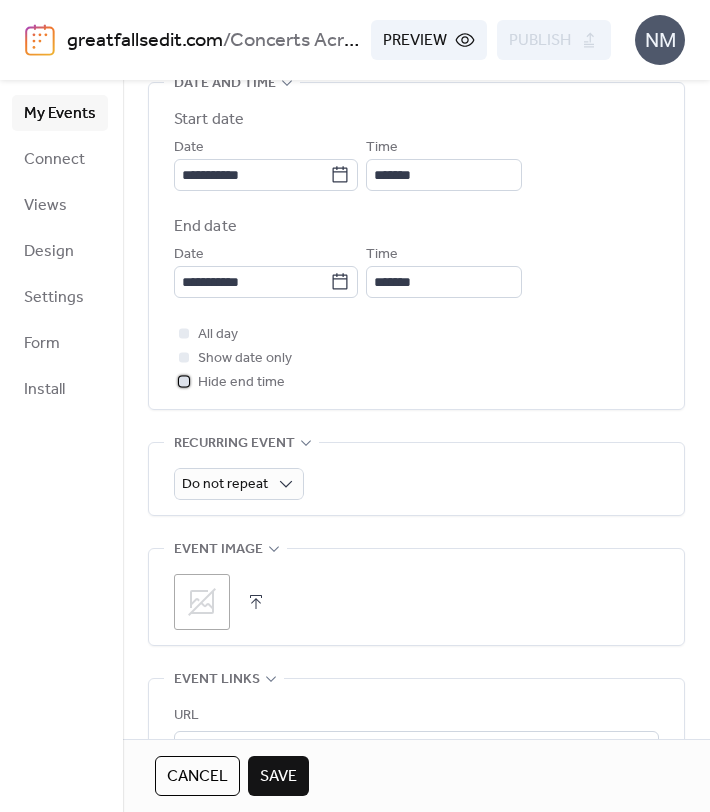 scroll, scrollTop: 682, scrollLeft: 0, axis: vertical 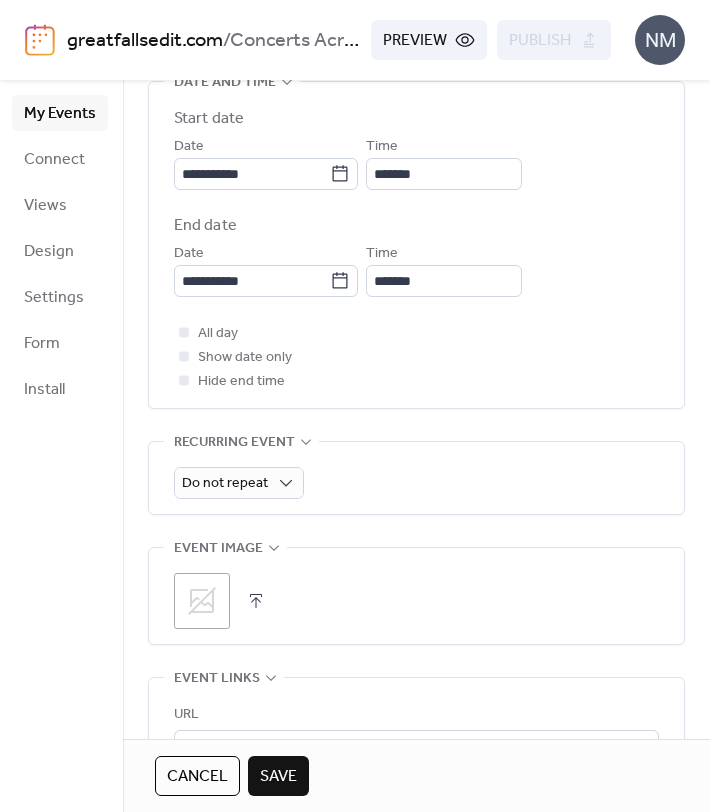 click 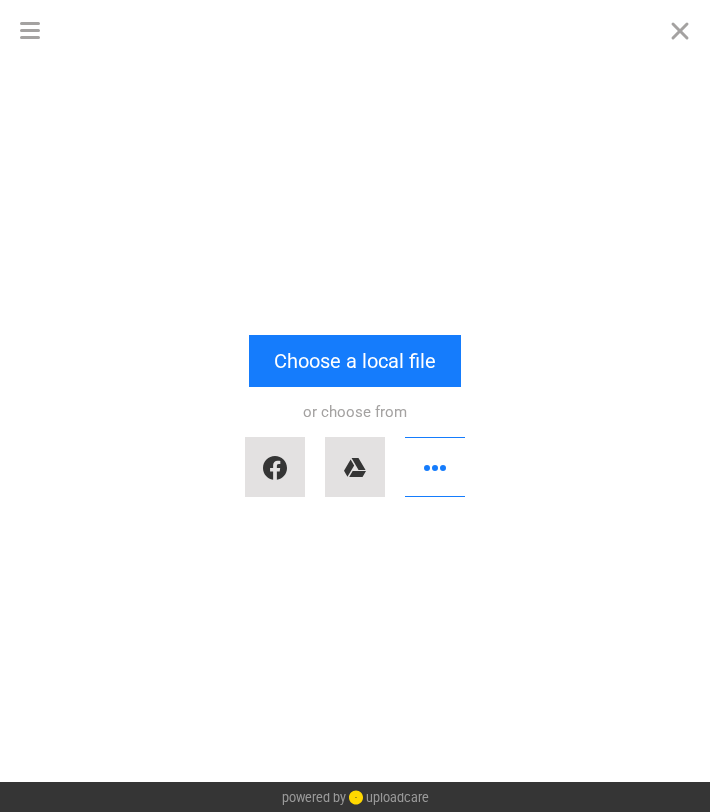 click on "Drop a file here drag & drop any files or Upload files from your computer Choose a local file or choose from" at bounding box center (355, 421) 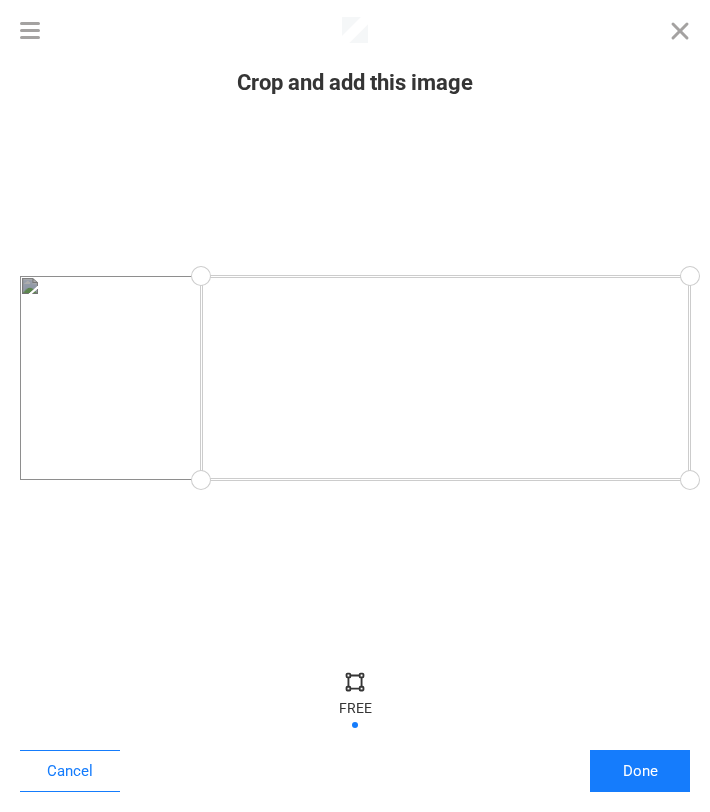 drag, startPoint x: 20, startPoint y: 479, endPoint x: 201, endPoint y: 502, distance: 182.45547 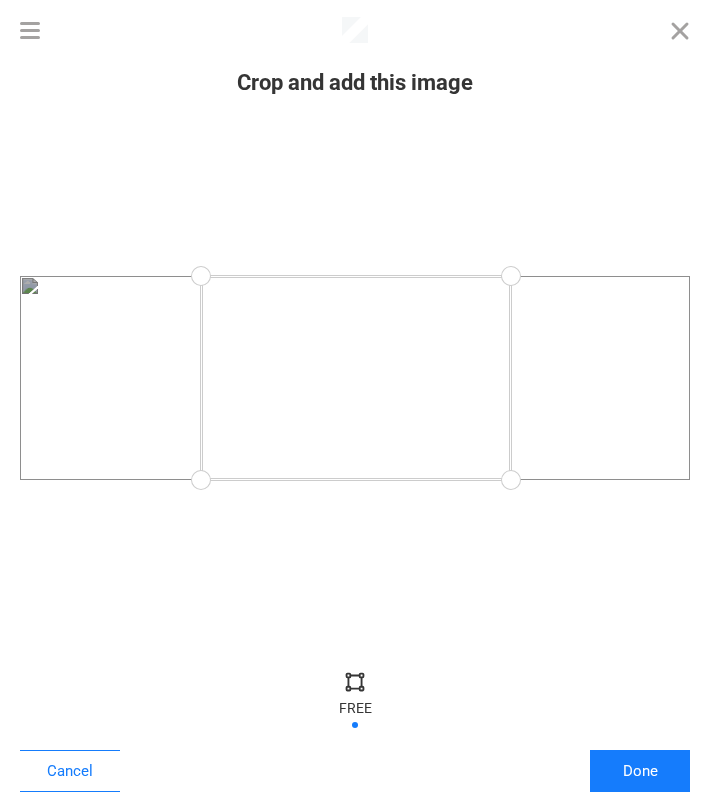 drag, startPoint x: 689, startPoint y: 478, endPoint x: 511, endPoint y: 507, distance: 180.3469 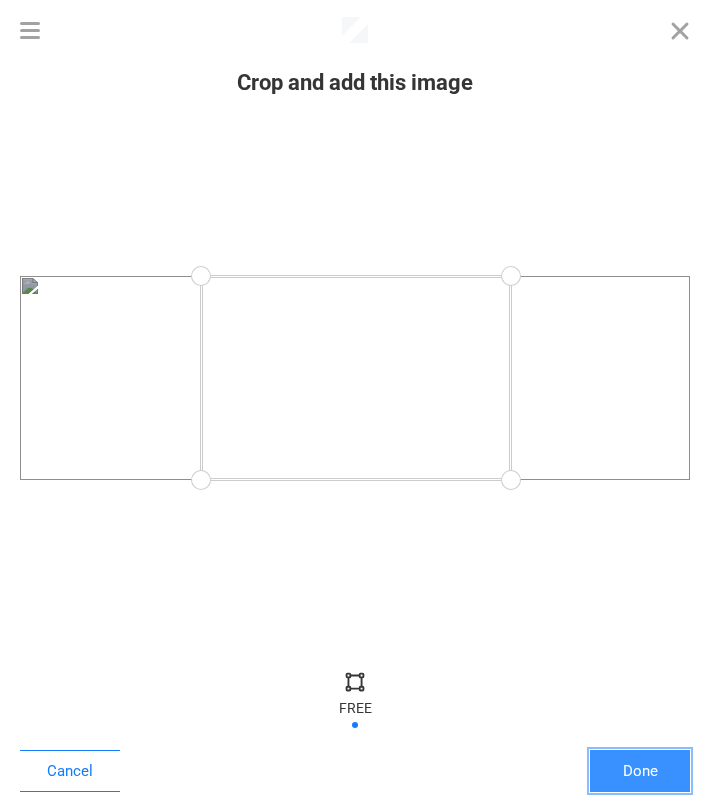 click on "Done" at bounding box center (640, 771) 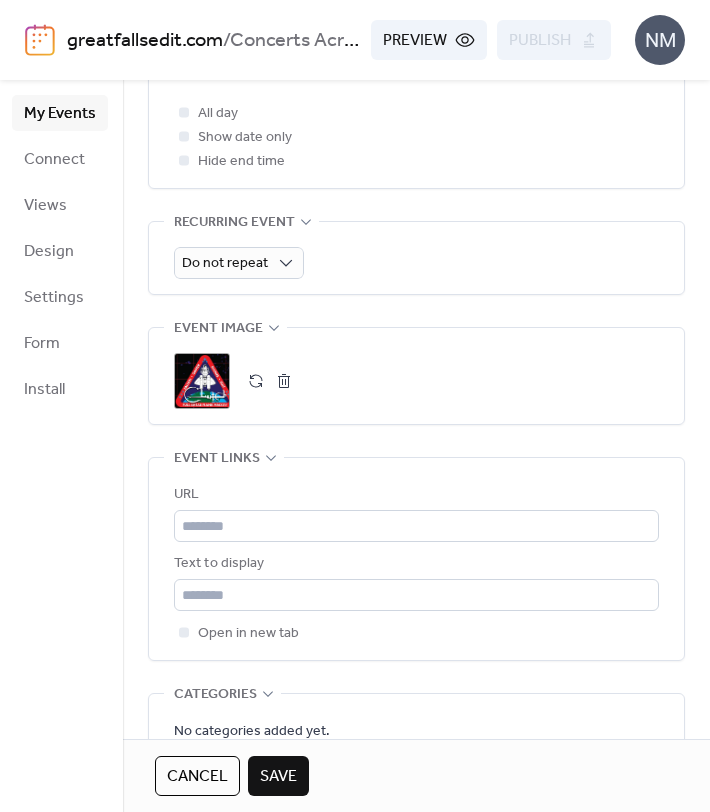 scroll, scrollTop: 912, scrollLeft: 0, axis: vertical 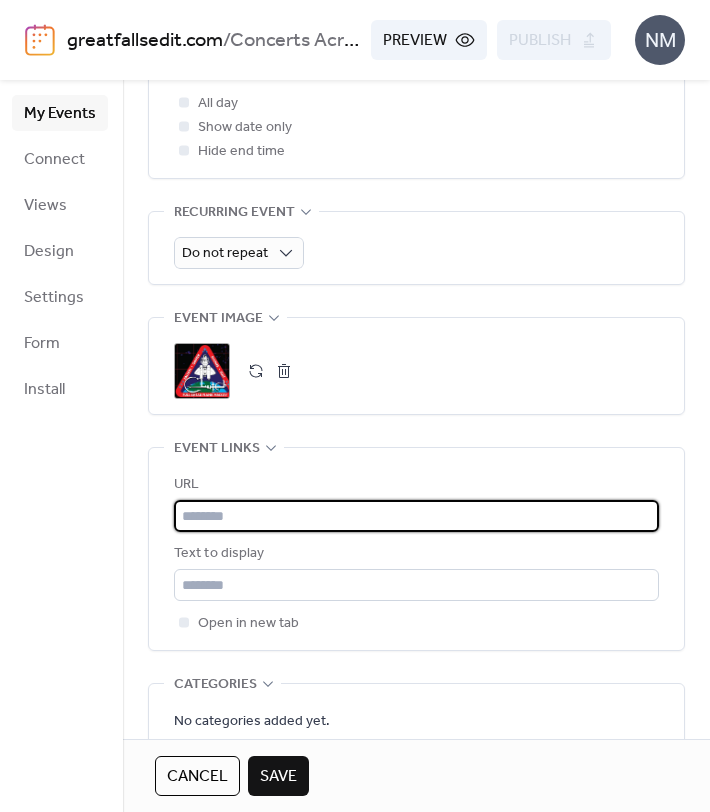 click at bounding box center (416, 516) 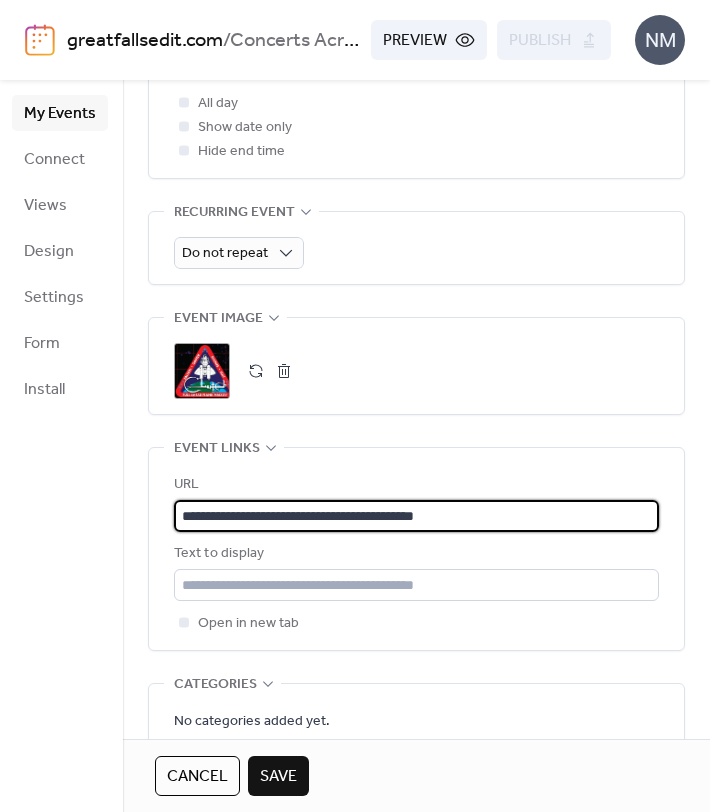 type on "**********" 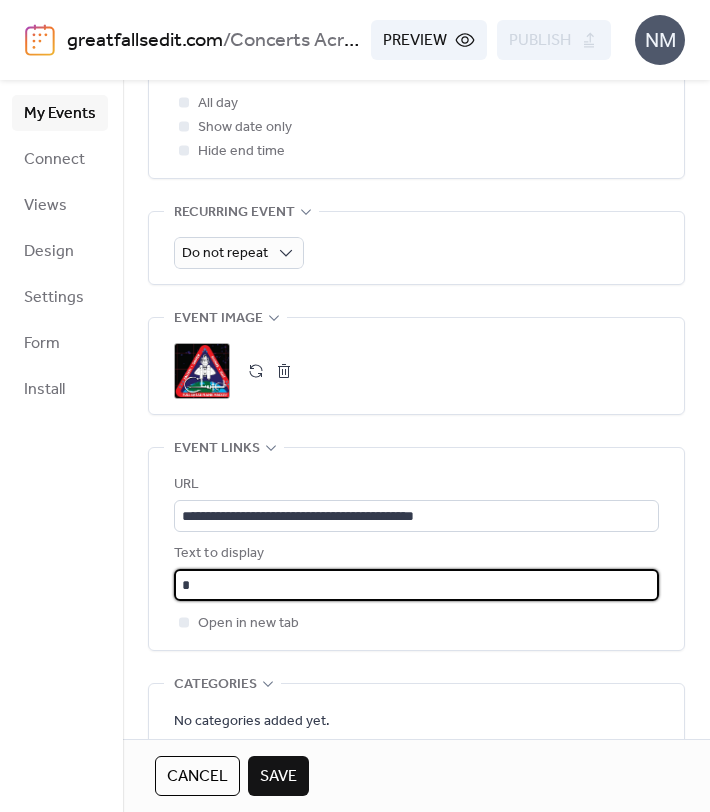 type on "**********" 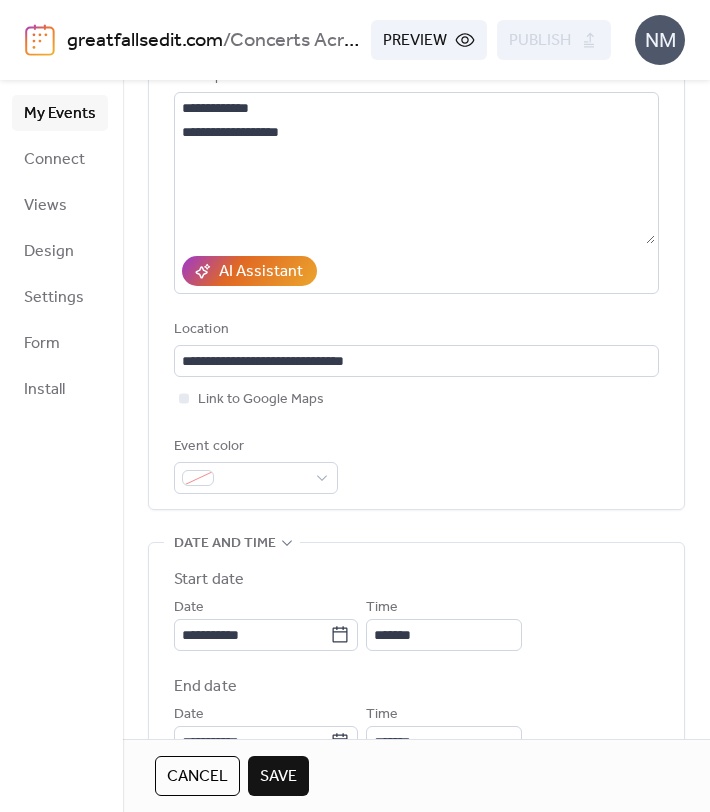 scroll, scrollTop: 220, scrollLeft: 0, axis: vertical 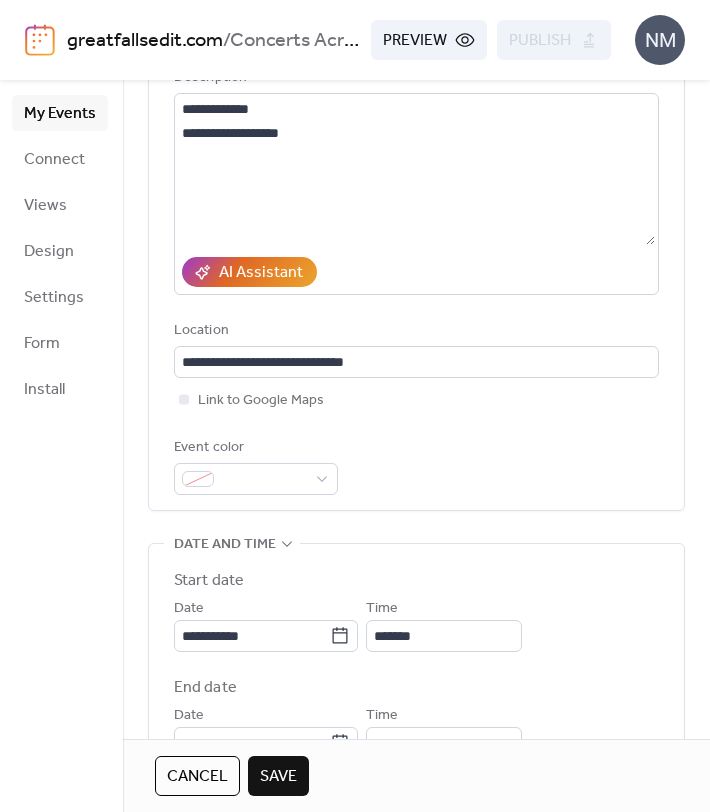 click on "Save" at bounding box center (278, 777) 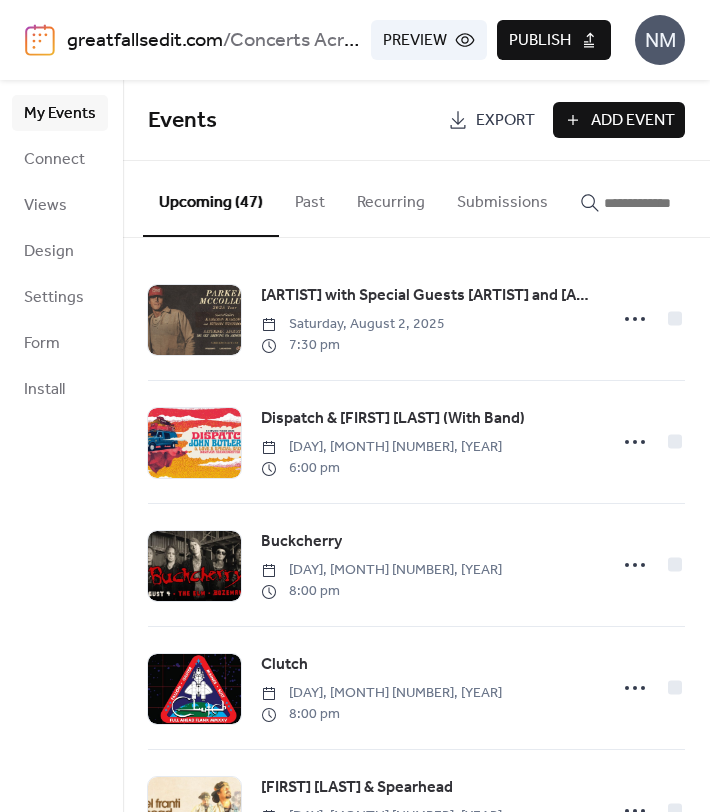 click on "Events" at bounding box center (293, 121) 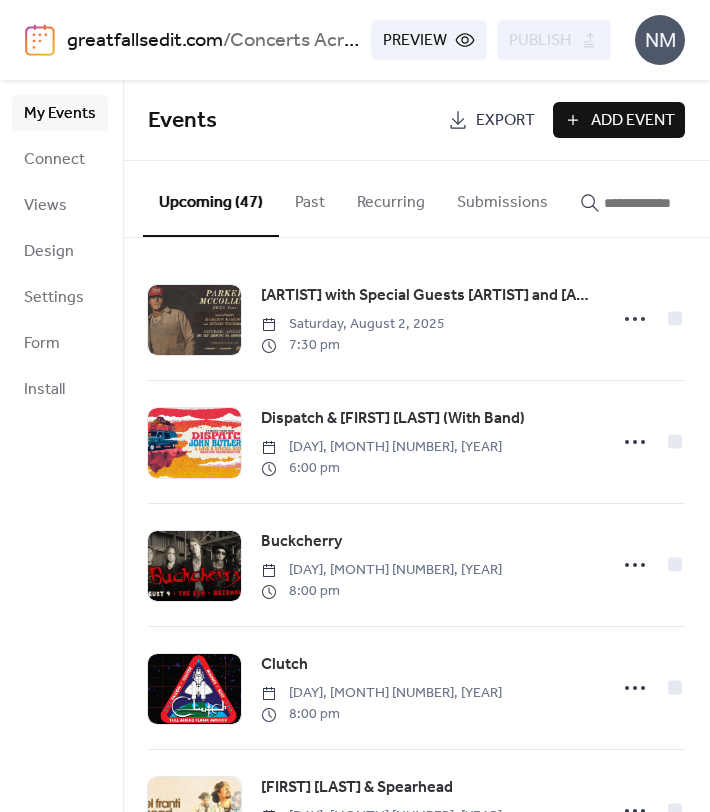 click at bounding box center (664, 203) 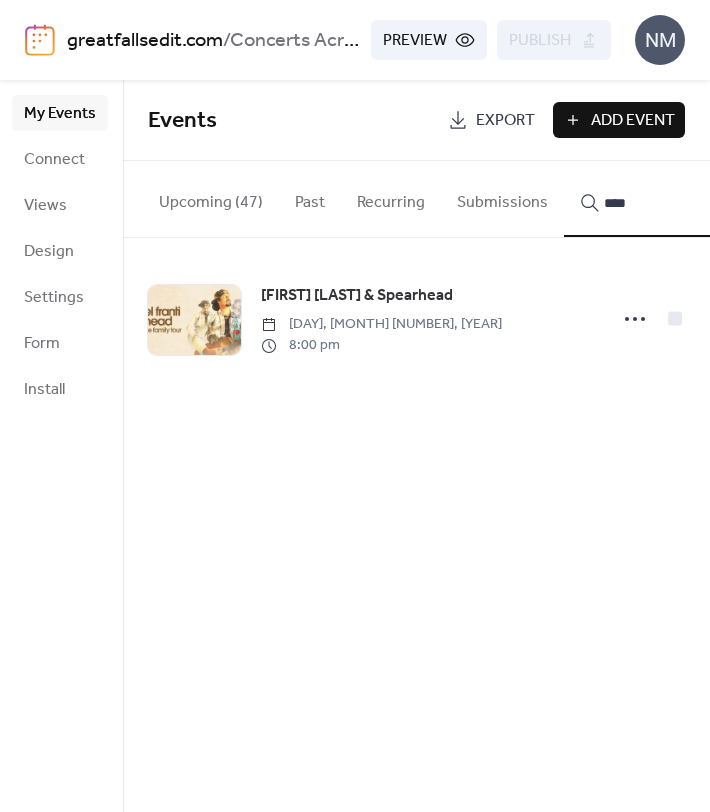 type on "****" 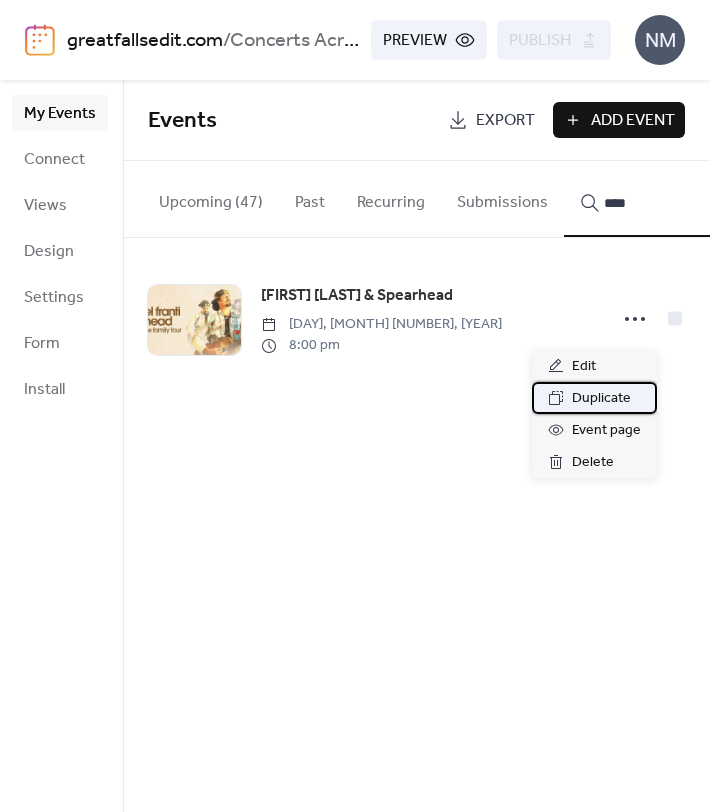 click on "Duplicate" at bounding box center [601, 399] 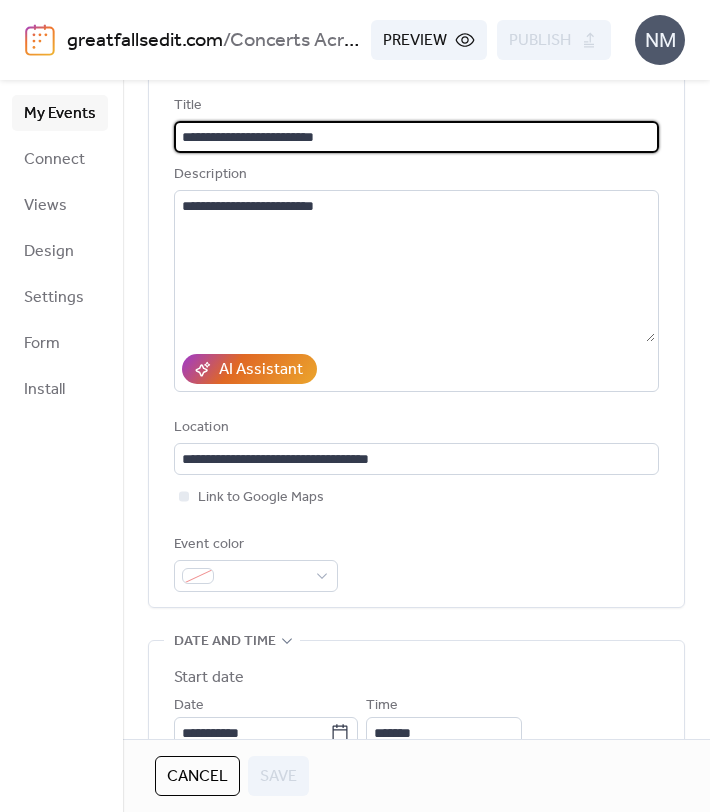 scroll, scrollTop: 129, scrollLeft: 0, axis: vertical 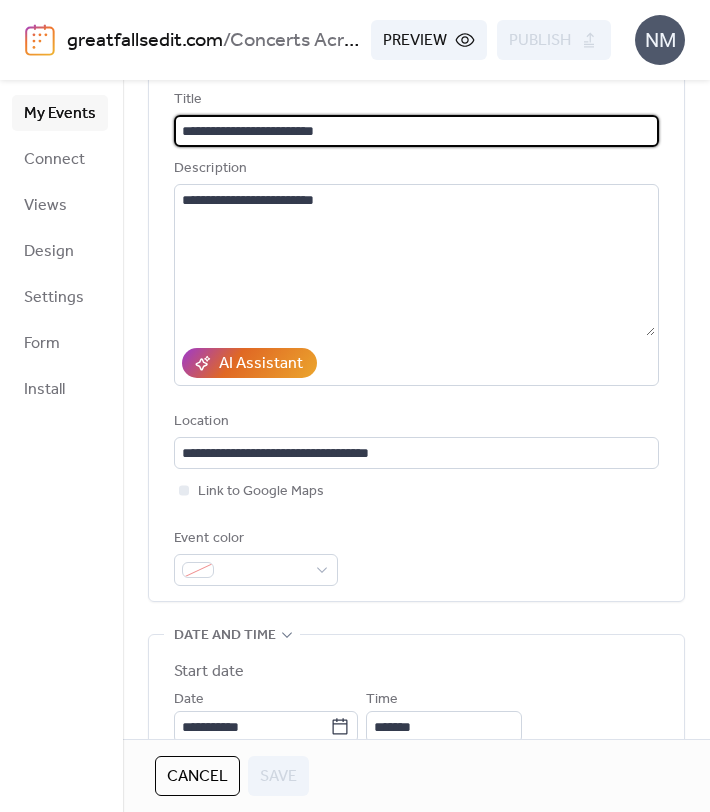 click on "**********" at bounding box center [416, 337] 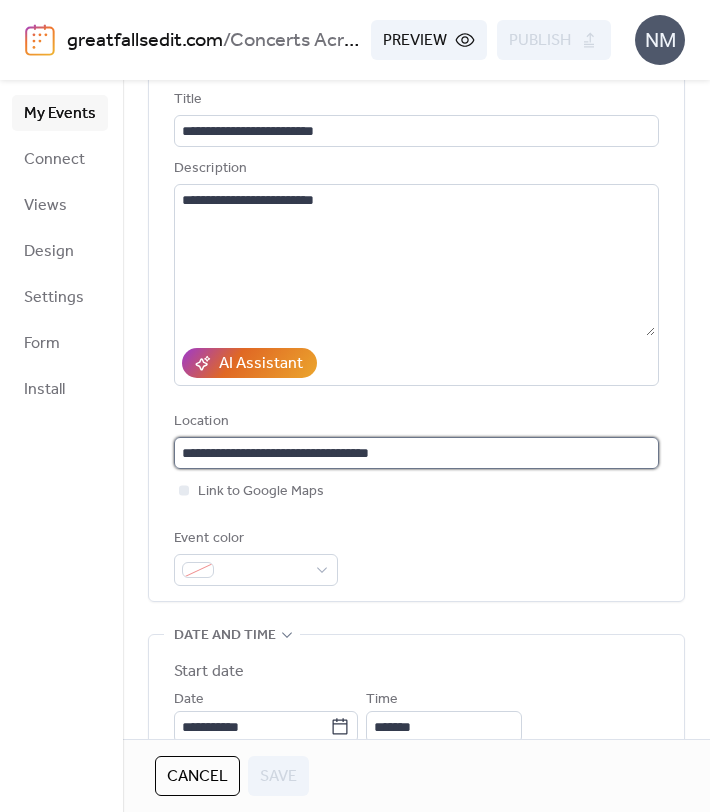 click on "**********" at bounding box center (416, 453) 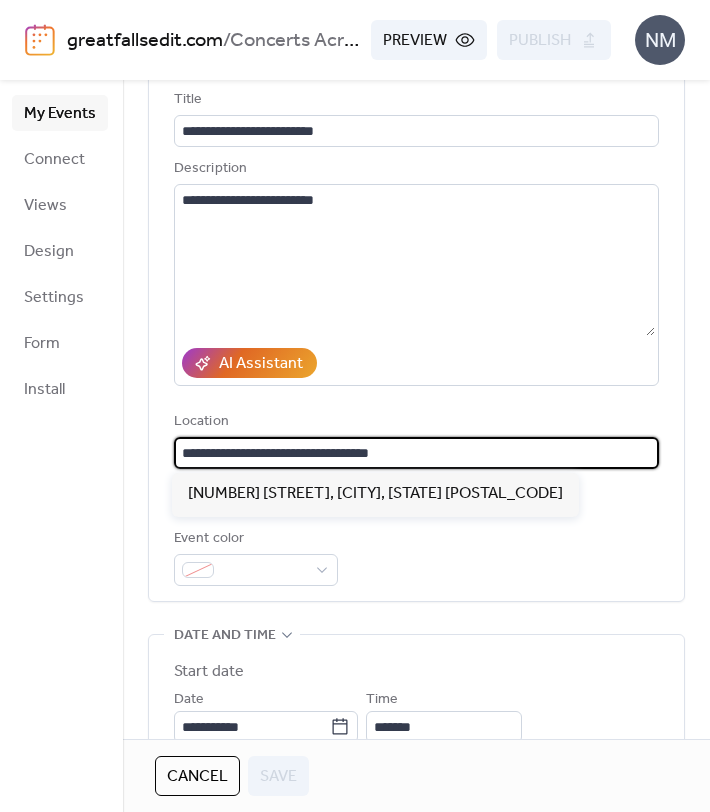 click on "**********" at bounding box center (416, 453) 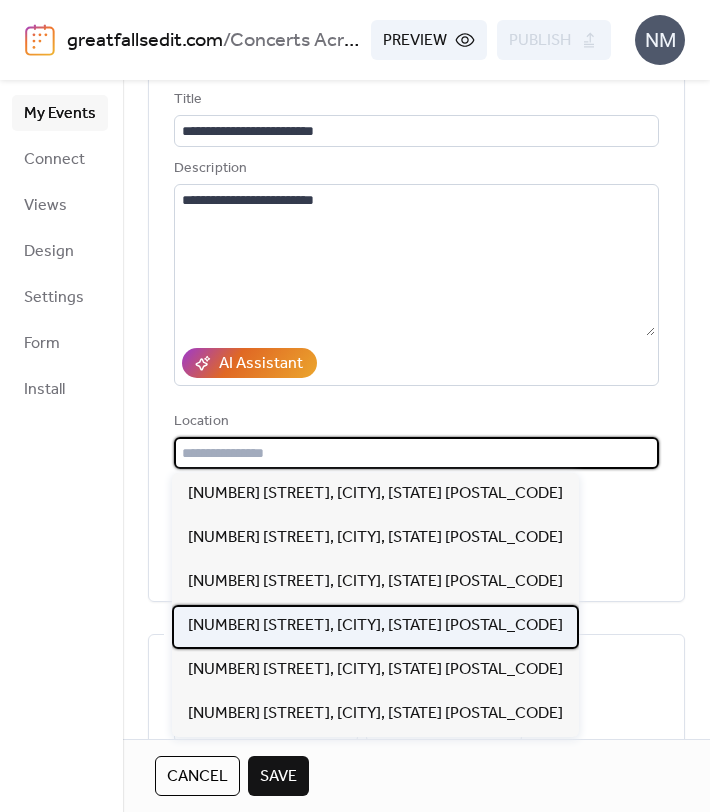 click on "[NUMBER] [STREET], [CITY], [STATE] [POSTAL_CODE]" at bounding box center [375, 626] 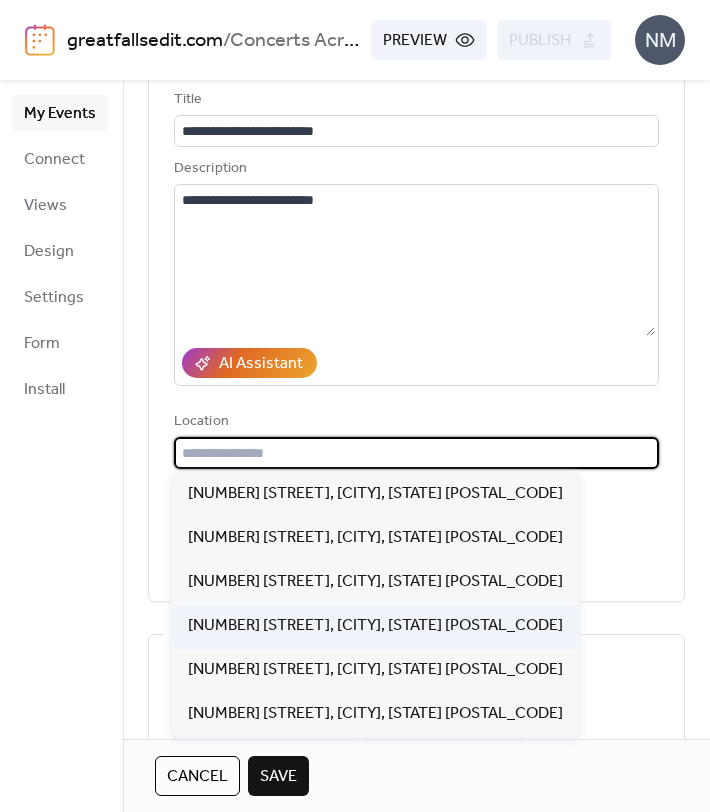 type on "**********" 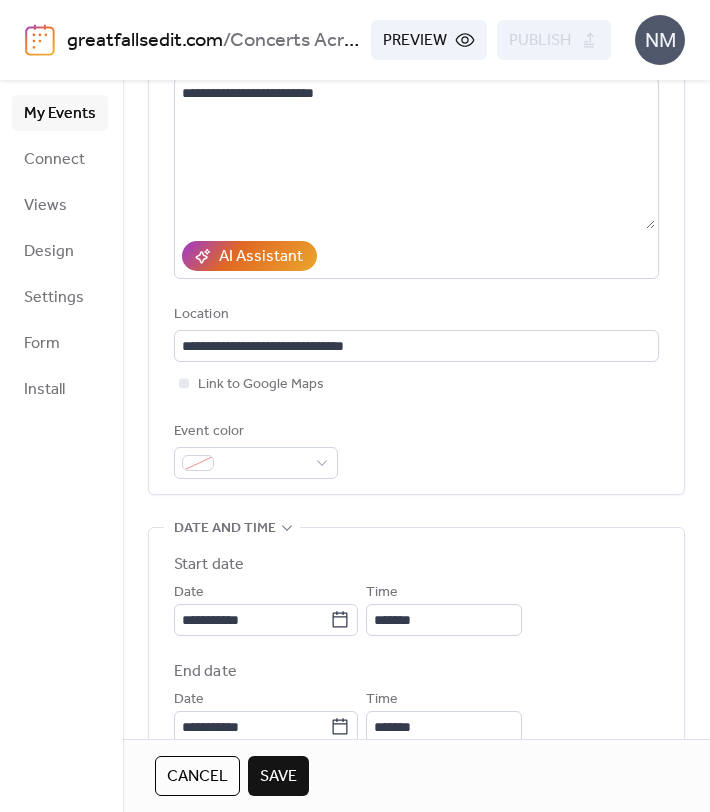 scroll, scrollTop: 279, scrollLeft: 0, axis: vertical 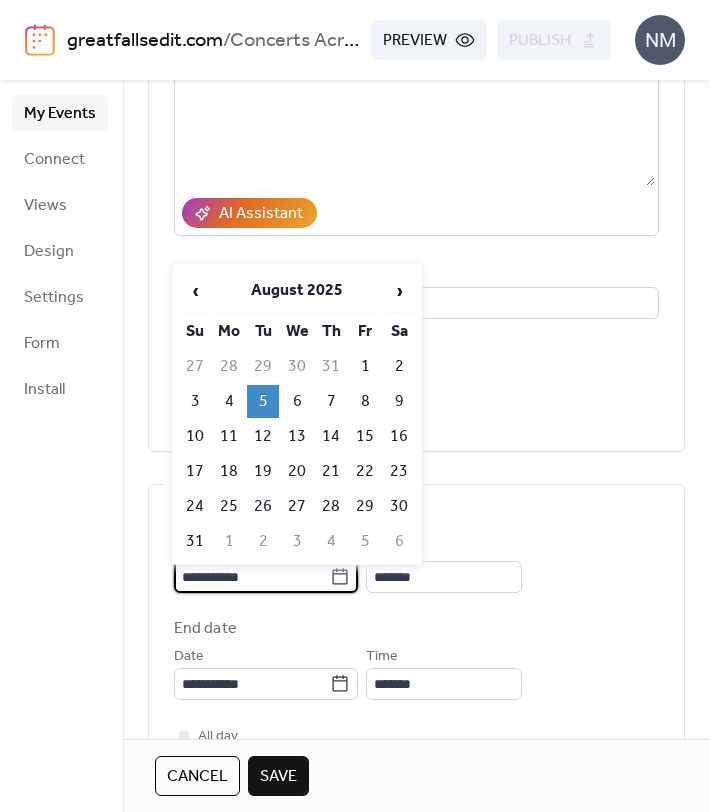 click on "**********" at bounding box center [252, 577] 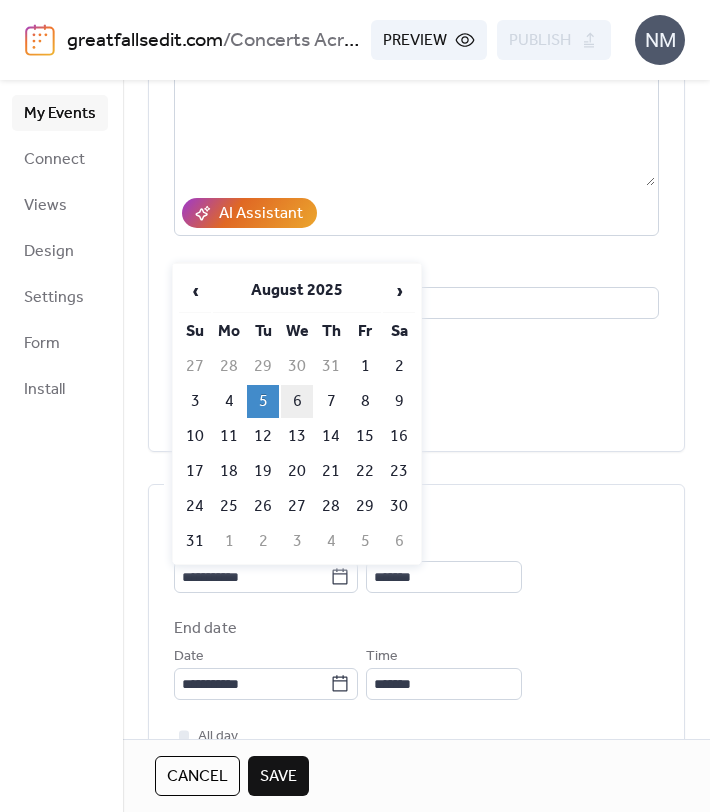 click on "6" at bounding box center [297, 401] 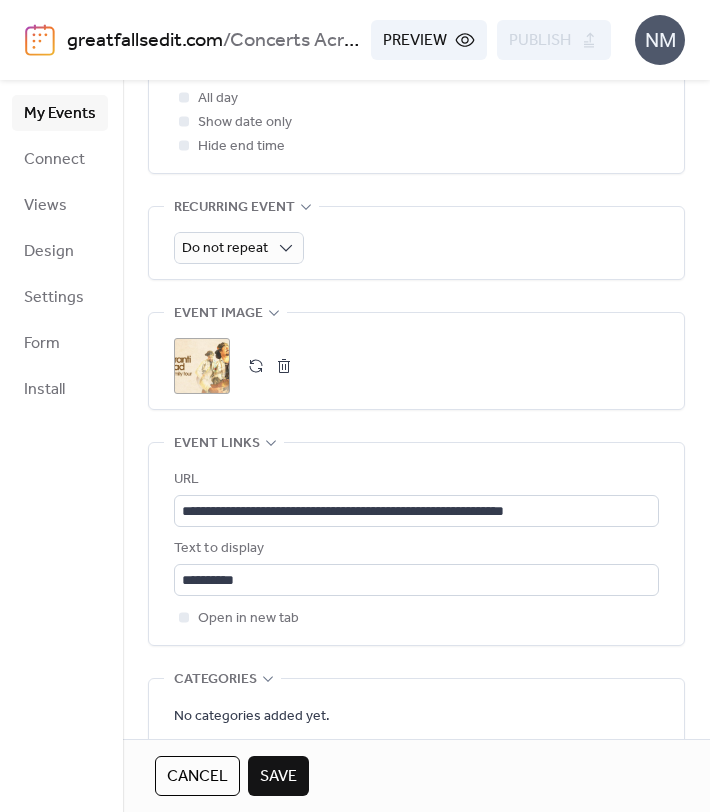 scroll, scrollTop: 933, scrollLeft: 0, axis: vertical 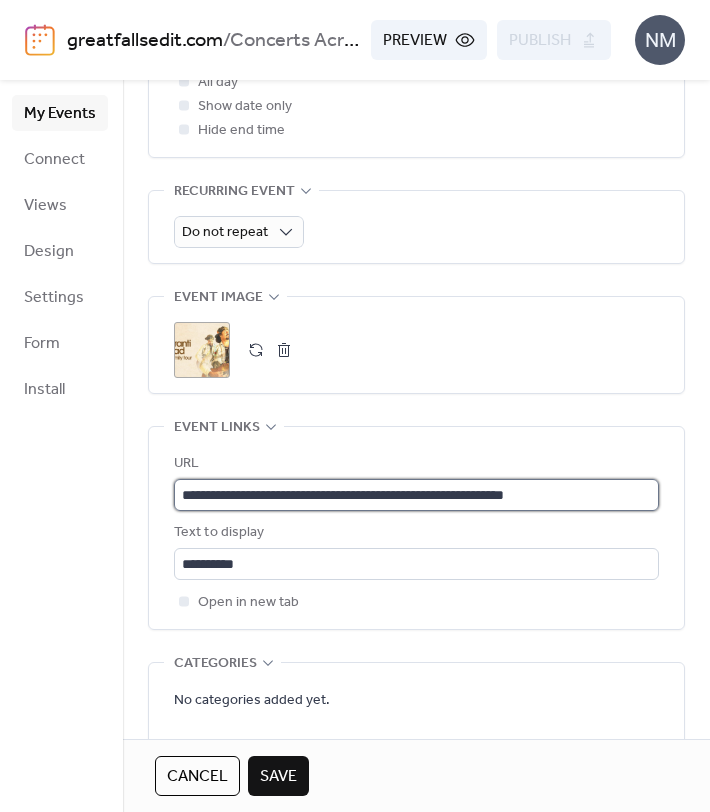 click on "**********" at bounding box center [416, 495] 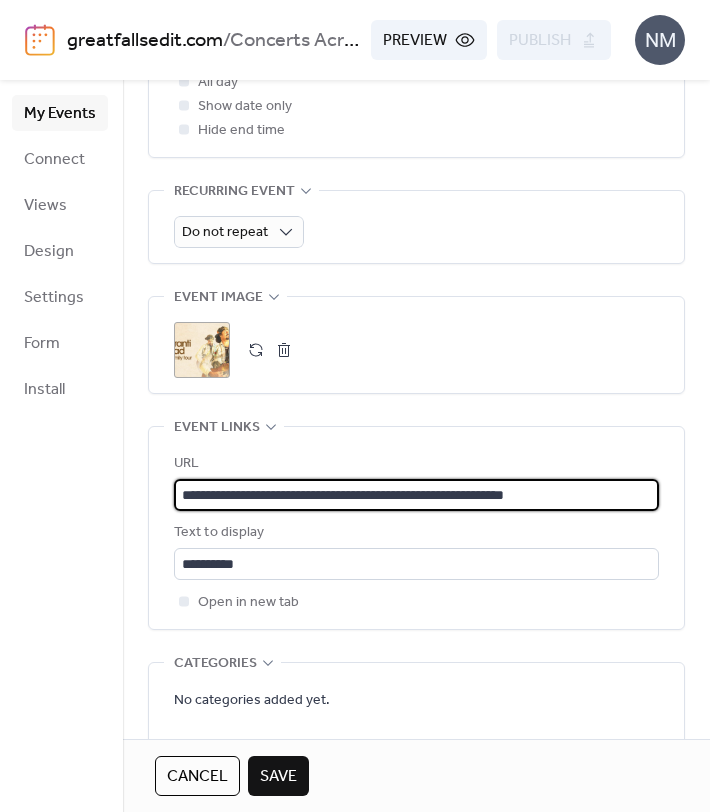 click on "**********" at bounding box center (416, 495) 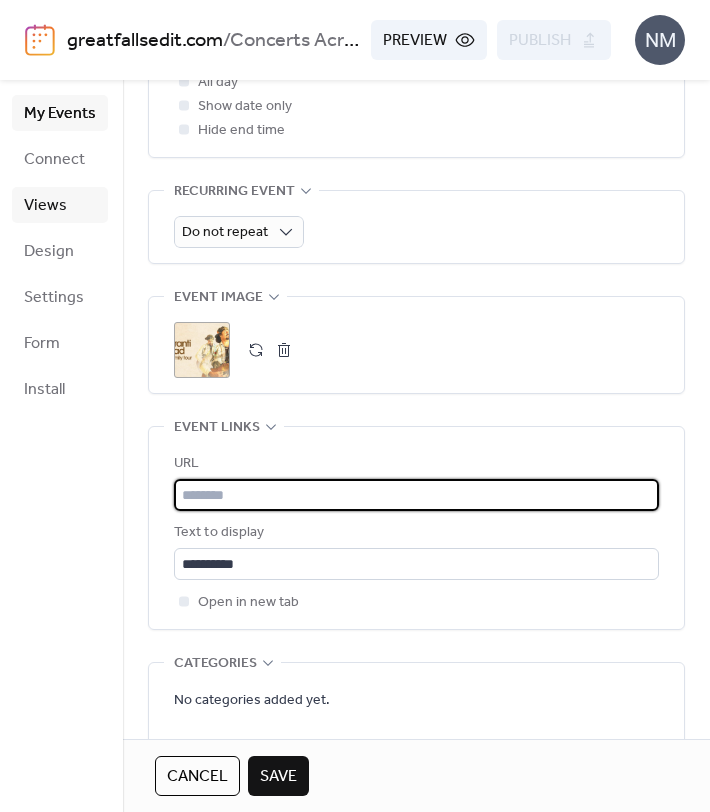 paste on "**********" 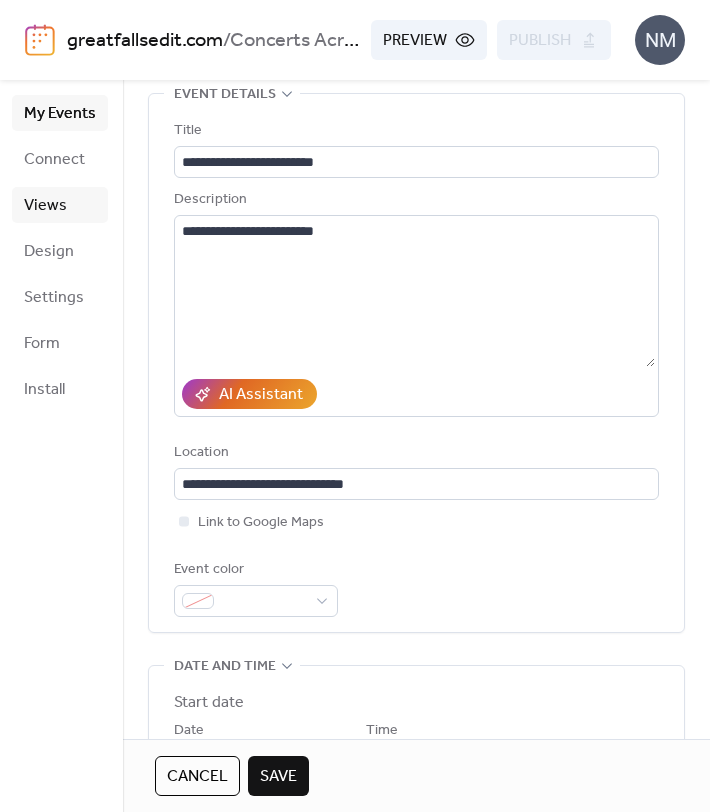 scroll, scrollTop: 96, scrollLeft: 0, axis: vertical 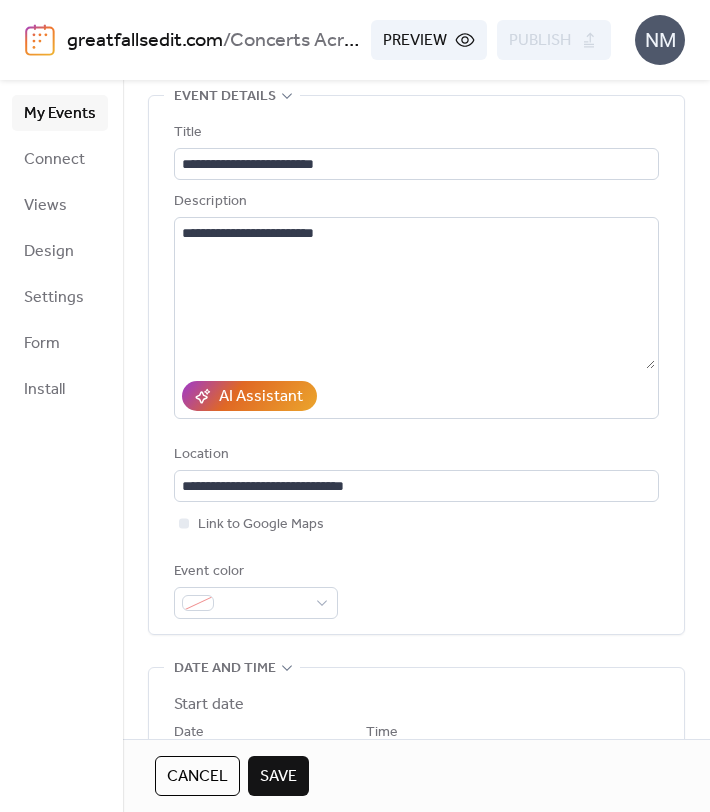 type on "**********" 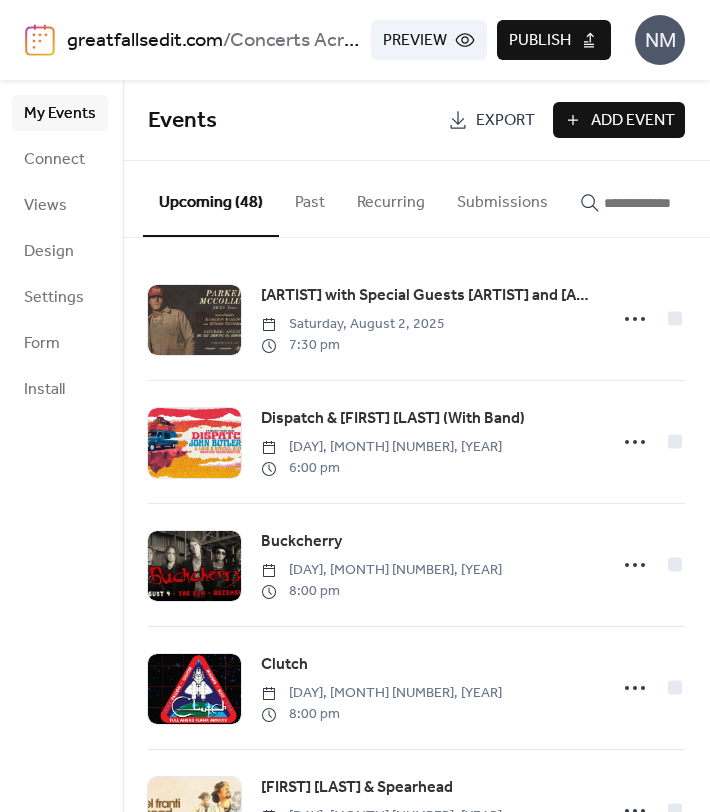 click on "Publish" at bounding box center (540, 41) 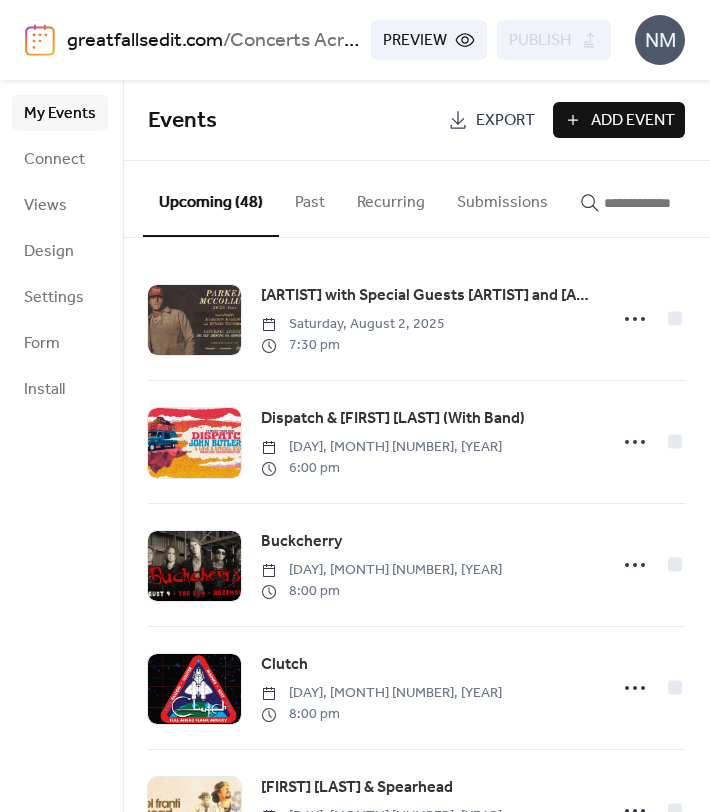 click on "Add Event" at bounding box center (633, 121) 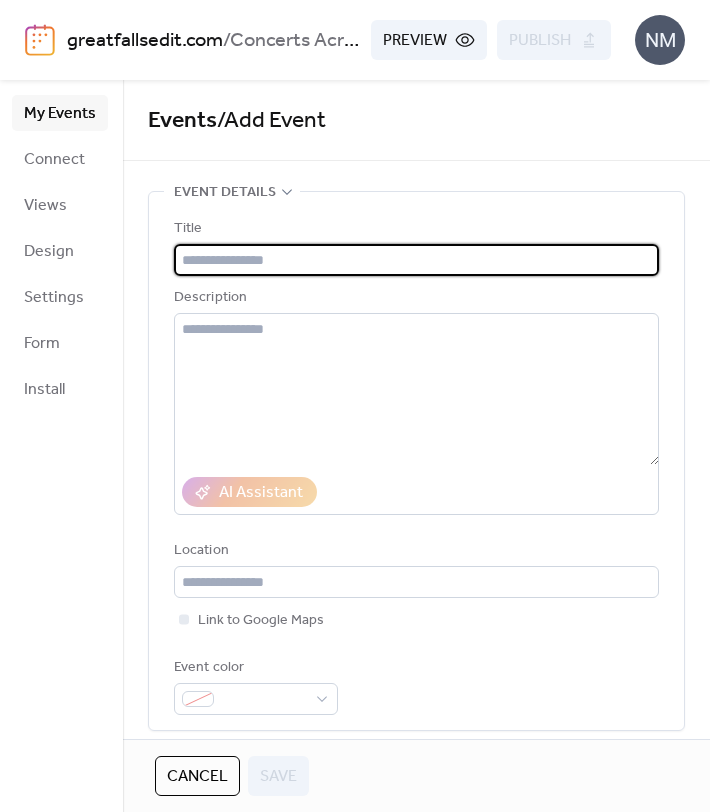 click at bounding box center (416, 260) 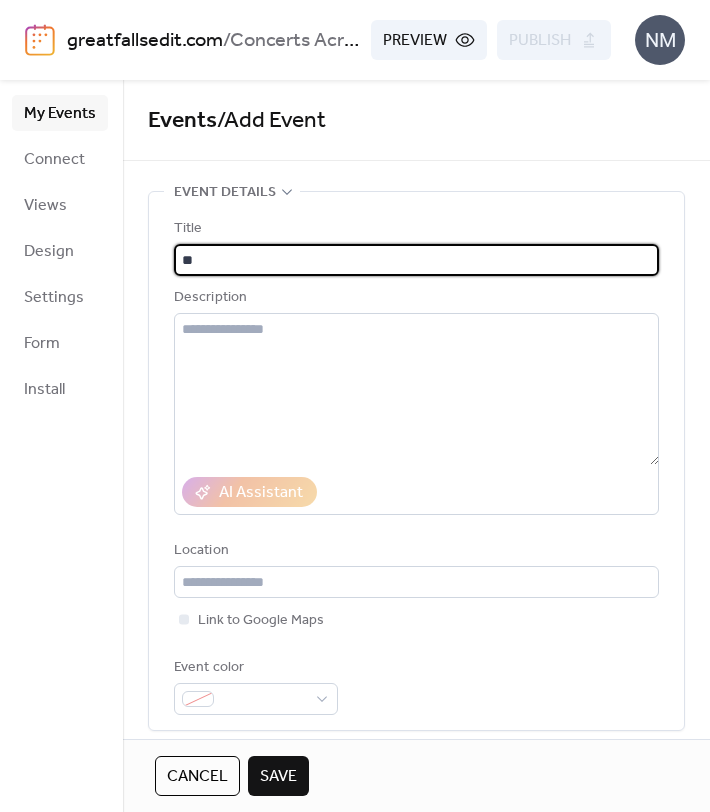 type on "*" 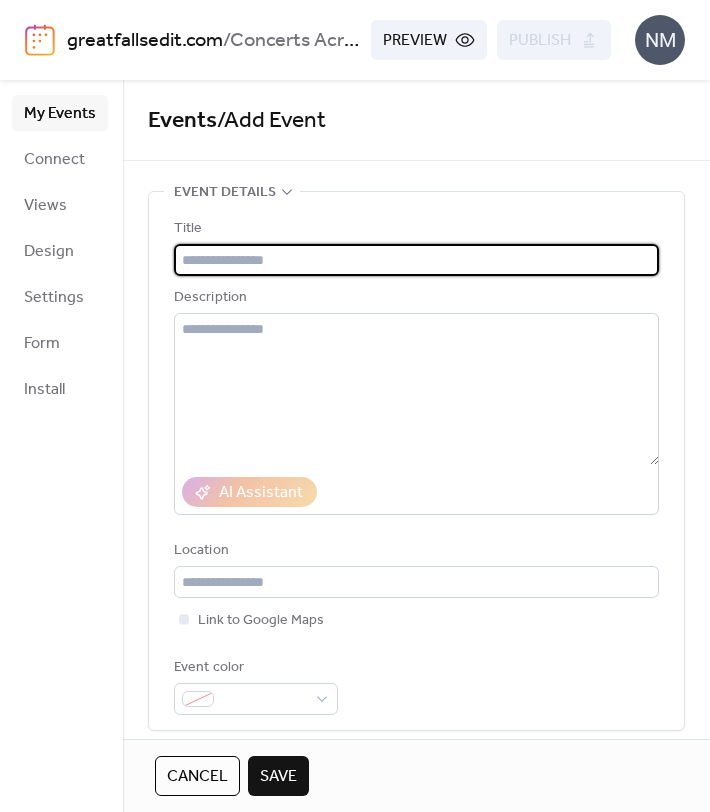 paste on "**********" 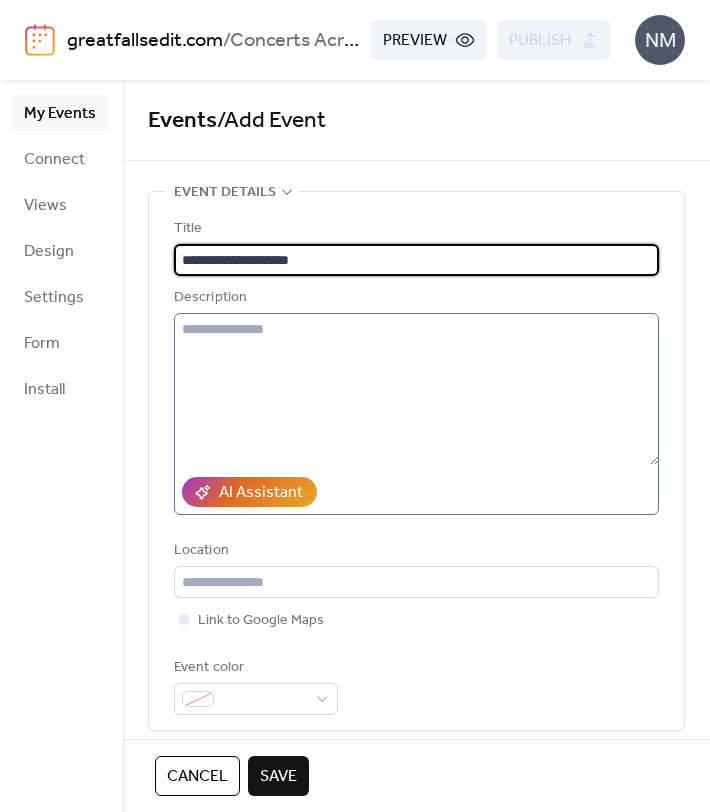 type on "**********" 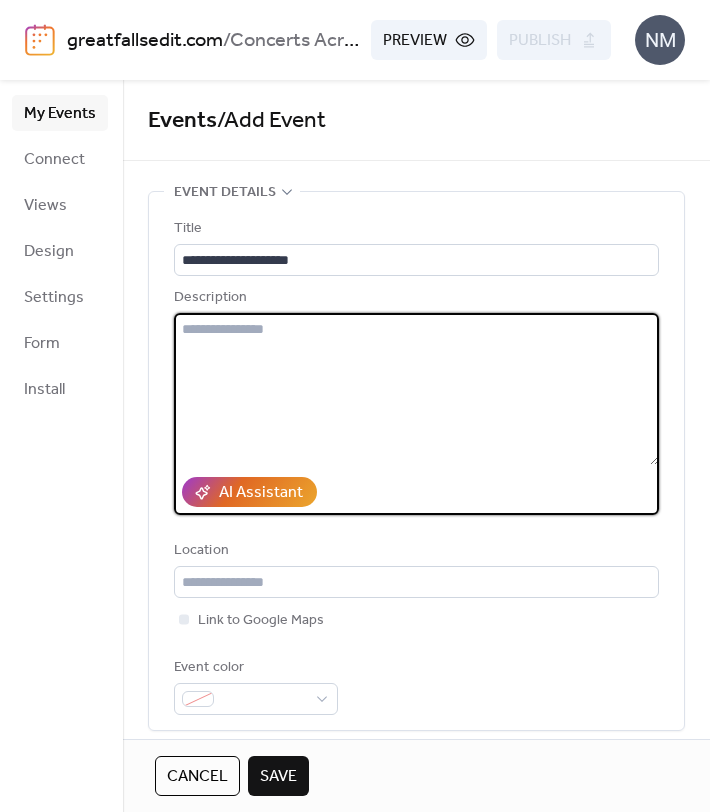 click at bounding box center [416, 389] 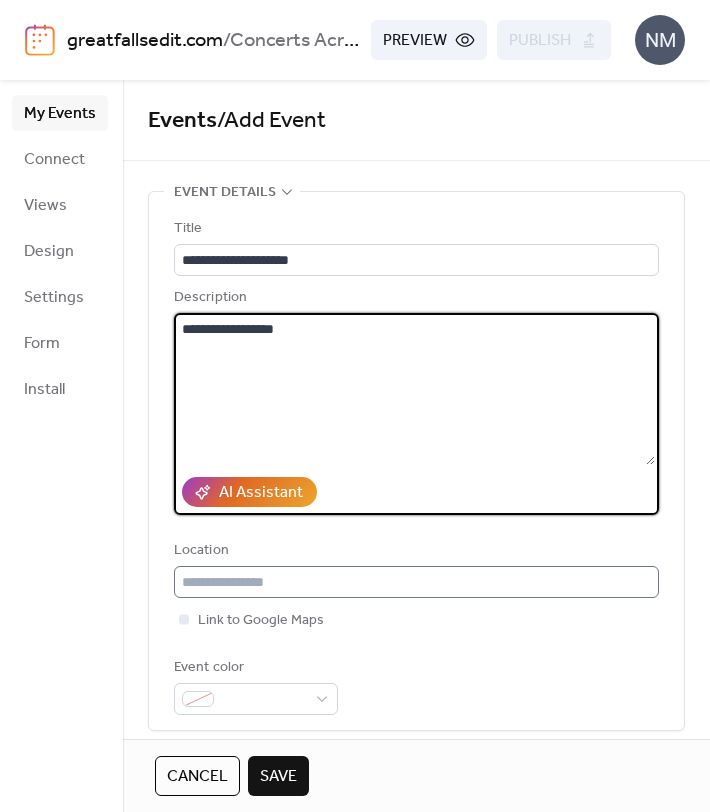 type on "**********" 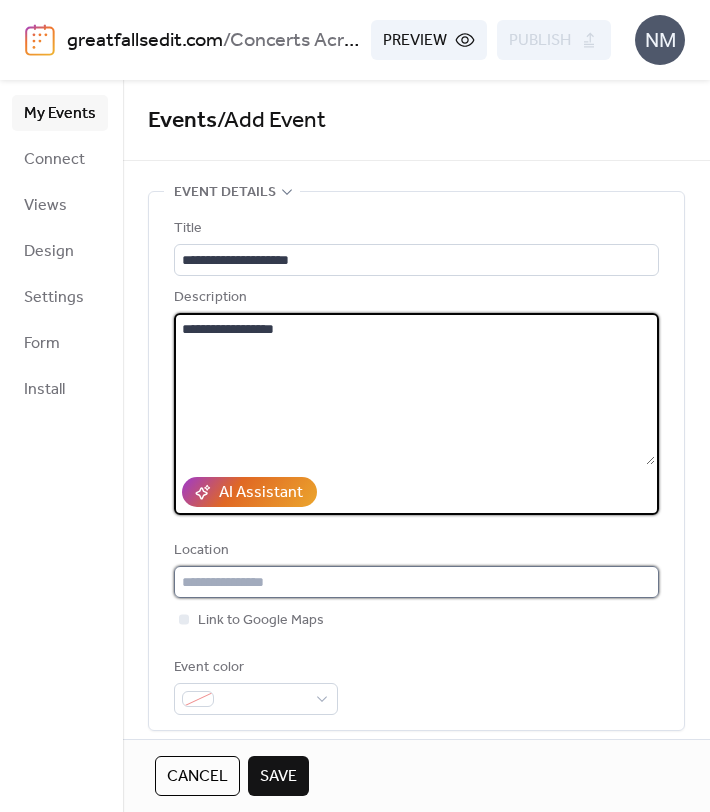 click at bounding box center [416, 582] 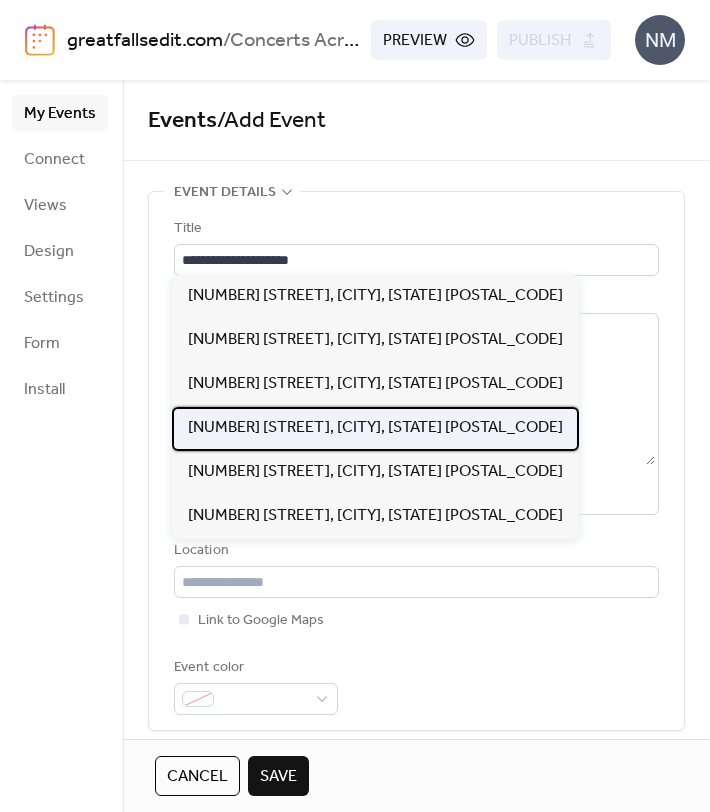 click on "[NUMBER] [STREET], [CITY], [STATE] [POSTAL_CODE]" at bounding box center [375, 428] 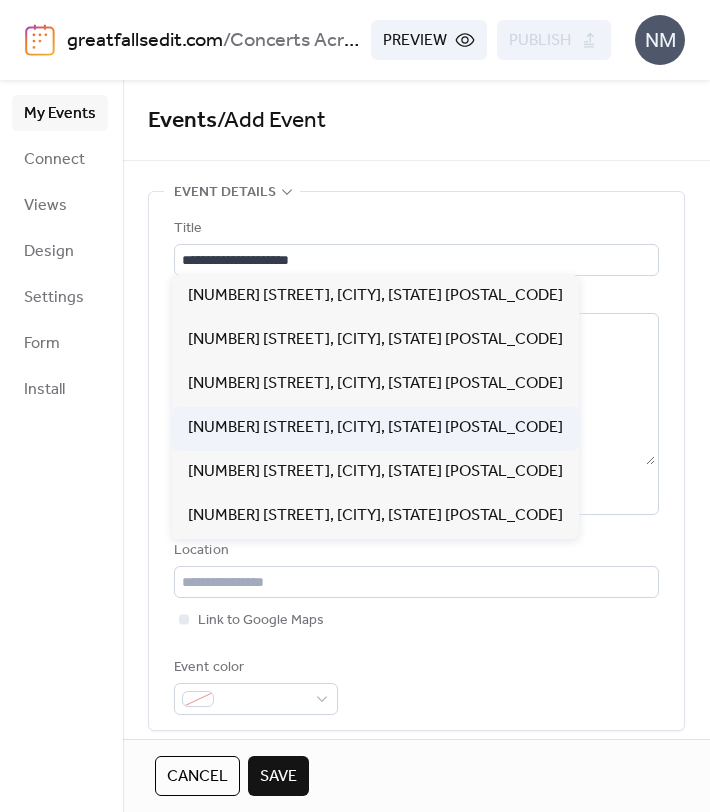 type on "**********" 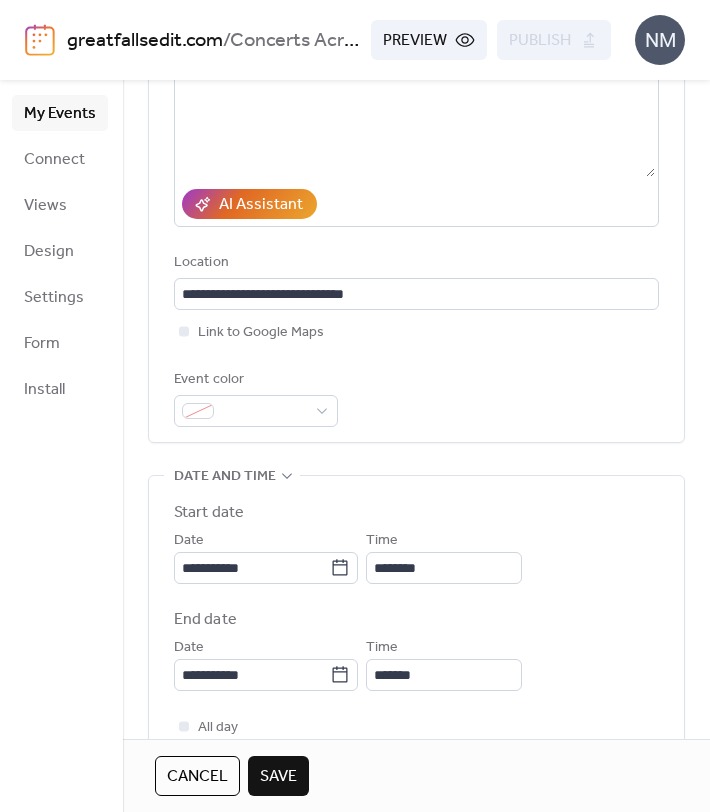 scroll, scrollTop: 332, scrollLeft: 0, axis: vertical 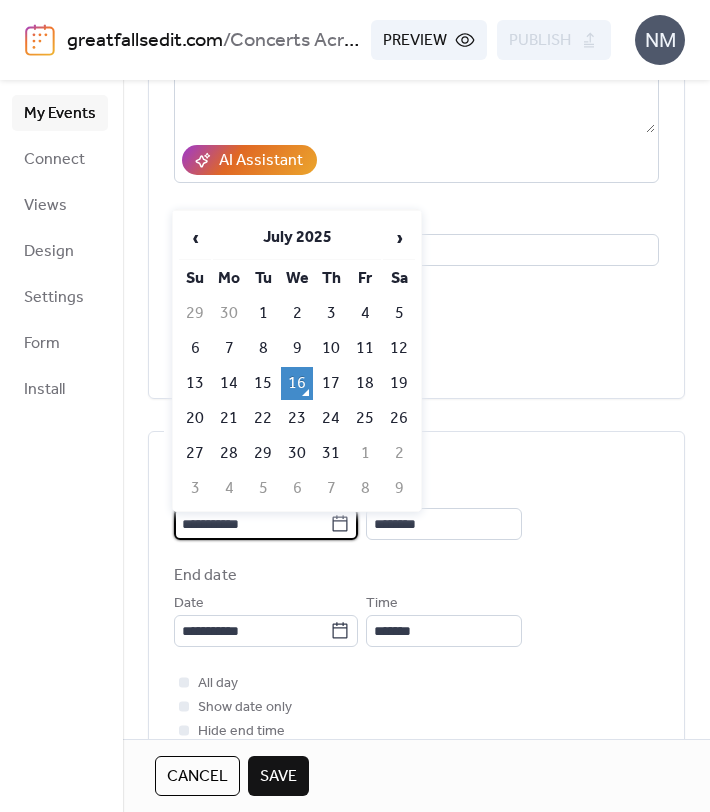 click on "**********" at bounding box center [252, 524] 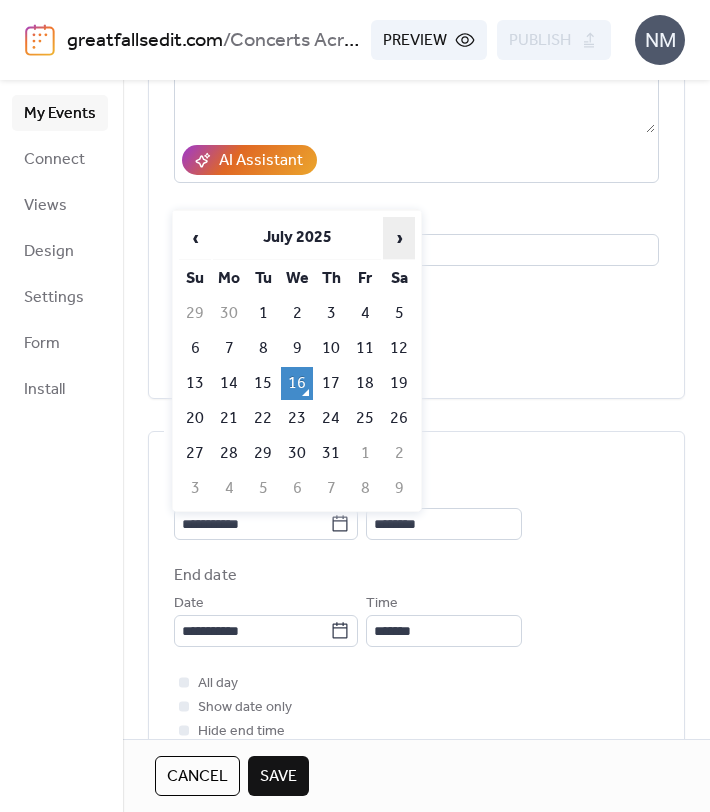 click on "›" at bounding box center [399, 238] 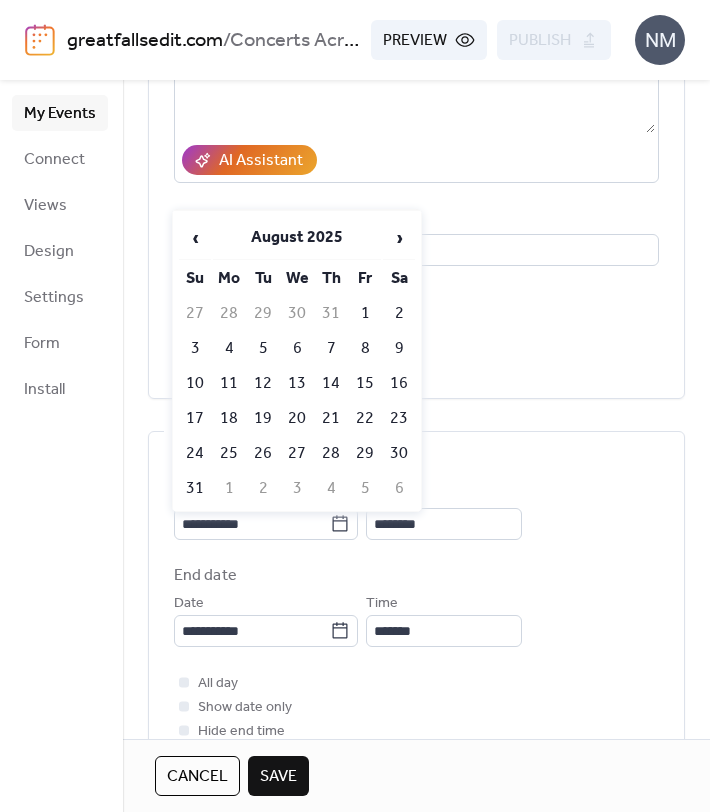 click on "23" at bounding box center [399, 418] 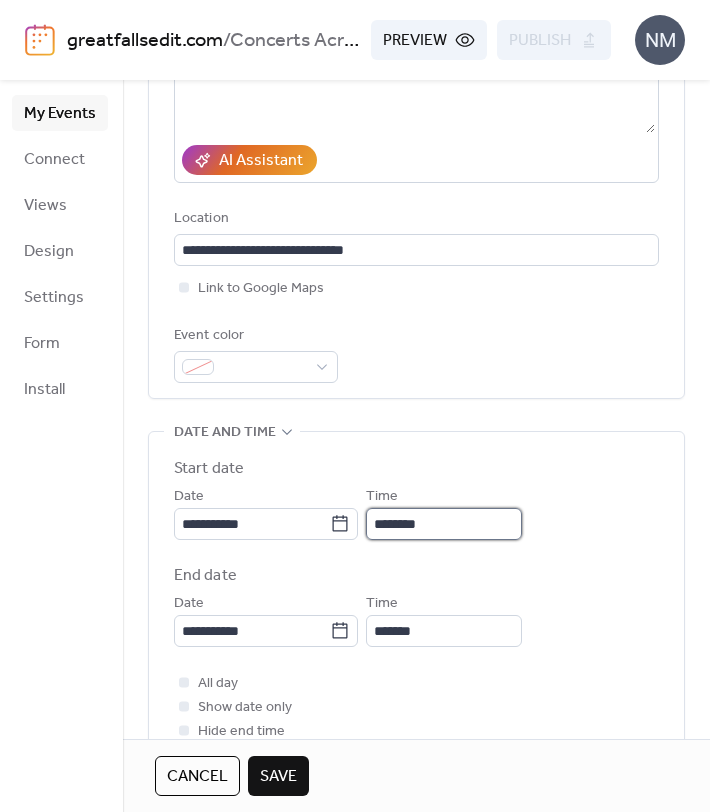 click on "********" at bounding box center (444, 524) 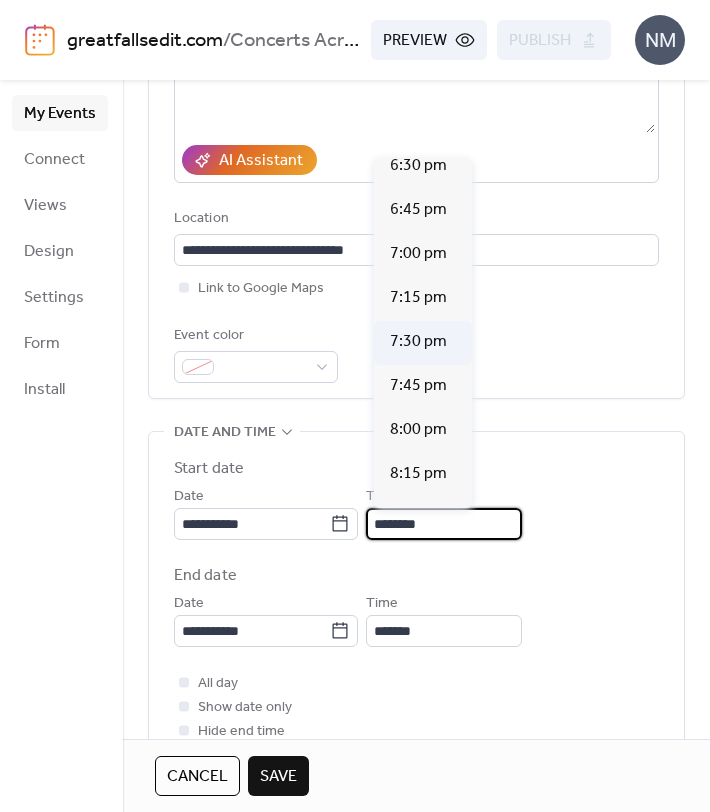 scroll, scrollTop: 3272, scrollLeft: 0, axis: vertical 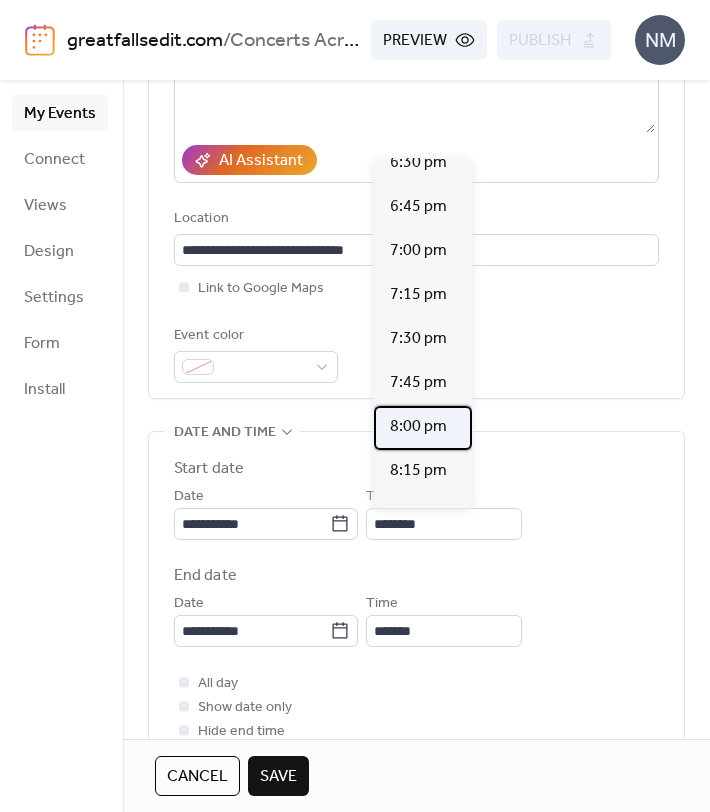 click on "8:00 pm" at bounding box center [418, 427] 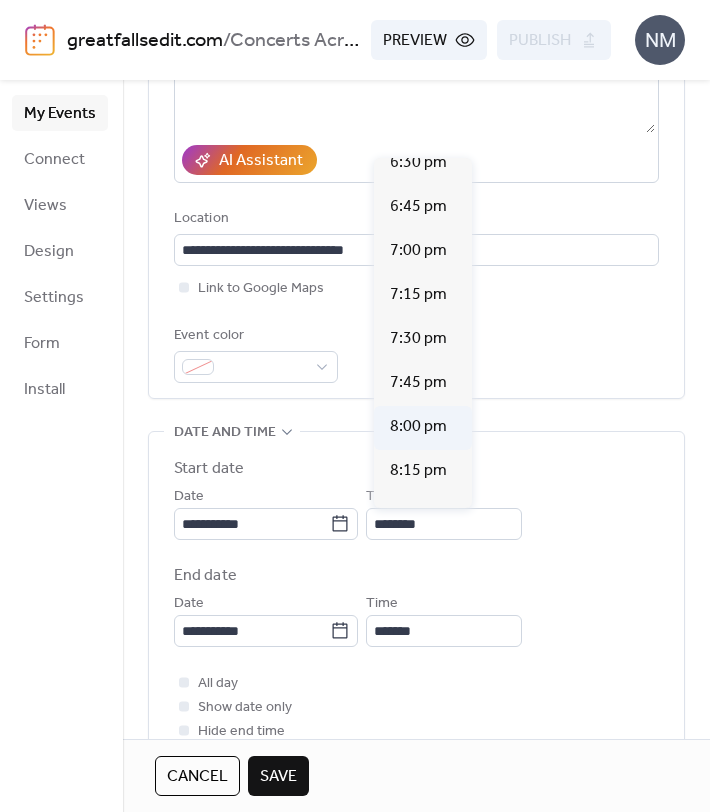 type on "*******" 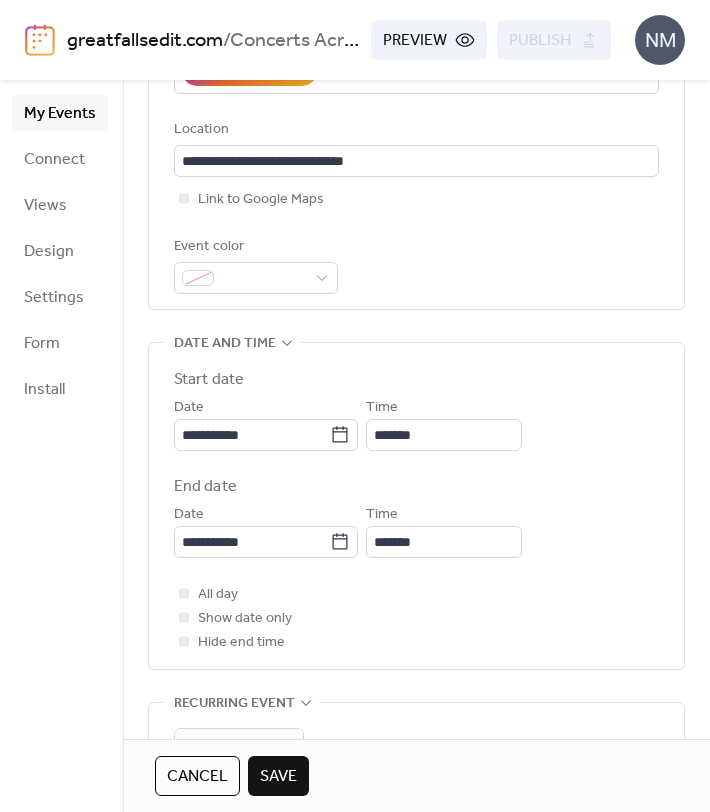 scroll, scrollTop: 463, scrollLeft: 0, axis: vertical 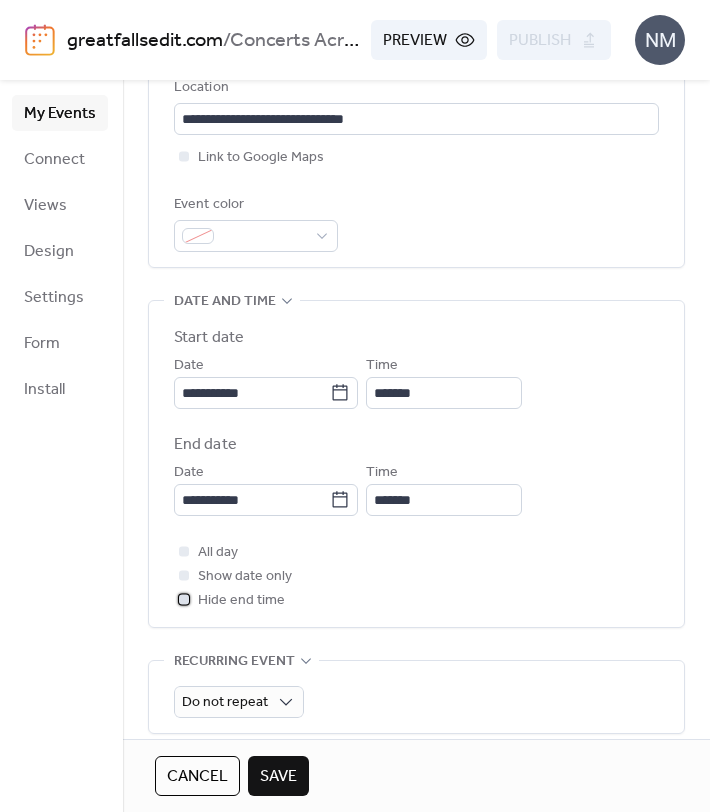click at bounding box center [184, 599] 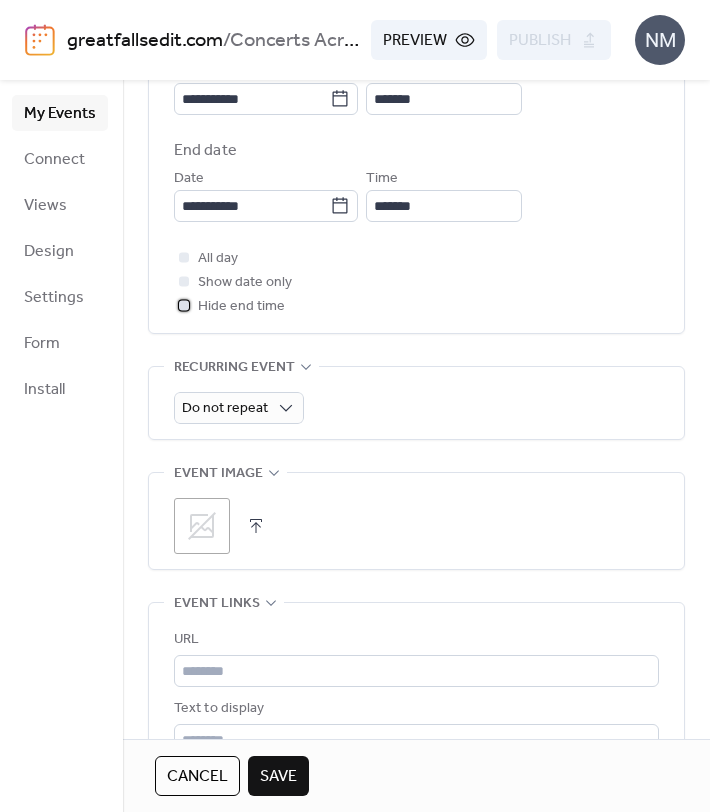 scroll, scrollTop: 785, scrollLeft: 0, axis: vertical 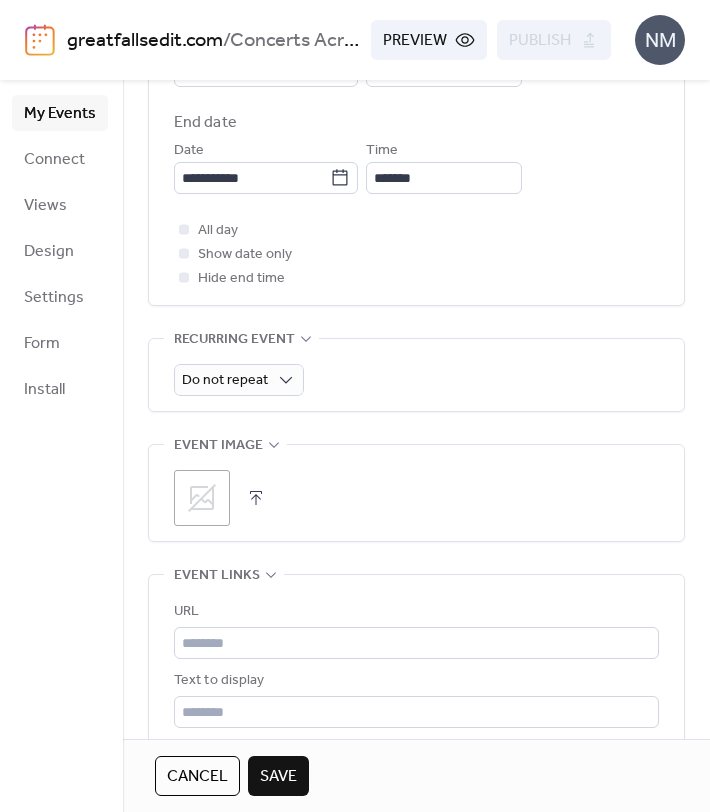 click 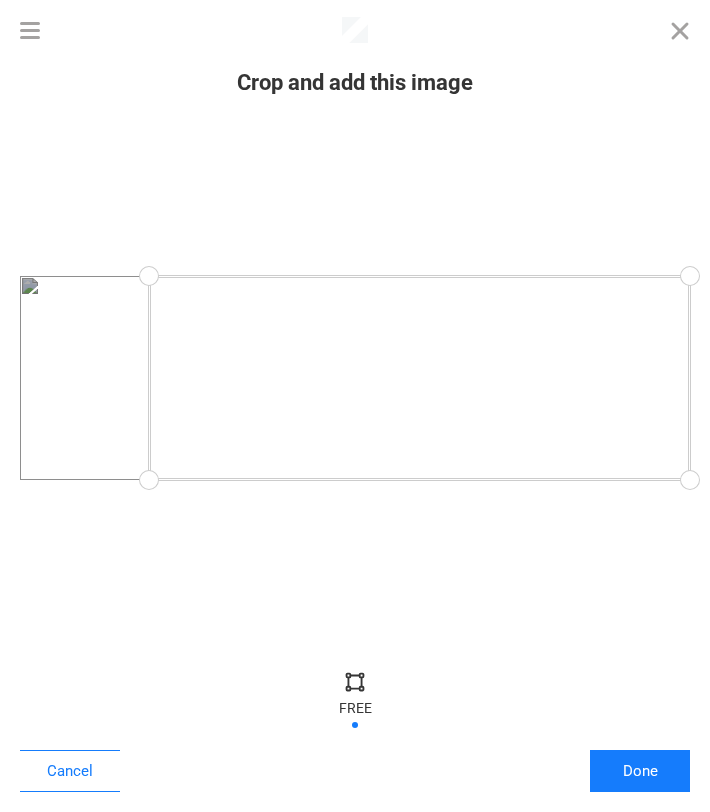 drag, startPoint x: 20, startPoint y: 480, endPoint x: 150, endPoint y: 491, distance: 130.46455 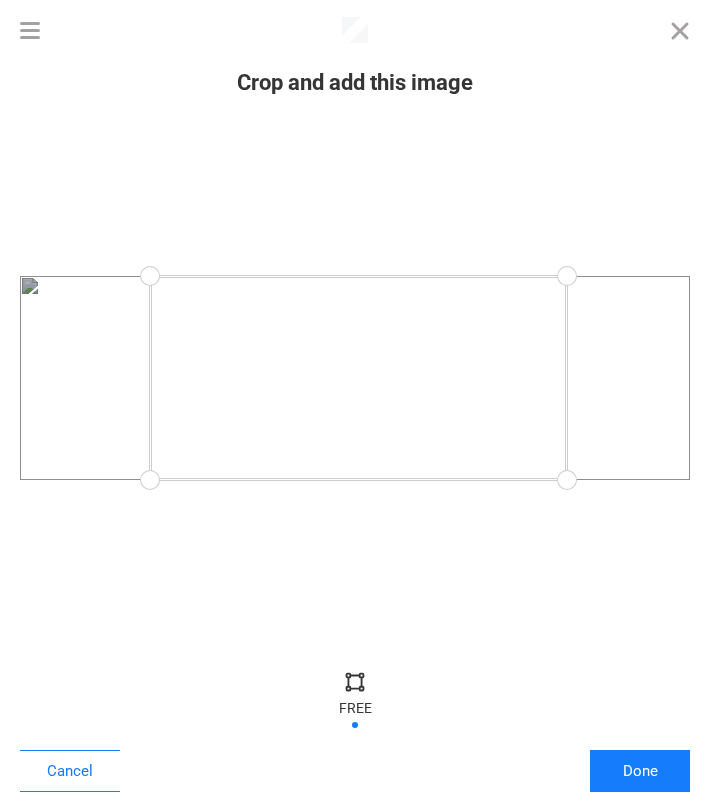 drag, startPoint x: 694, startPoint y: 476, endPoint x: 566, endPoint y: 487, distance: 128.47179 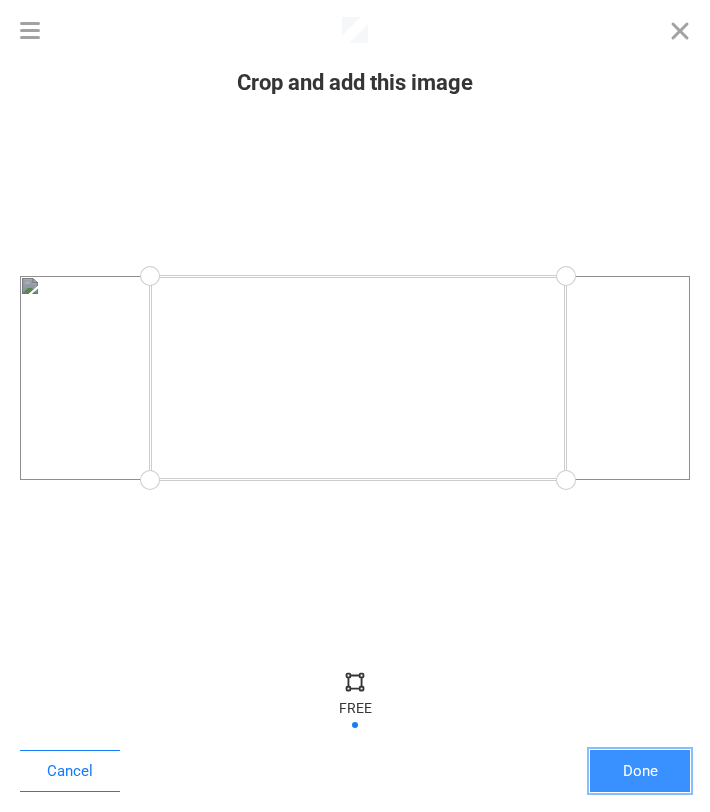 click on "Done" at bounding box center (640, 771) 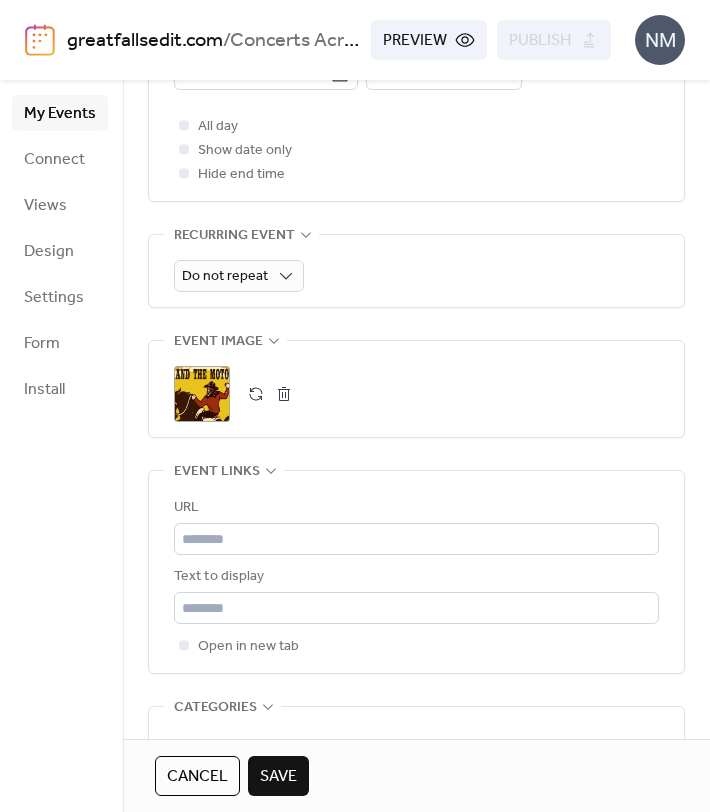 scroll, scrollTop: 927, scrollLeft: 0, axis: vertical 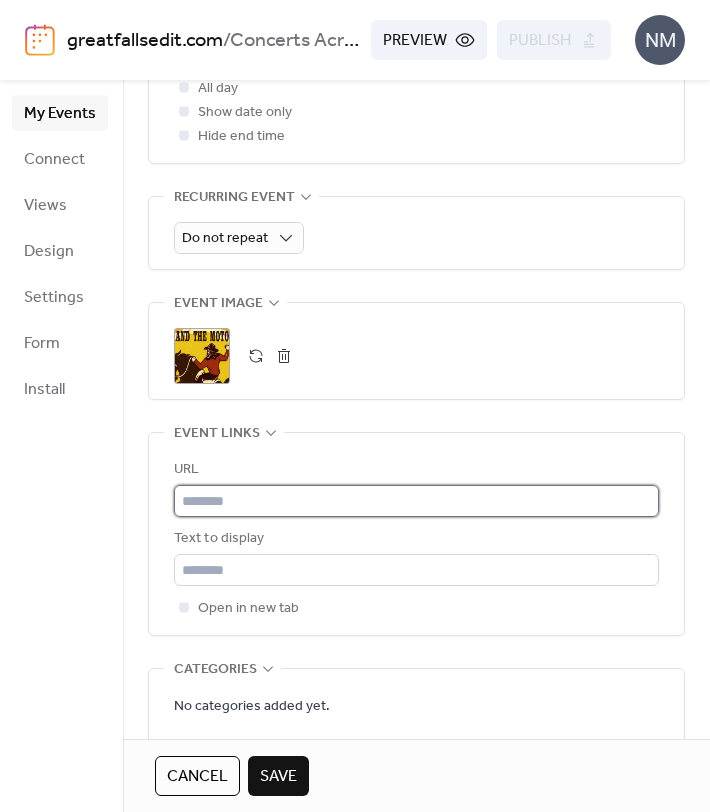 click at bounding box center (416, 501) 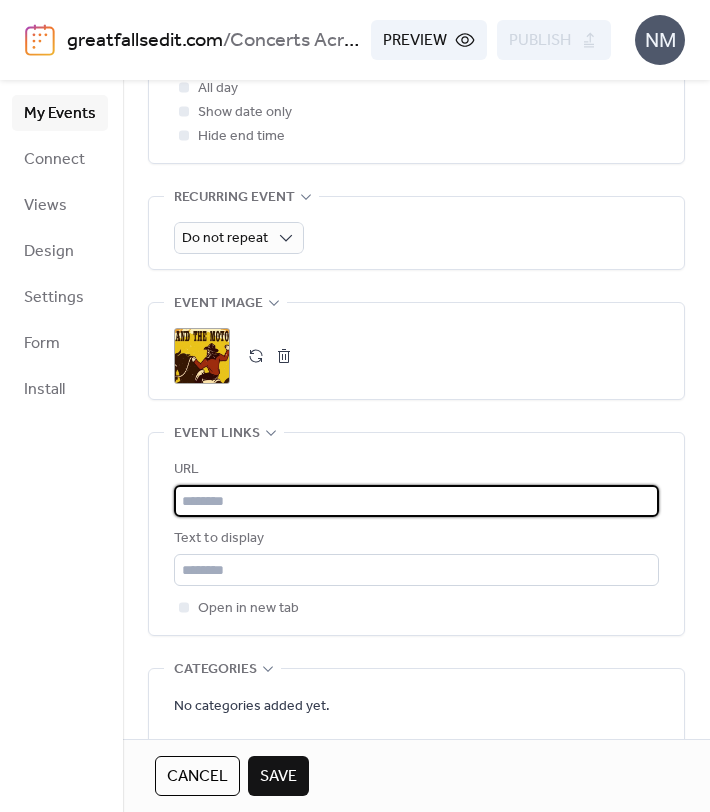 paste on "**********" 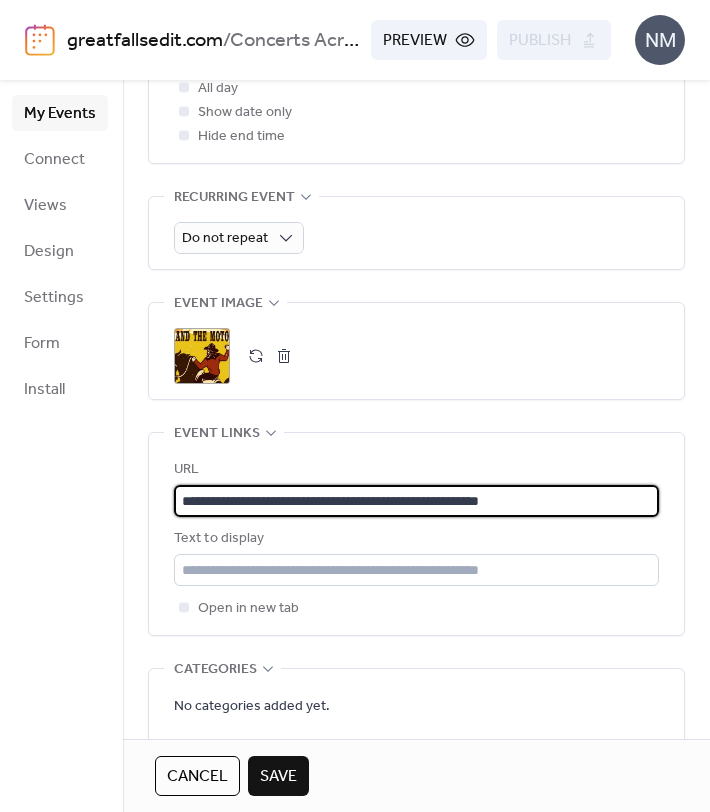 type on "**********" 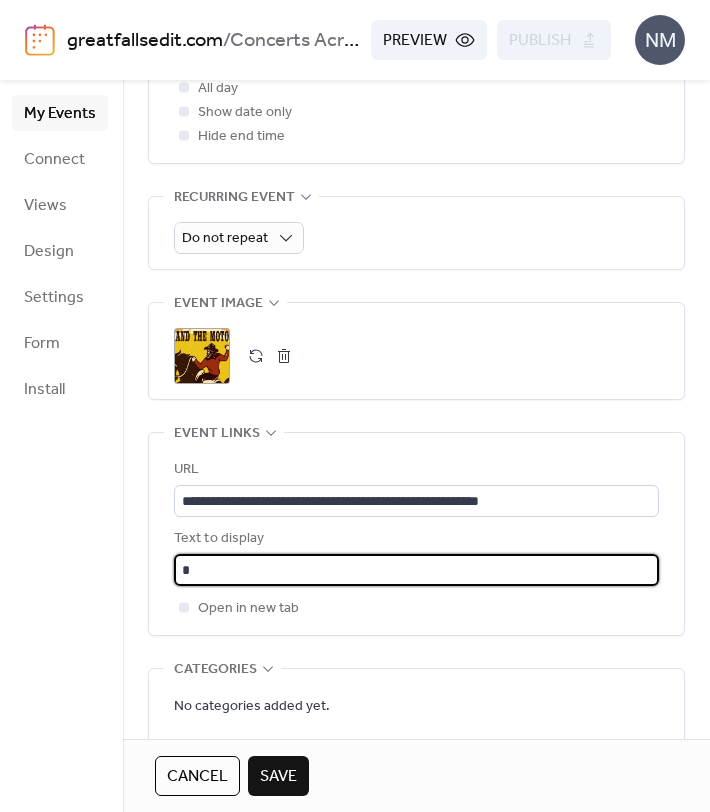 type on "**********" 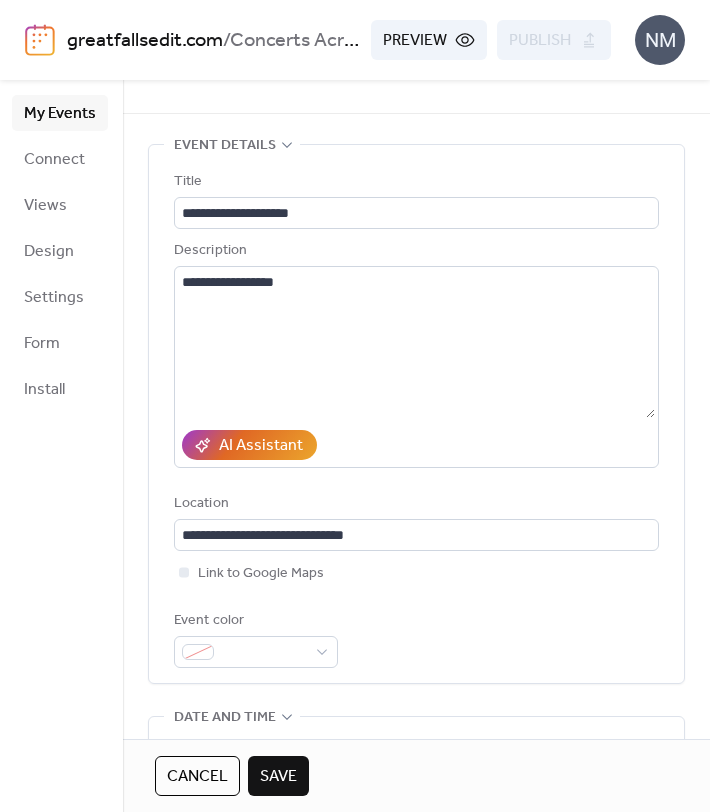 scroll, scrollTop: 0, scrollLeft: 0, axis: both 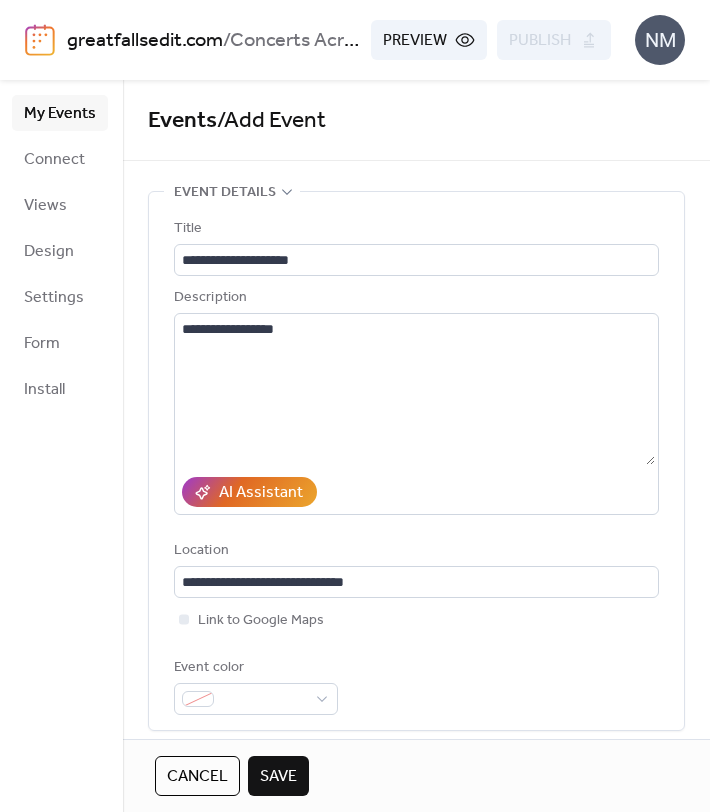click on "Save" at bounding box center (278, 777) 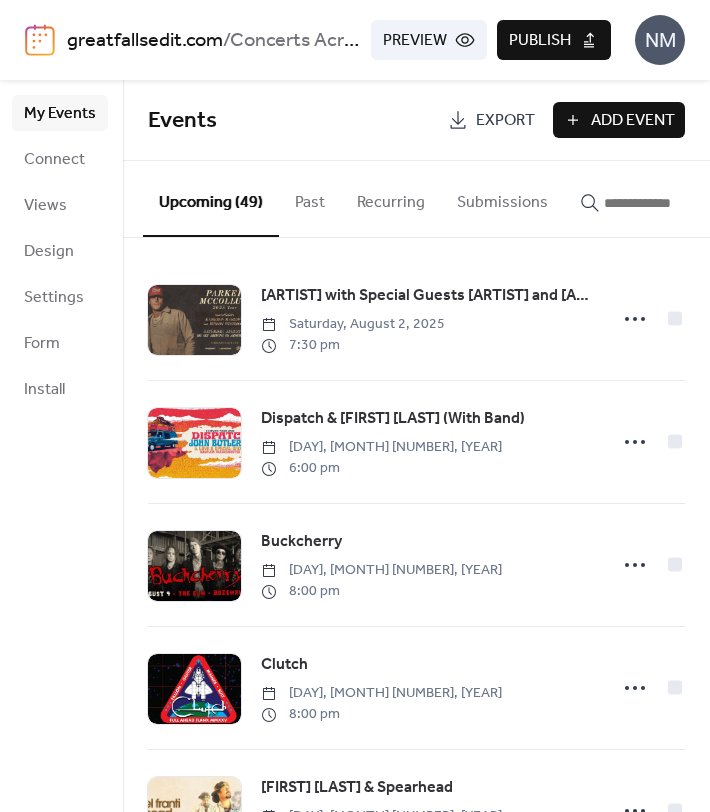 click on "Publish" at bounding box center (540, 41) 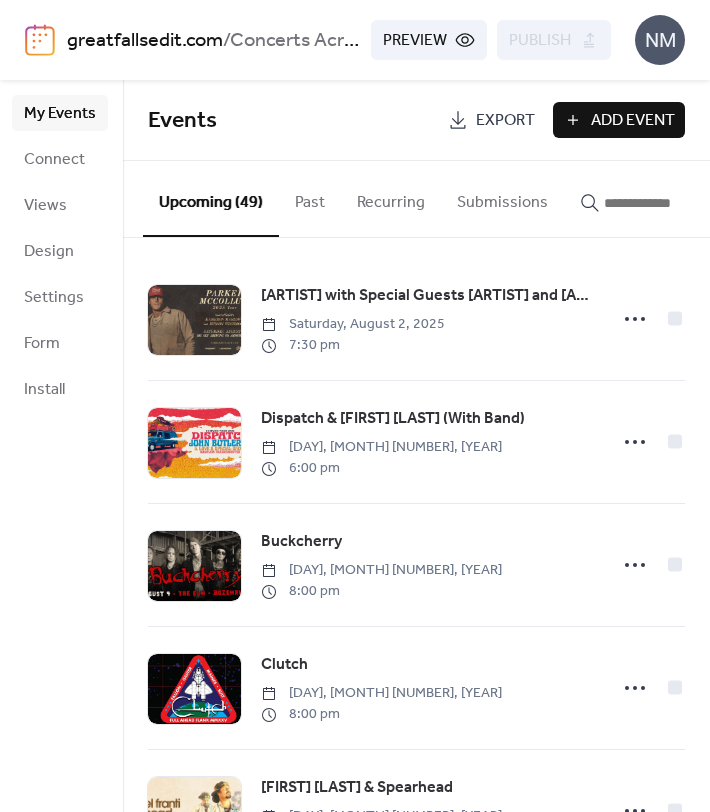 click at bounding box center (664, 203) 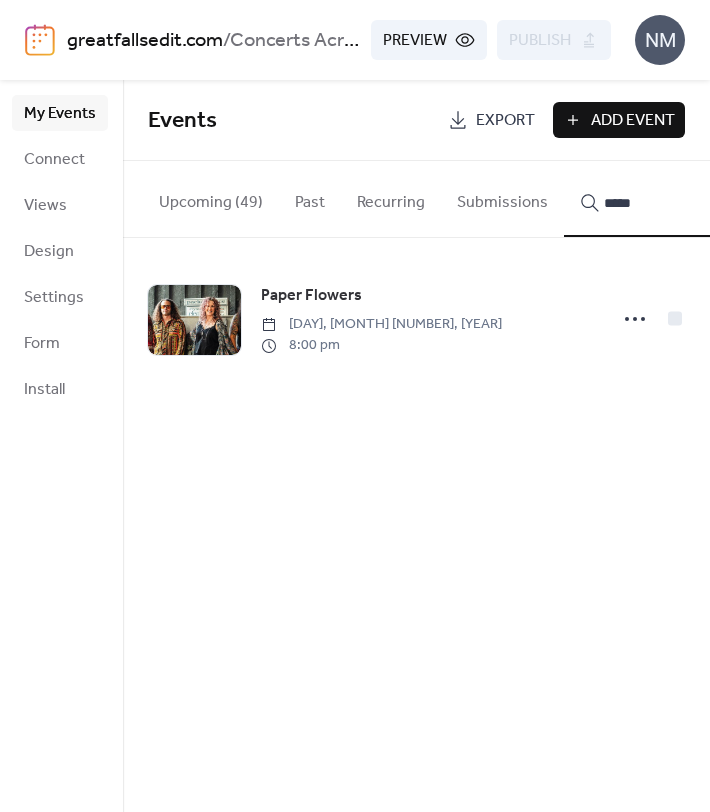 type on "*****" 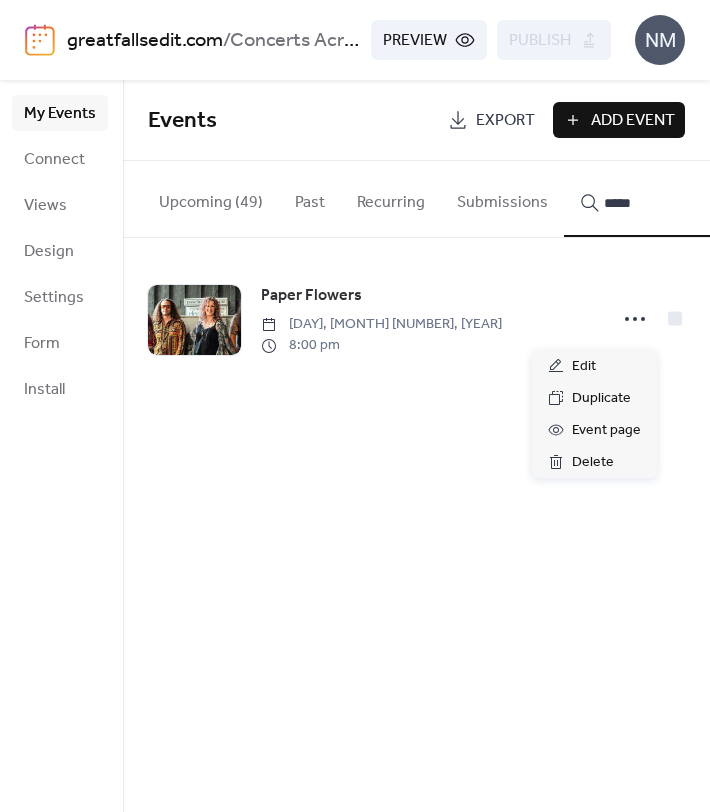 click 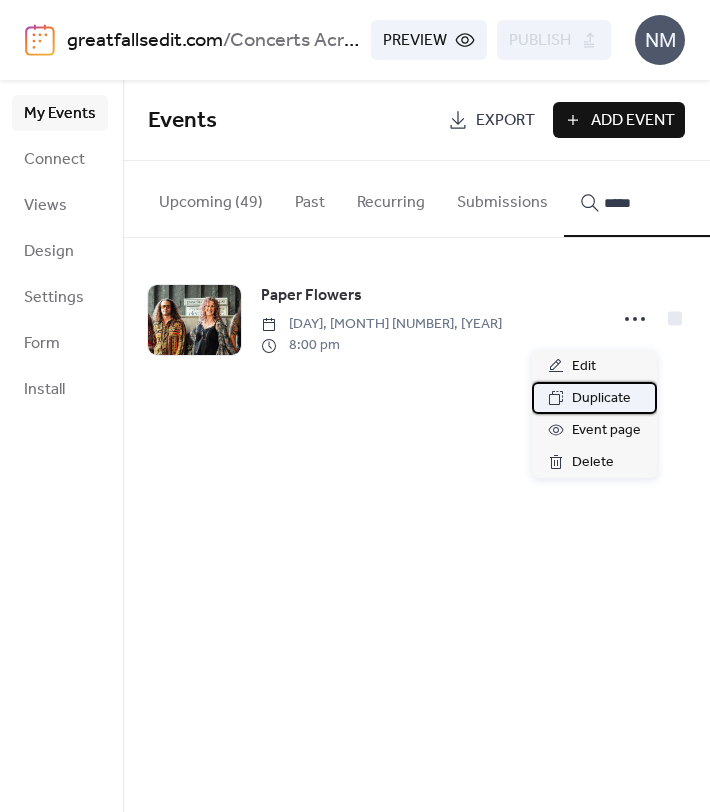 click on "Duplicate" at bounding box center [601, 399] 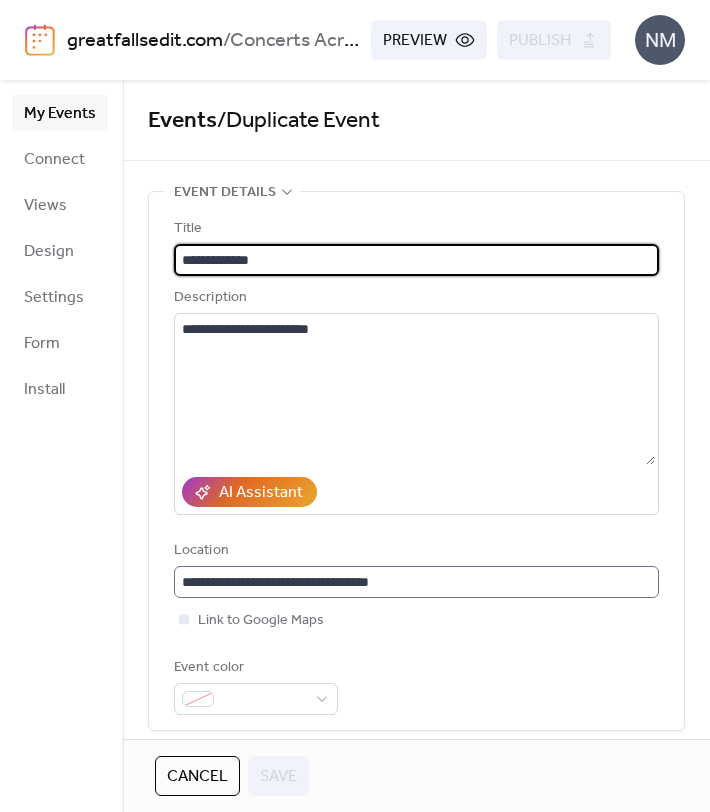 scroll, scrollTop: 289, scrollLeft: 0, axis: vertical 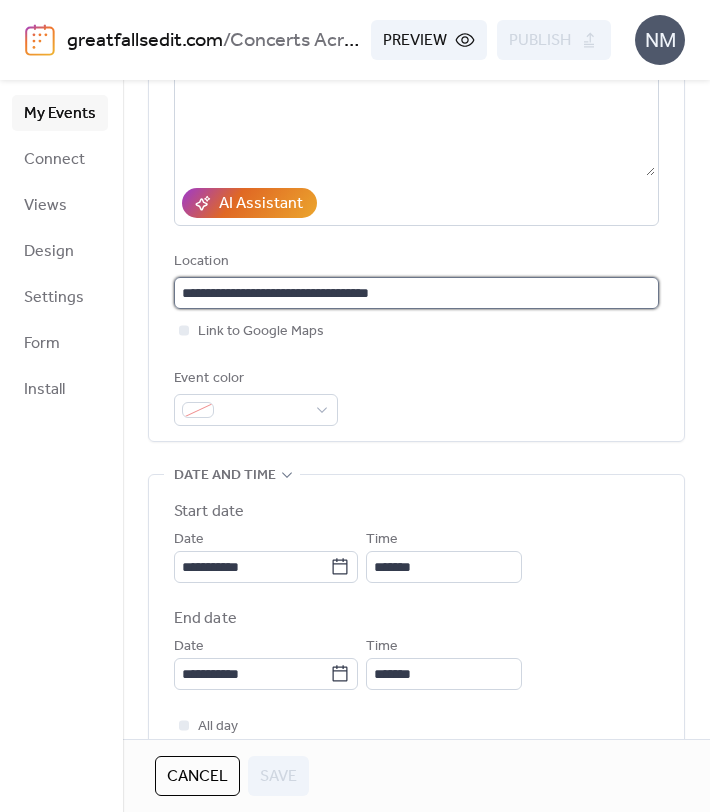 click on "**********" at bounding box center (416, 293) 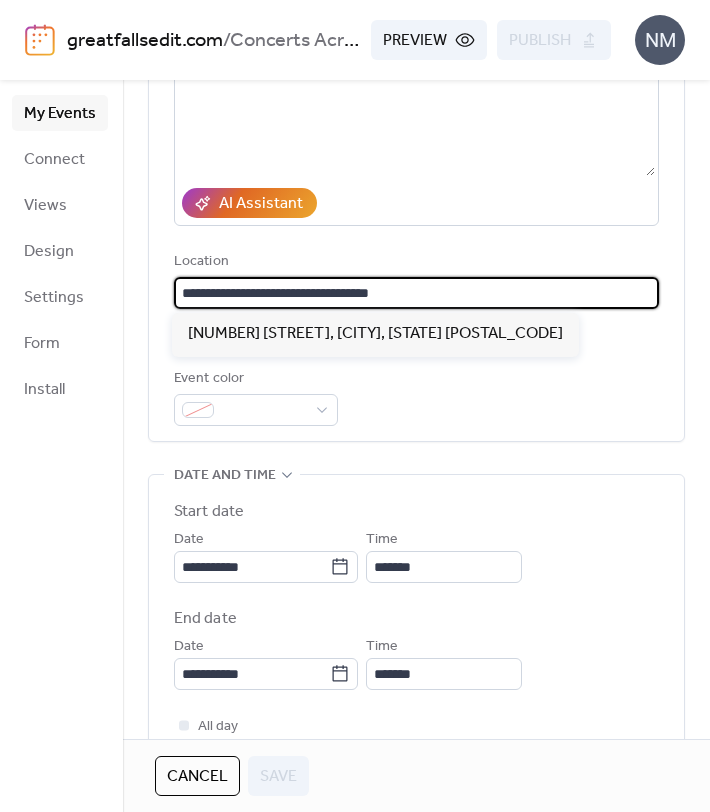 click on "**********" at bounding box center (416, 293) 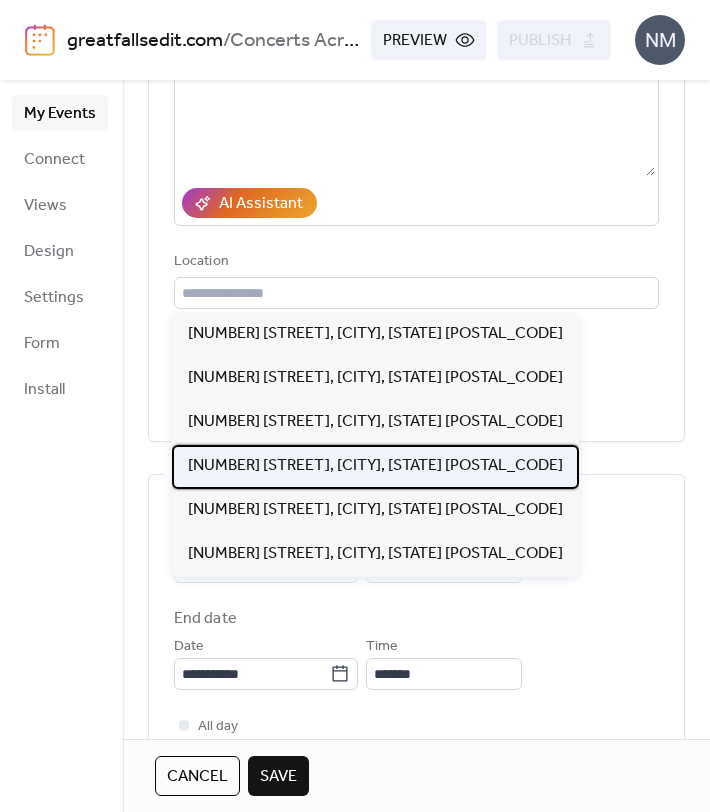 click on "[NUMBER] [STREET], [CITY], [STATE] [POSTAL_CODE]" at bounding box center (375, 466) 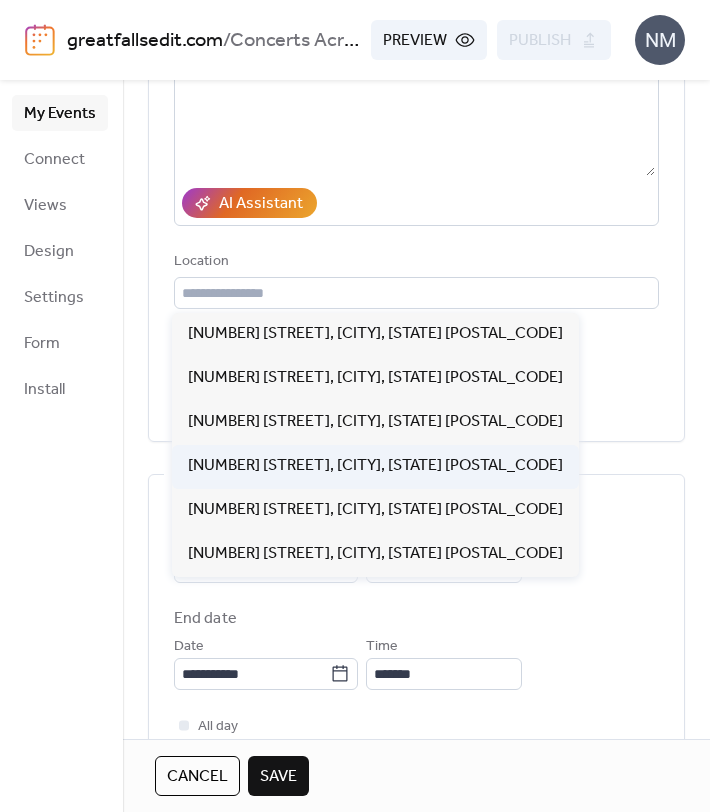 type on "**********" 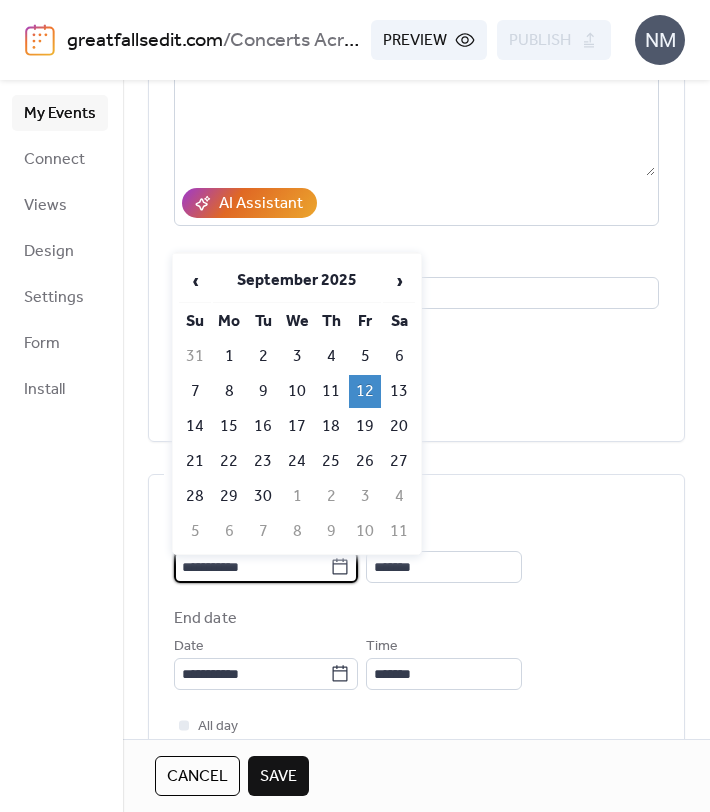 click on "**********" at bounding box center (252, 567) 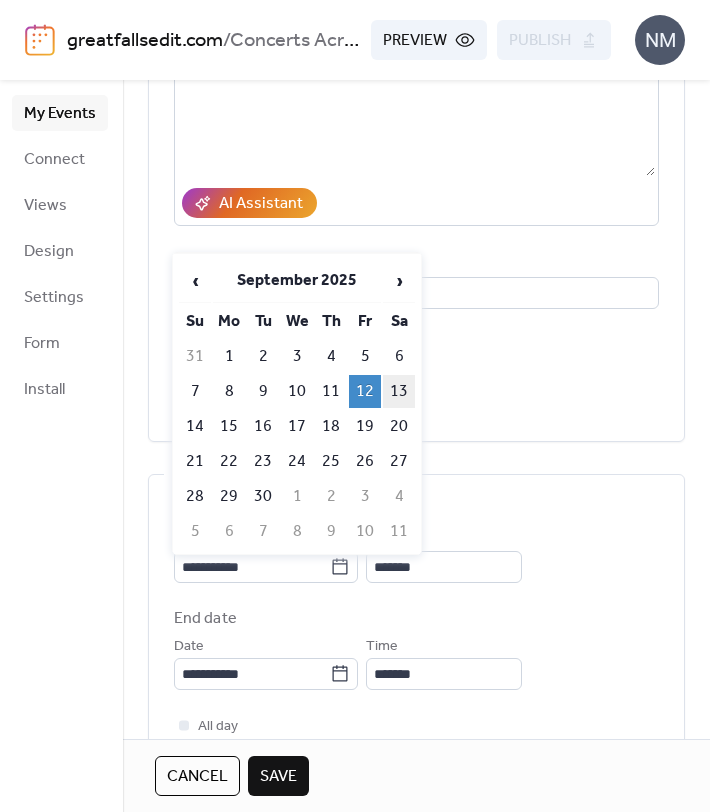click on "13" at bounding box center (399, 391) 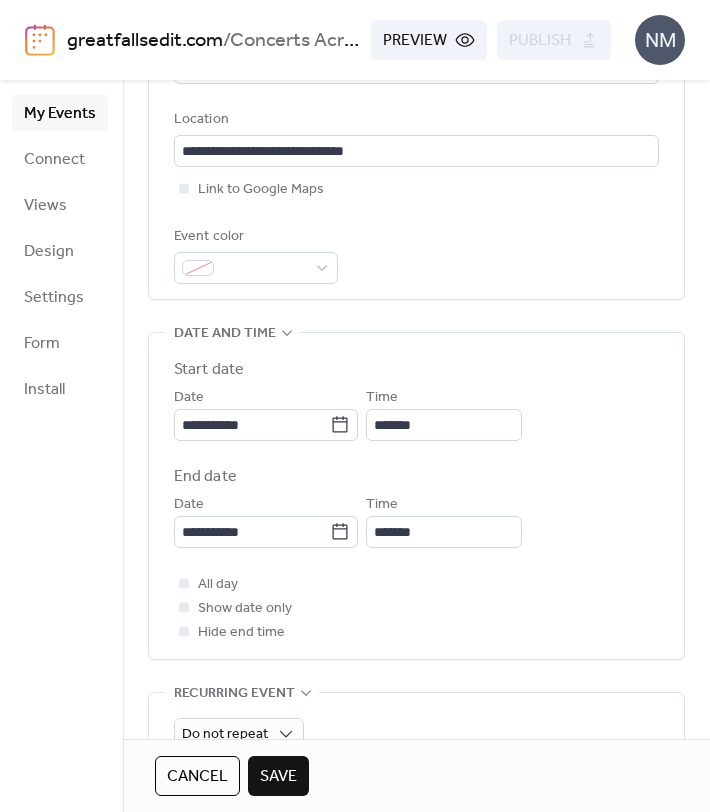 scroll, scrollTop: 434, scrollLeft: 0, axis: vertical 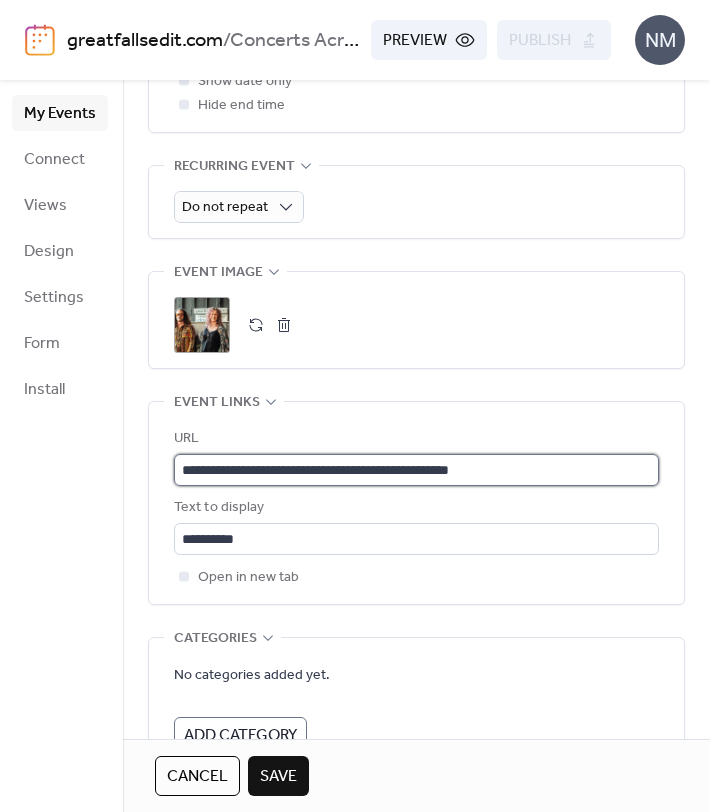click on "**********" at bounding box center (416, 470) 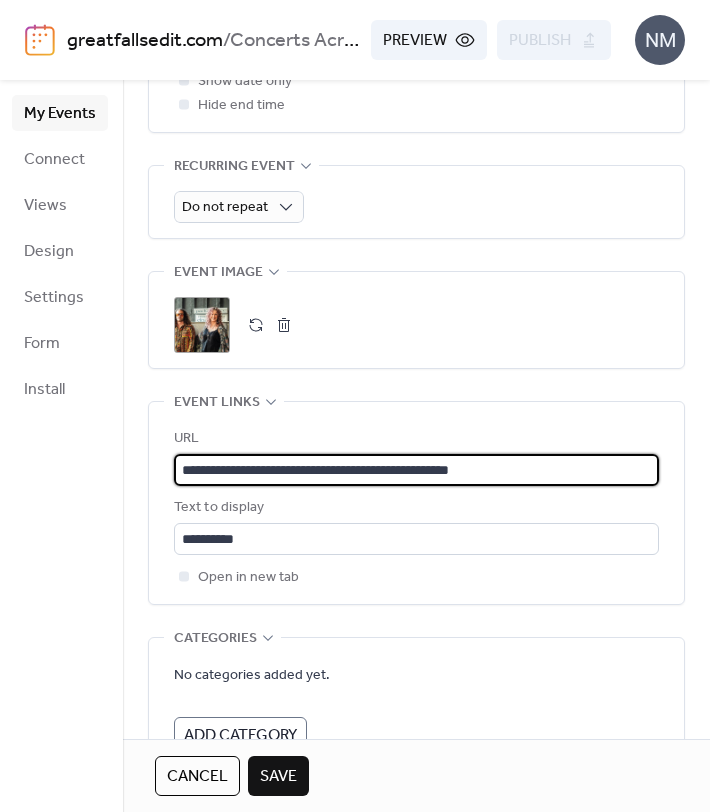 click on "**********" at bounding box center (416, 470) 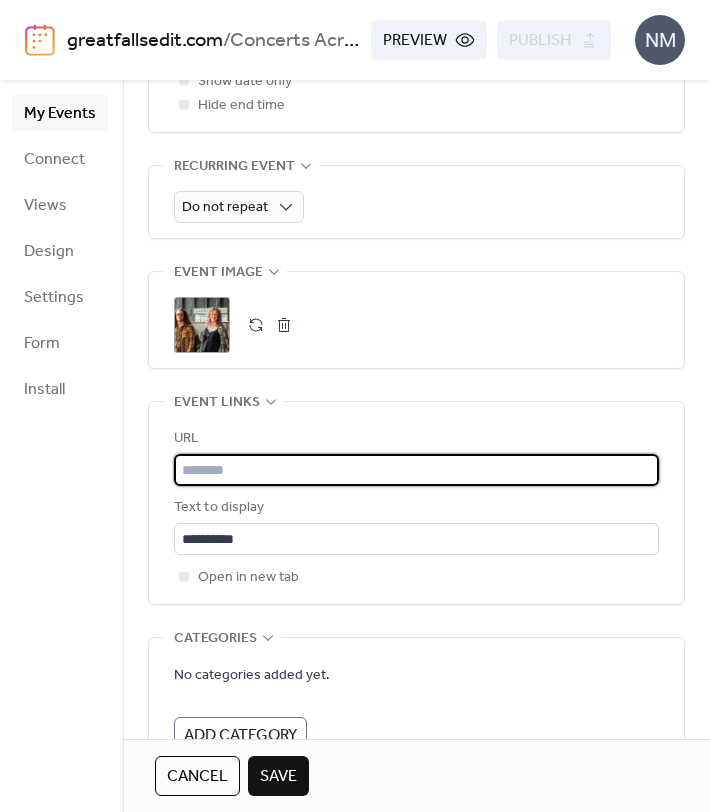 paste on "**********" 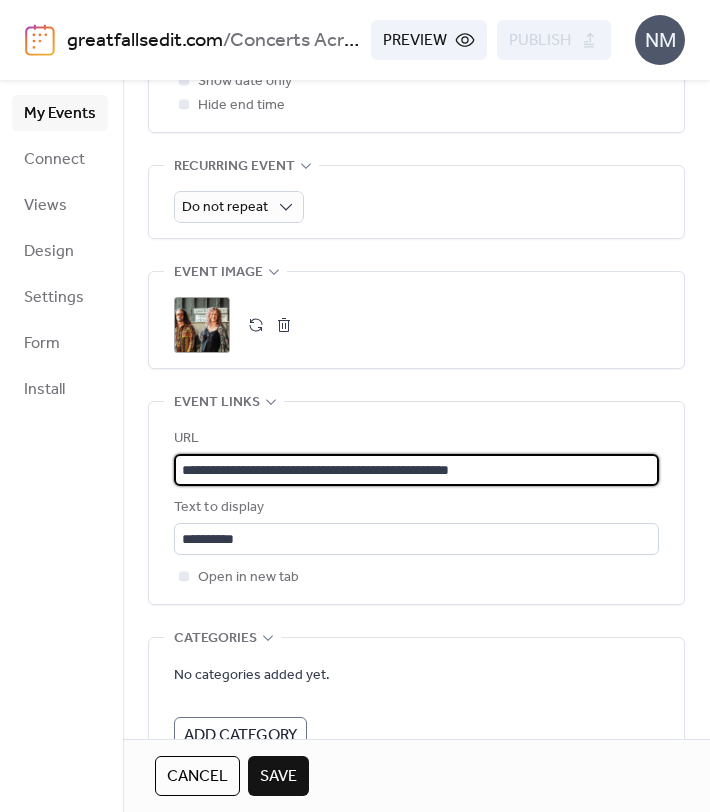 scroll, scrollTop: 1040, scrollLeft: 0, axis: vertical 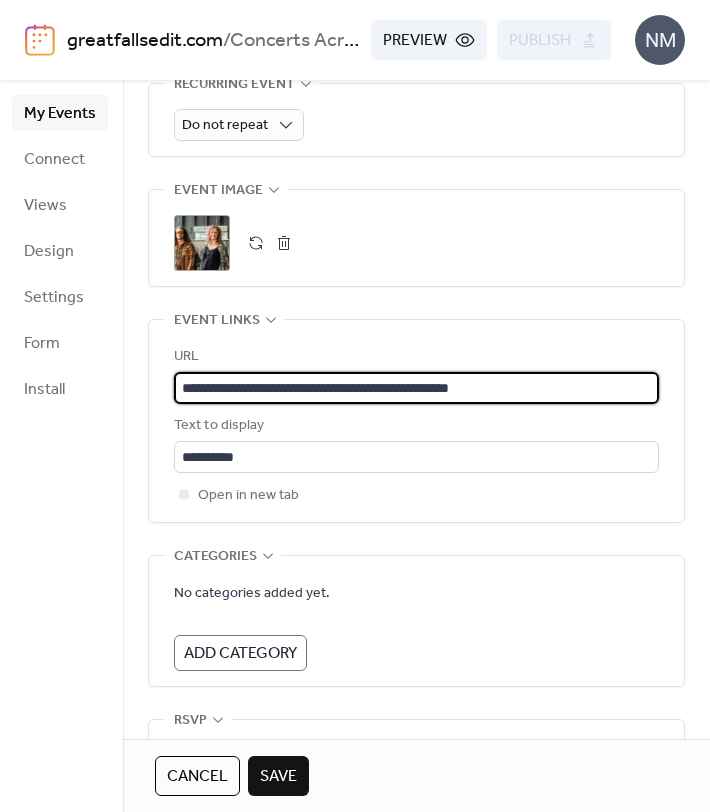 type on "**********" 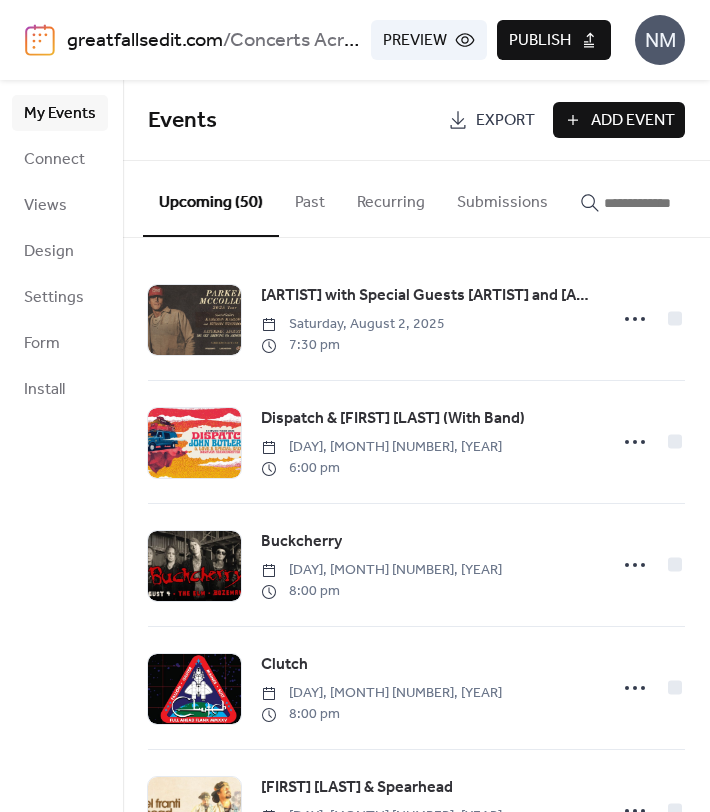 click at bounding box center [664, 203] 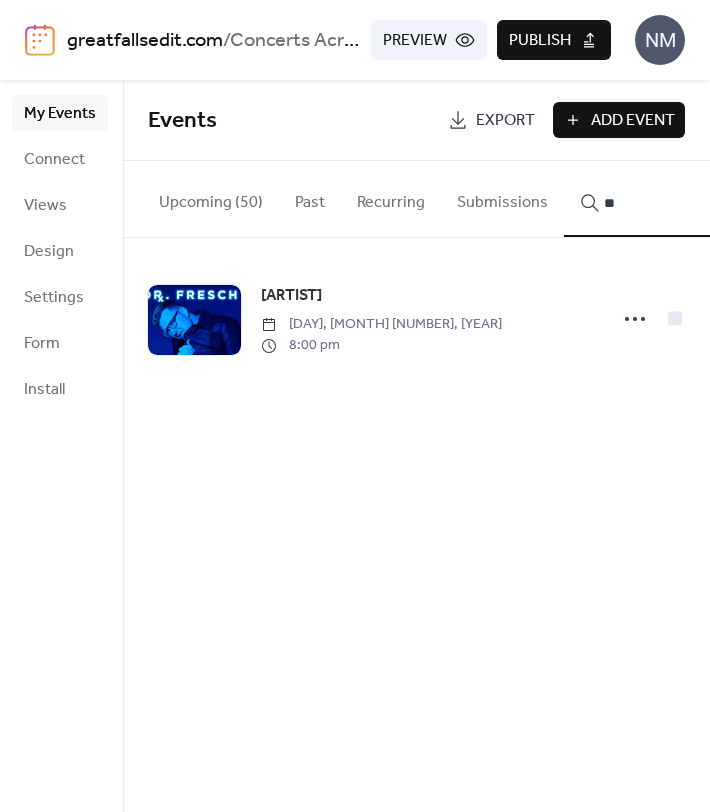 type on "**" 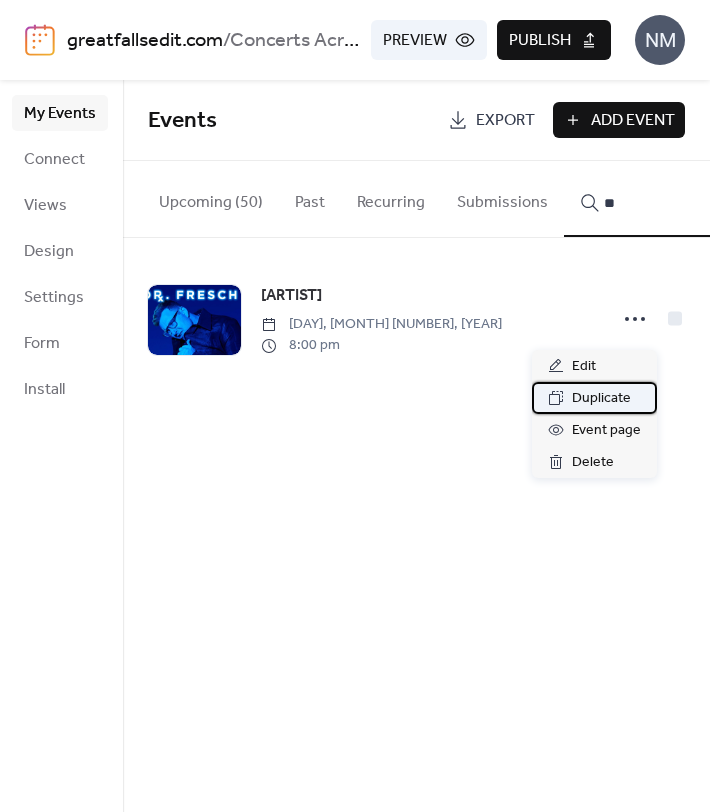 click on "Duplicate" at bounding box center (601, 399) 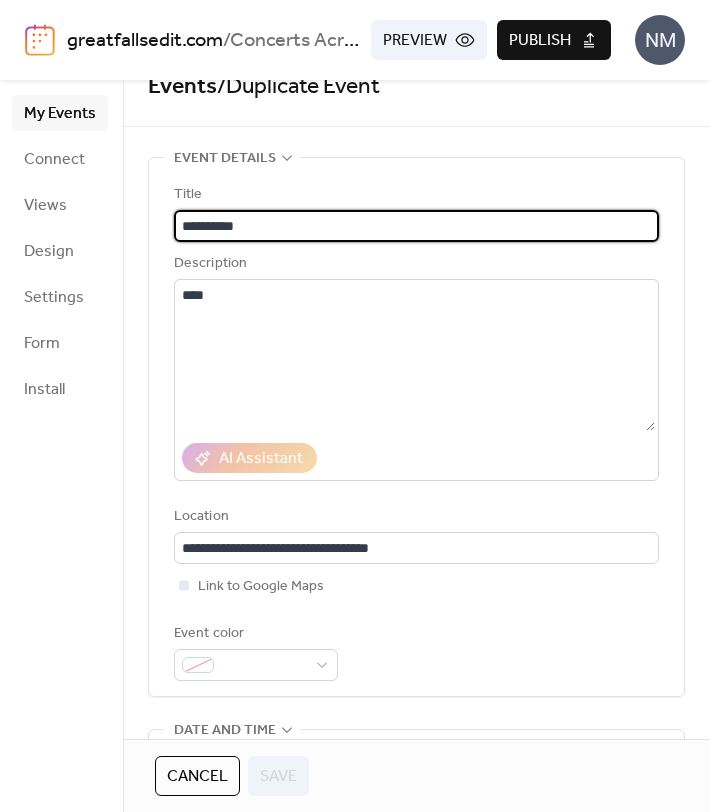 scroll, scrollTop: 35, scrollLeft: 0, axis: vertical 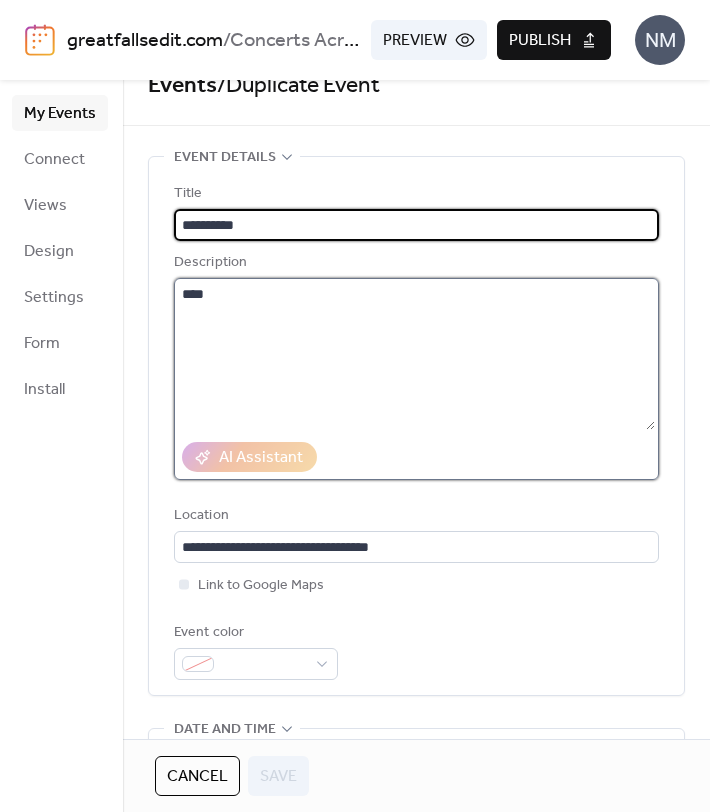 click on "****" at bounding box center (414, 354) 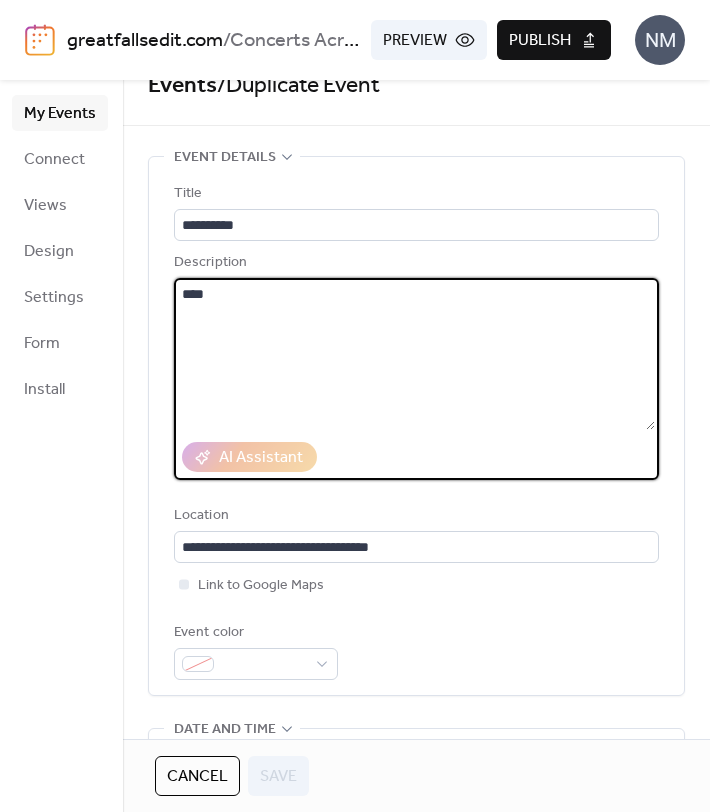 click on "****" at bounding box center [414, 354] 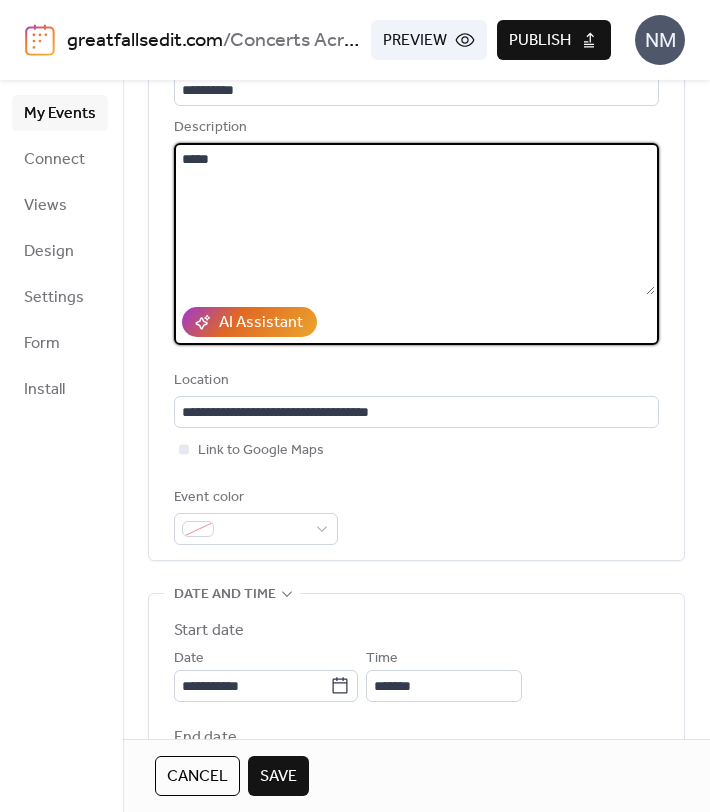 scroll, scrollTop: 188, scrollLeft: 0, axis: vertical 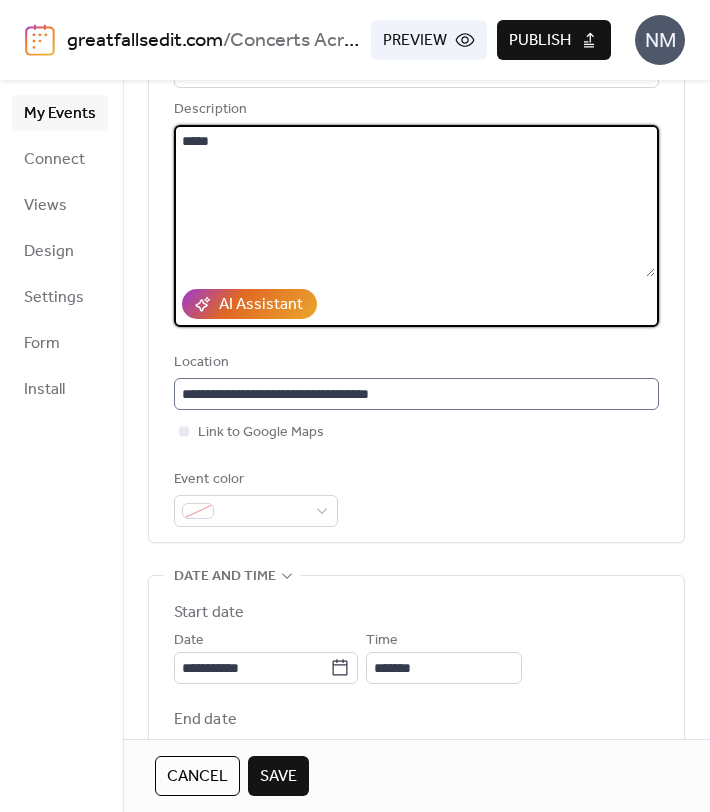 type on "*****" 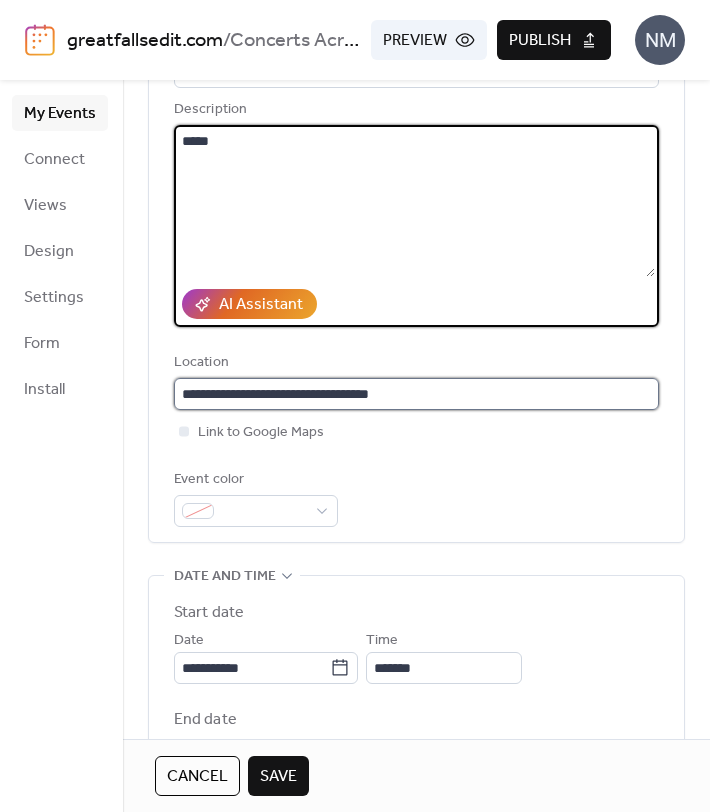 click on "**********" at bounding box center [416, 394] 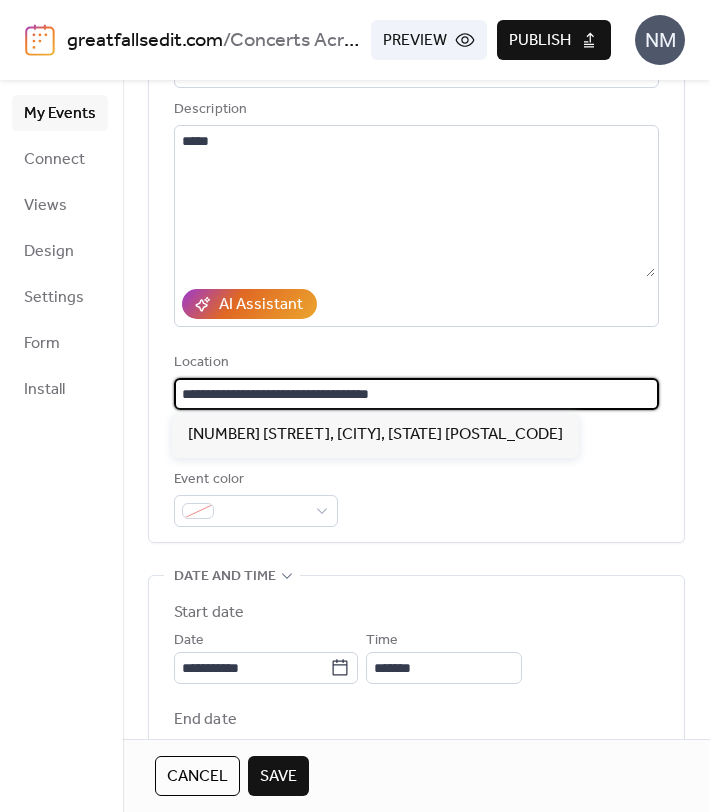 click on "**********" at bounding box center (416, 394) 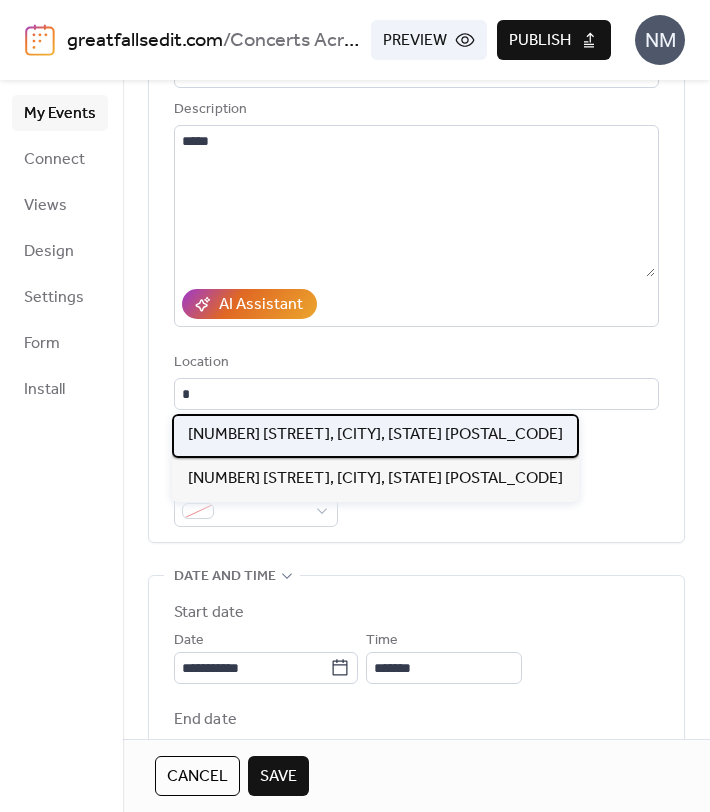 click on "[NUMBER] [STREET], [CITY], [STATE] [POSTAL_CODE]" at bounding box center [375, 435] 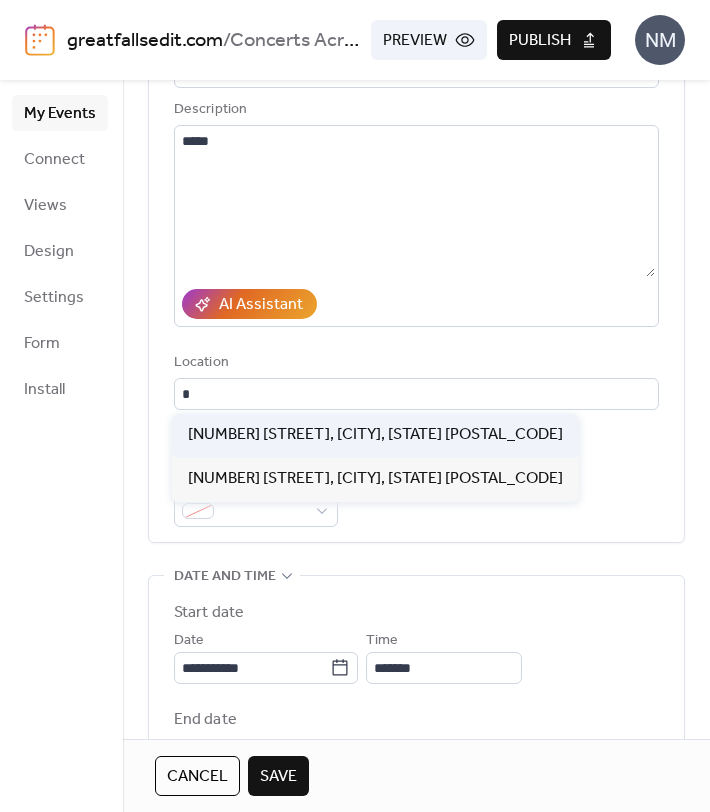 type on "**********" 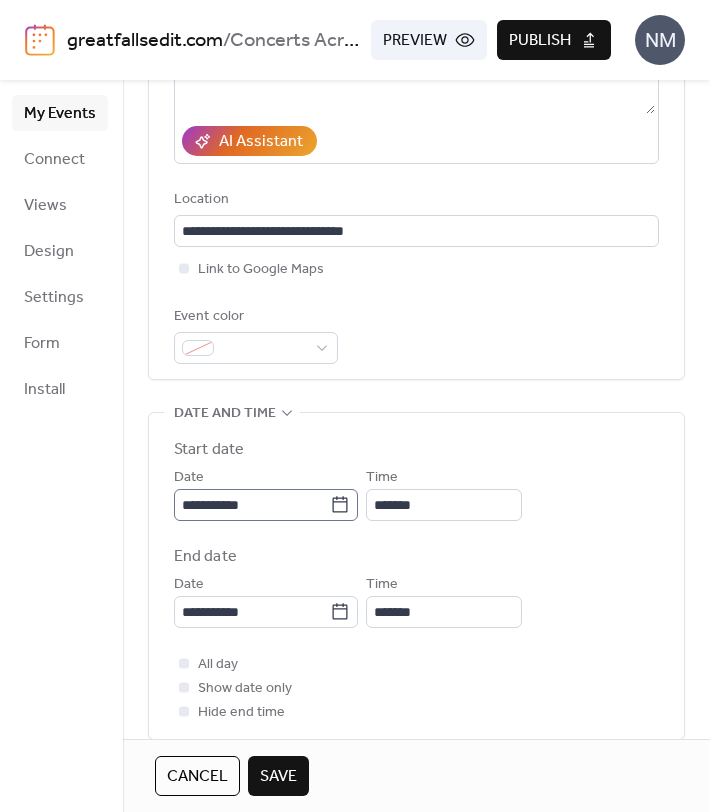 scroll, scrollTop: 358, scrollLeft: 0, axis: vertical 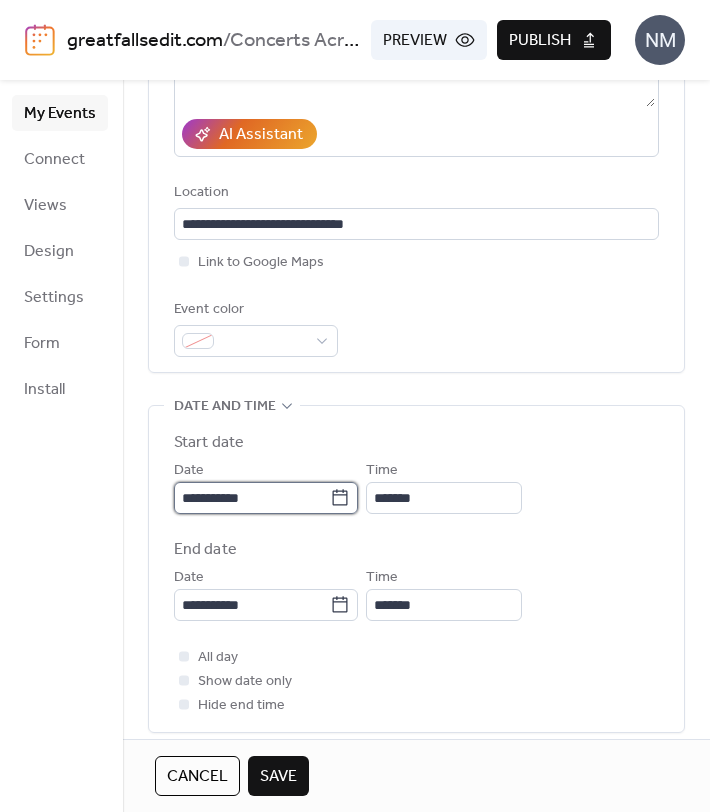 click on "**********" at bounding box center [252, 498] 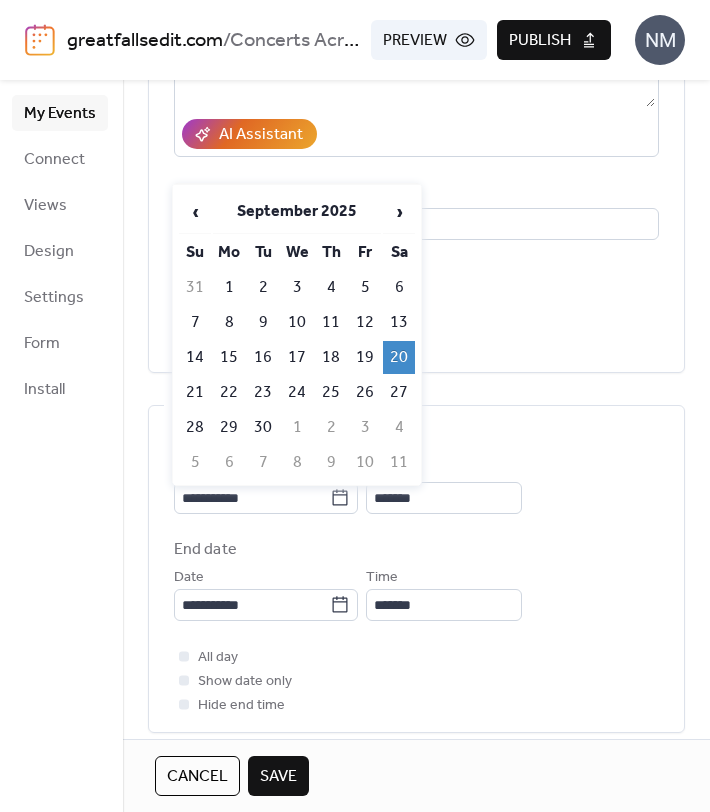 click on "19" at bounding box center (365, 357) 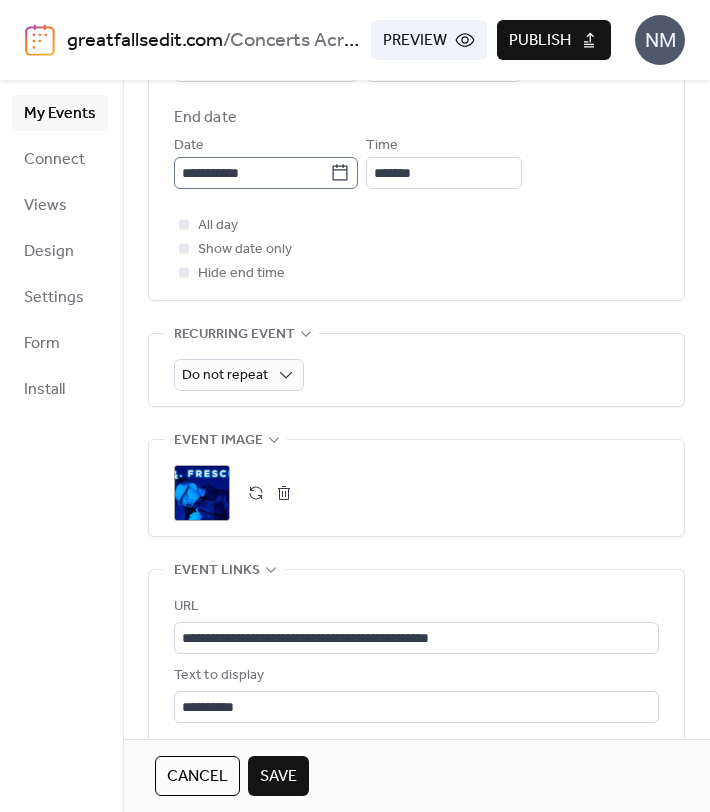 scroll, scrollTop: 841, scrollLeft: 0, axis: vertical 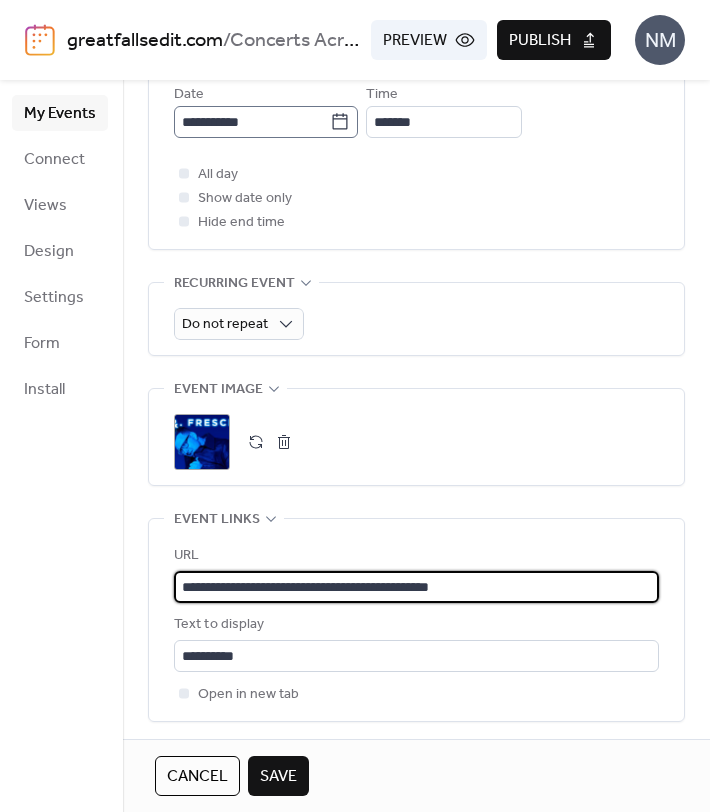 click on "**********" at bounding box center (416, 587) 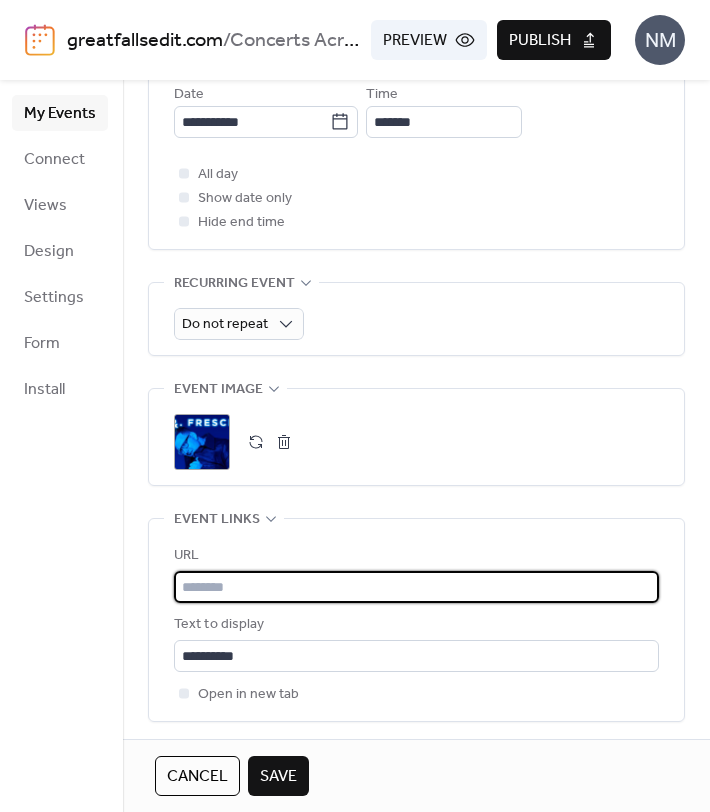 click at bounding box center (416, 587) 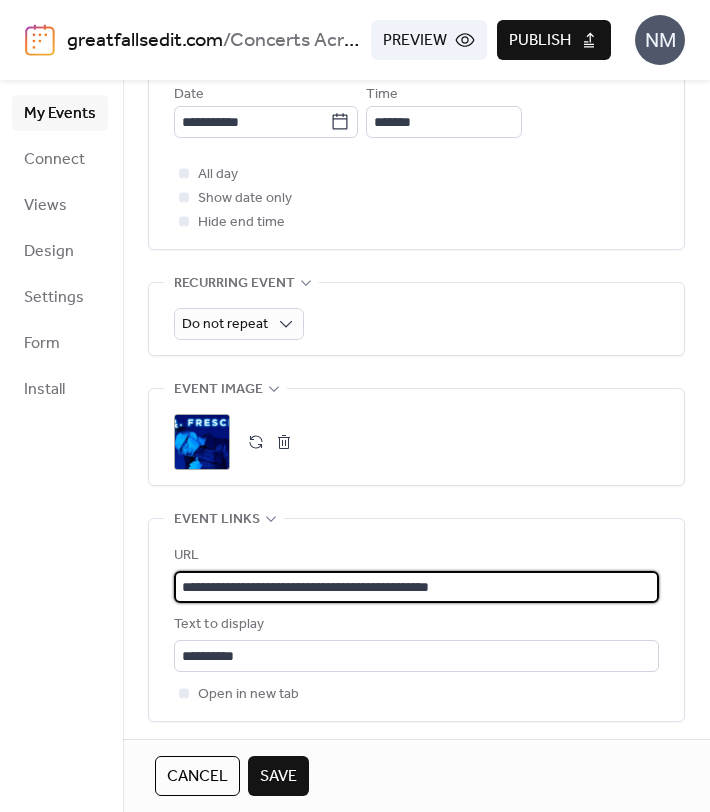 type on "**********" 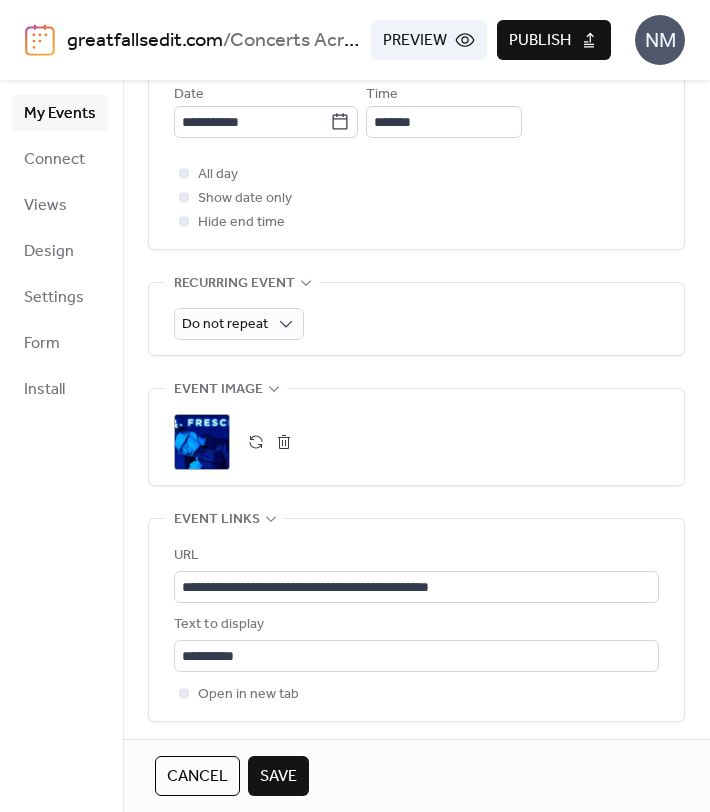 click on "Save" at bounding box center [278, 777] 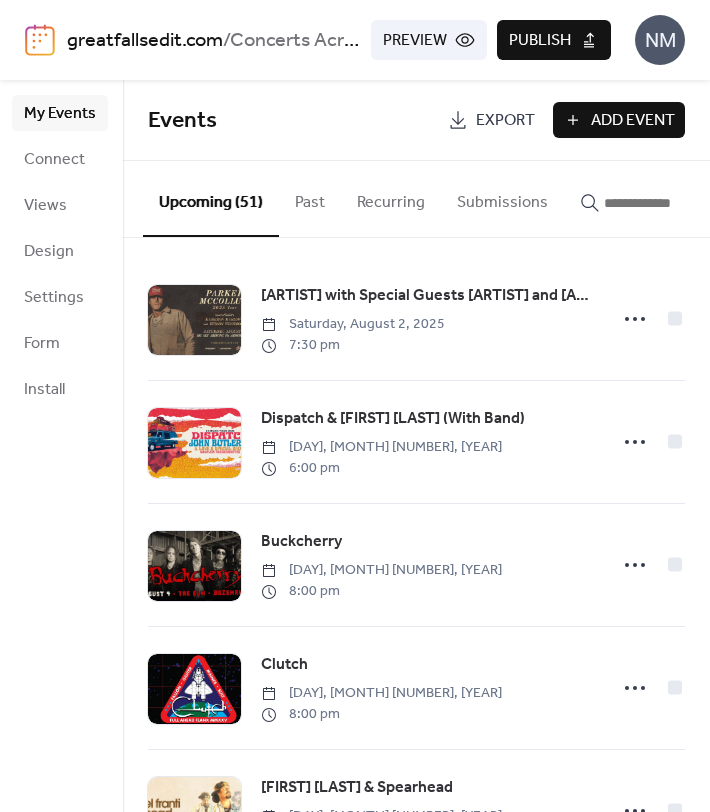 click on "Add Event" at bounding box center [633, 121] 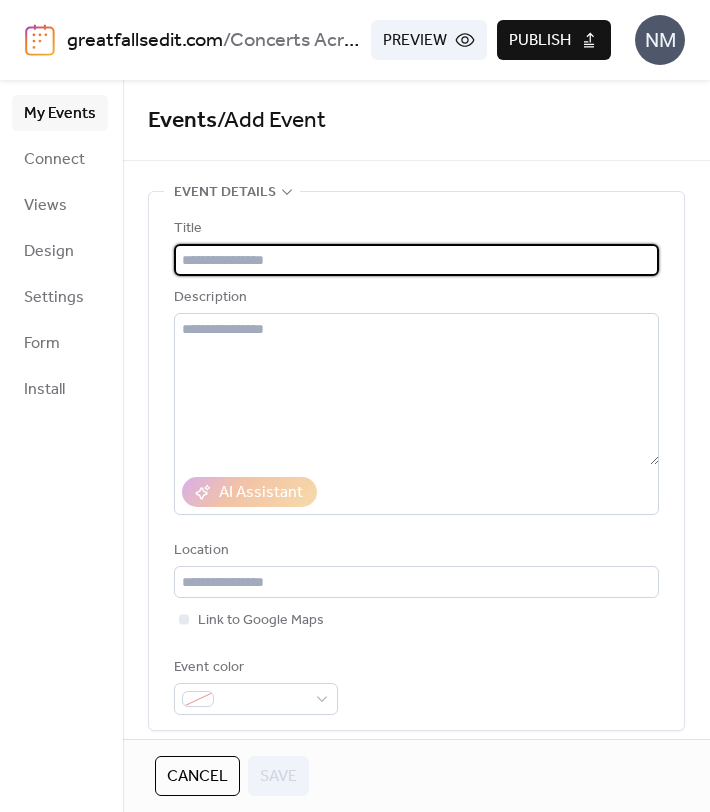 paste on "**********" 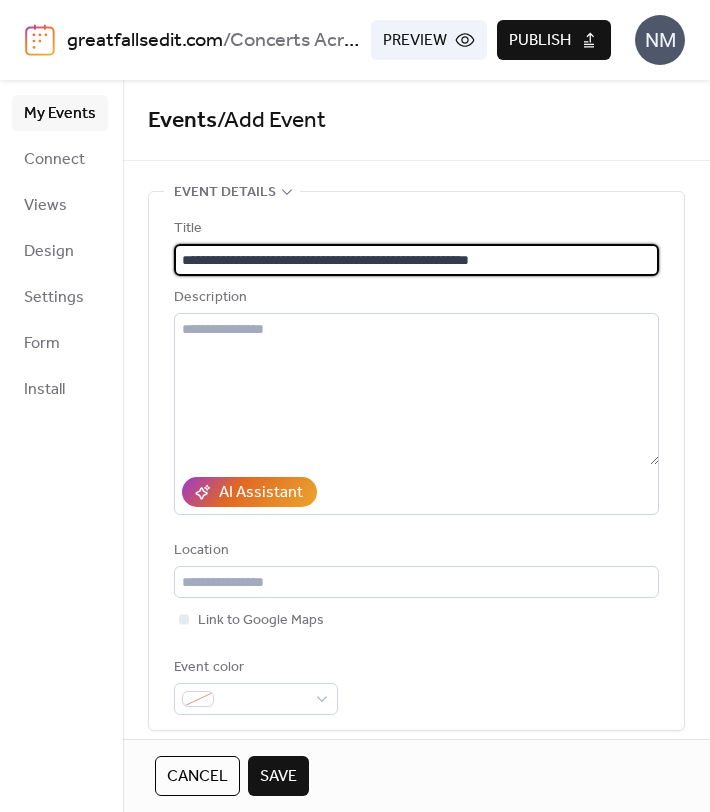 type on "**********" 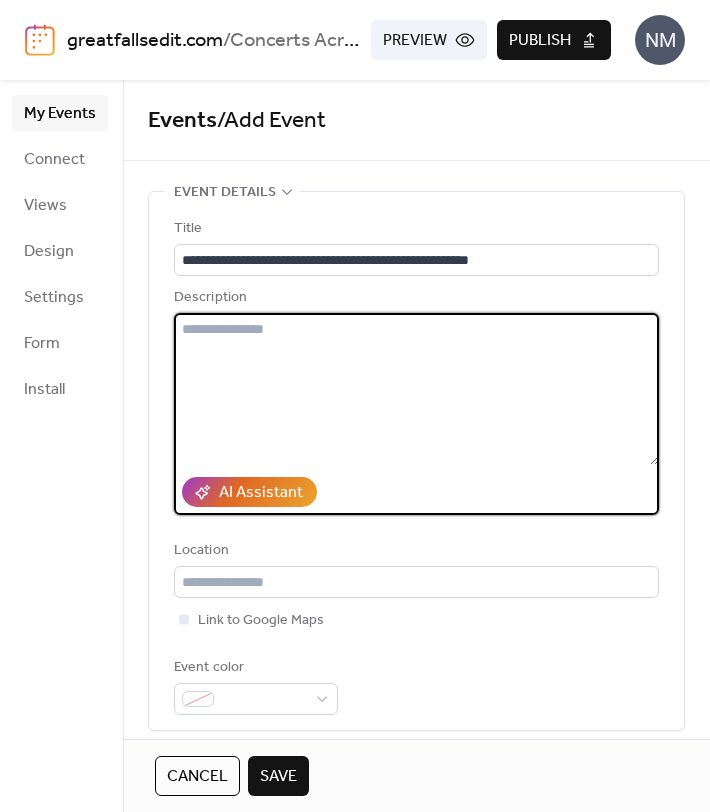 click at bounding box center (416, 389) 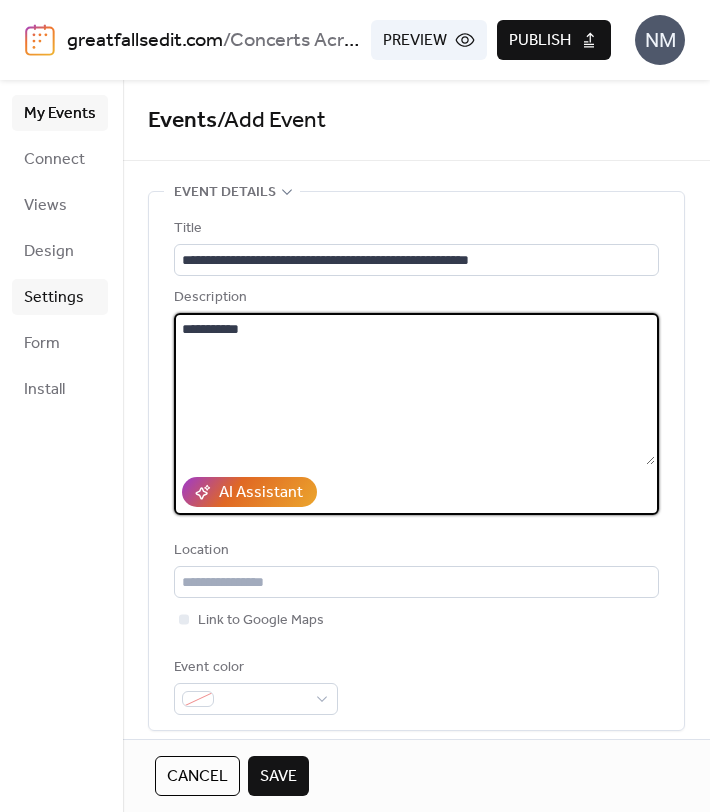 type on "**********" 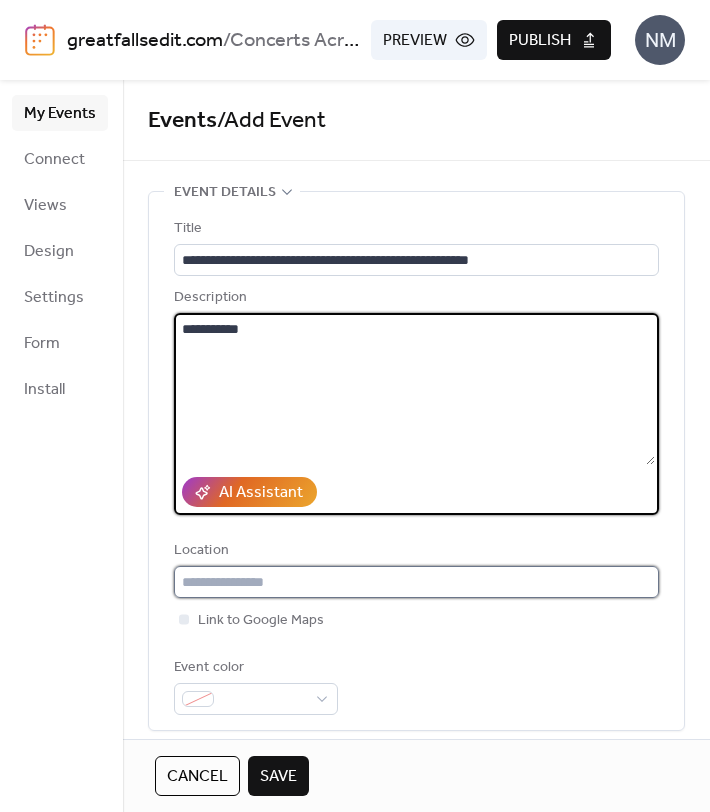 click at bounding box center (416, 582) 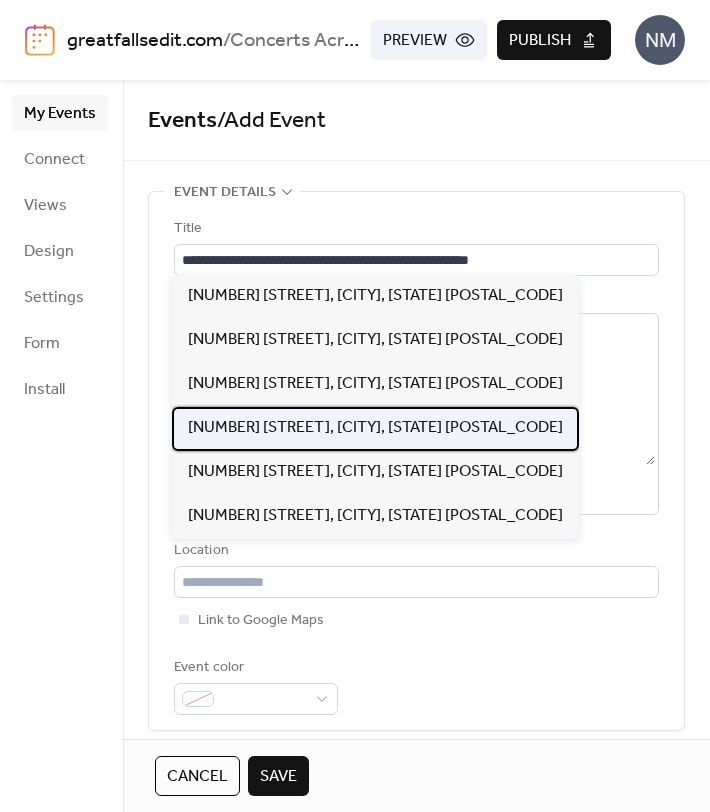 click on "[NUMBER] [STREET], [CITY], [STATE] [POSTAL_CODE]" at bounding box center (375, 428) 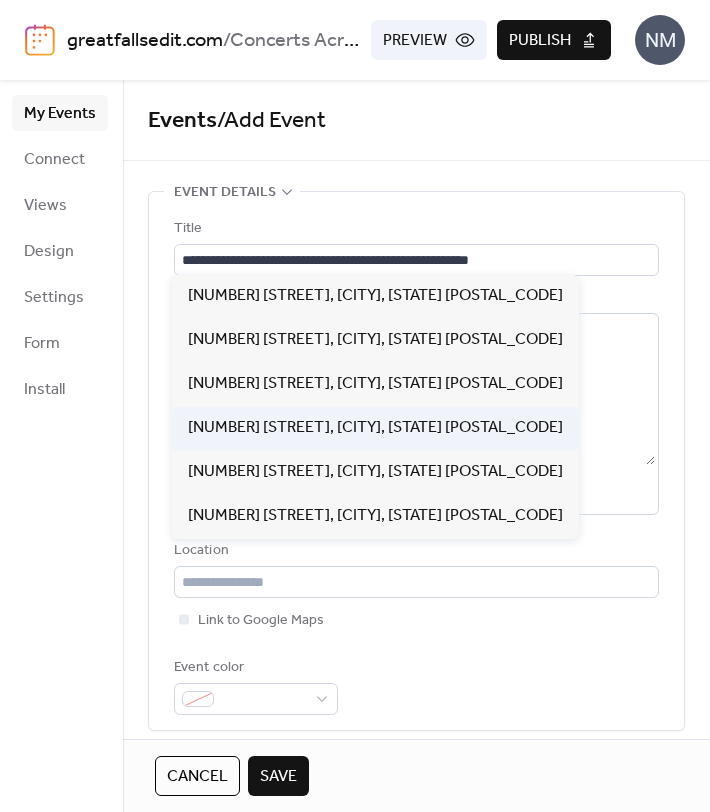 type on "**********" 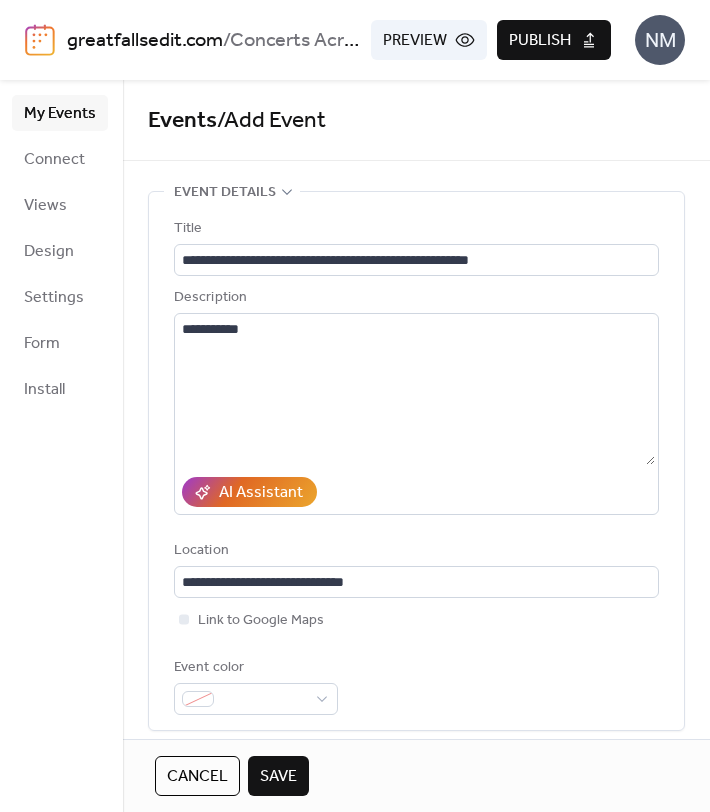 click on "**********" at bounding box center [416, 466] 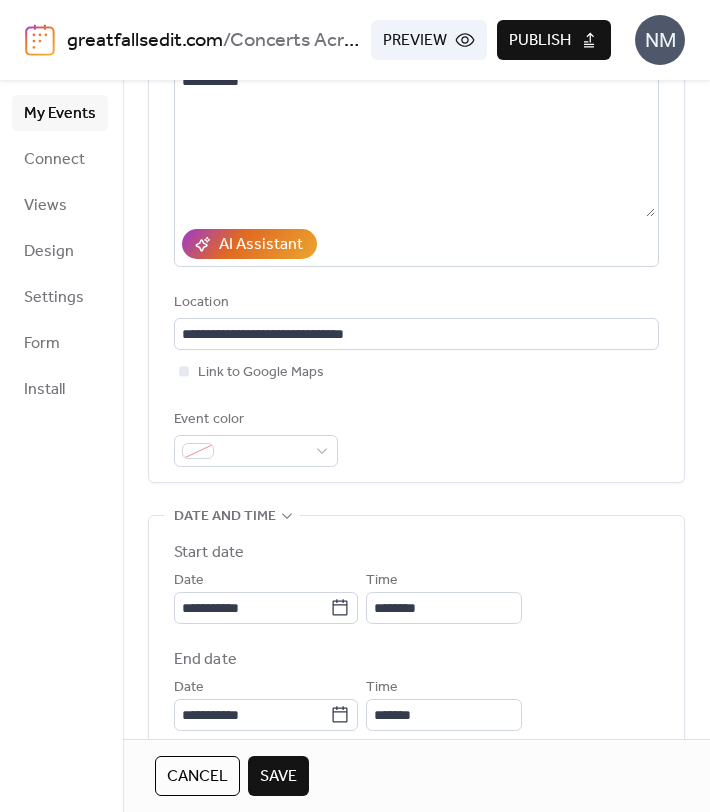 scroll, scrollTop: 254, scrollLeft: 0, axis: vertical 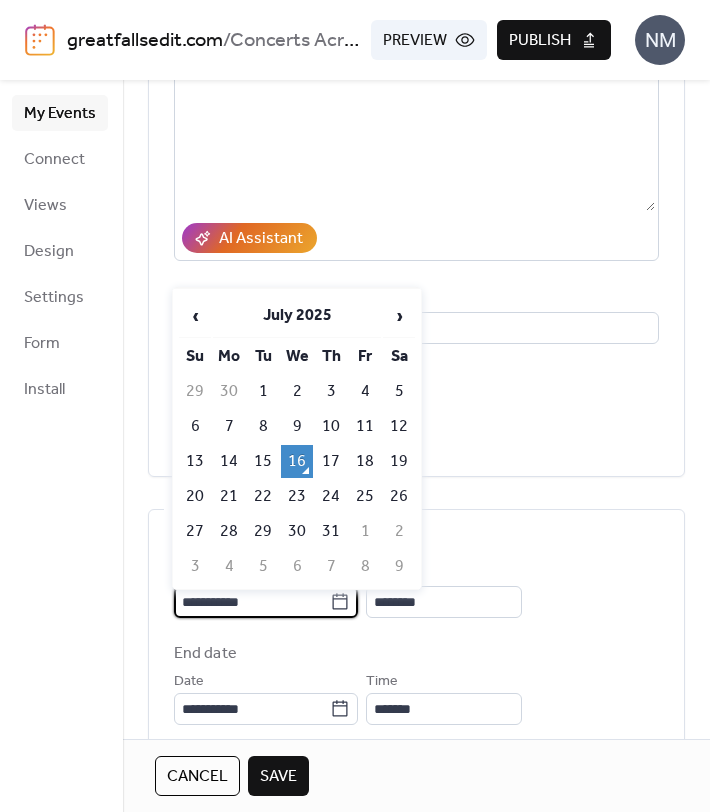 click on "**********" at bounding box center (252, 602) 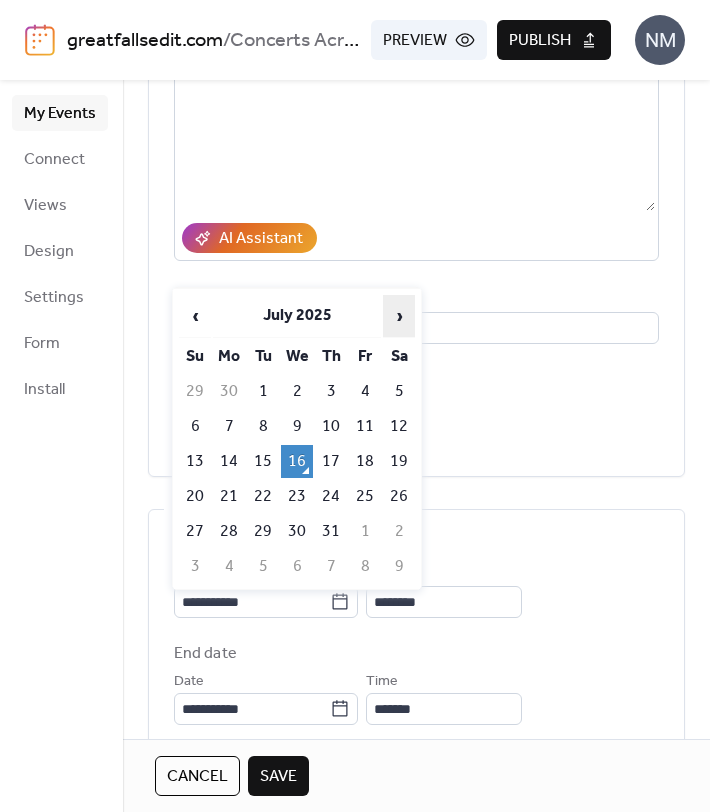 click on "›" at bounding box center [399, 316] 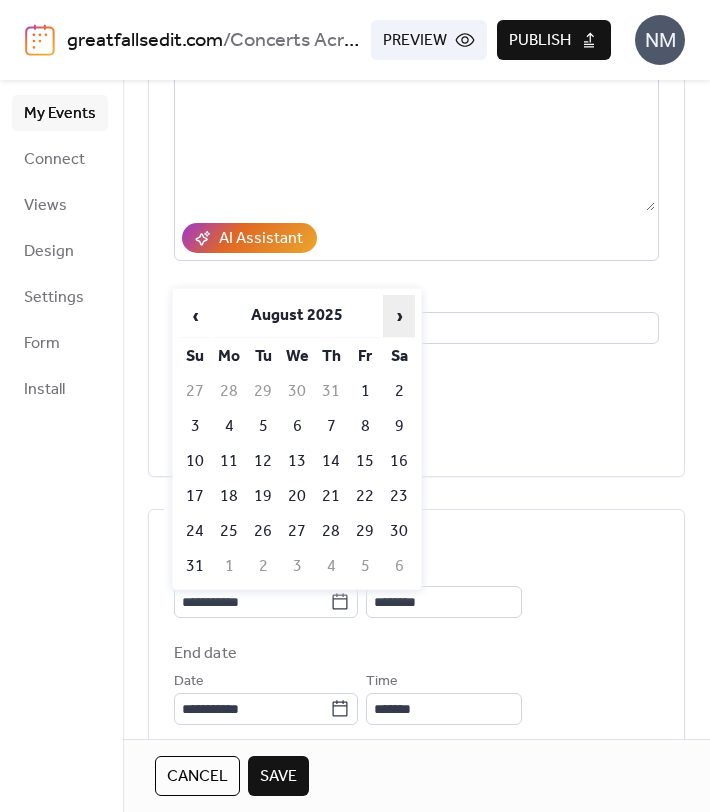 click on "›" at bounding box center [399, 316] 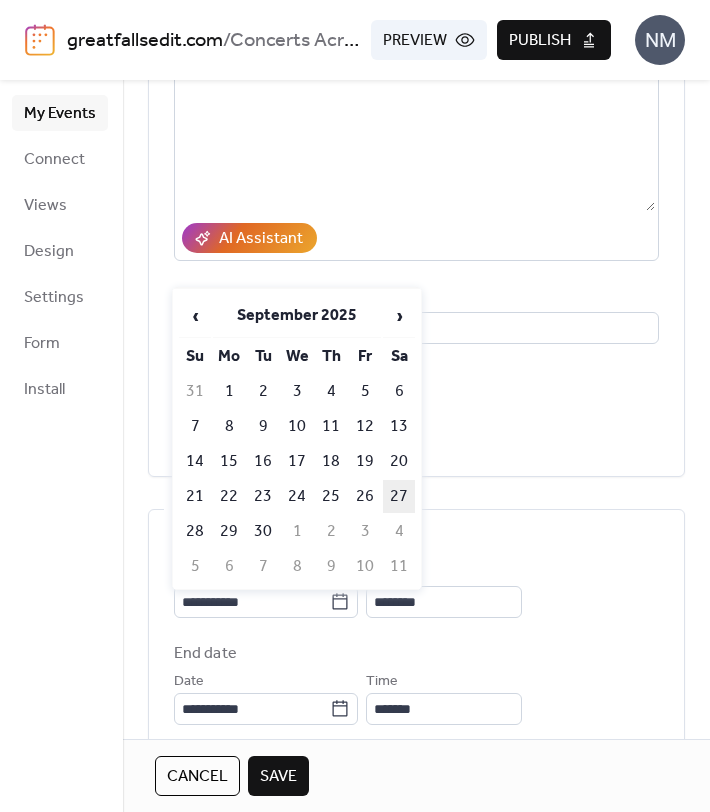 click on "27" at bounding box center [399, 496] 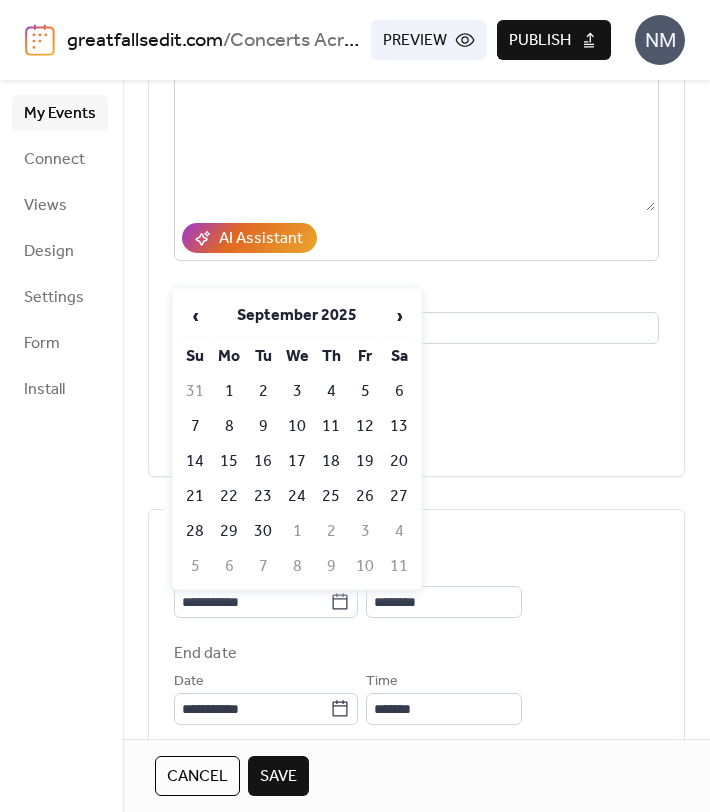 type on "**********" 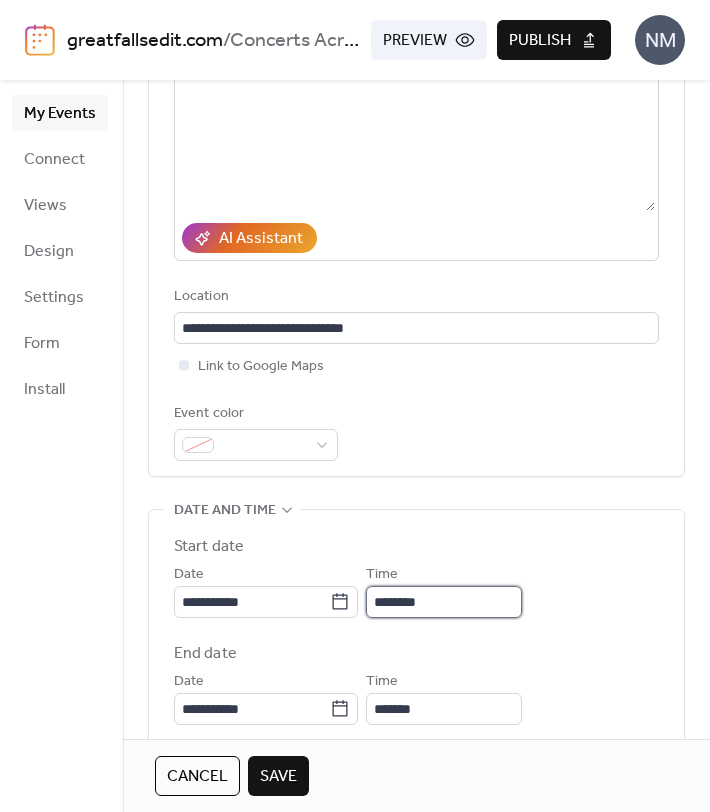 click on "********" at bounding box center [444, 602] 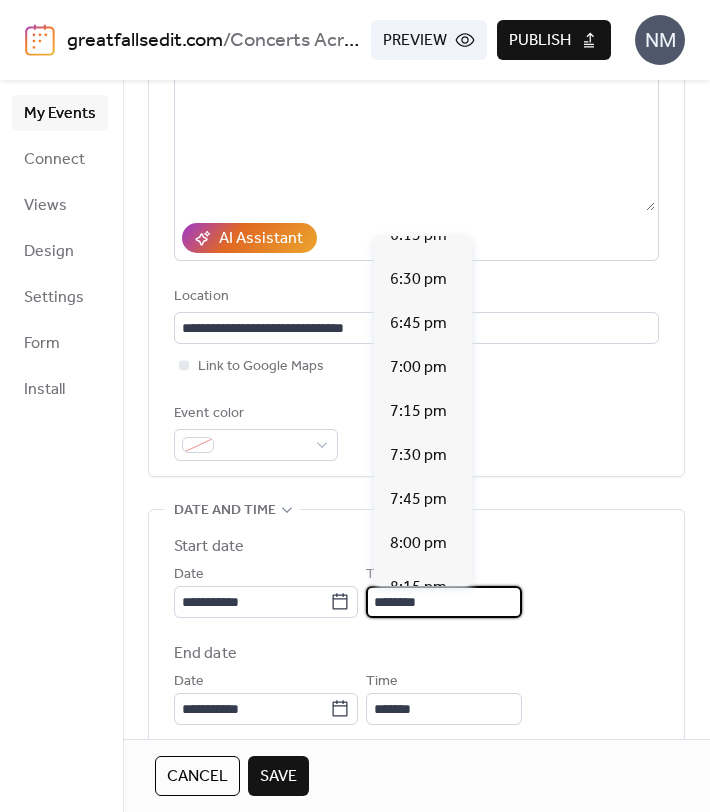 scroll, scrollTop: 3247, scrollLeft: 0, axis: vertical 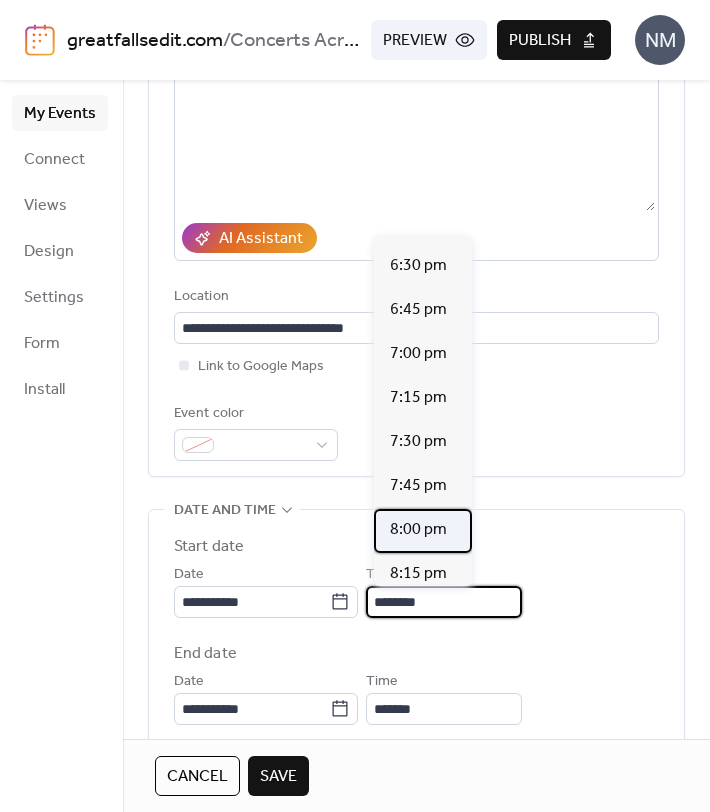 click on "8:00 pm" at bounding box center [418, 530] 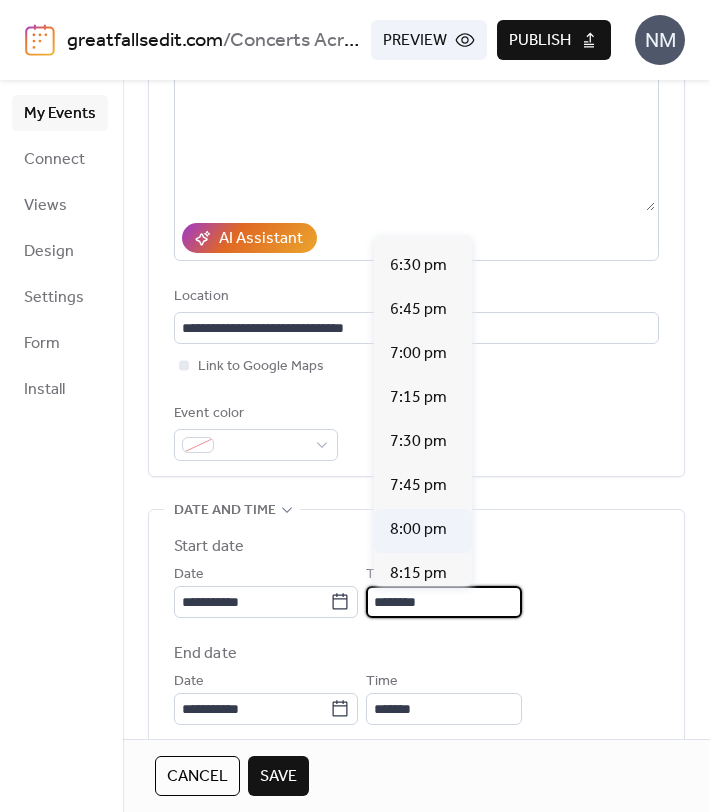 type on "*******" 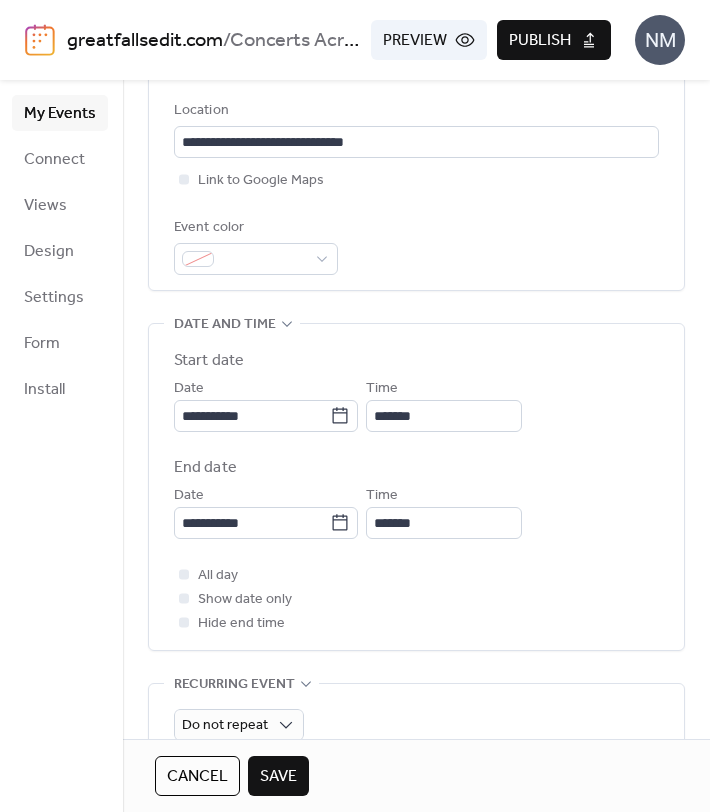 scroll, scrollTop: 447, scrollLeft: 0, axis: vertical 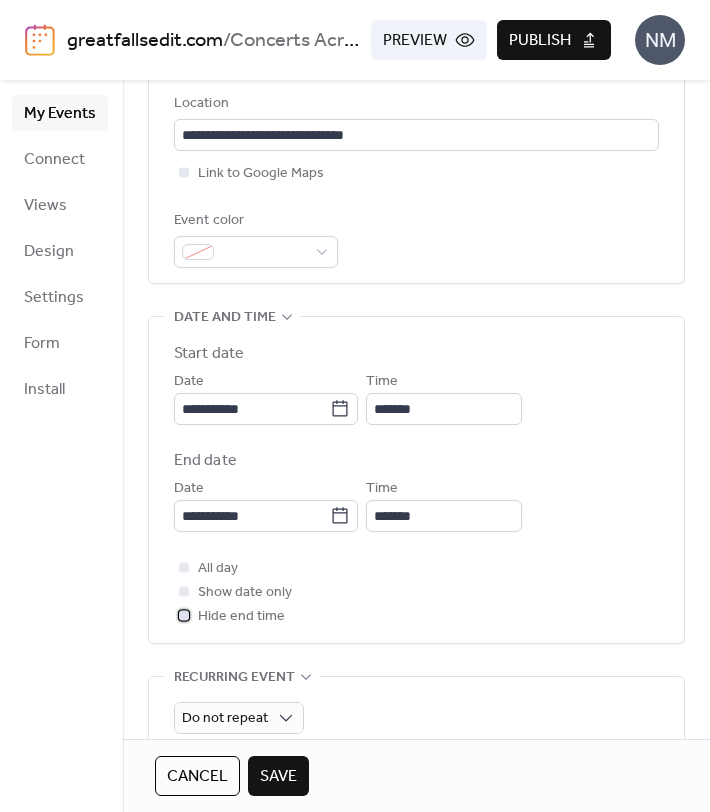click at bounding box center (184, 615) 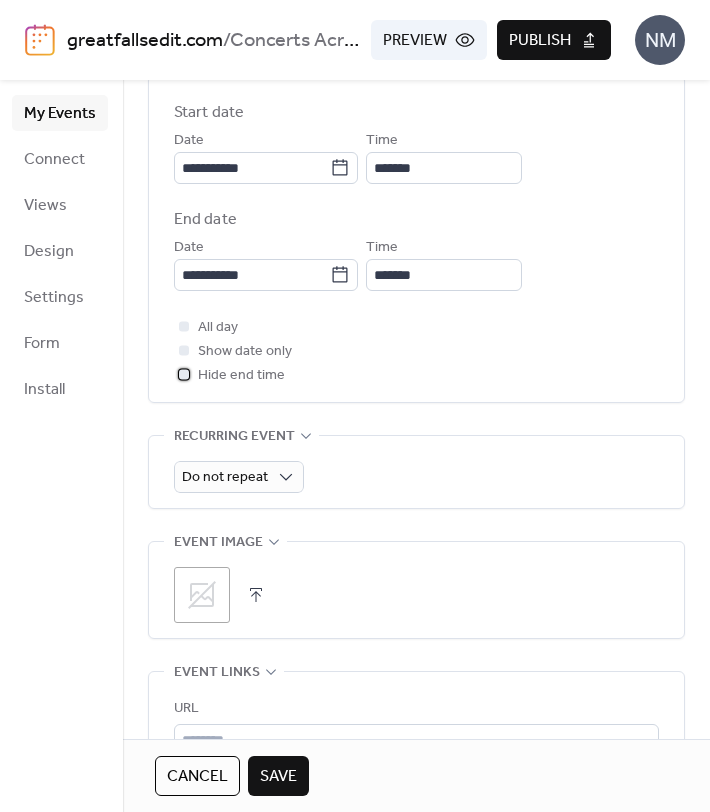 scroll, scrollTop: 701, scrollLeft: 0, axis: vertical 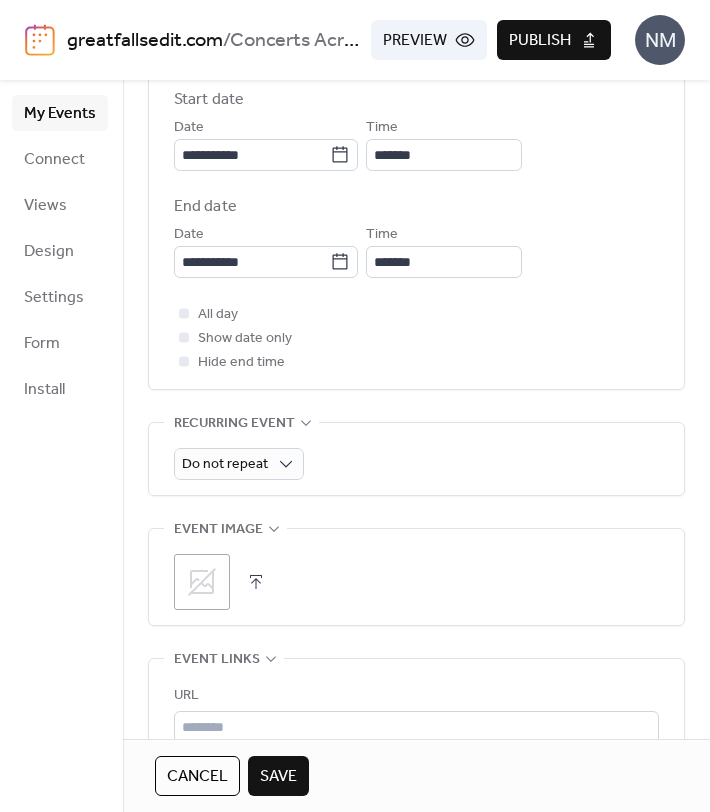 click 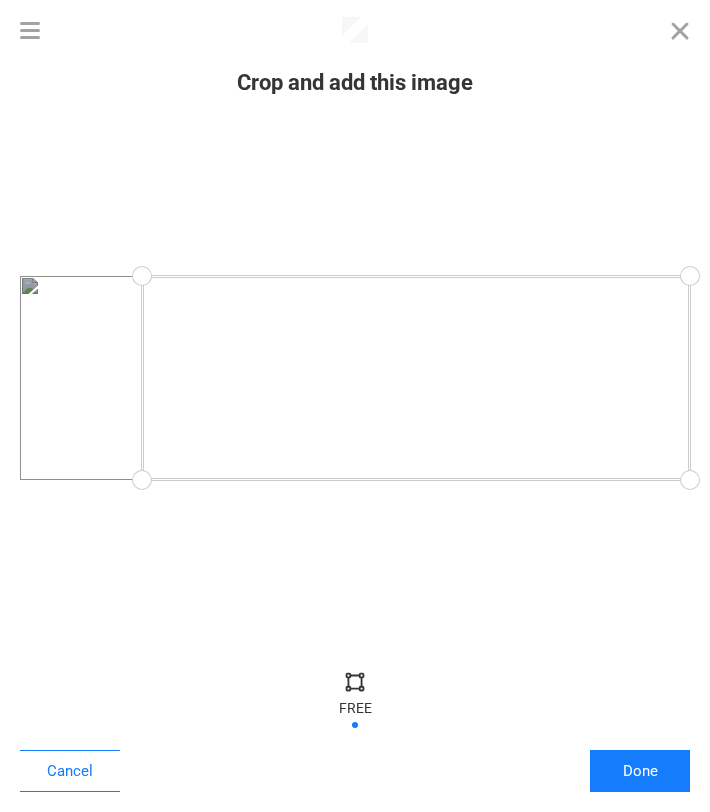 drag, startPoint x: 22, startPoint y: 473, endPoint x: 142, endPoint y: 492, distance: 121.49486 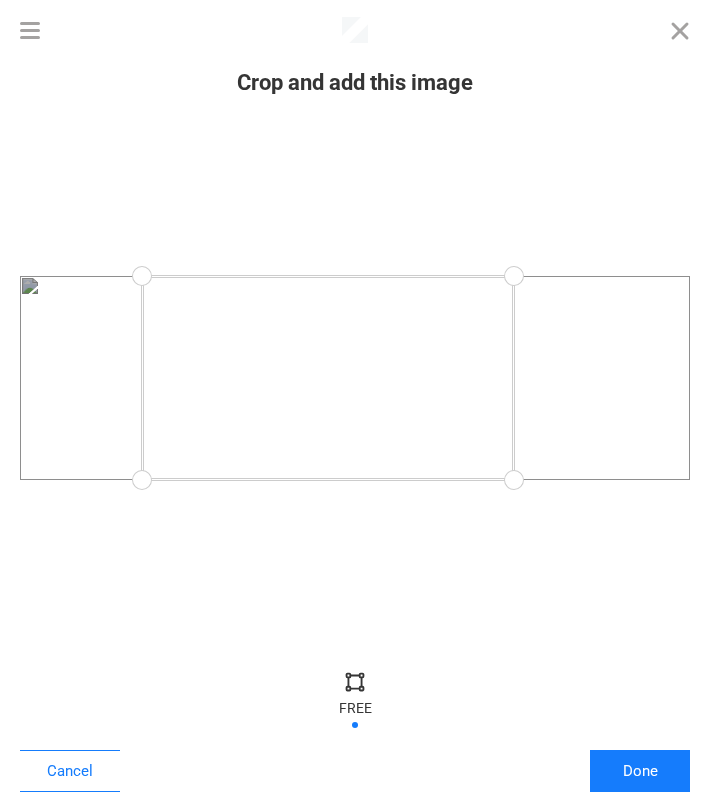 drag, startPoint x: 684, startPoint y: 483, endPoint x: 513, endPoint y: 491, distance: 171.18703 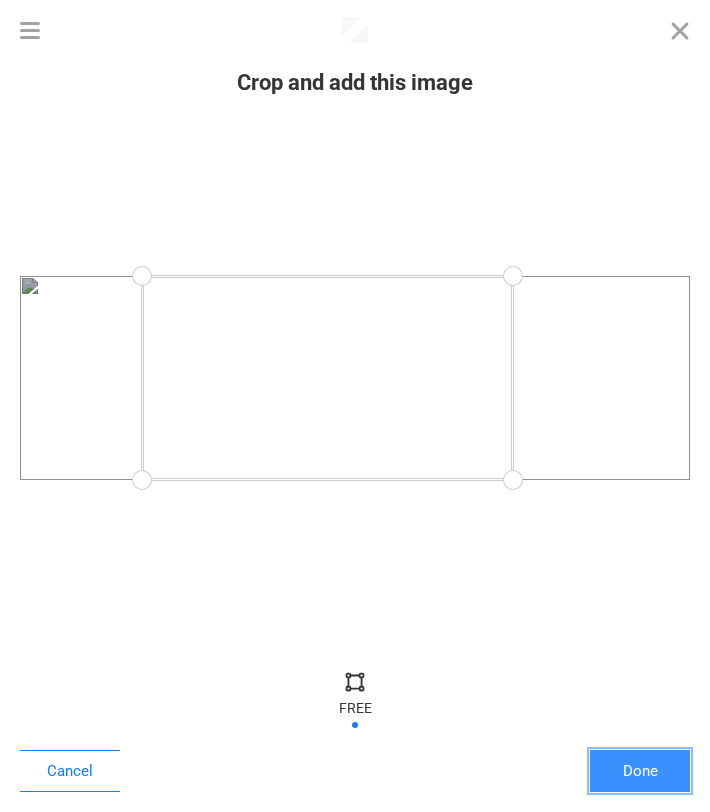 click on "Done" at bounding box center [640, 771] 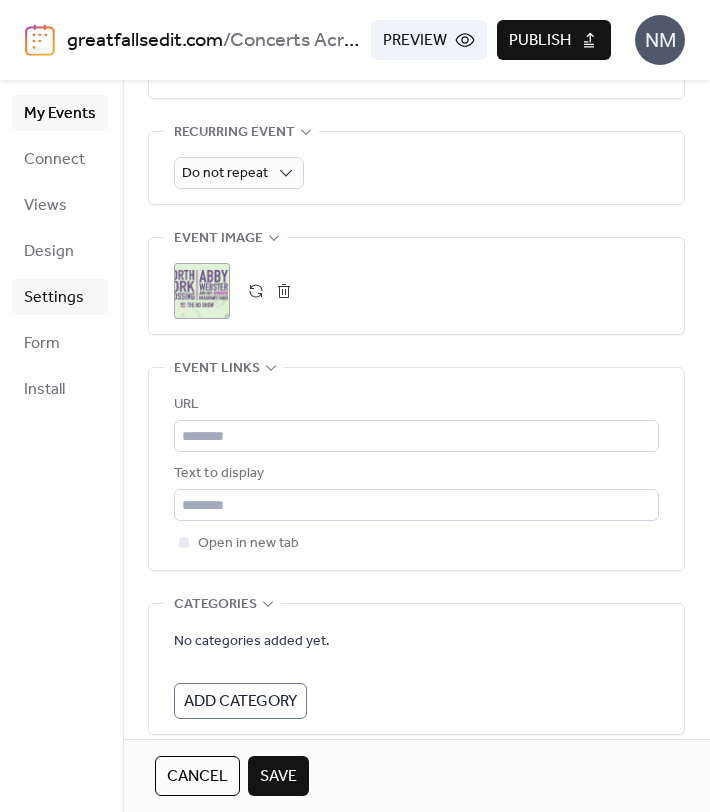 scroll, scrollTop: 1005, scrollLeft: 0, axis: vertical 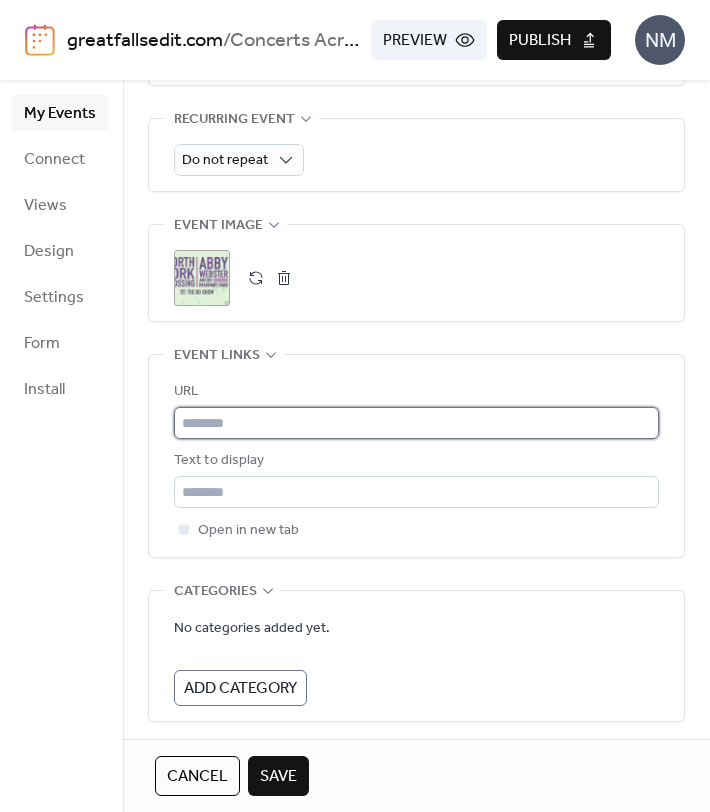 click at bounding box center (416, 423) 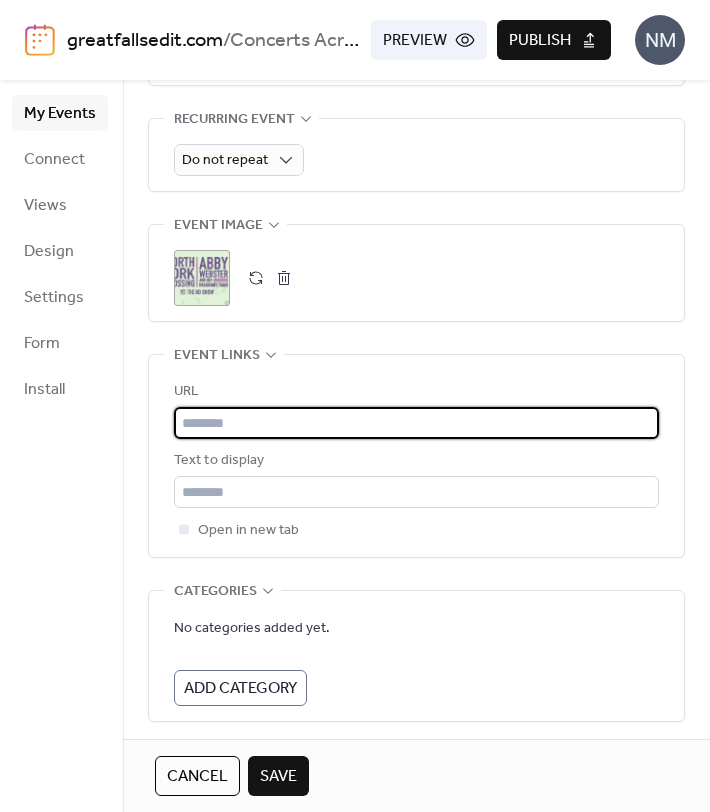paste on "**********" 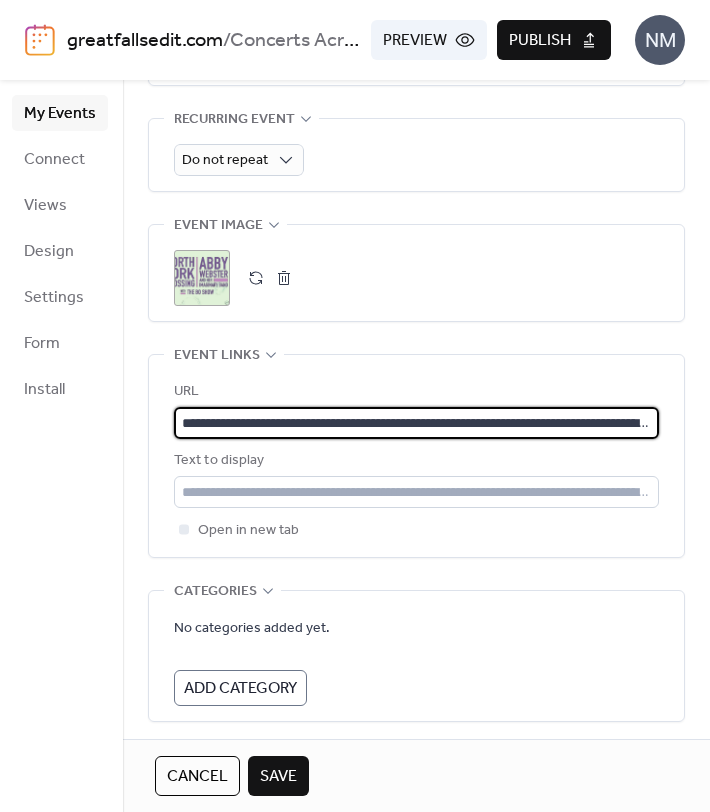 scroll, scrollTop: 0, scrollLeft: 164, axis: horizontal 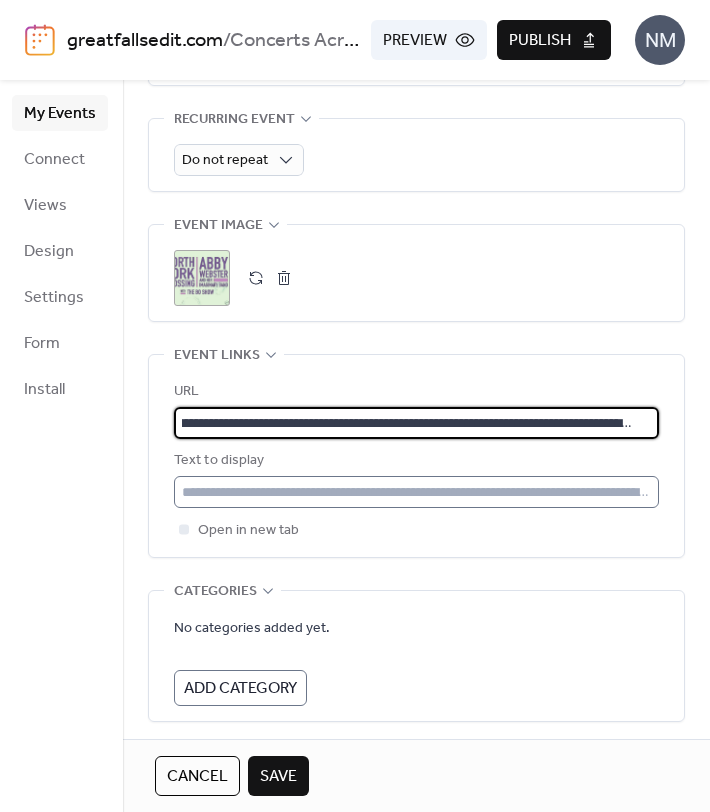 type on "**********" 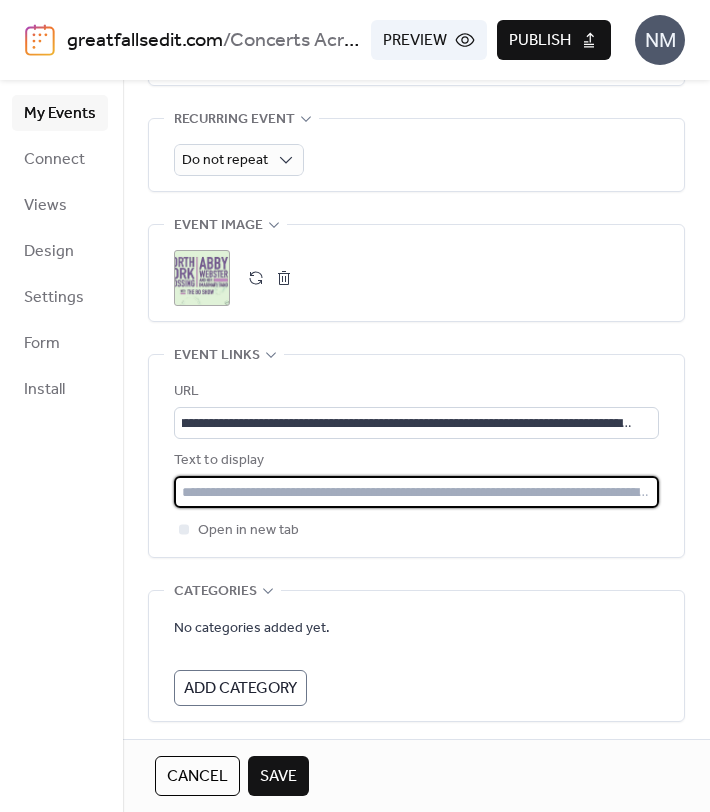 scroll, scrollTop: 0, scrollLeft: 0, axis: both 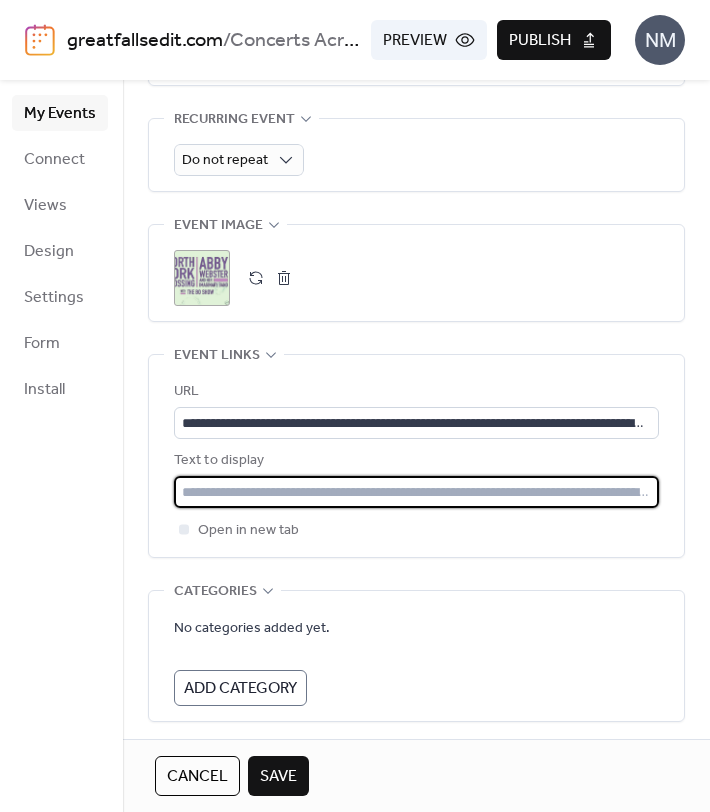 click at bounding box center [416, 492] 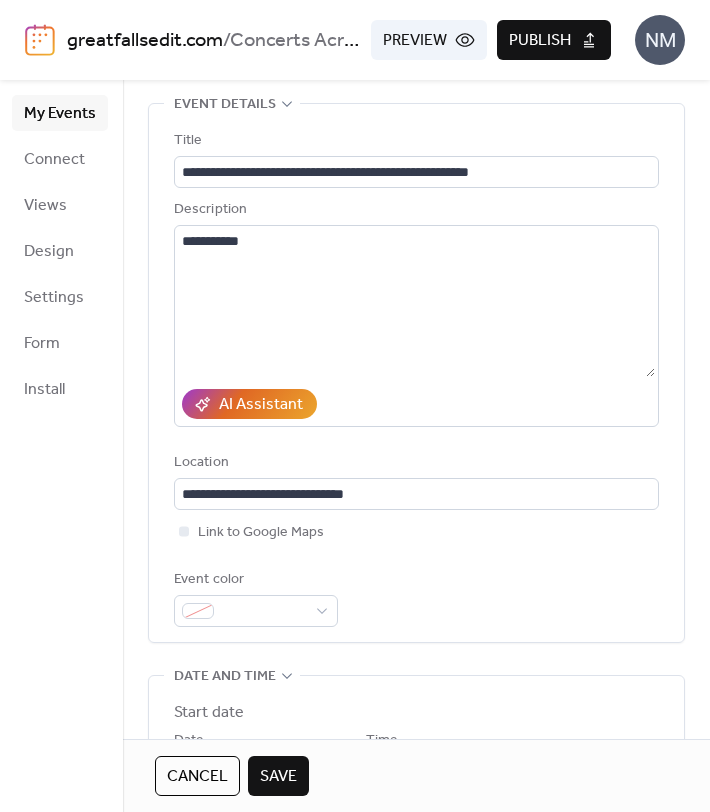 scroll, scrollTop: 82, scrollLeft: 0, axis: vertical 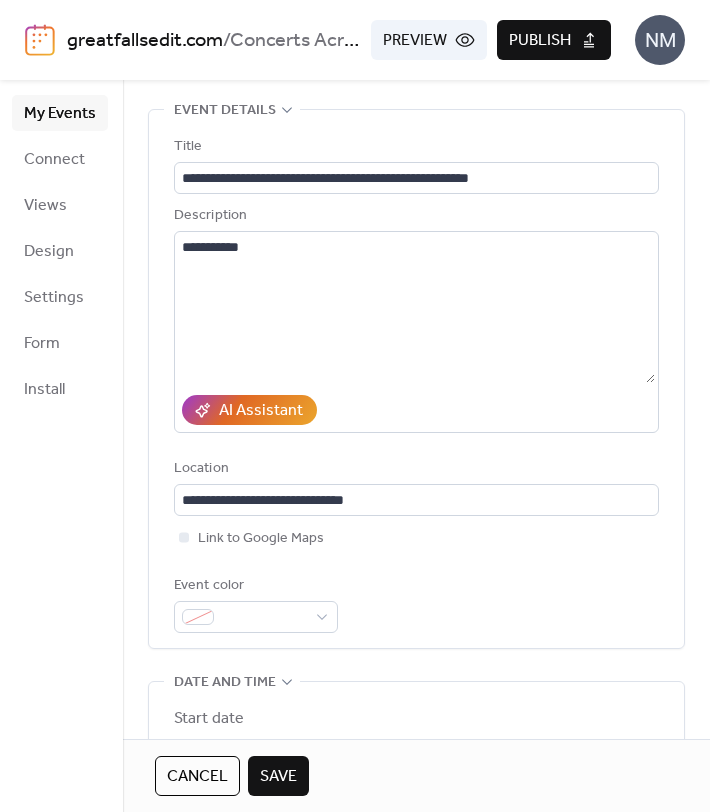 click on "Save" at bounding box center [278, 777] 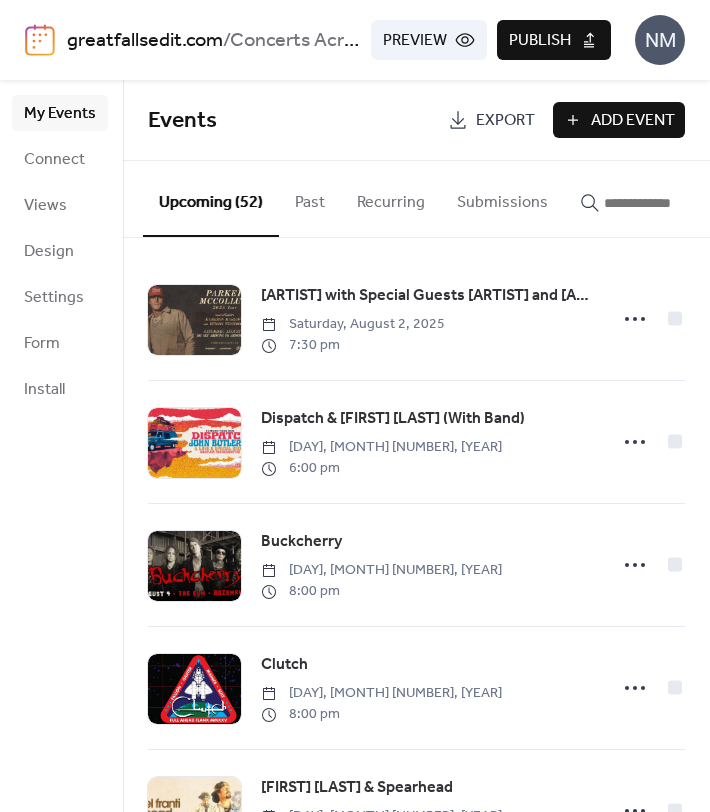 click on "Publish" at bounding box center (540, 41) 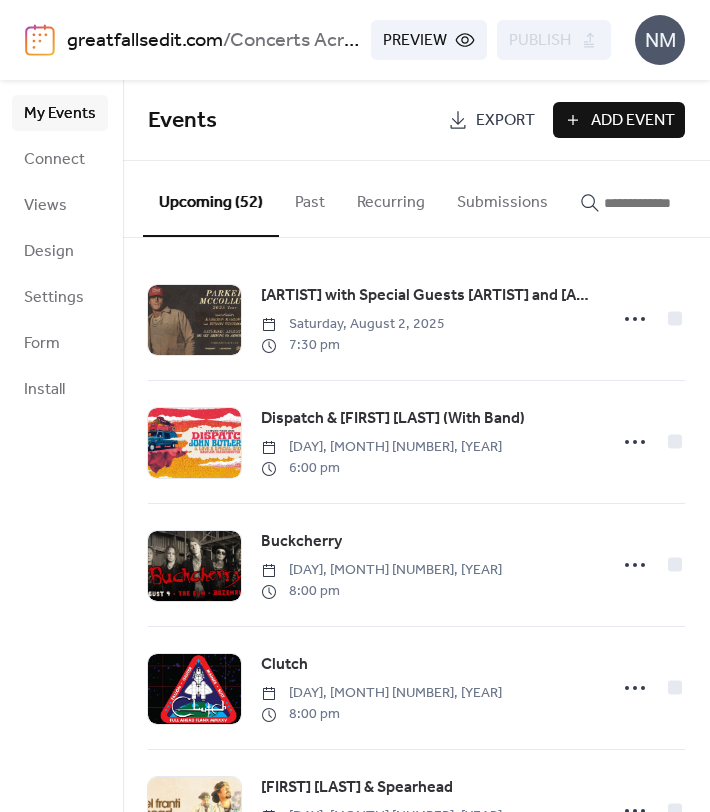 click on "Add Event" at bounding box center [633, 121] 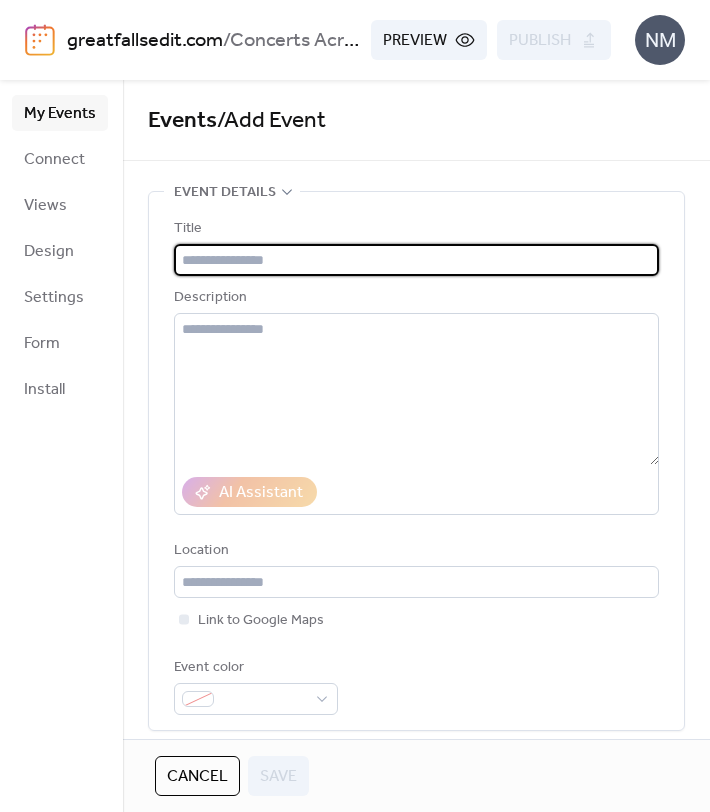 paste on "**********" 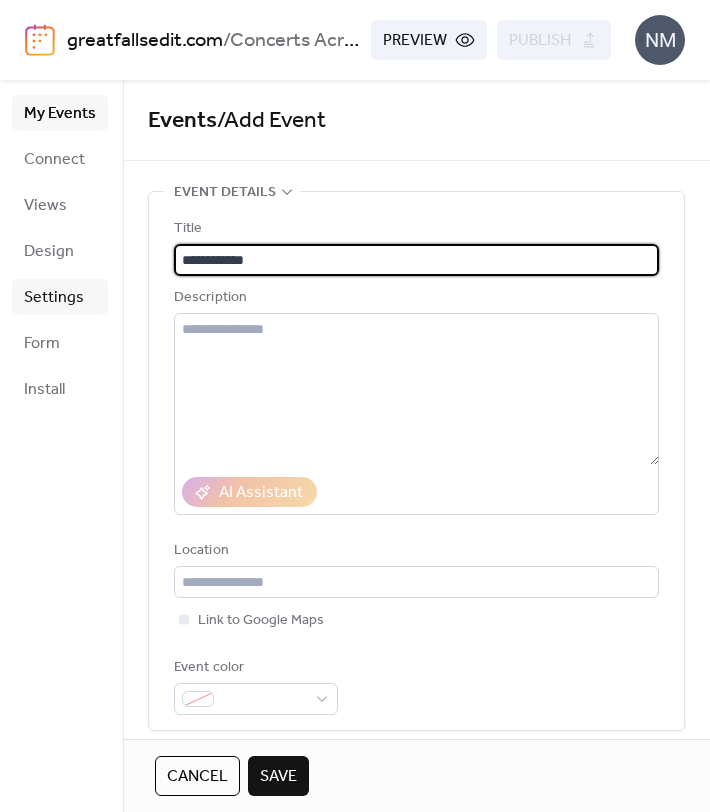 type on "**********" 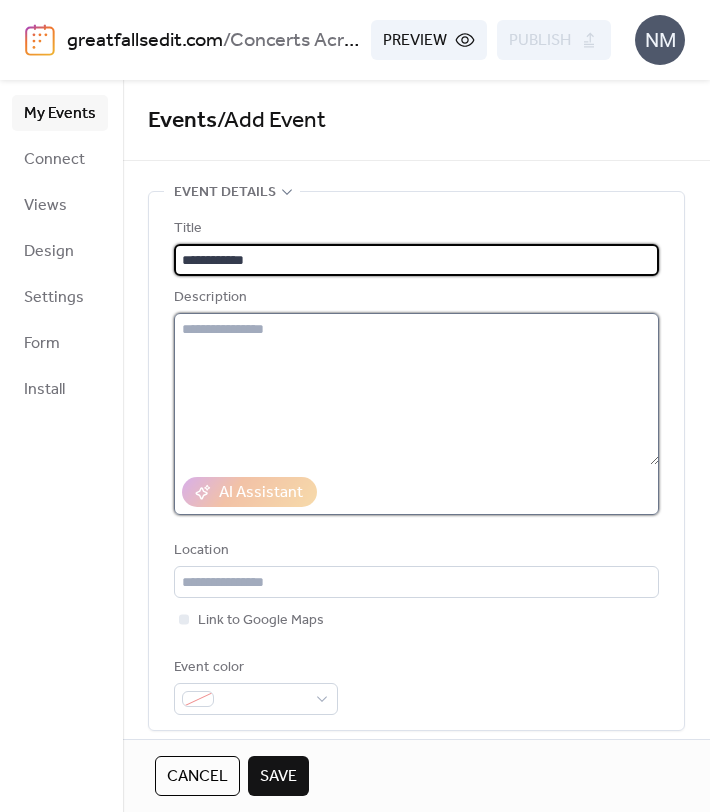 click at bounding box center (416, 389) 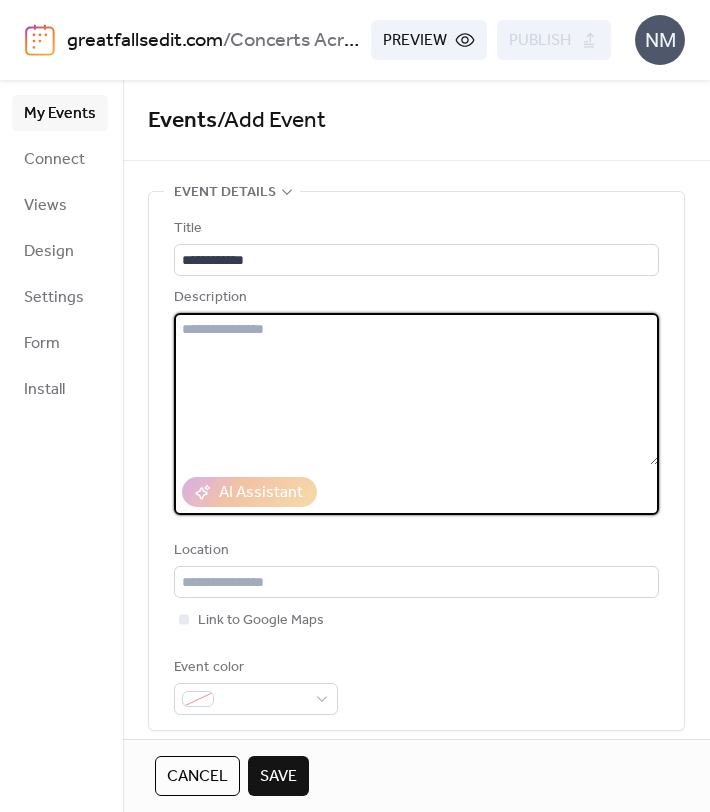 paste on "**********" 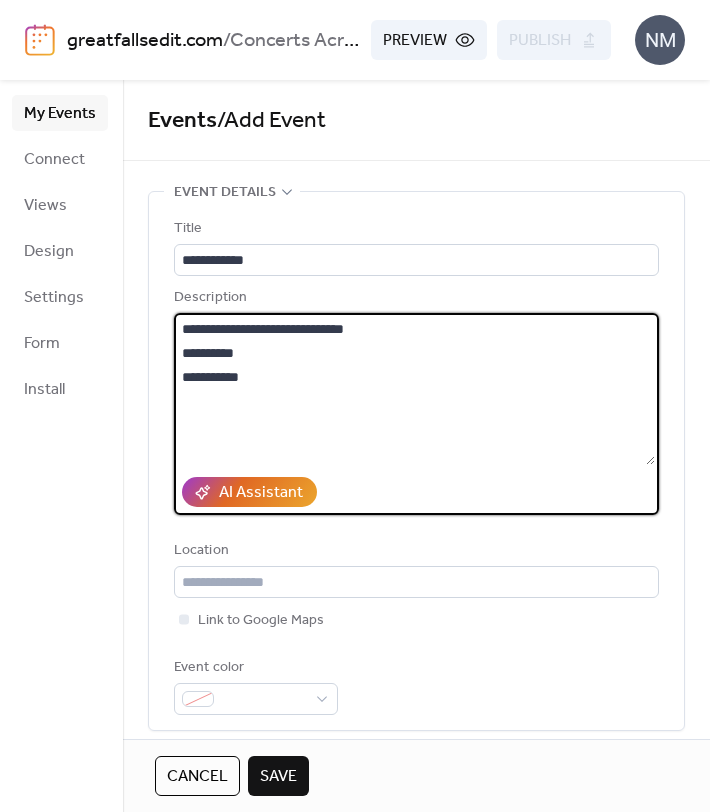 scroll, scrollTop: 73, scrollLeft: 0, axis: vertical 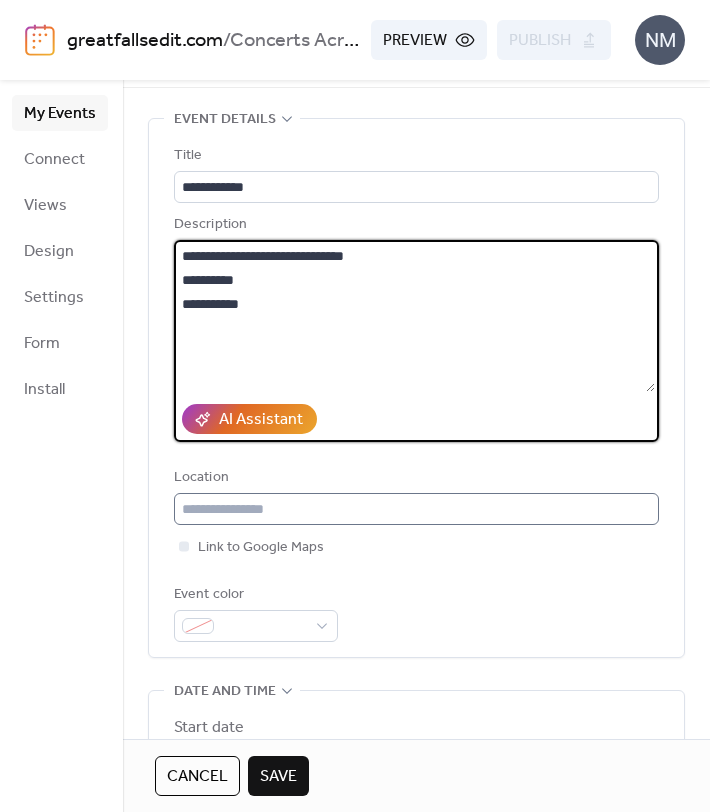 type on "**********" 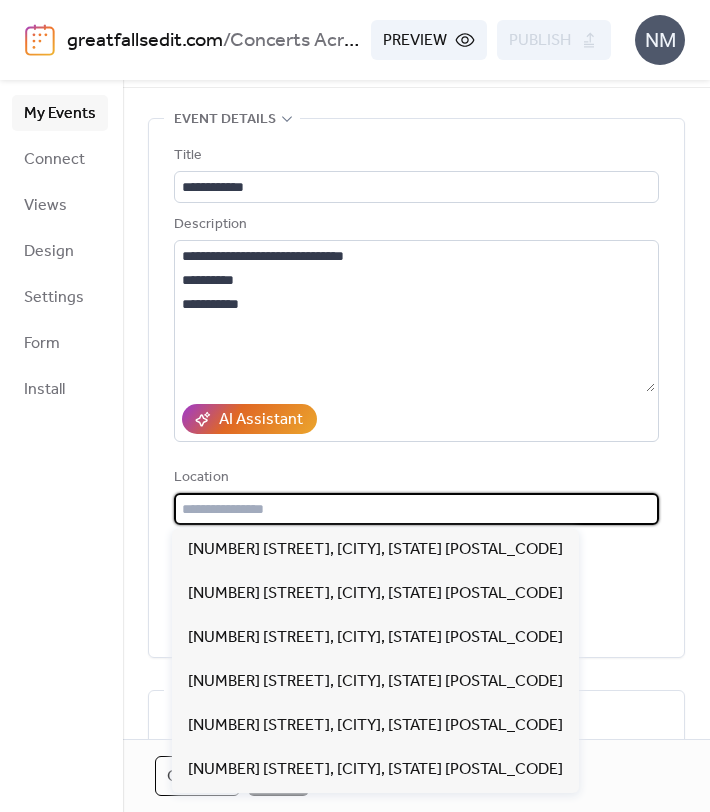 click at bounding box center [416, 509] 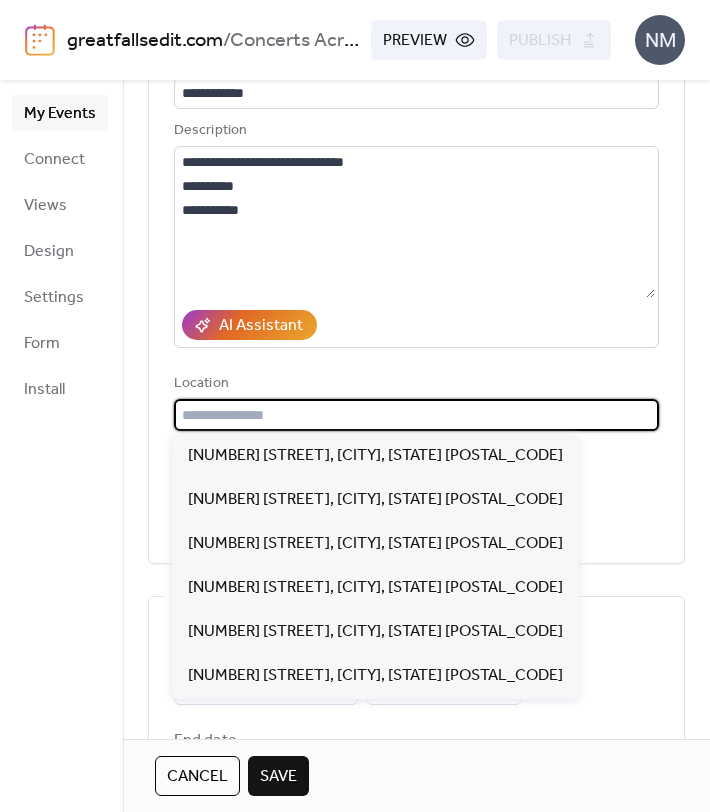 scroll, scrollTop: 171, scrollLeft: 0, axis: vertical 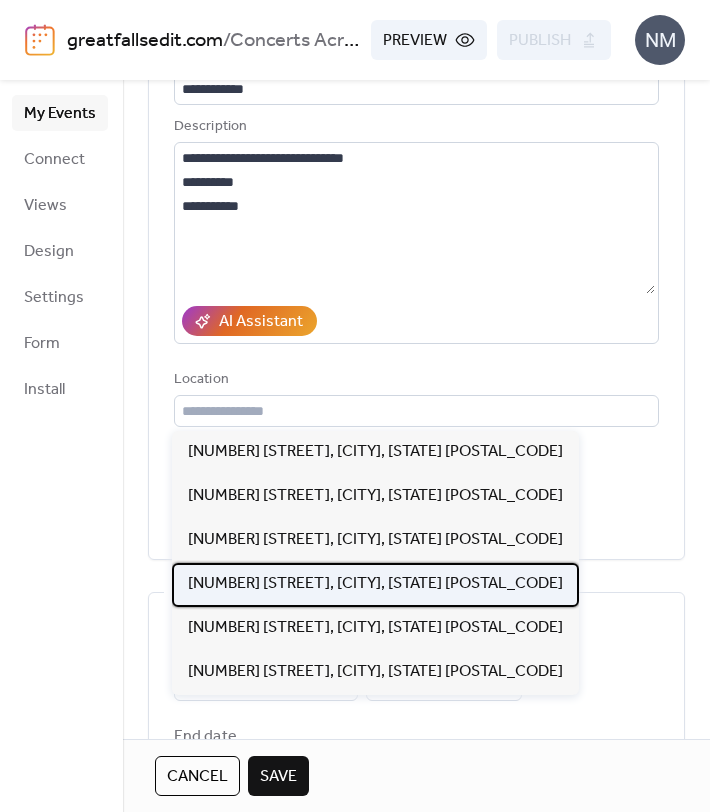click on "[NUMBER] [STREET], [CITY], [STATE] [POSTAL_CODE]" at bounding box center (375, 584) 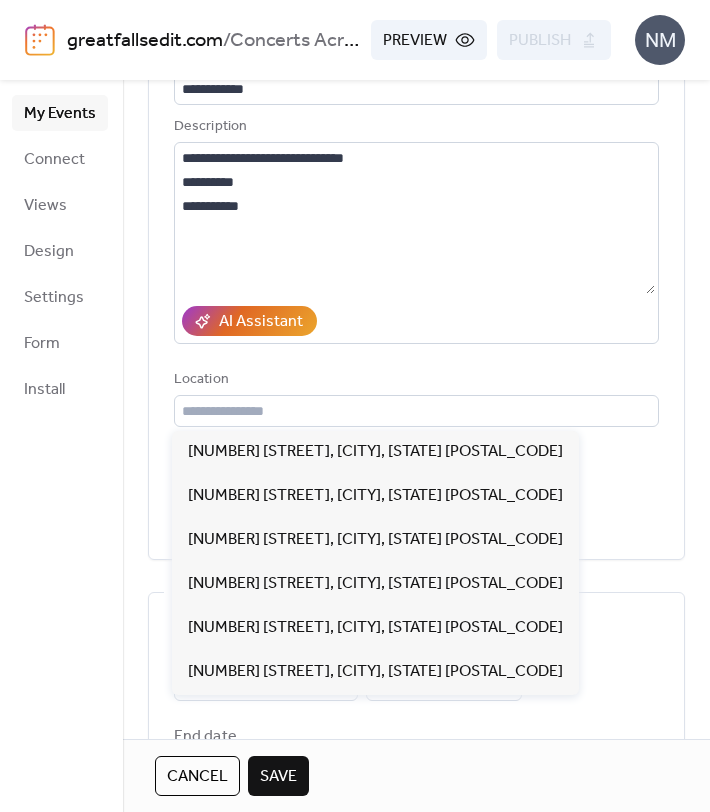 type on "**********" 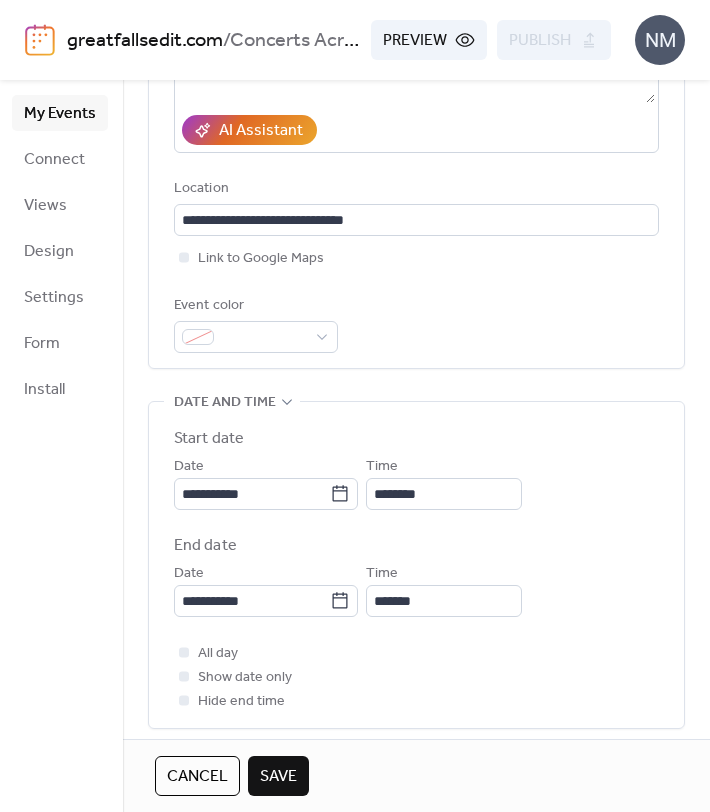 scroll, scrollTop: 421, scrollLeft: 0, axis: vertical 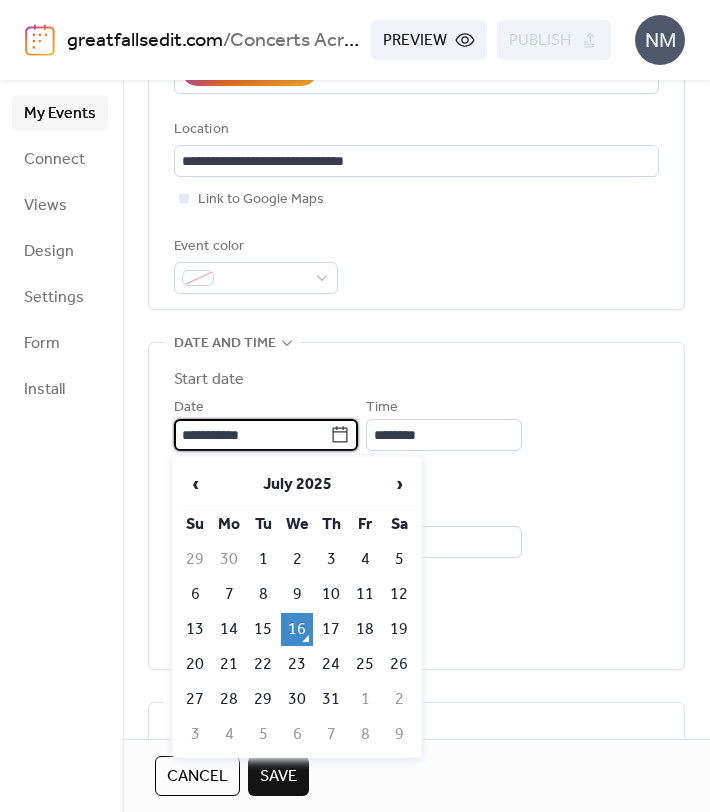 click on "**********" at bounding box center (252, 435) 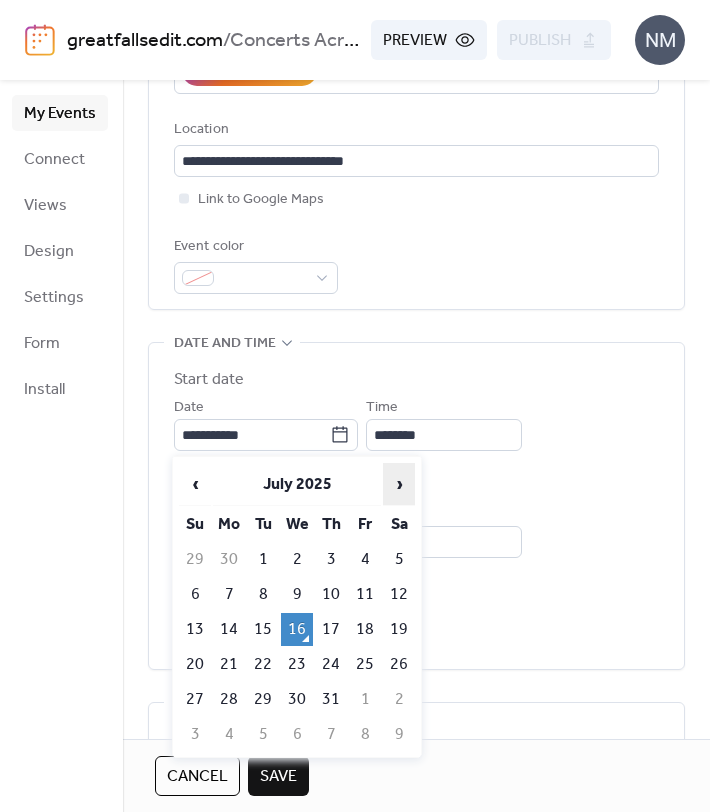 click on "›" at bounding box center [399, 484] 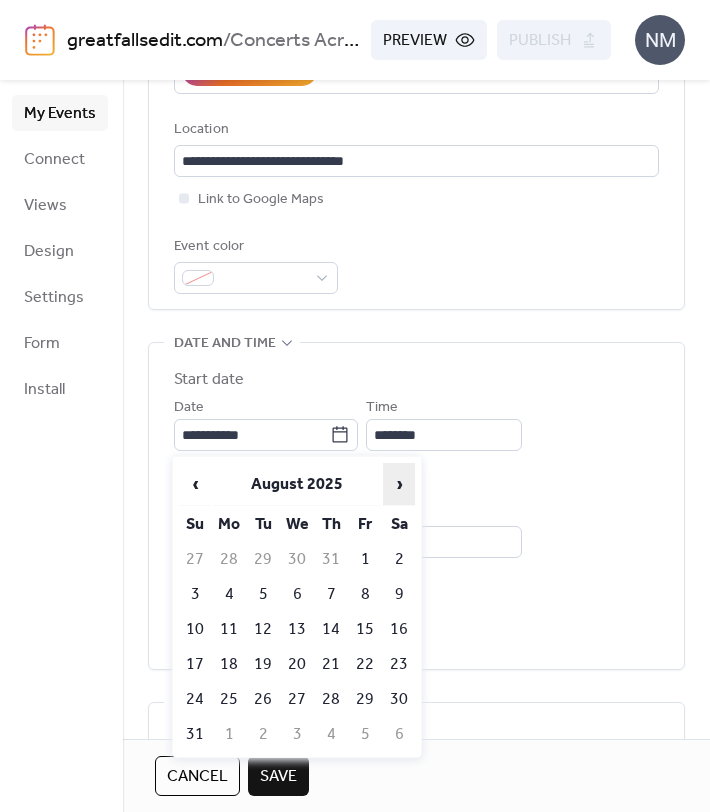 click on "›" at bounding box center [399, 484] 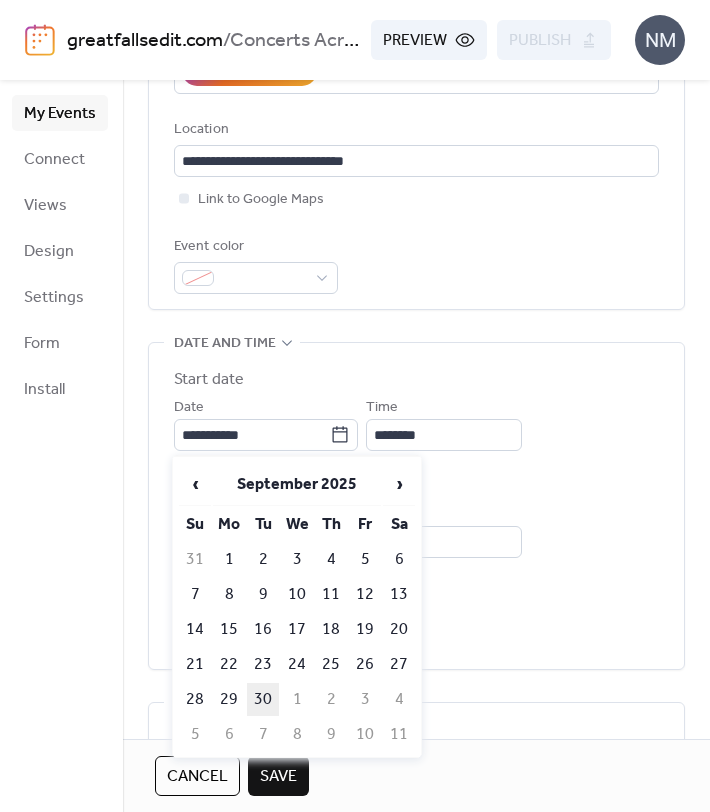 click on "30" at bounding box center (263, 699) 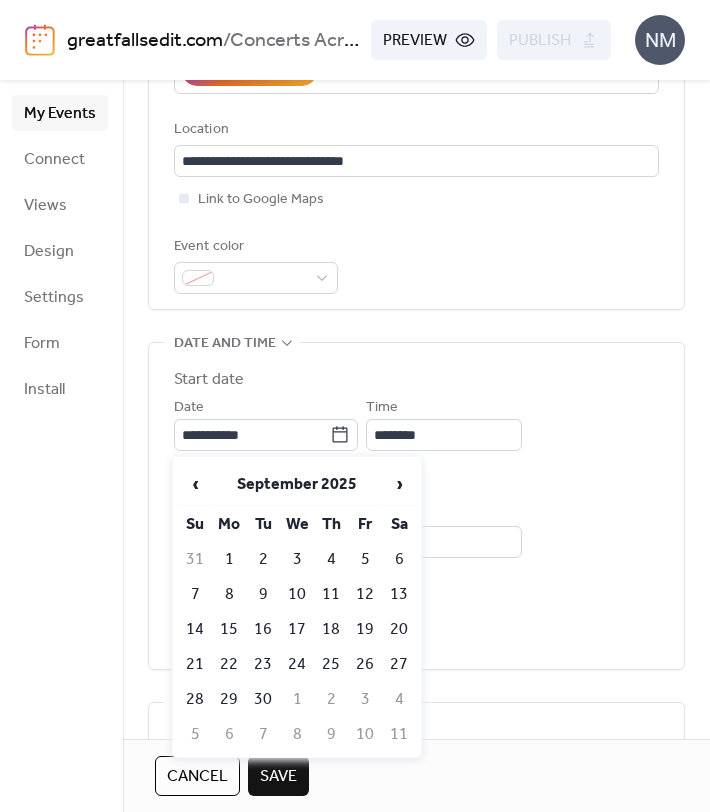 type on "**********" 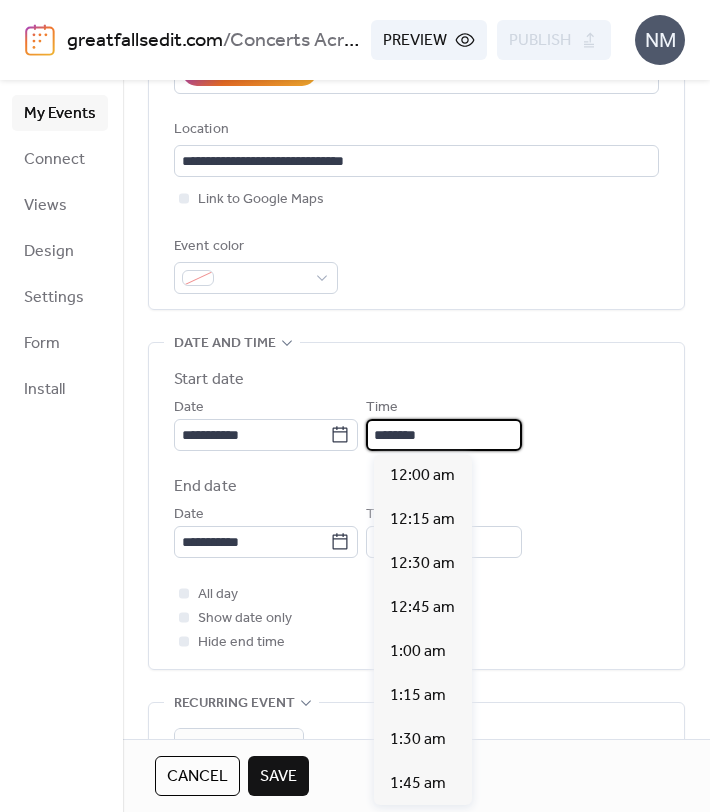 click on "********" at bounding box center [444, 435] 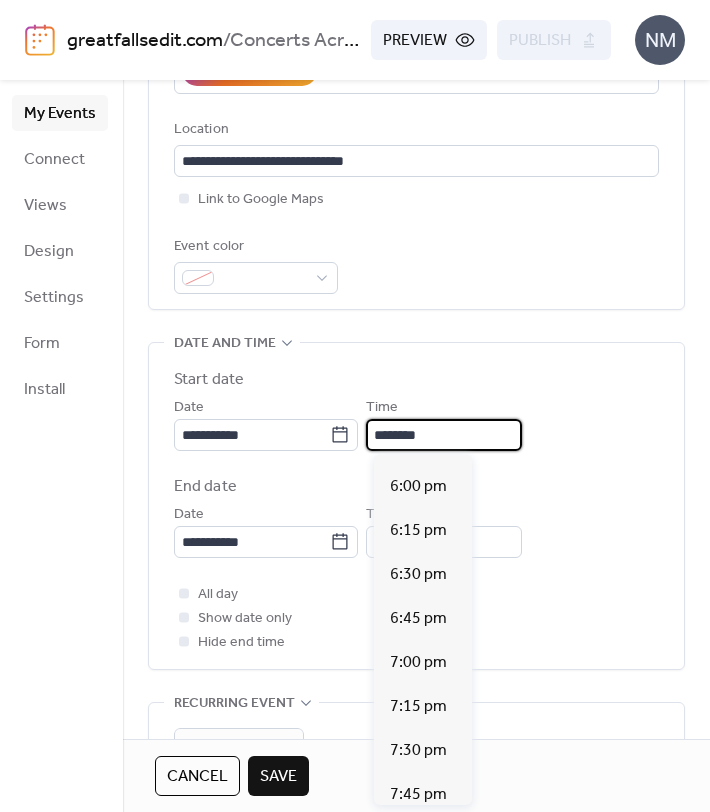 scroll, scrollTop: 3186, scrollLeft: 0, axis: vertical 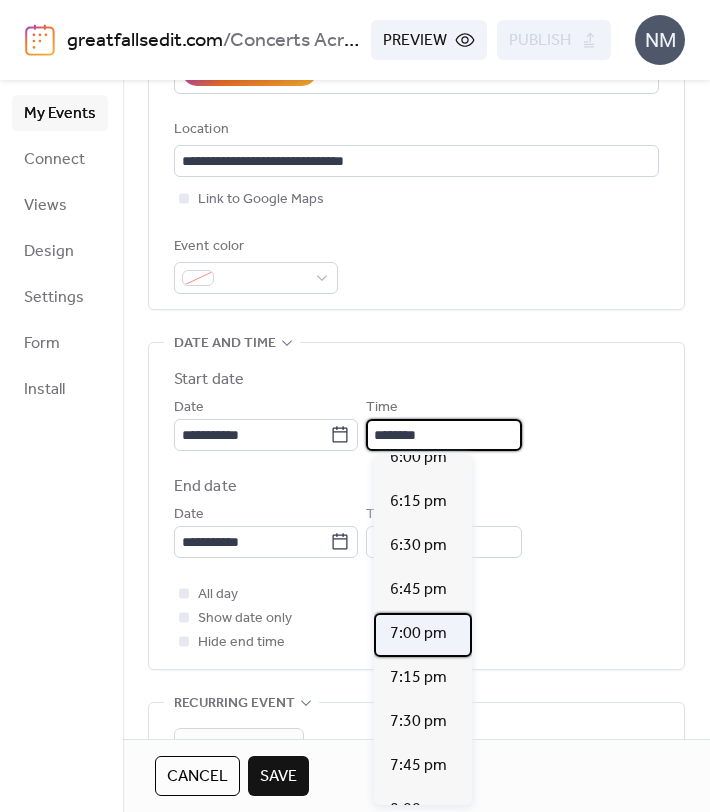 click on "7:00 pm" at bounding box center (418, 634) 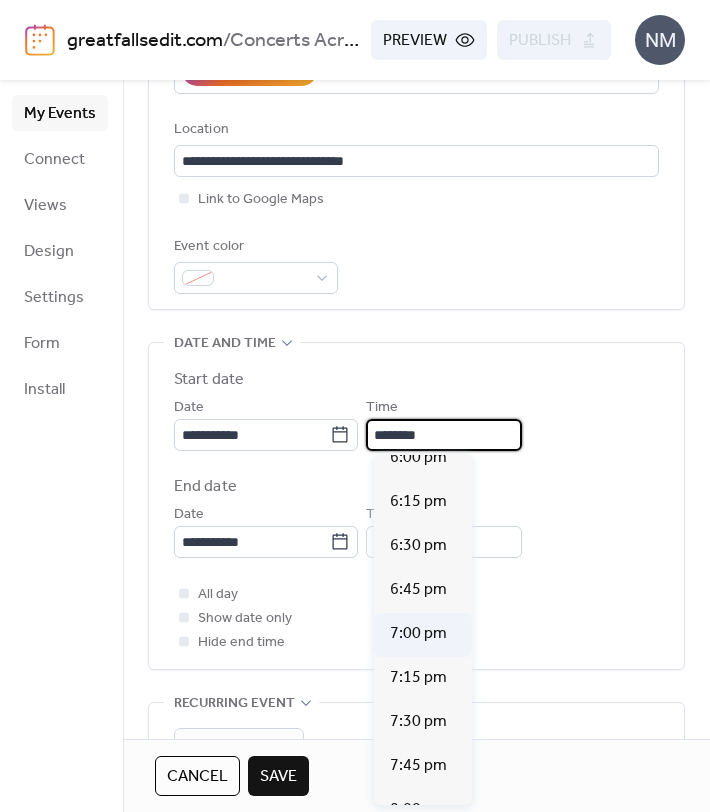 type on "*******" 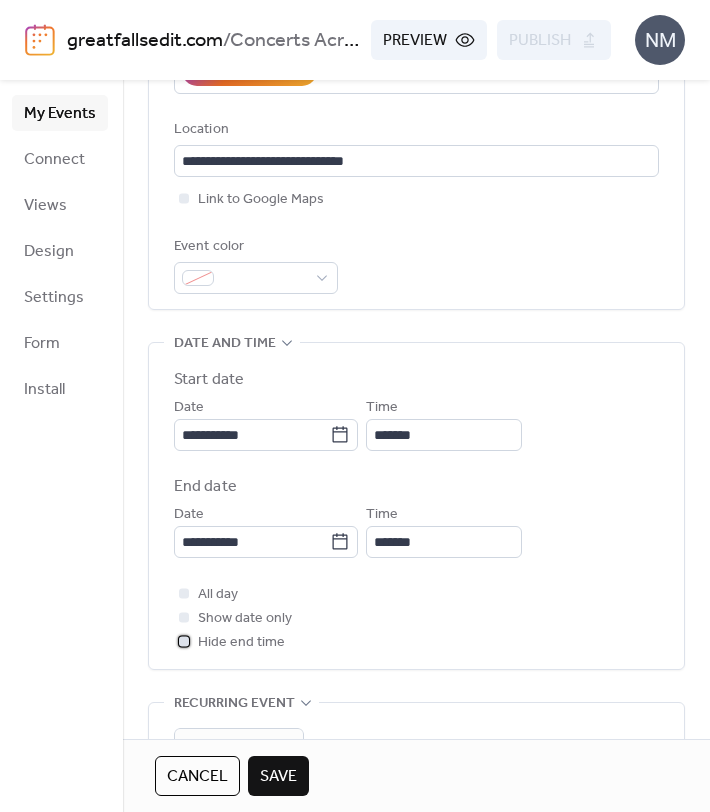 click at bounding box center (184, 641) 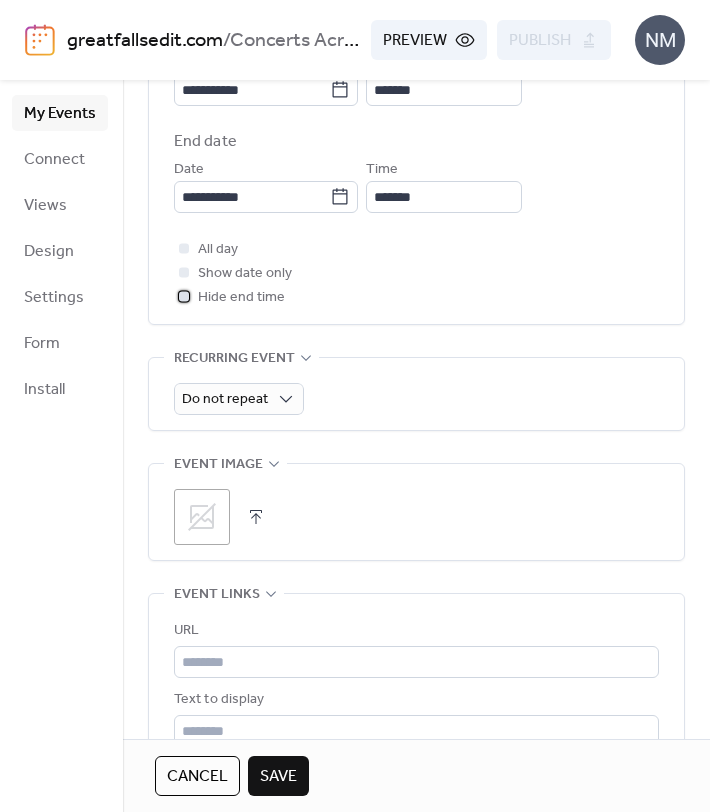 scroll, scrollTop: 771, scrollLeft: 0, axis: vertical 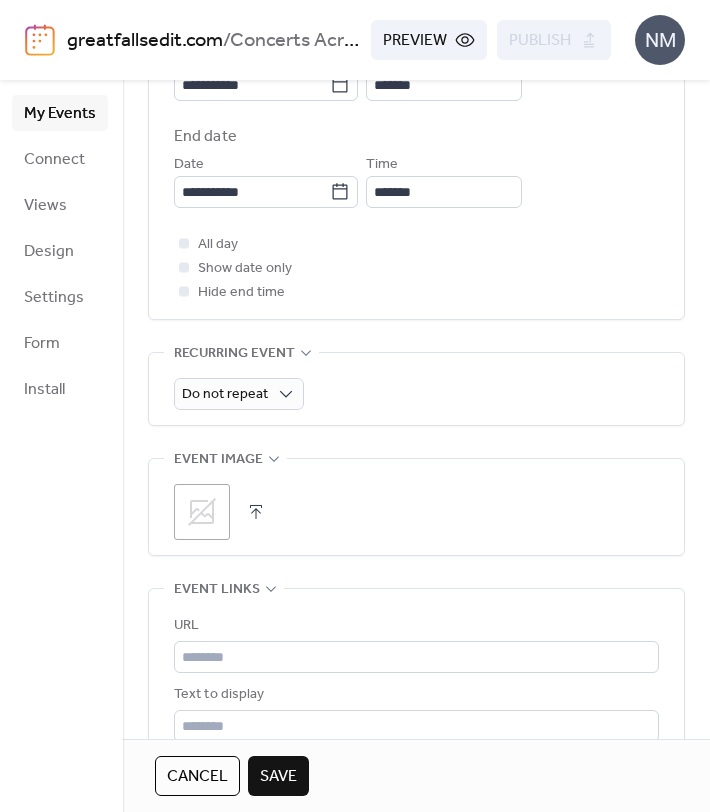 click 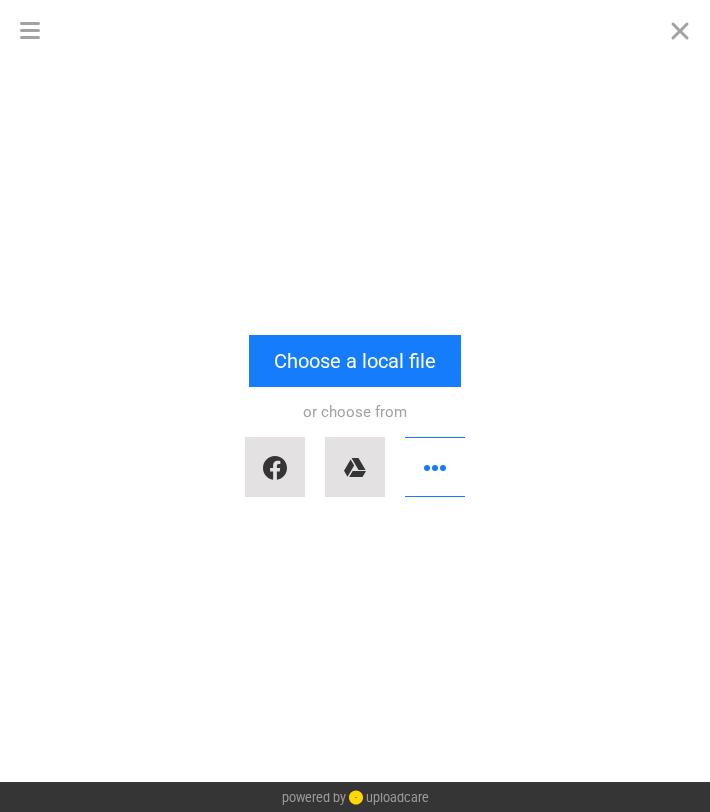 click on "Drop a file here drag & drop any files or Upload files from your computer Choose a local file or choose from" at bounding box center (355, 421) 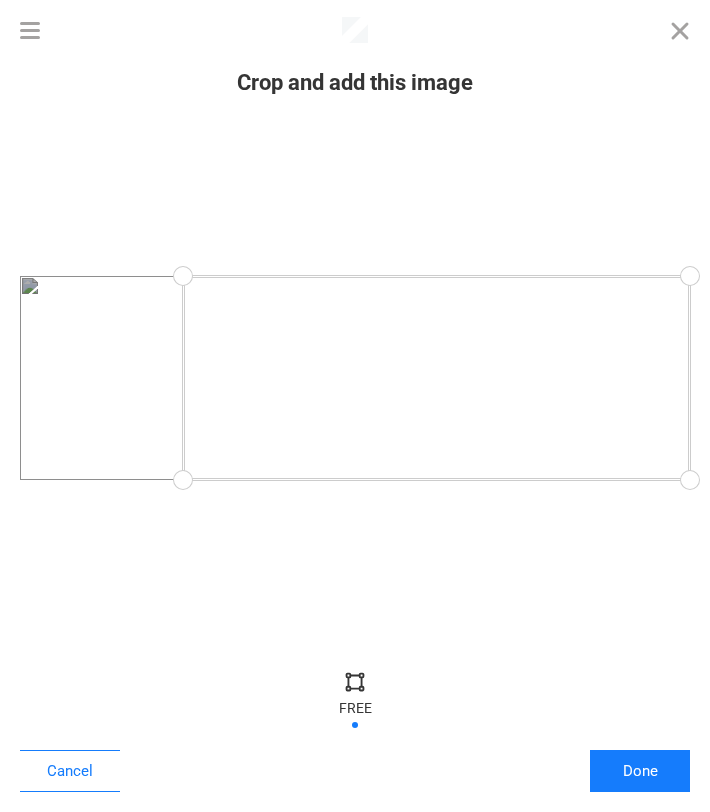 drag, startPoint x: 23, startPoint y: 477, endPoint x: 183, endPoint y: 496, distance: 161.12418 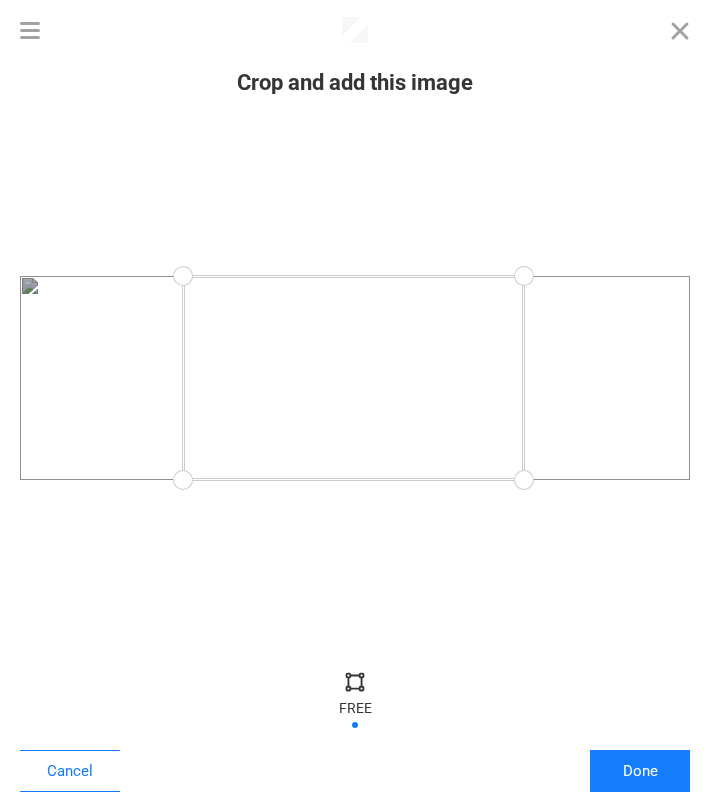 drag, startPoint x: 693, startPoint y: 482, endPoint x: 524, endPoint y: 494, distance: 169.4255 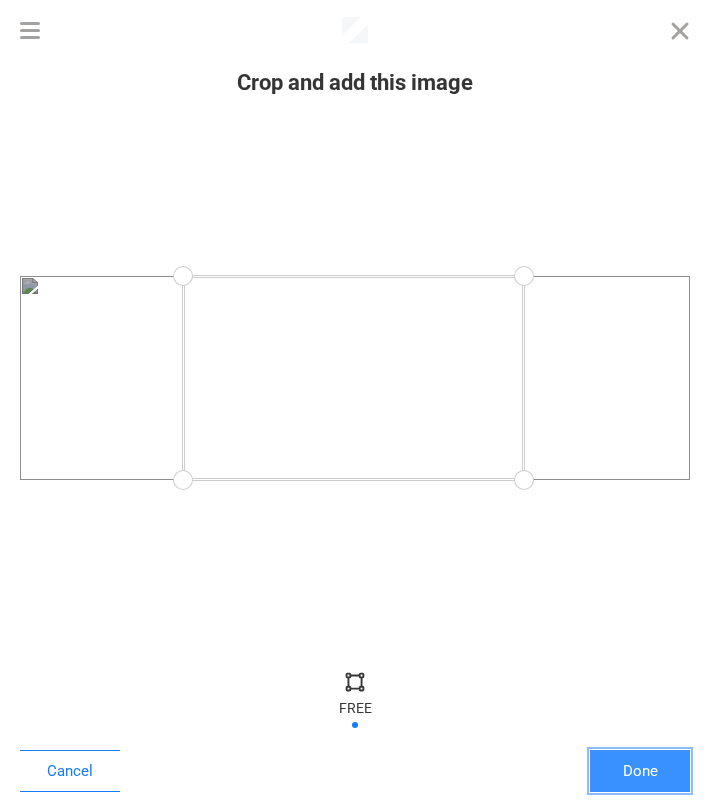 click on "Done" at bounding box center [640, 771] 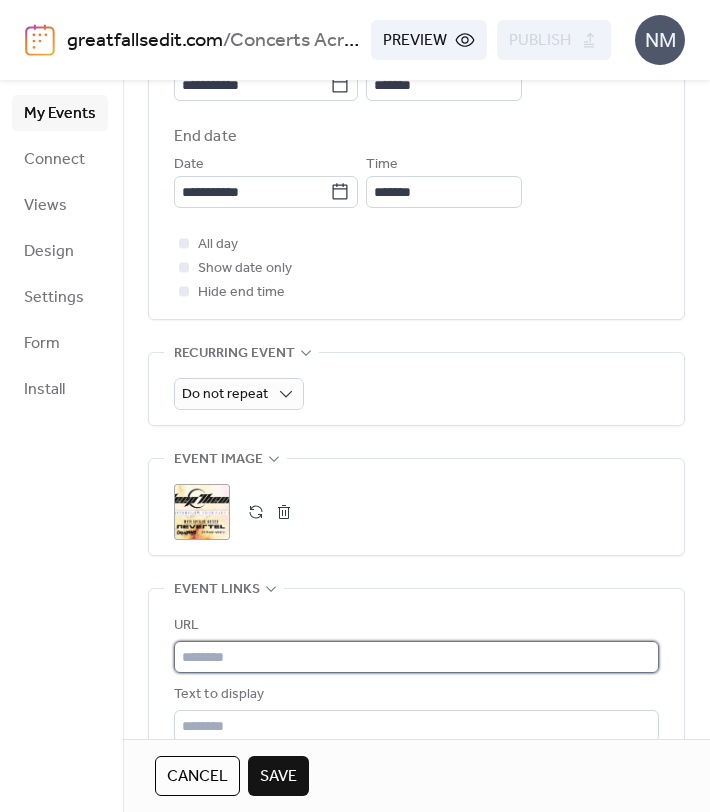 click at bounding box center [416, 657] 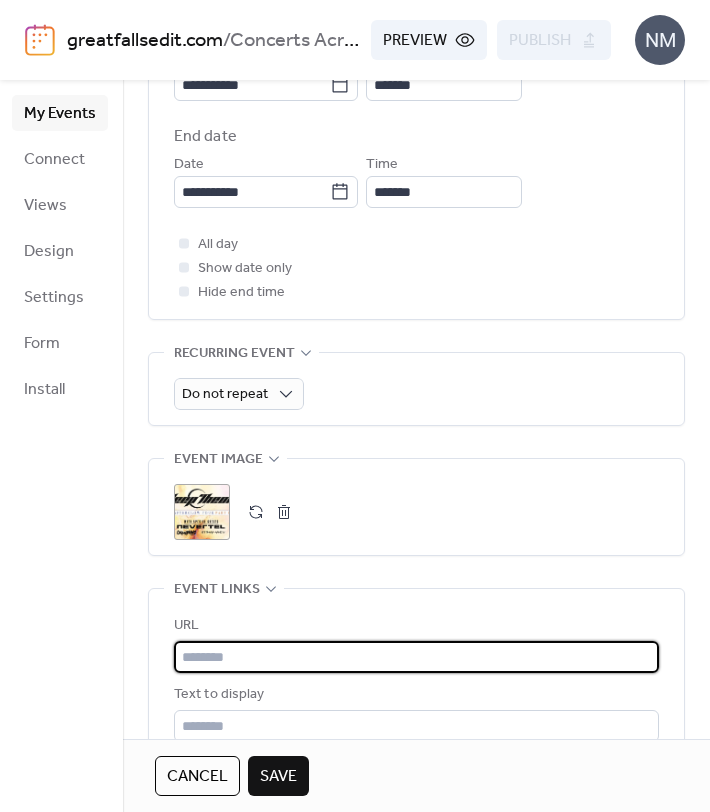 paste on "**********" 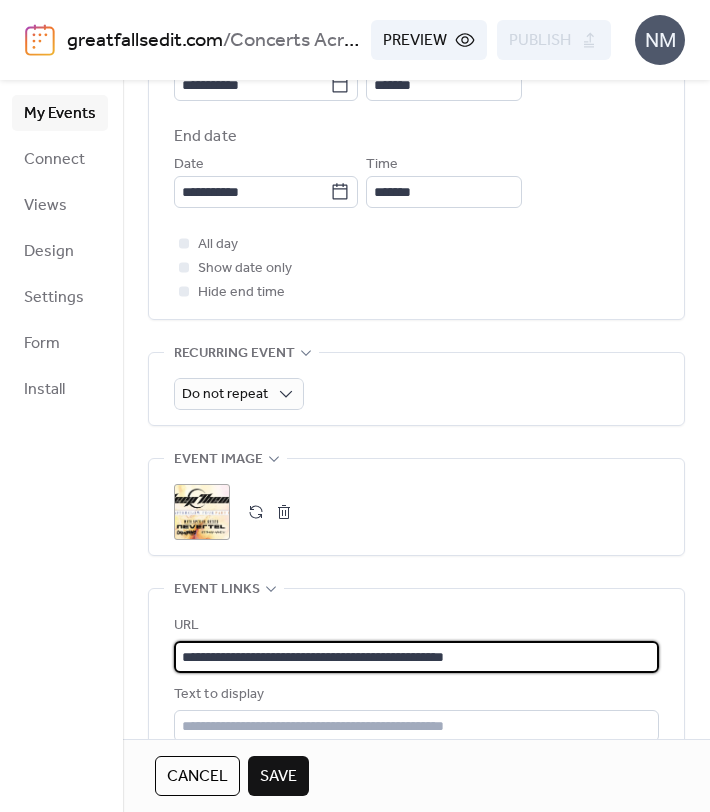 scroll, scrollTop: 1, scrollLeft: 0, axis: vertical 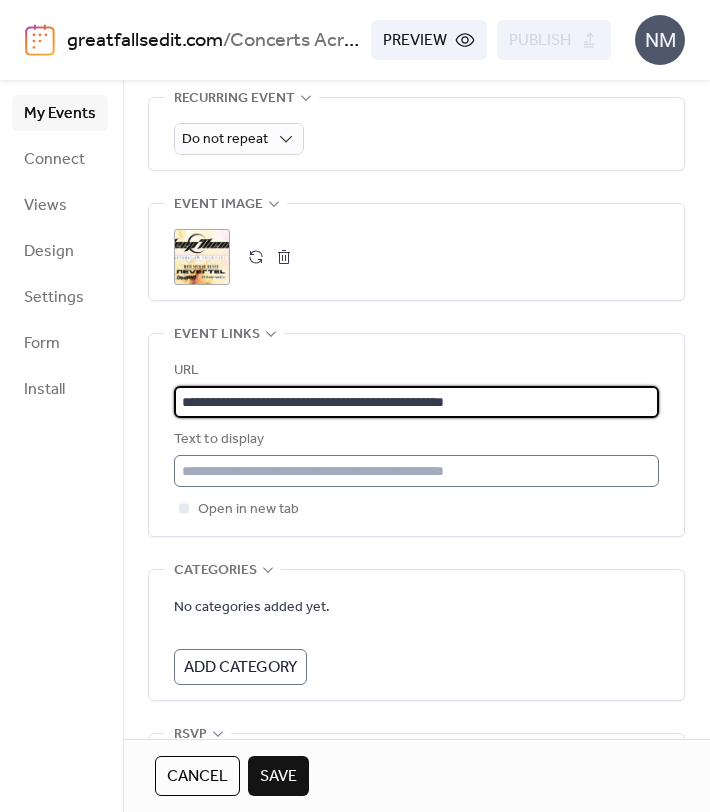 type on "**********" 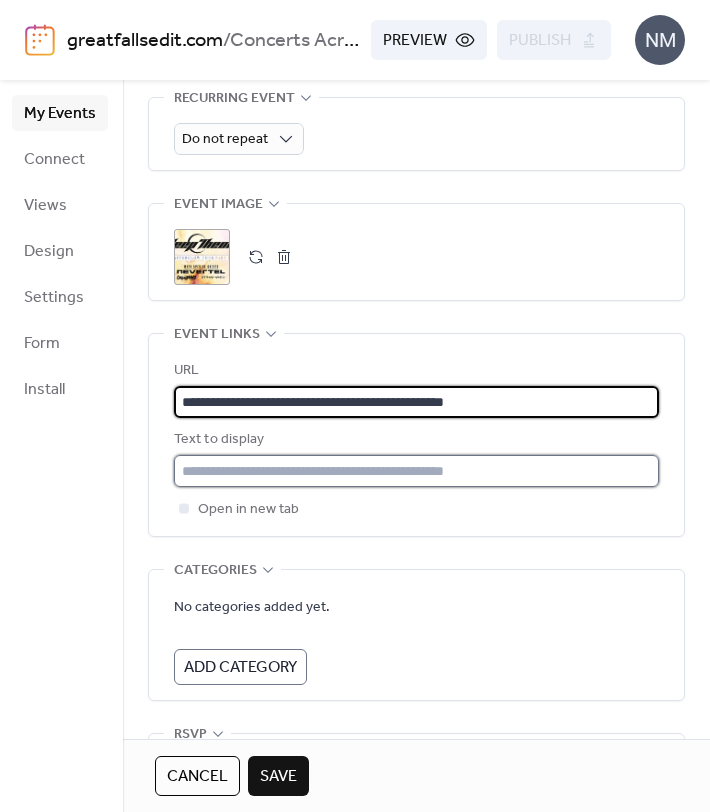 scroll, scrollTop: 0, scrollLeft: 0, axis: both 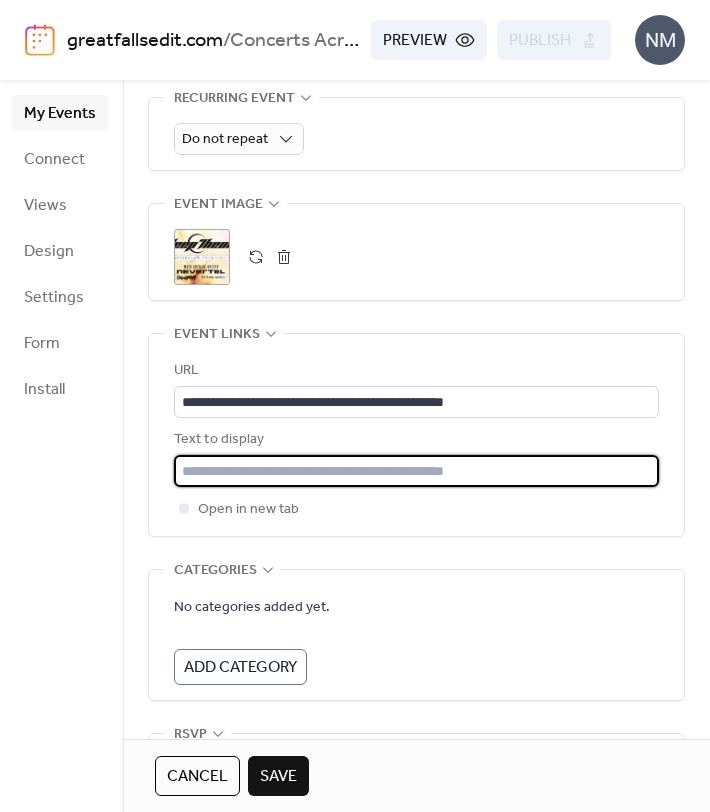 click at bounding box center (416, 471) 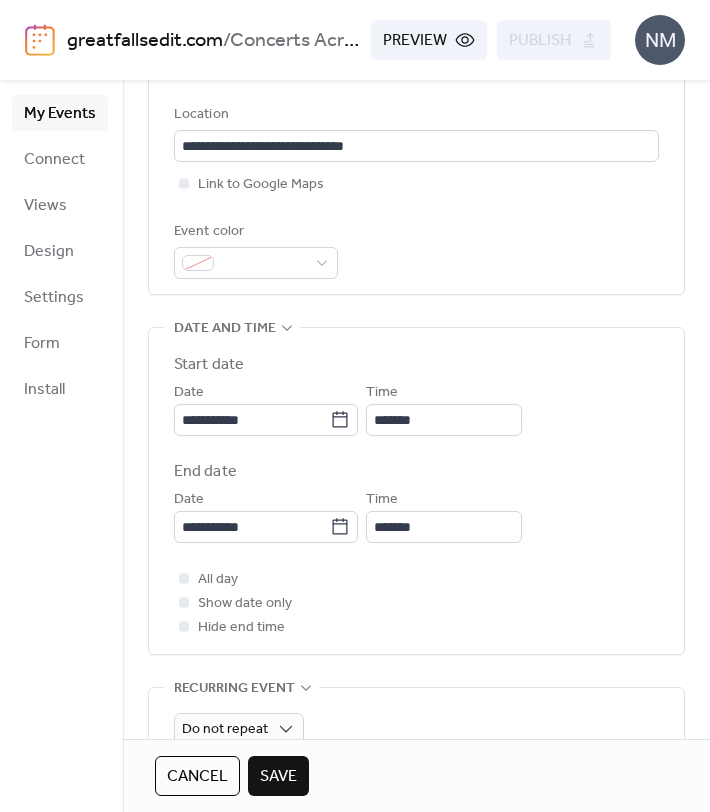 scroll, scrollTop: 417, scrollLeft: 0, axis: vertical 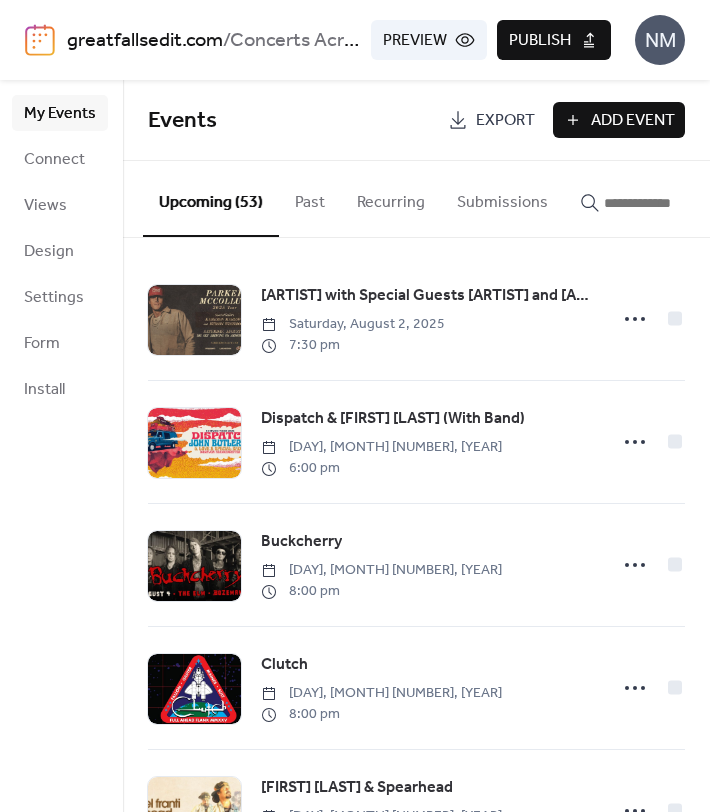 click at bounding box center [664, 203] 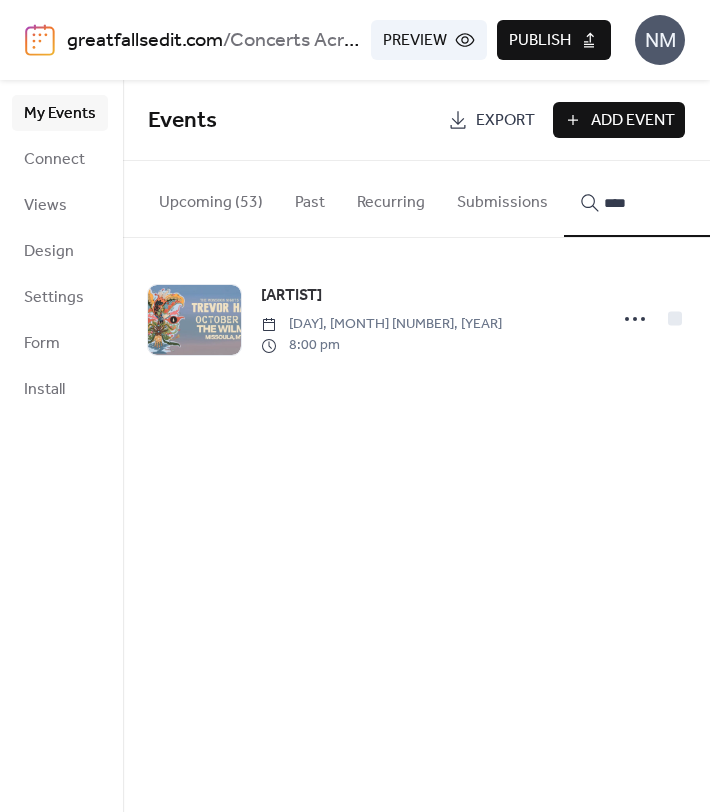 type on "****" 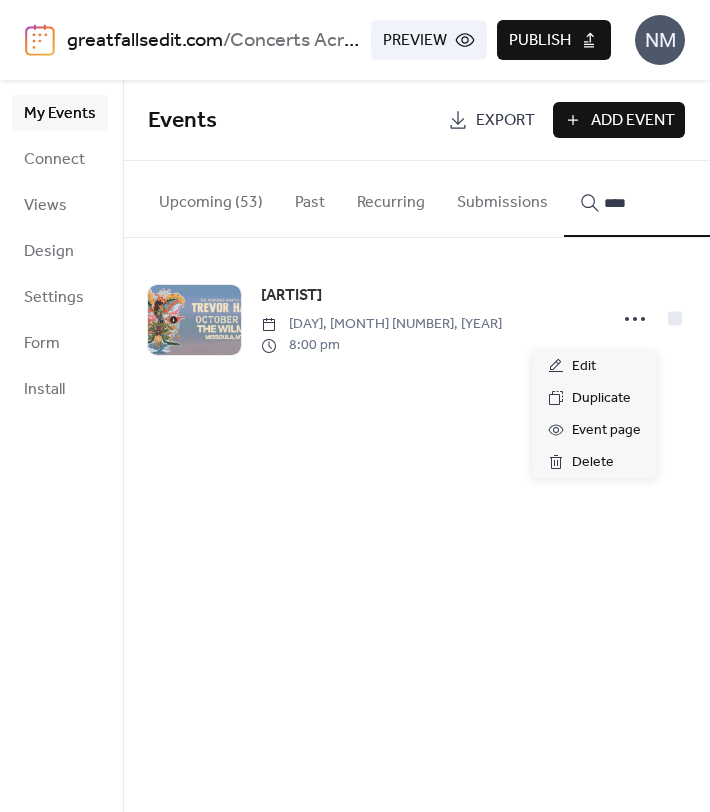 click 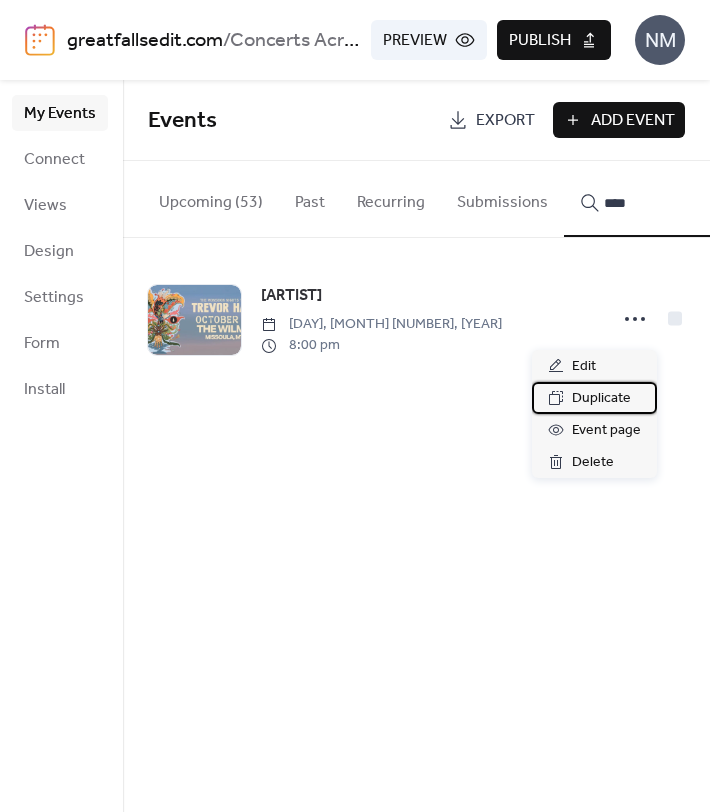 click on "Duplicate" at bounding box center (601, 399) 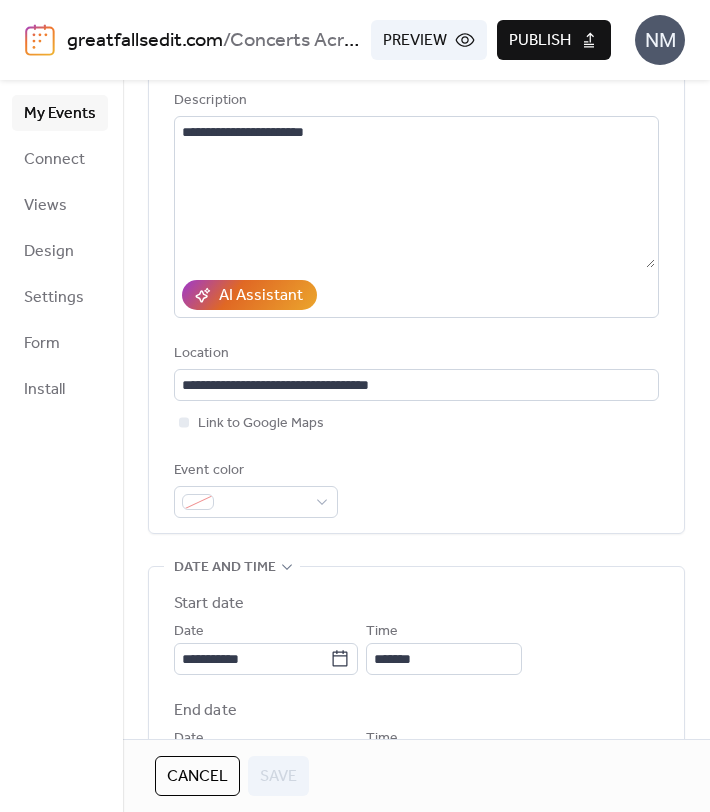 scroll, scrollTop: 203, scrollLeft: 0, axis: vertical 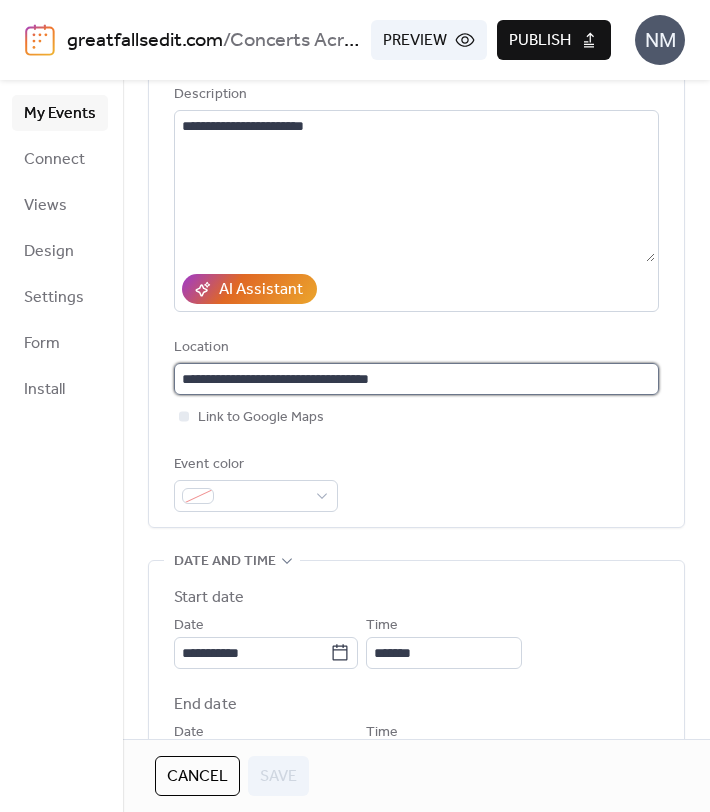 click on "**********" at bounding box center [416, 379] 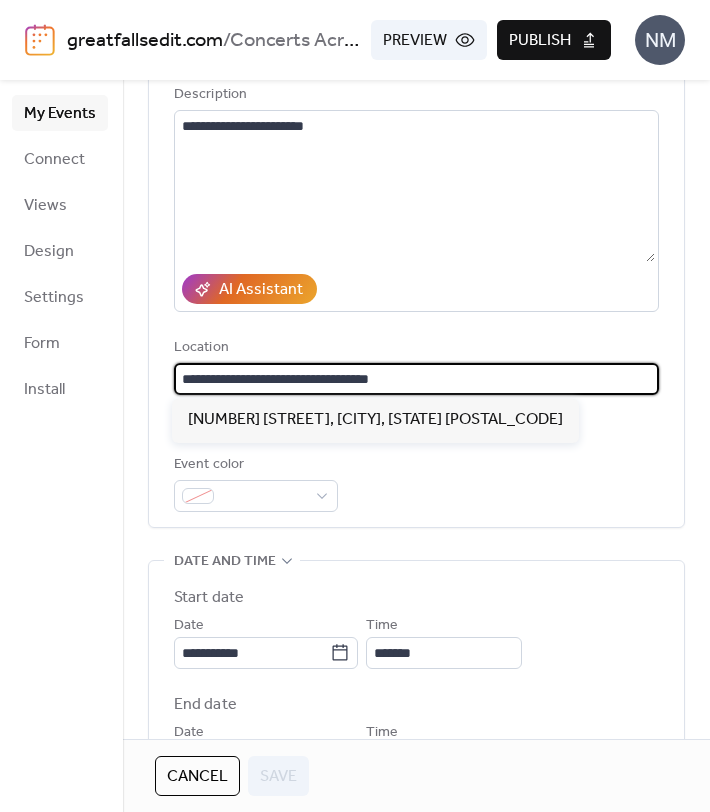 click on "**********" at bounding box center [416, 379] 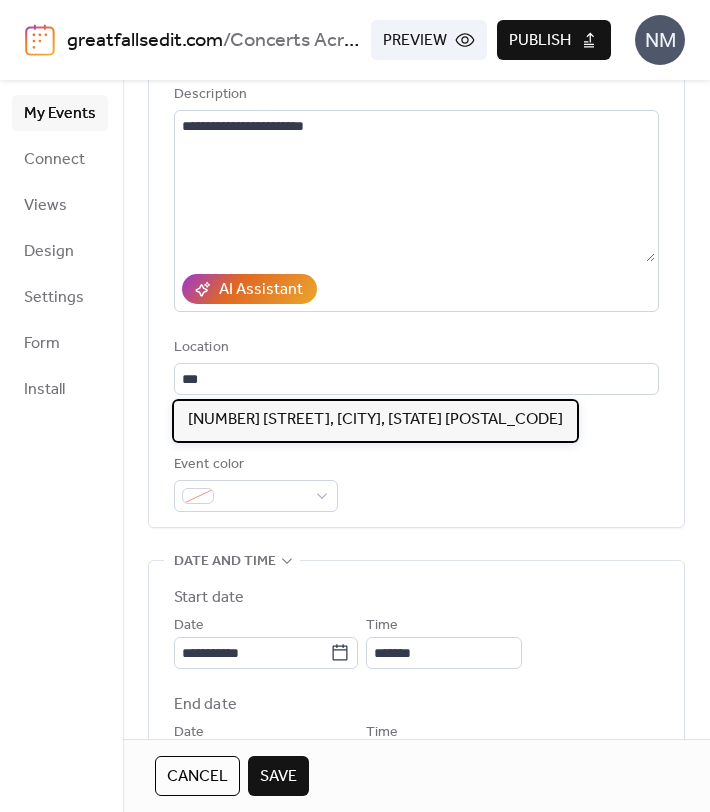 click on "[NUMBER] [STREET], [CITY], [STATE] [POSTAL_CODE]" at bounding box center (375, 420) 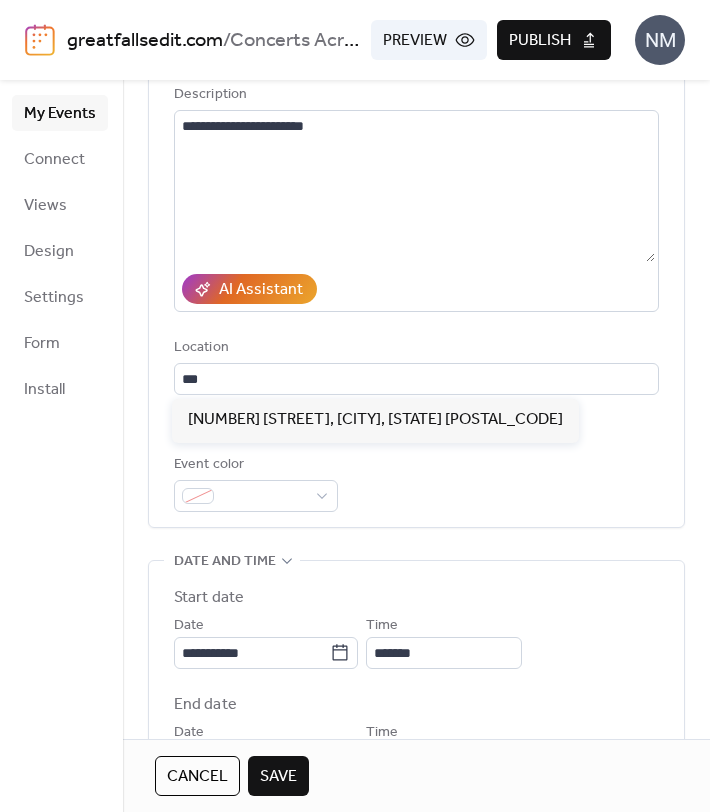 type on "**********" 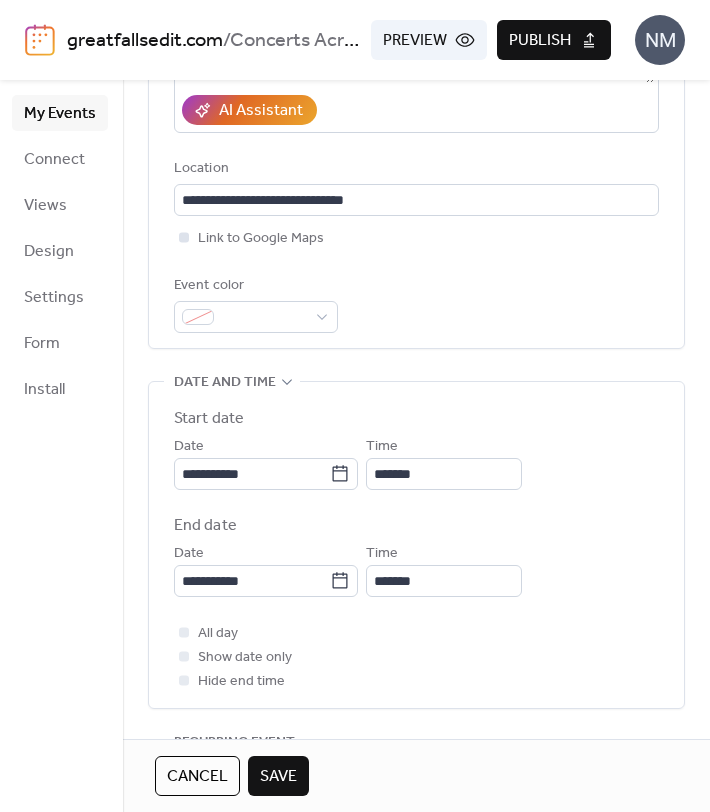 scroll, scrollTop: 394, scrollLeft: 0, axis: vertical 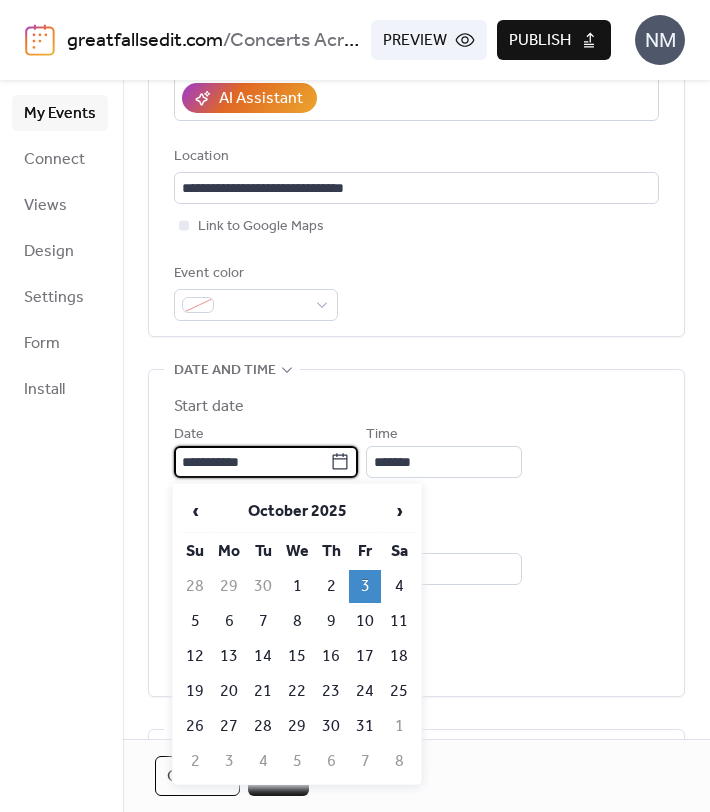 click on "**********" at bounding box center [252, 462] 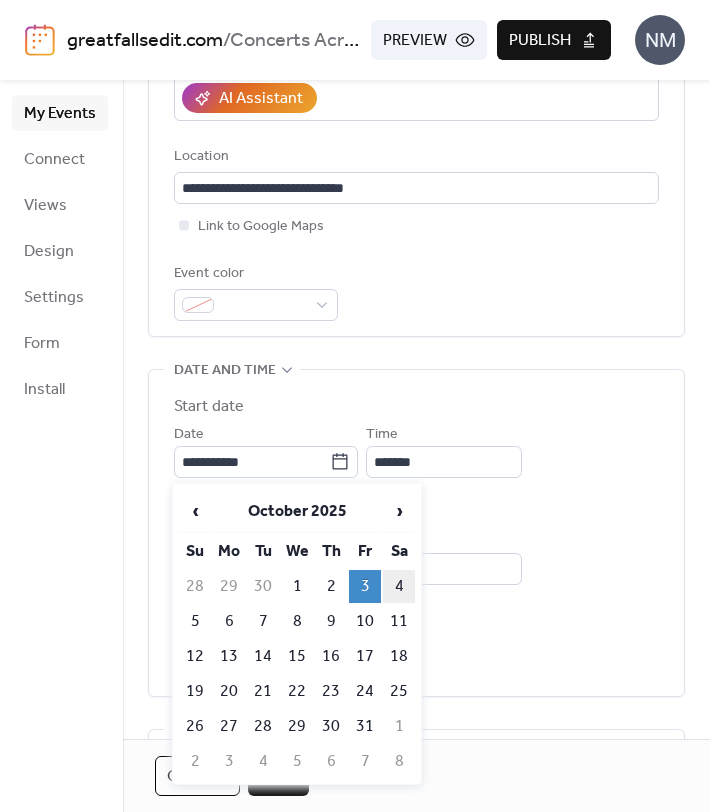 click on "4" at bounding box center (399, 586) 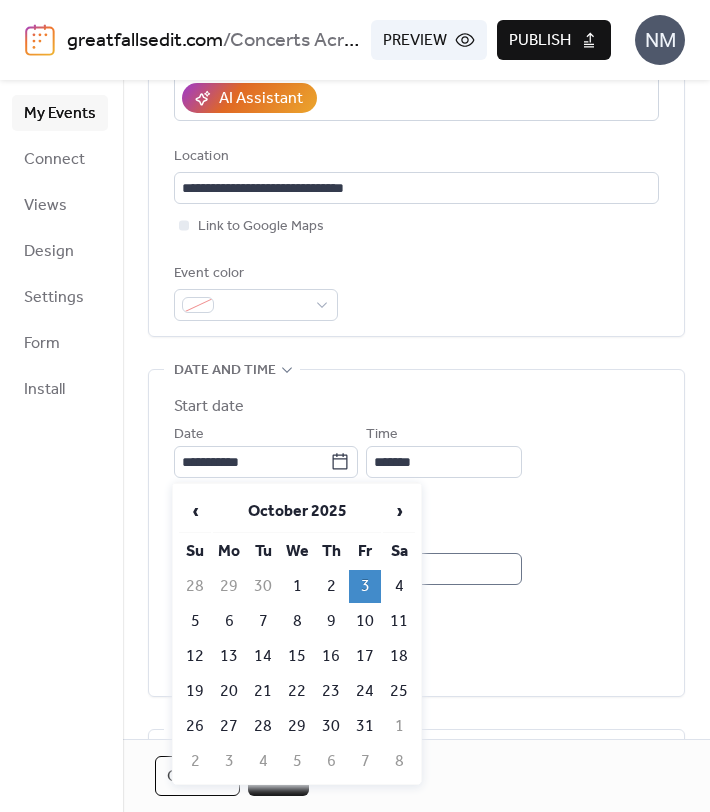 type on "**********" 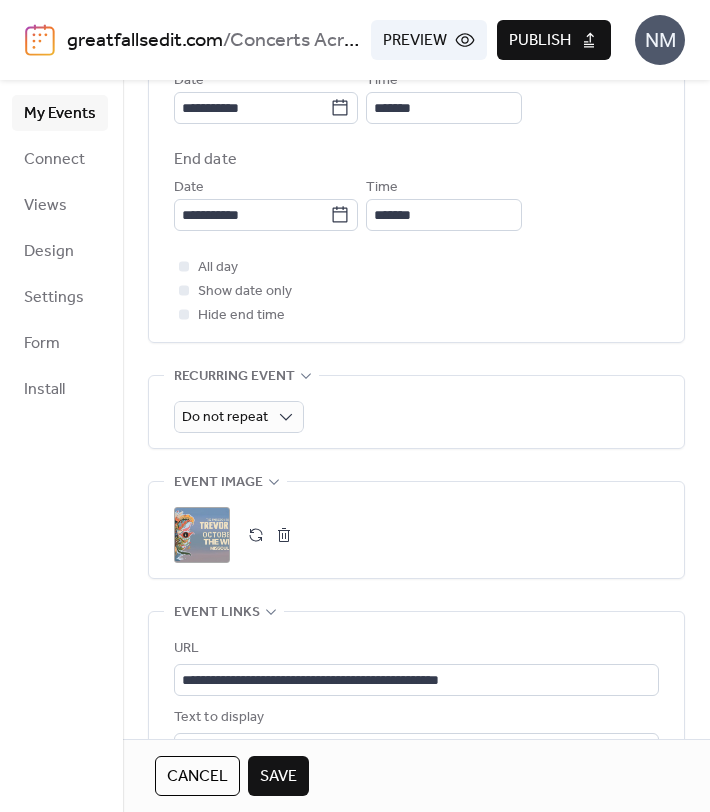 scroll, scrollTop: 793, scrollLeft: 0, axis: vertical 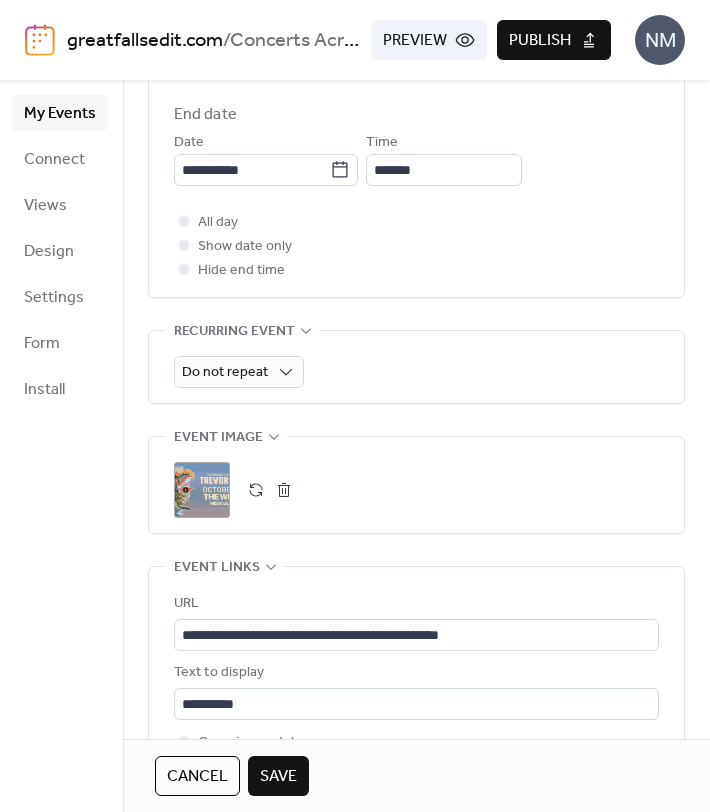 click at bounding box center [284, 490] 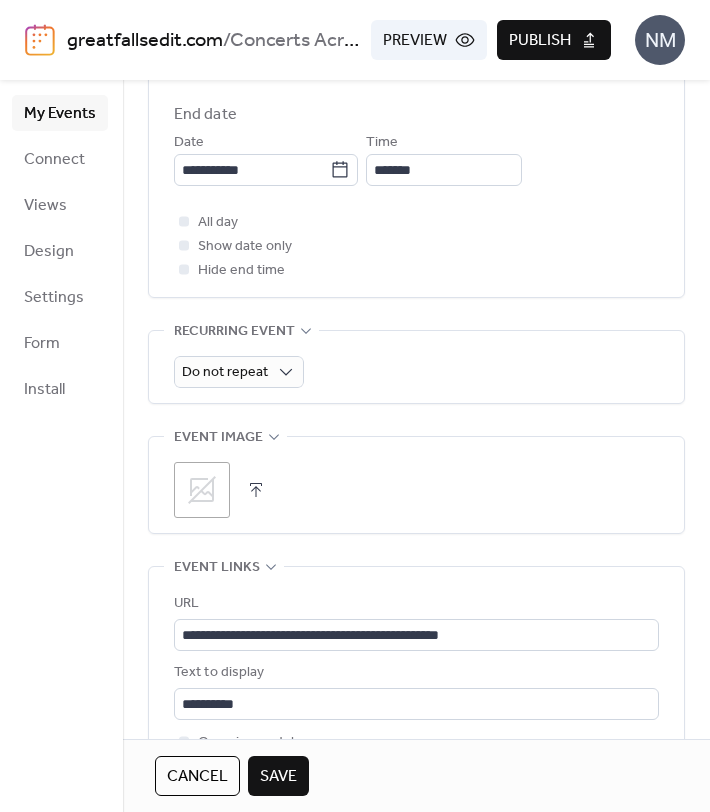 click 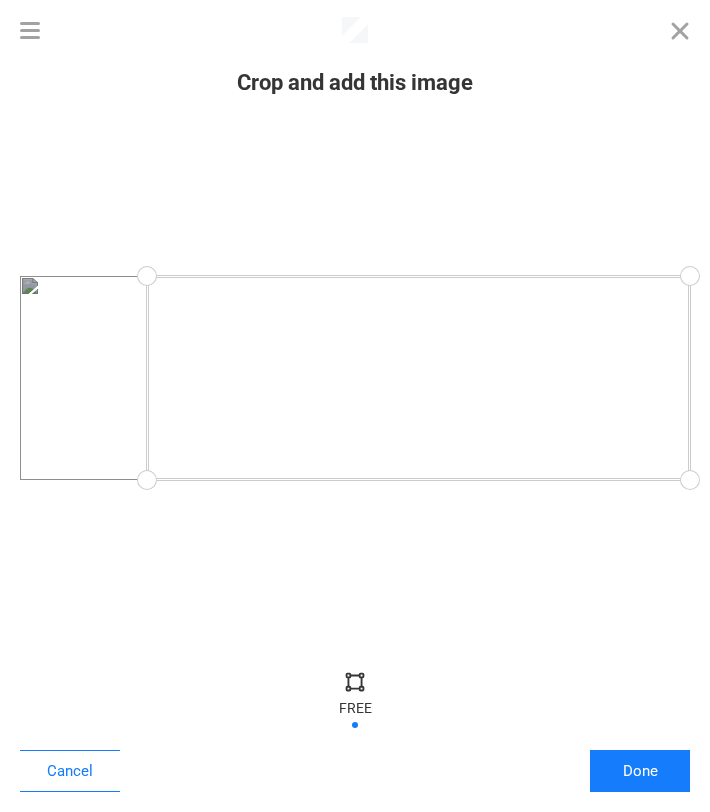 drag, startPoint x: 21, startPoint y: 474, endPoint x: 144, endPoint y: 492, distance: 124.3101 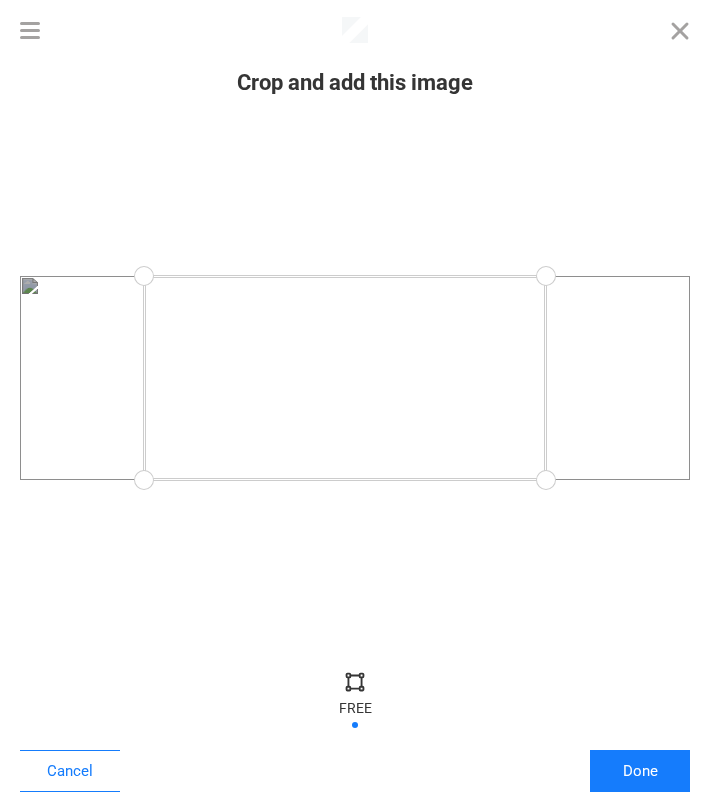 drag, startPoint x: 689, startPoint y: 478, endPoint x: 546, endPoint y: 492, distance: 143.68369 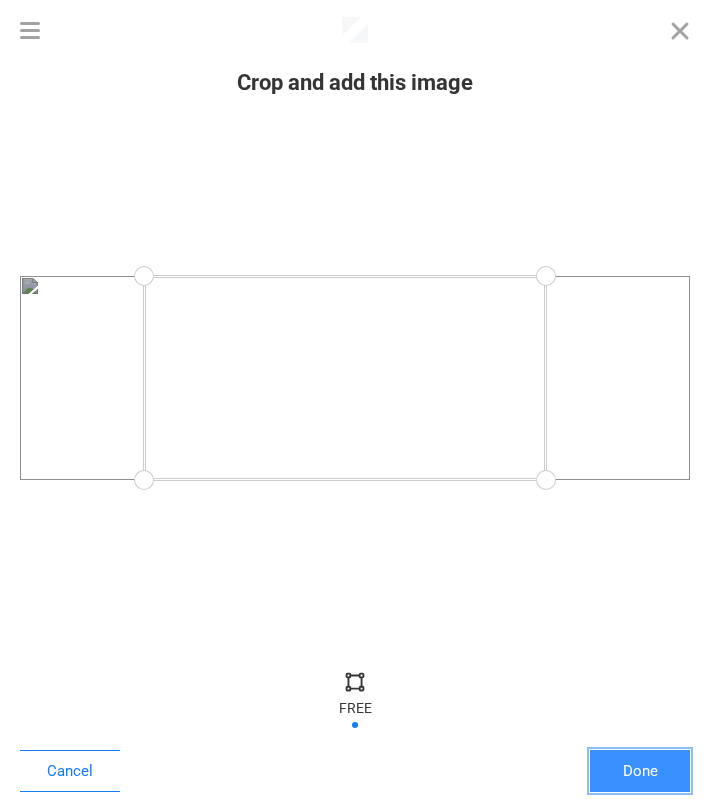 click on "Done" at bounding box center (640, 771) 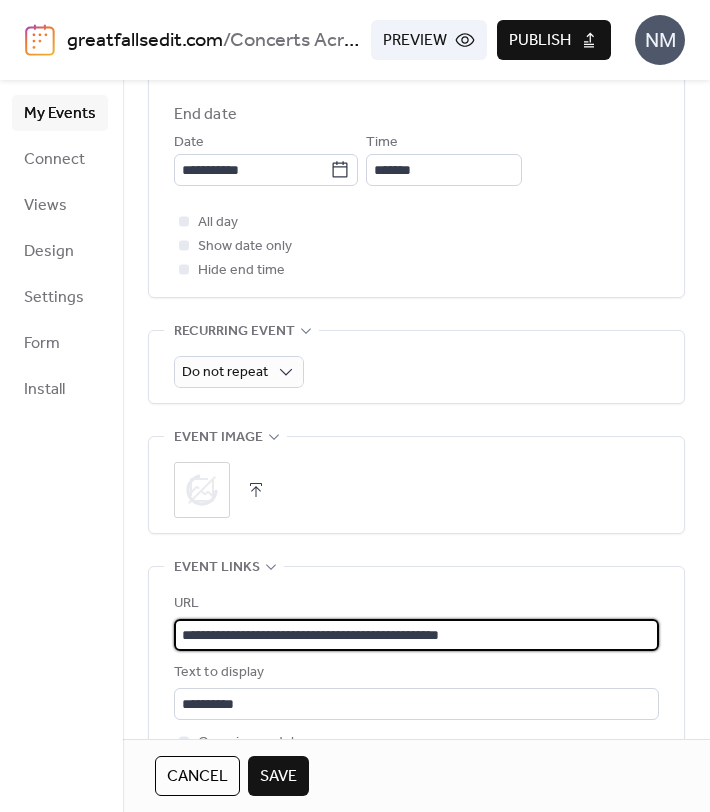 click on "**********" at bounding box center [416, 635] 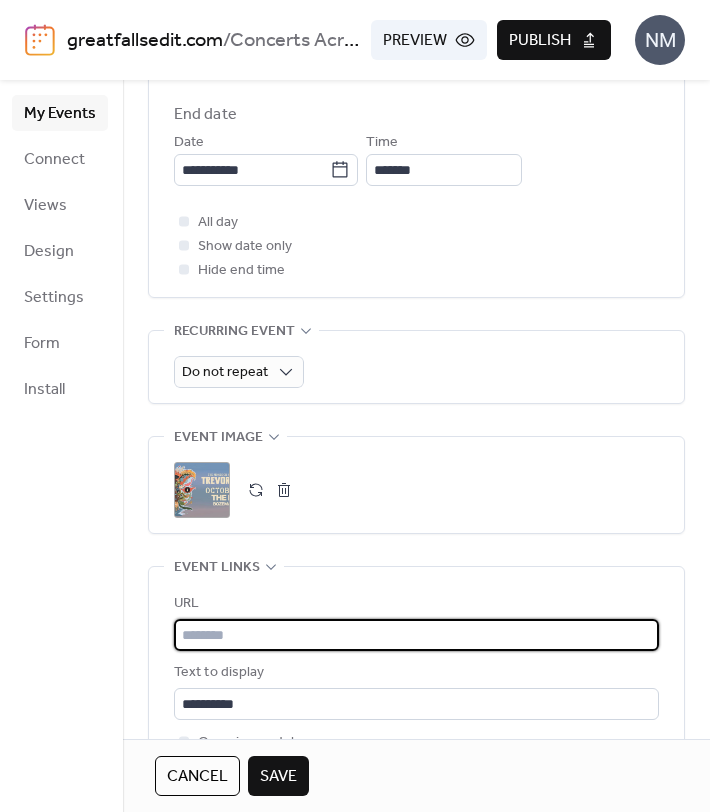 click at bounding box center (416, 635) 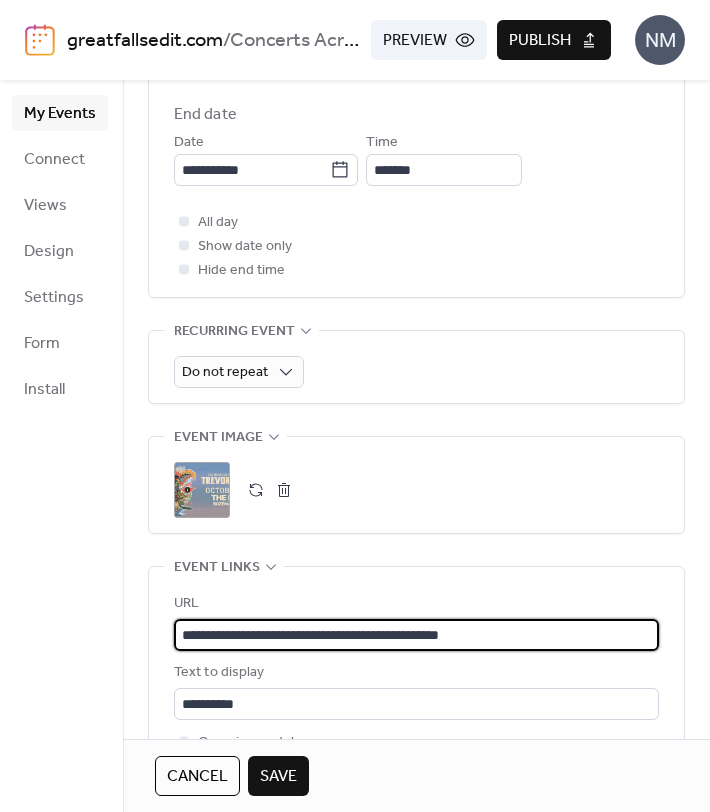 type on "**********" 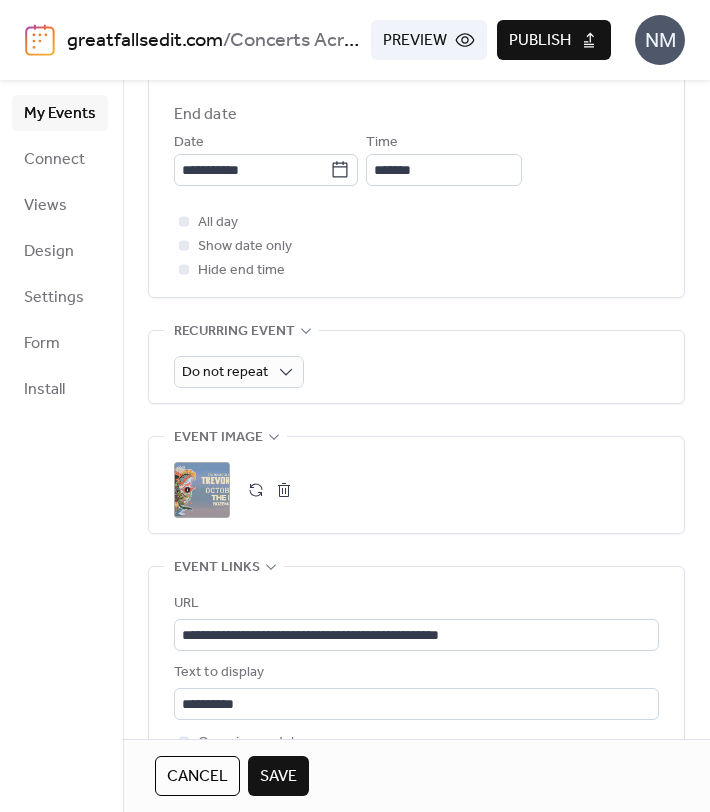 click on "Save" at bounding box center [278, 777] 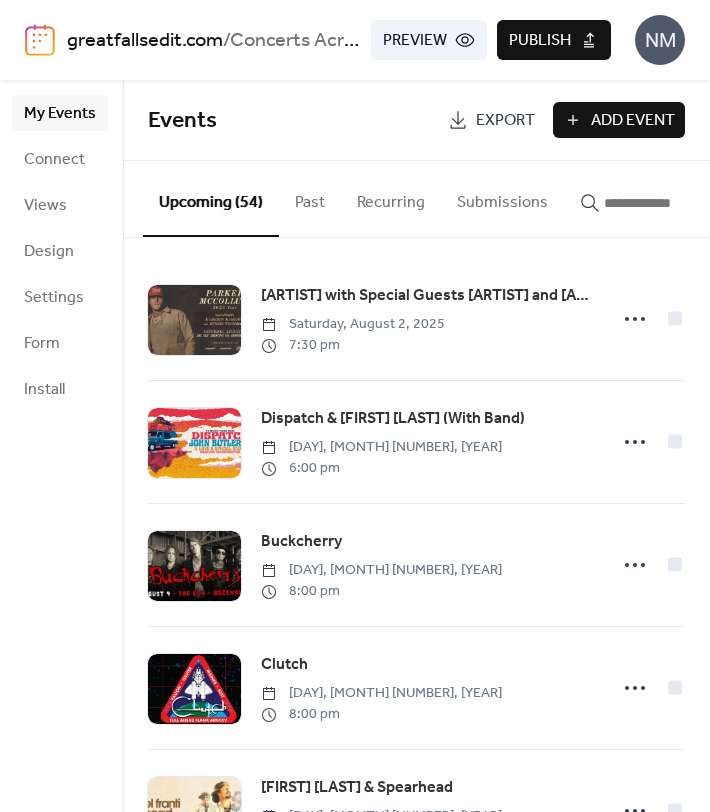 click on "Publish" at bounding box center (540, 41) 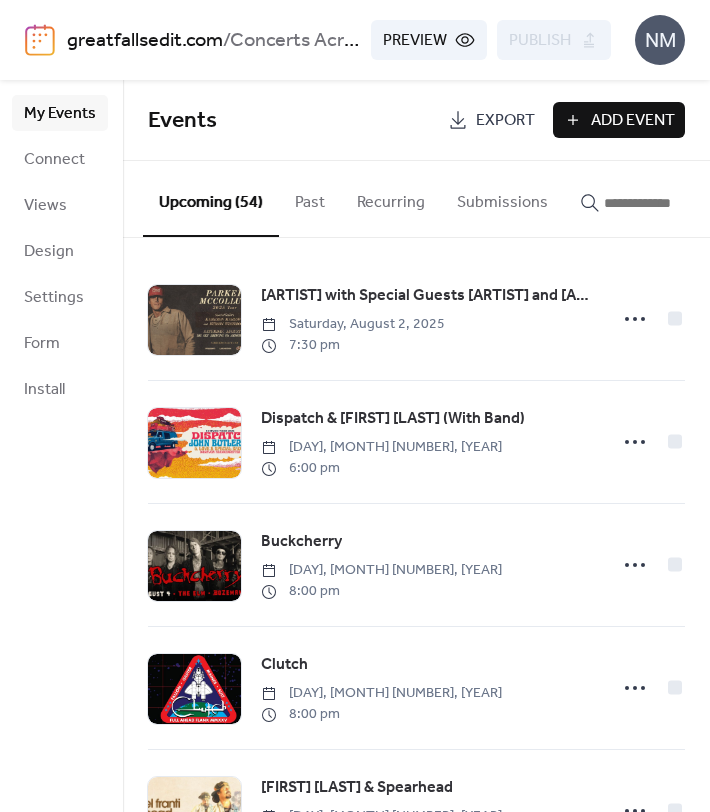 click on "Add Event" at bounding box center [633, 121] 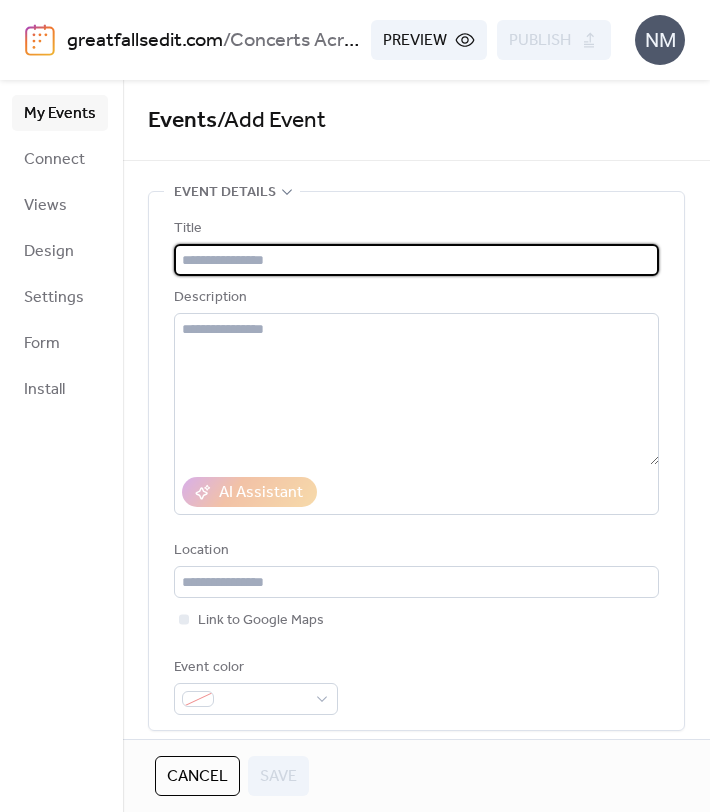paste on "**********" 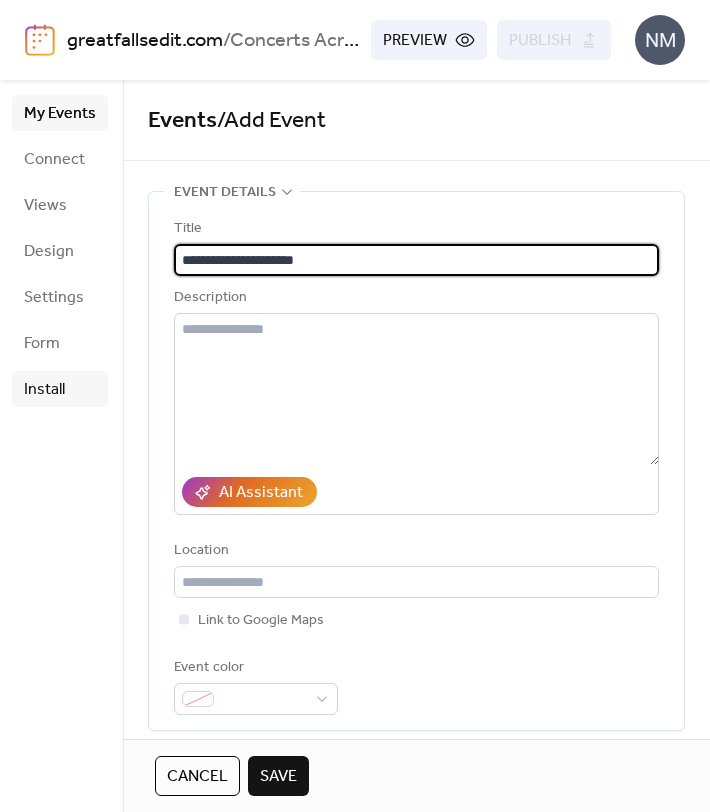 type on "**********" 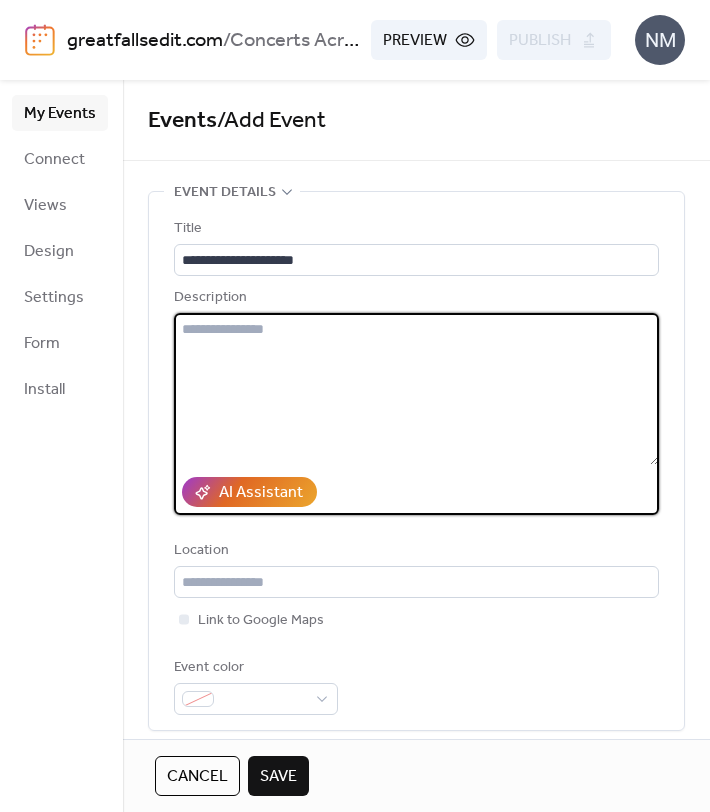 click at bounding box center (416, 389) 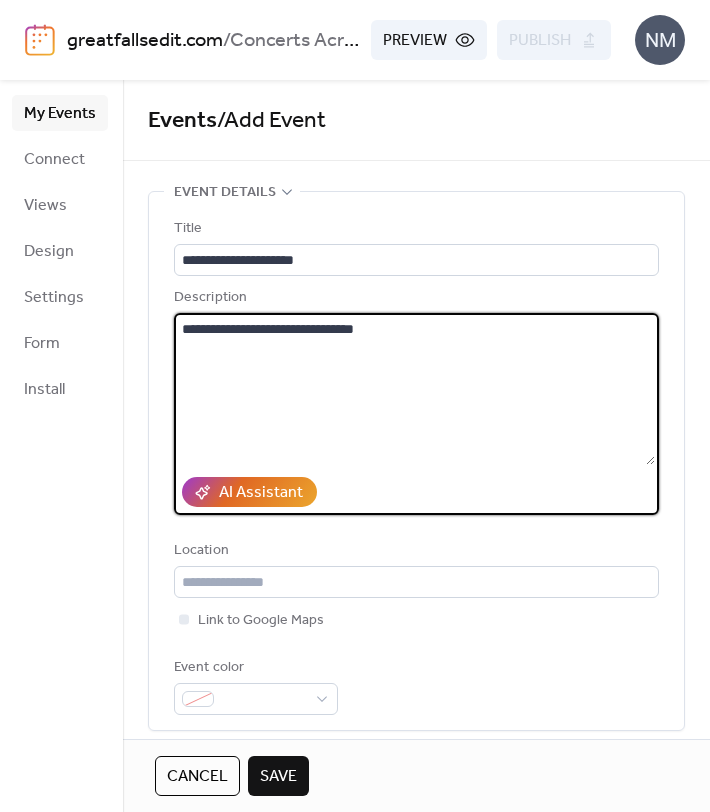 scroll, scrollTop: 100, scrollLeft: 0, axis: vertical 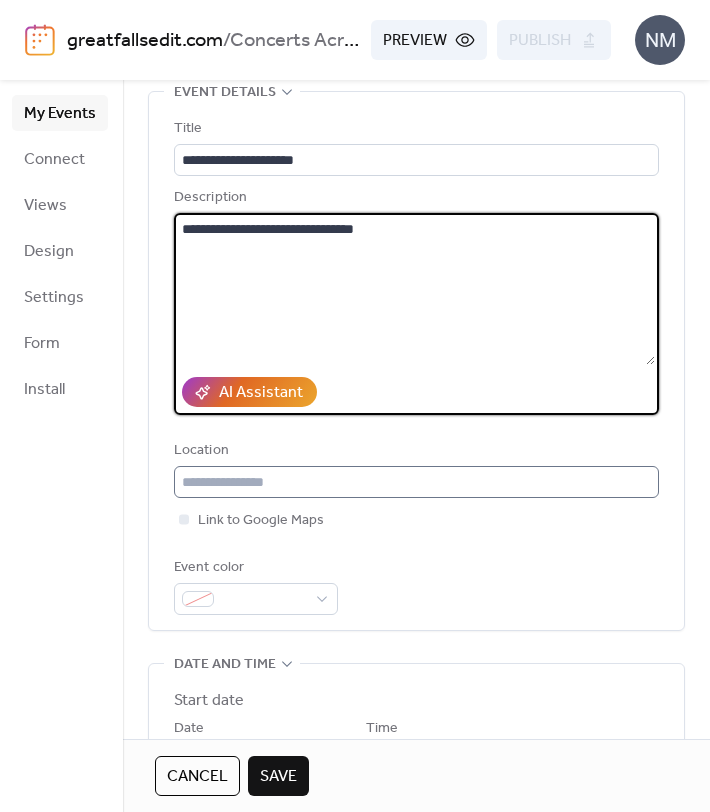 type on "**********" 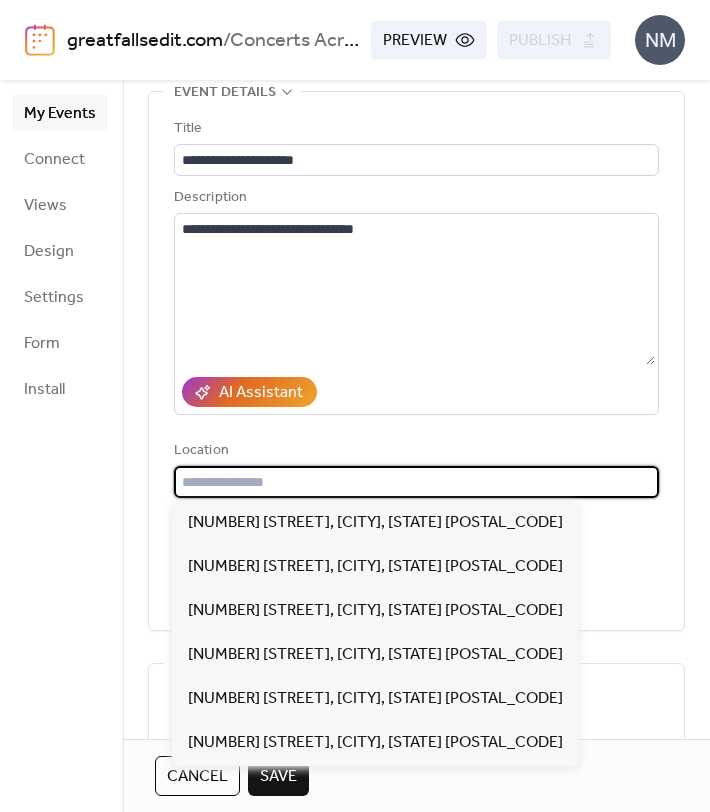 click at bounding box center [416, 482] 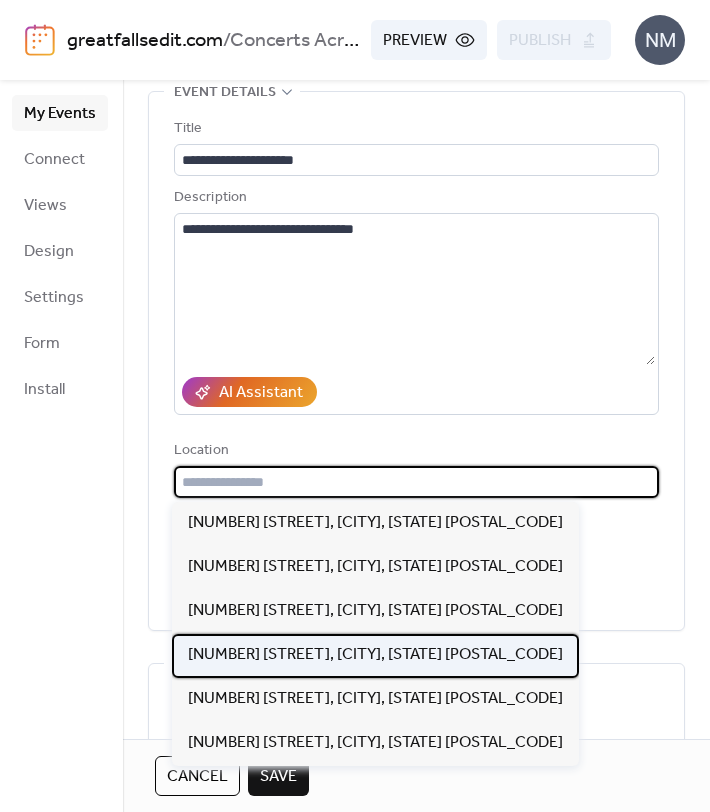 click on "[NUMBER] [STREET], [CITY], [STATE] [POSTAL_CODE]" at bounding box center [375, 655] 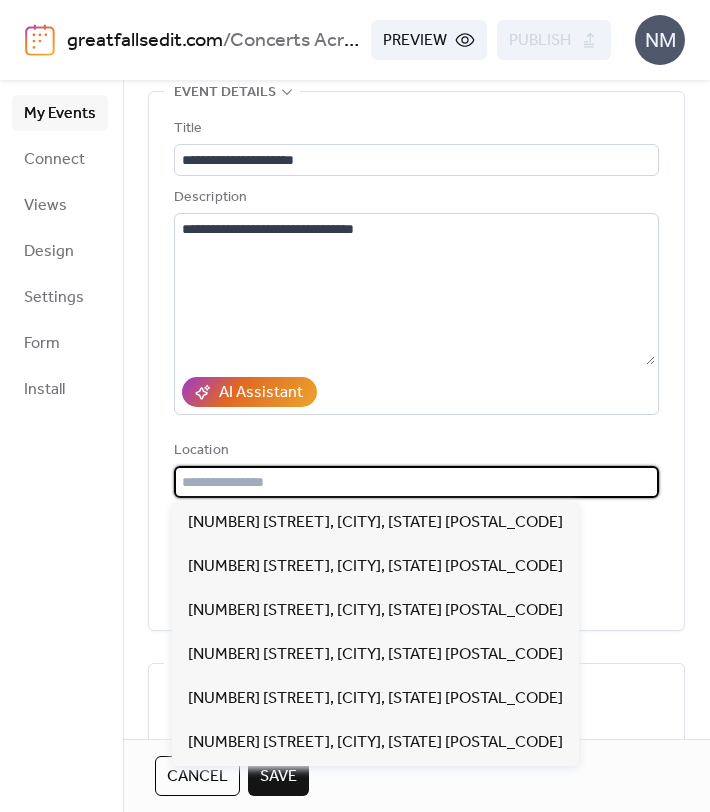 type on "**********" 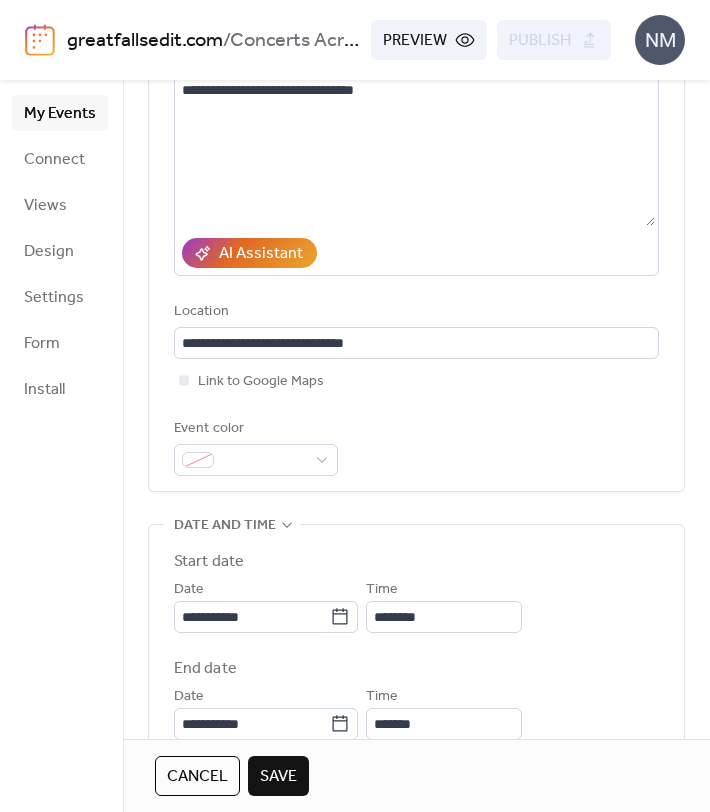 scroll, scrollTop: 243, scrollLeft: 0, axis: vertical 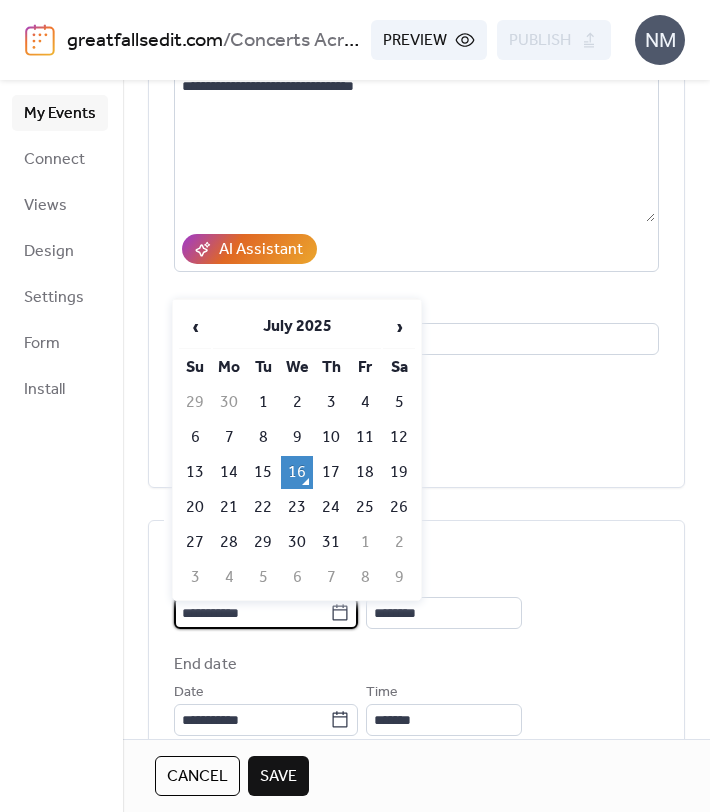 click on "**********" at bounding box center (252, 613) 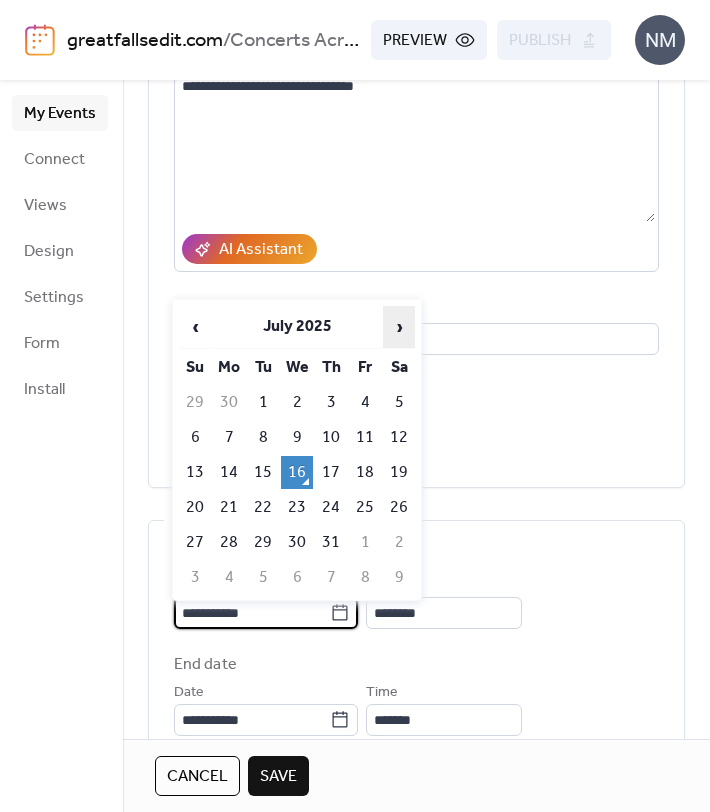 click on "›" at bounding box center (399, 327) 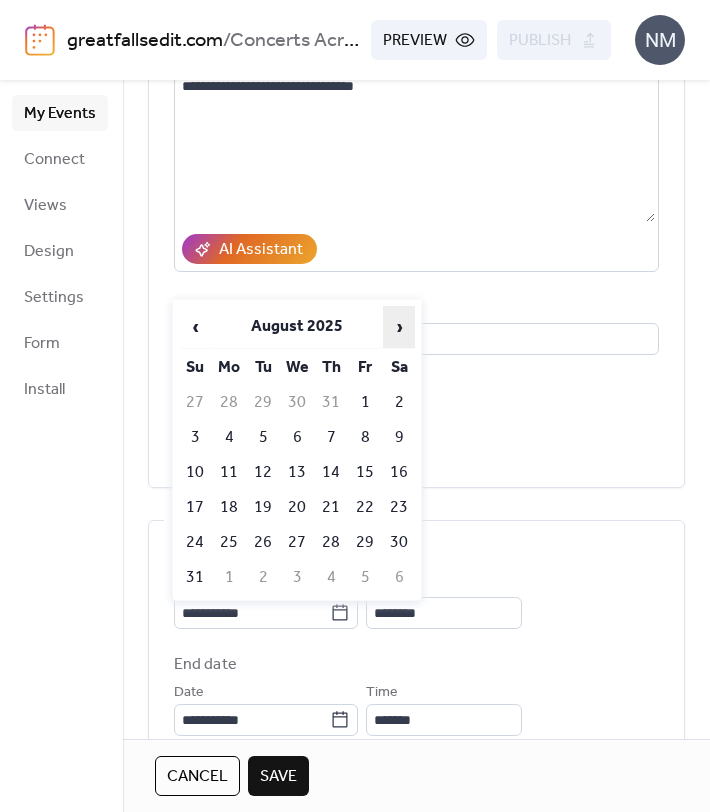 click on "›" at bounding box center (399, 327) 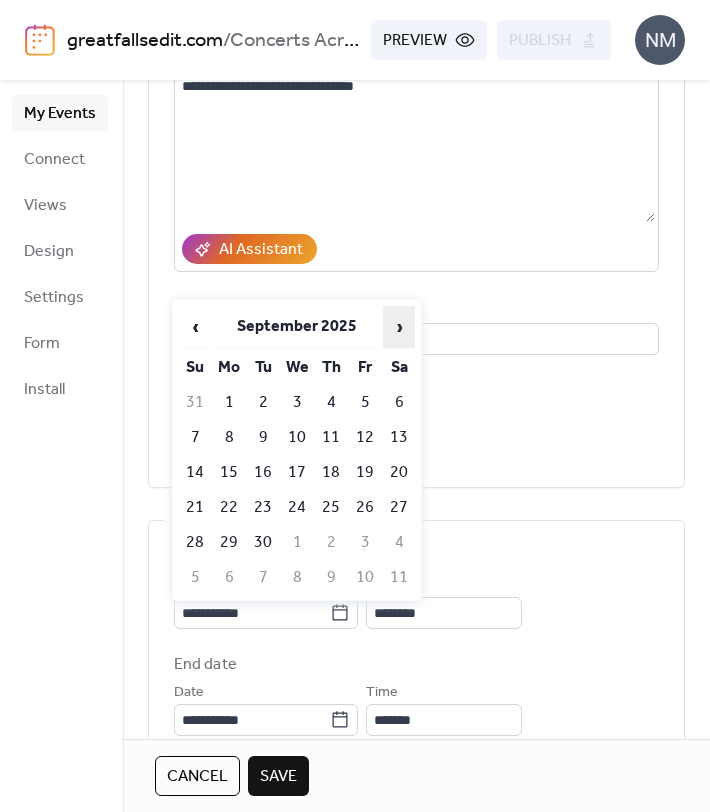 click on "›" at bounding box center (399, 327) 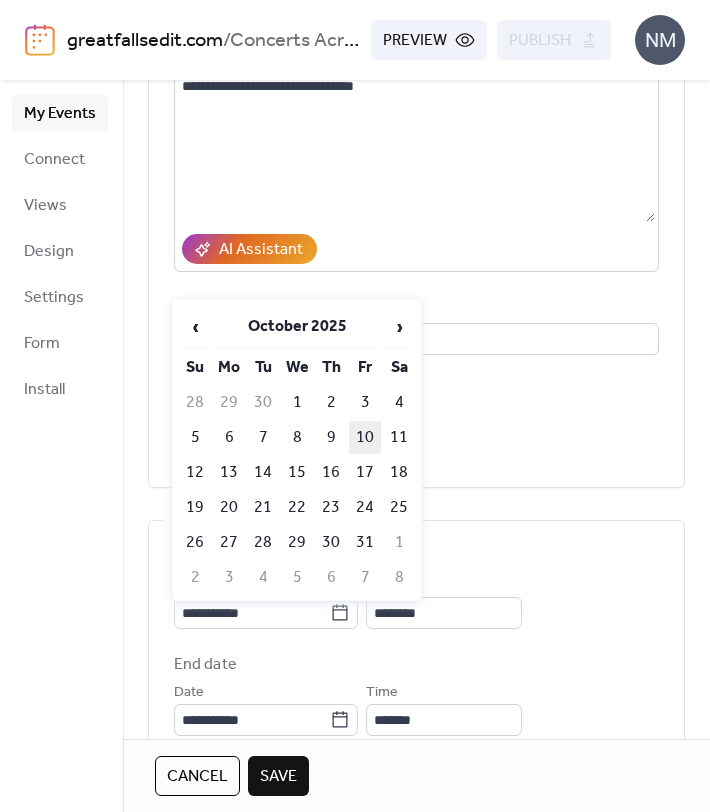 click on "10" at bounding box center [365, 437] 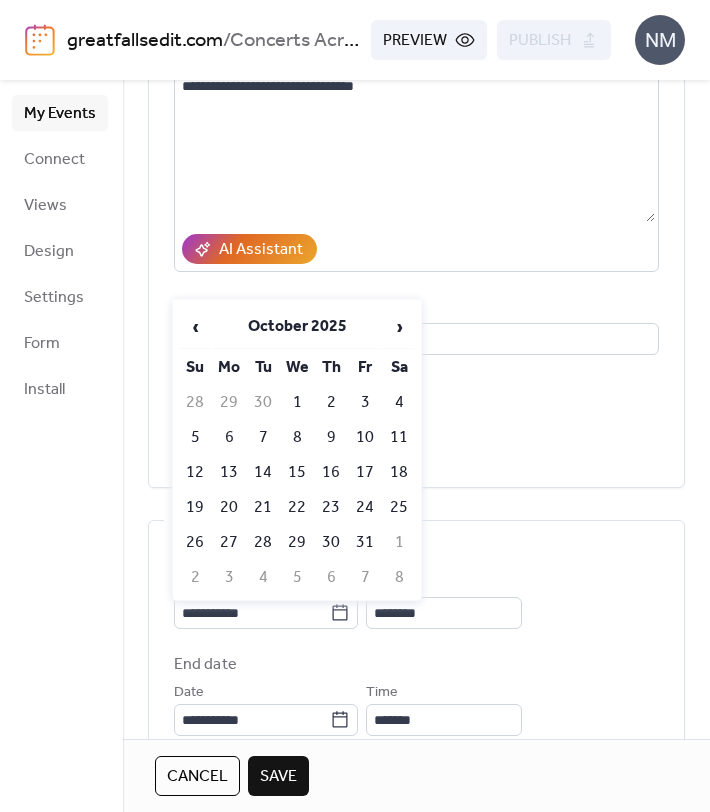 type on "**********" 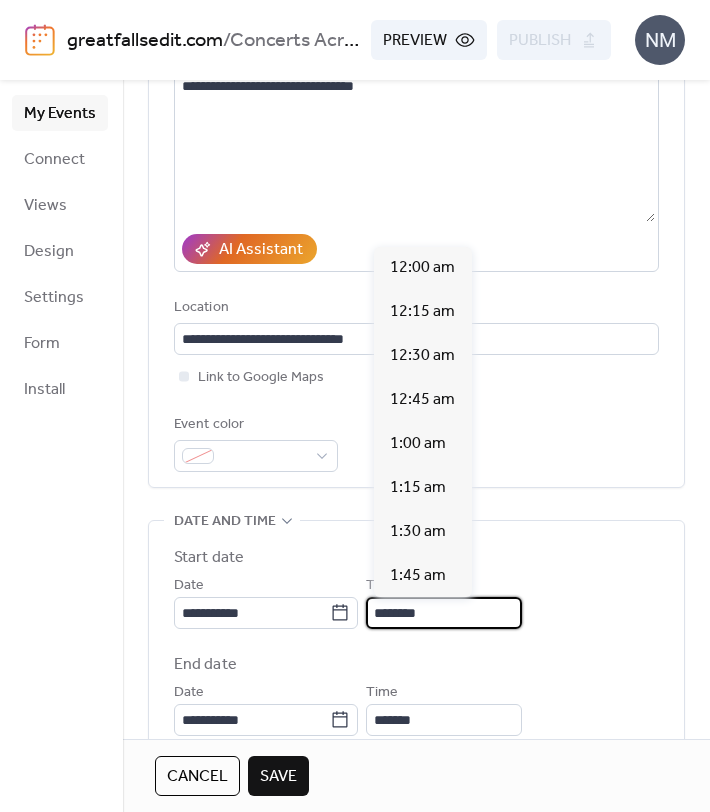click on "********" at bounding box center (444, 613) 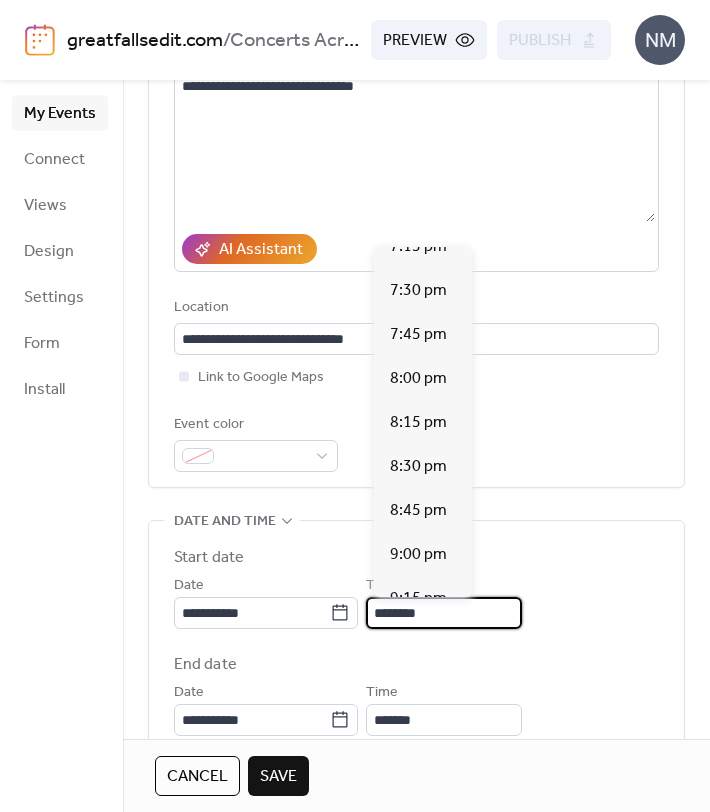 scroll, scrollTop: 3412, scrollLeft: 0, axis: vertical 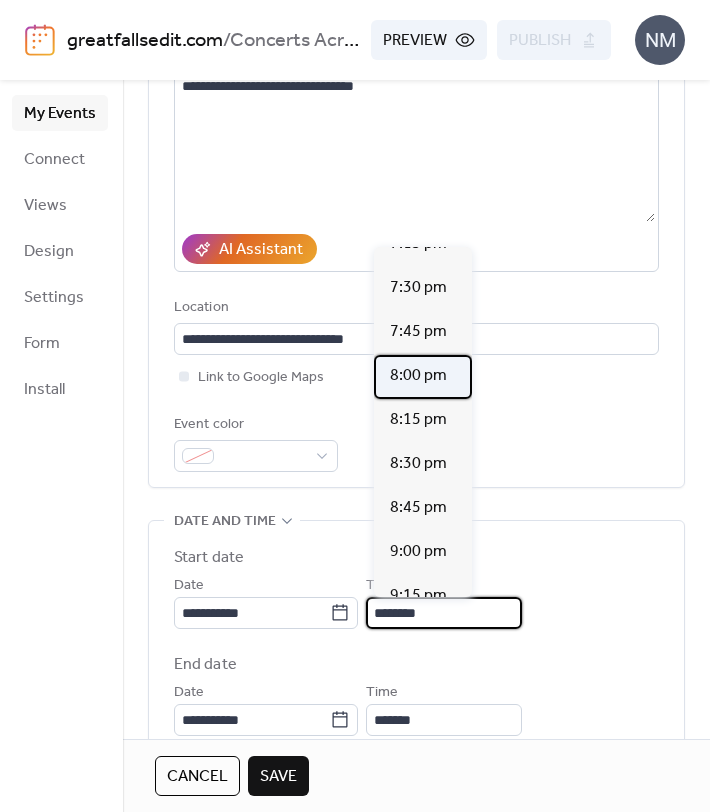 click on "8:00 pm" at bounding box center [418, 376] 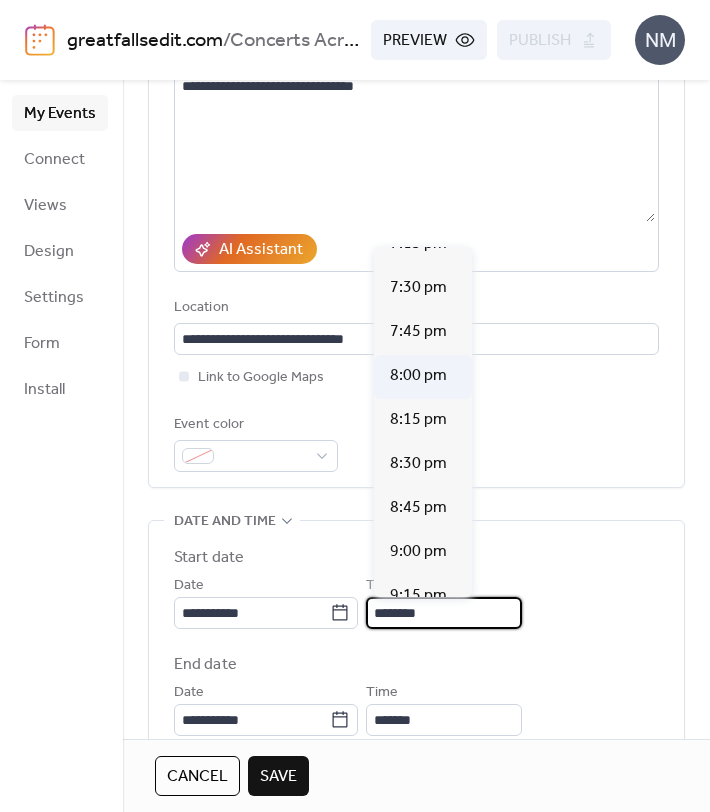type on "*******" 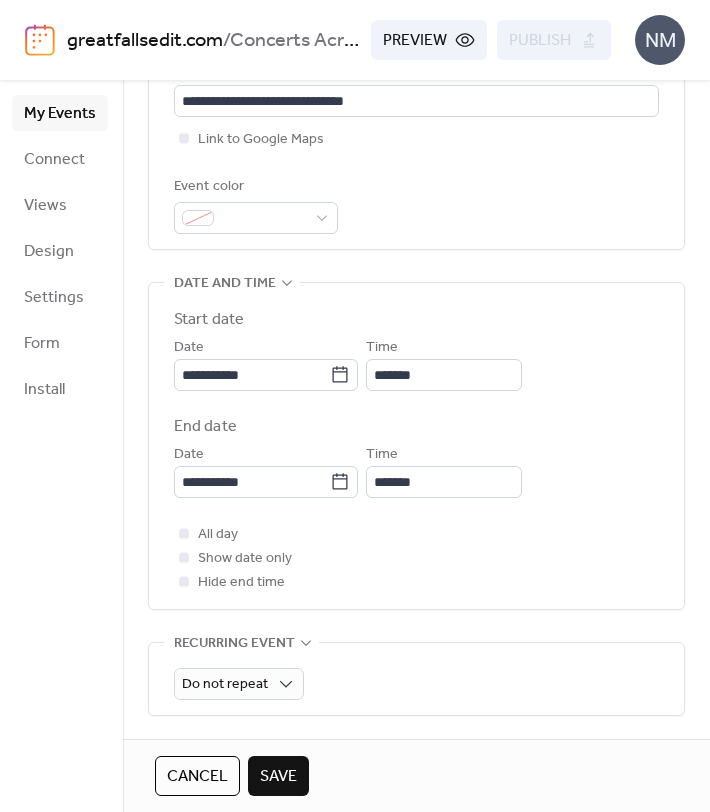 scroll, scrollTop: 534, scrollLeft: 0, axis: vertical 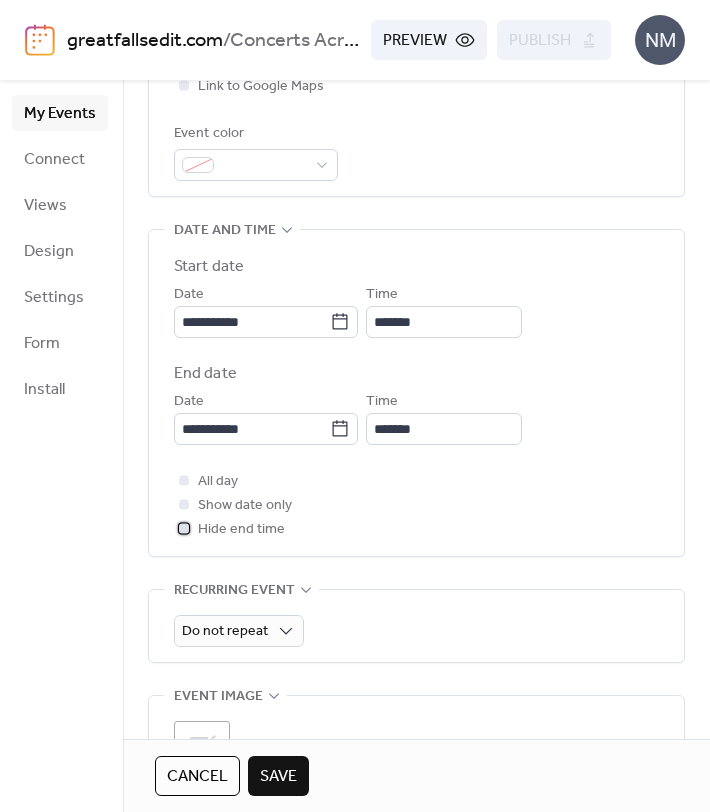 click at bounding box center [184, 528] 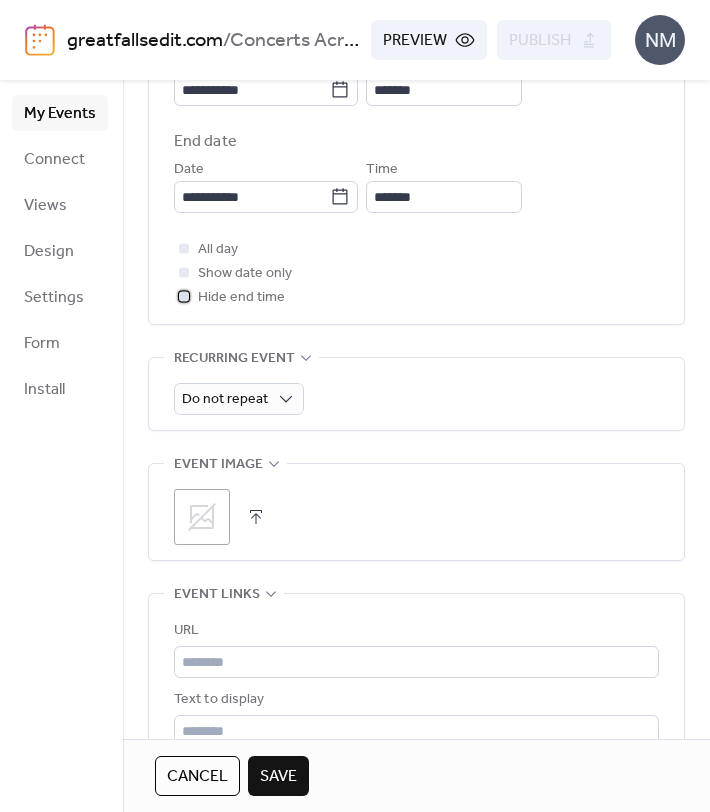 scroll, scrollTop: 799, scrollLeft: 0, axis: vertical 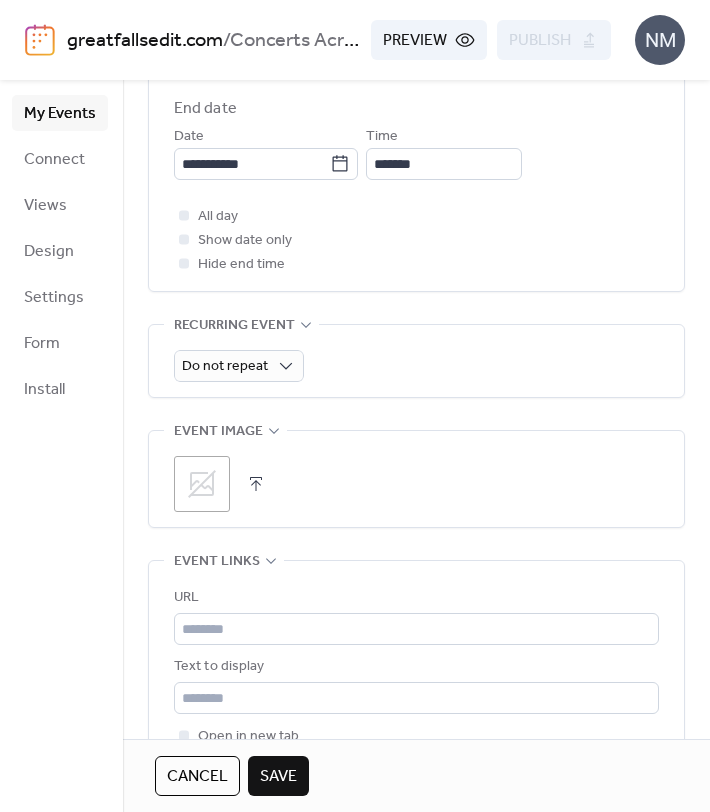 click 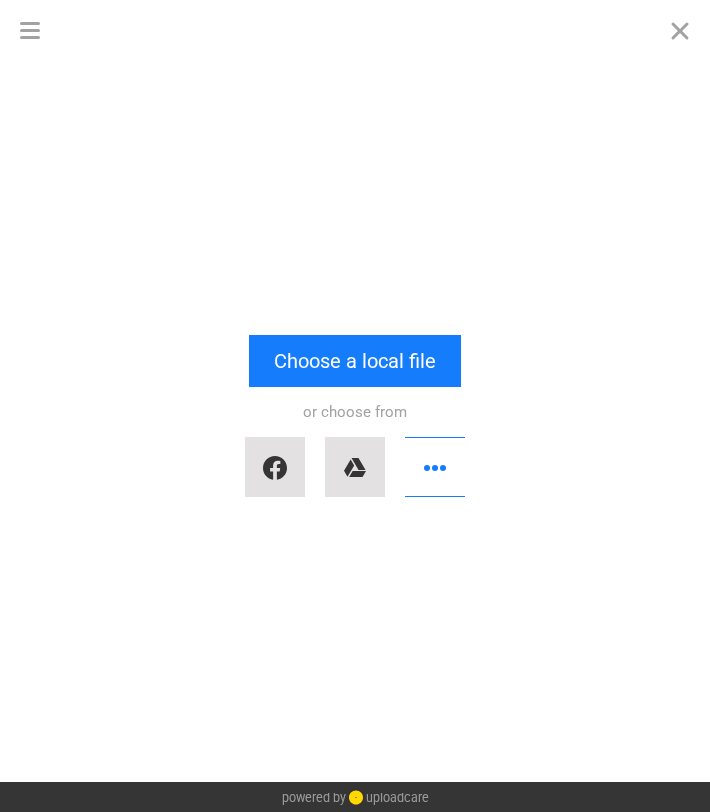 click on "or choose from" at bounding box center (355, 447) 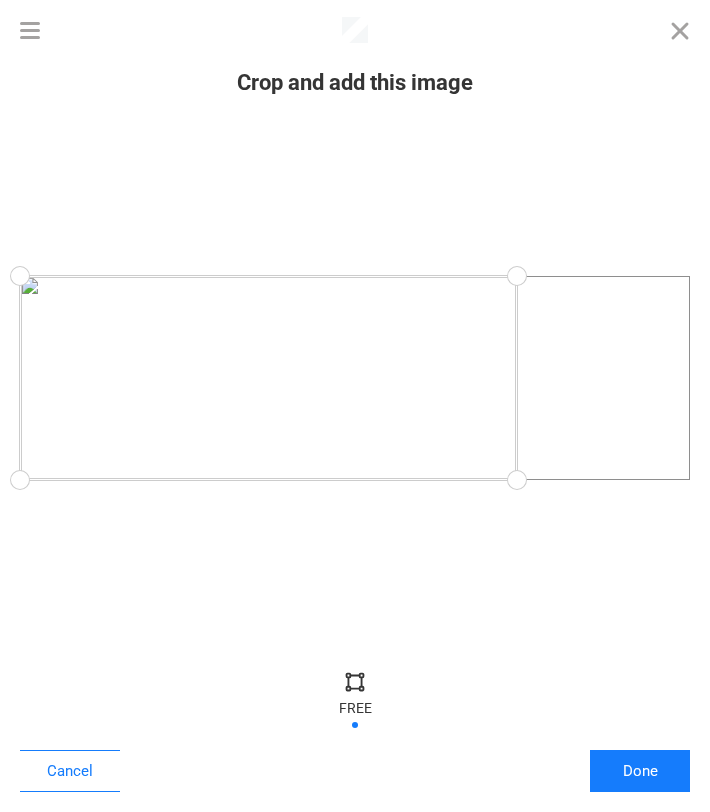 drag, startPoint x: 697, startPoint y: 481, endPoint x: 517, endPoint y: 487, distance: 180.09998 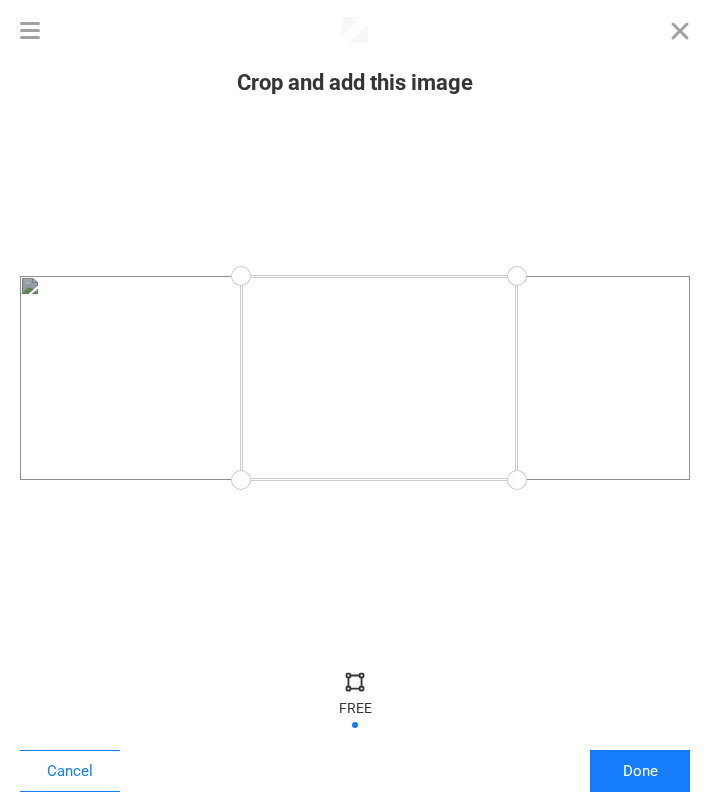 drag, startPoint x: 26, startPoint y: 479, endPoint x: 241, endPoint y: 494, distance: 215.52261 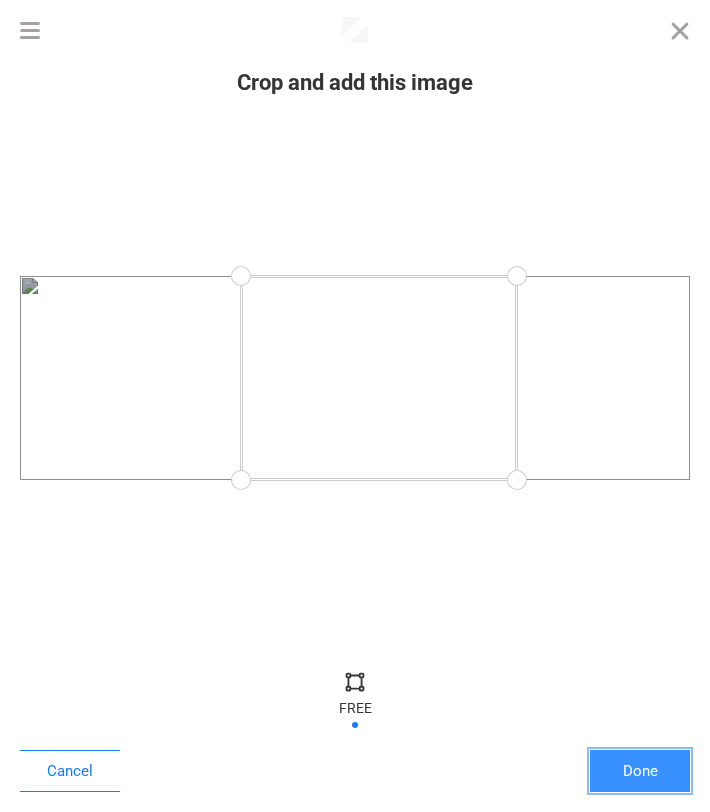 click on "Done" at bounding box center (640, 771) 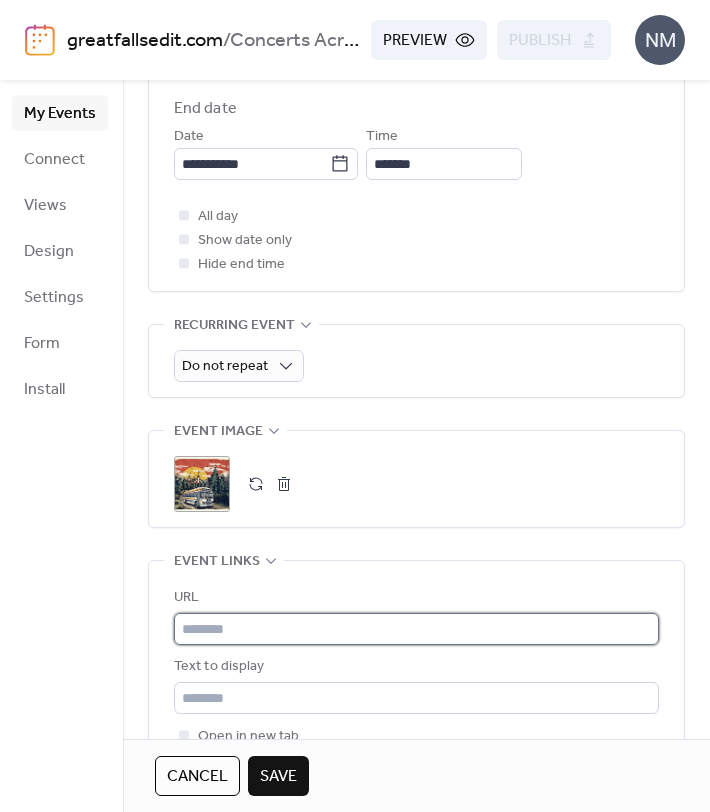 click at bounding box center [416, 629] 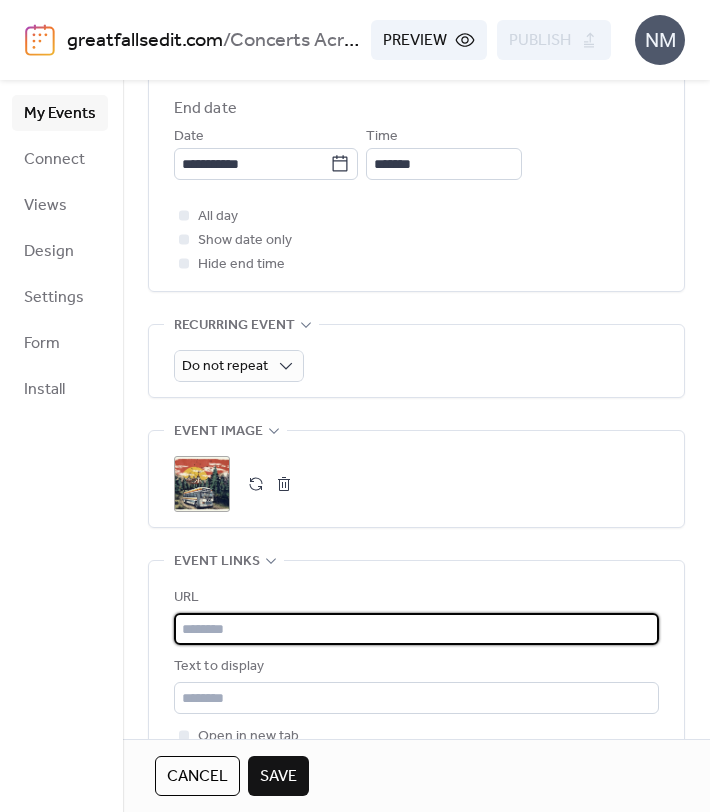 paste on "**********" 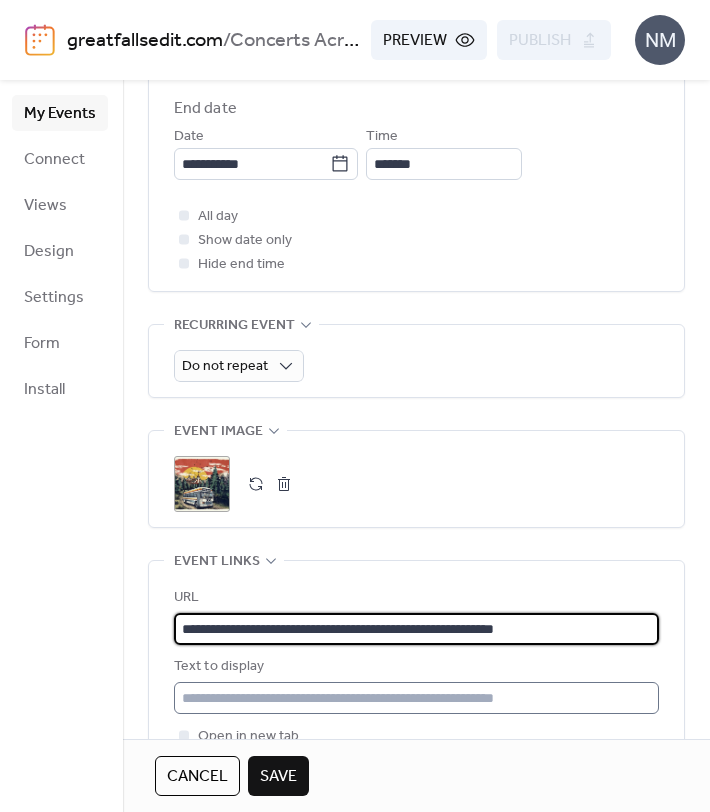 type on "**********" 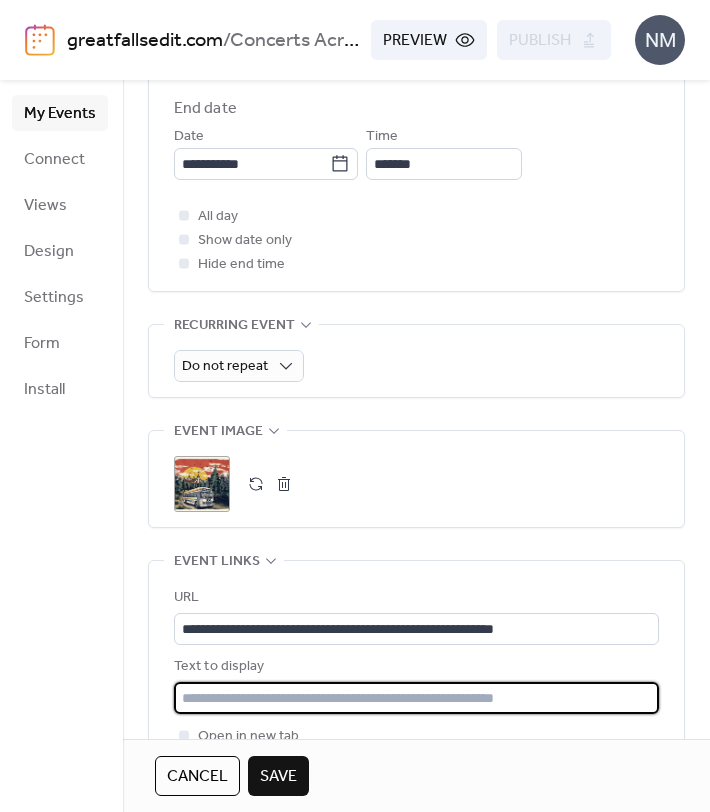 click at bounding box center (416, 698) 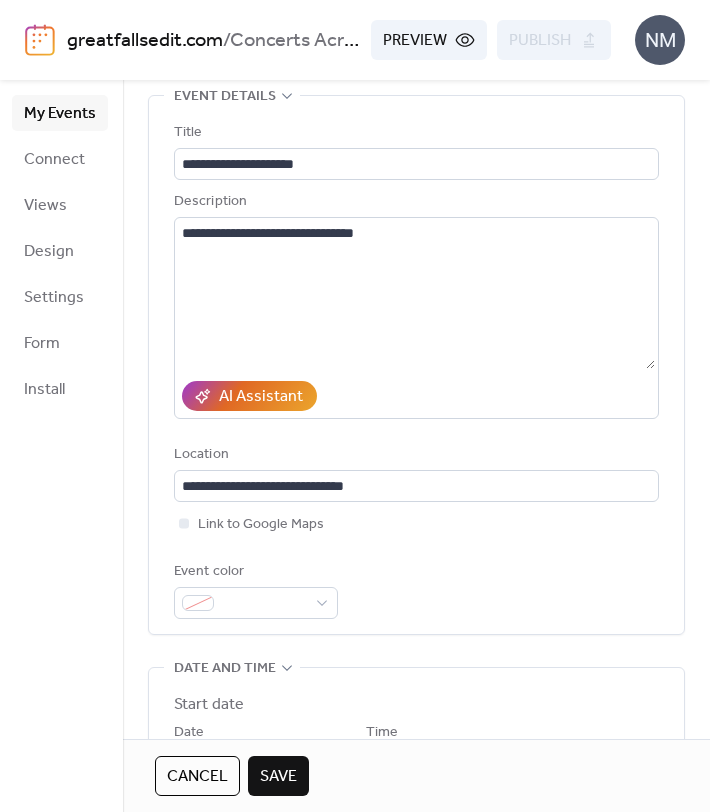 scroll, scrollTop: 0, scrollLeft: 0, axis: both 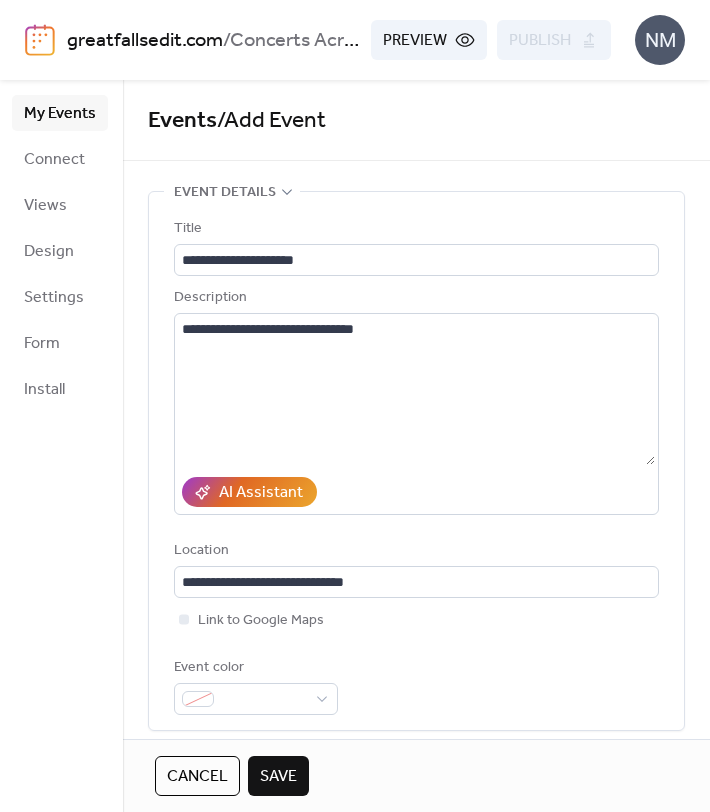 click on "Save" at bounding box center [278, 776] 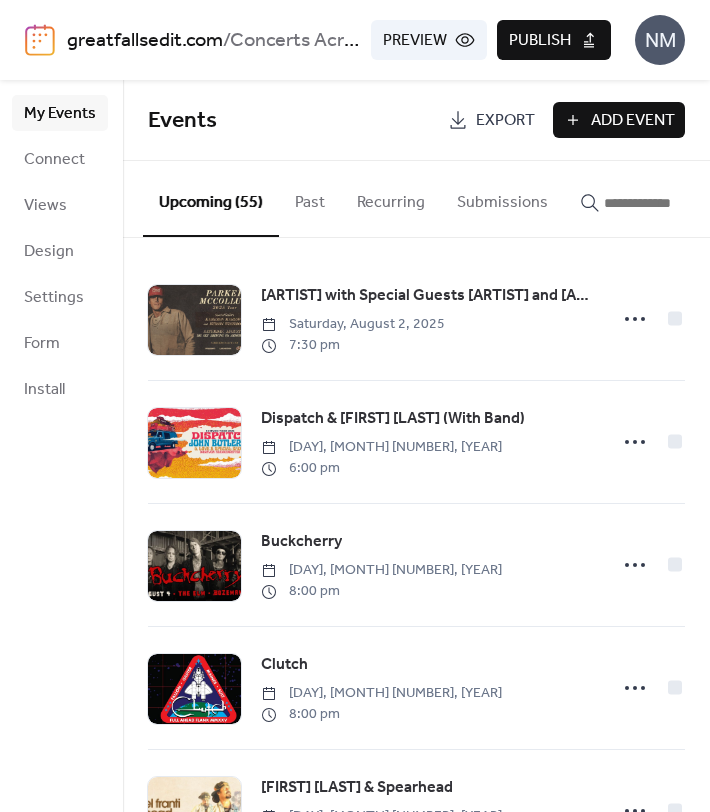 click on "Publish" at bounding box center [540, 41] 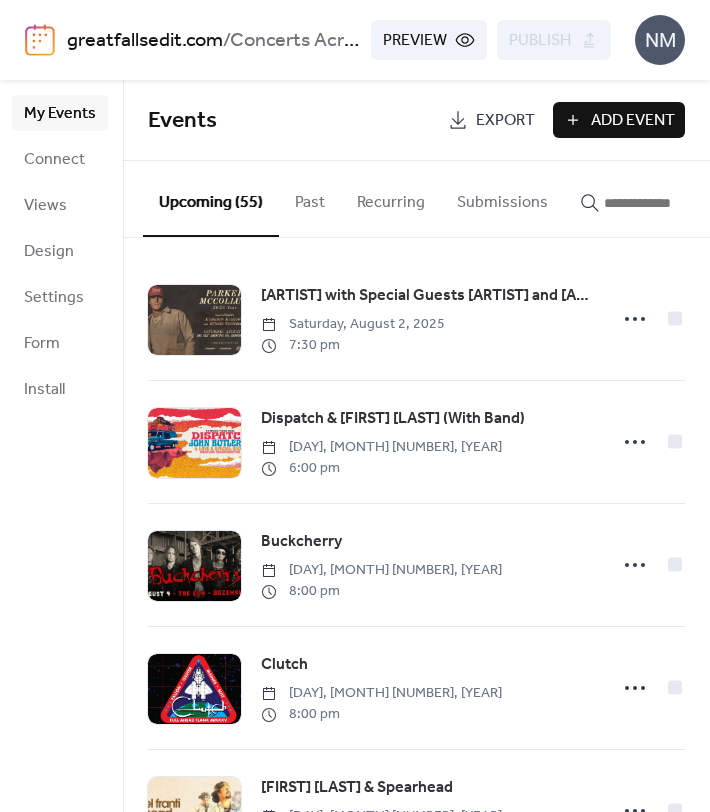 click at bounding box center [664, 203] 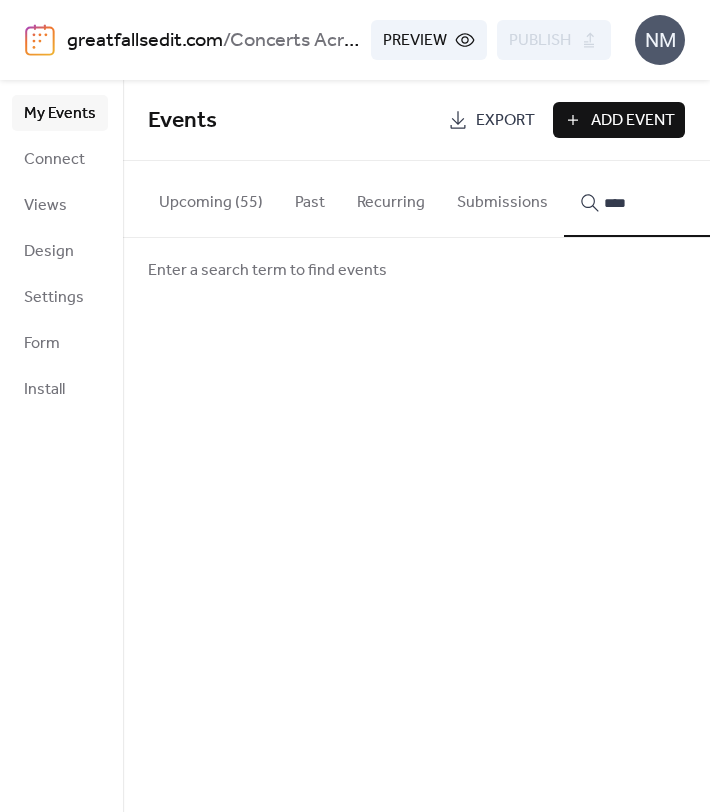 click on "***" at bounding box center [652, 199] 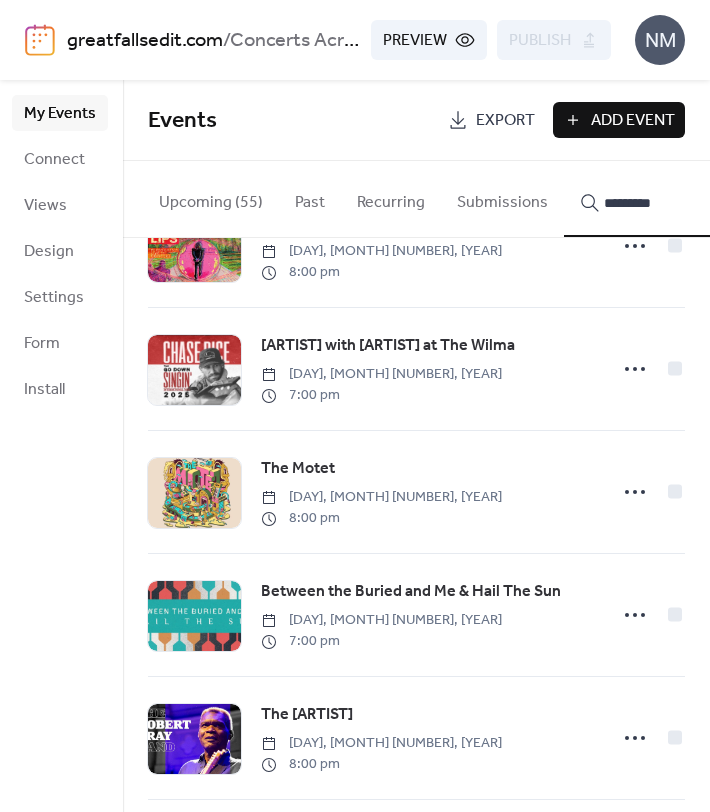 scroll, scrollTop: 723, scrollLeft: 0, axis: vertical 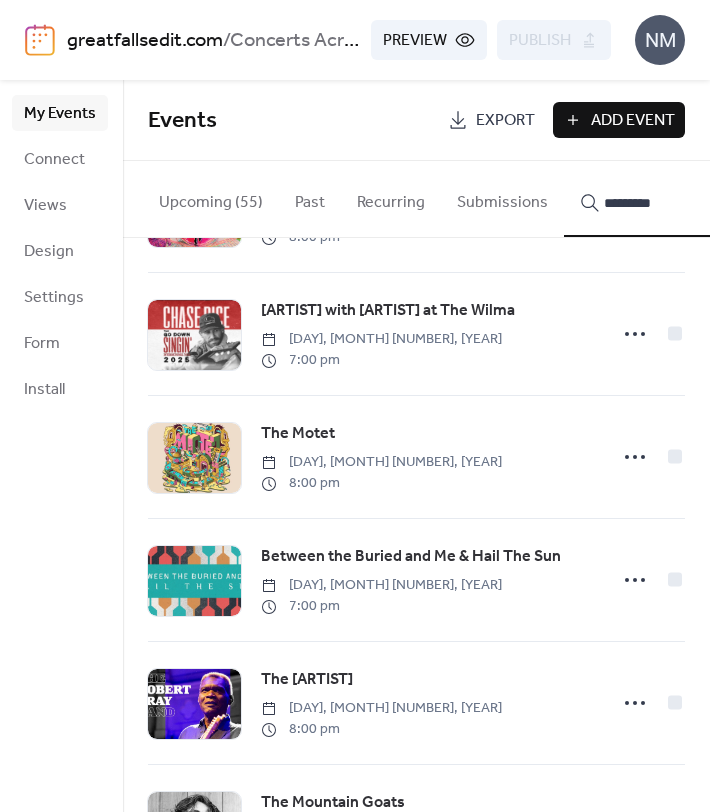type on "*********" 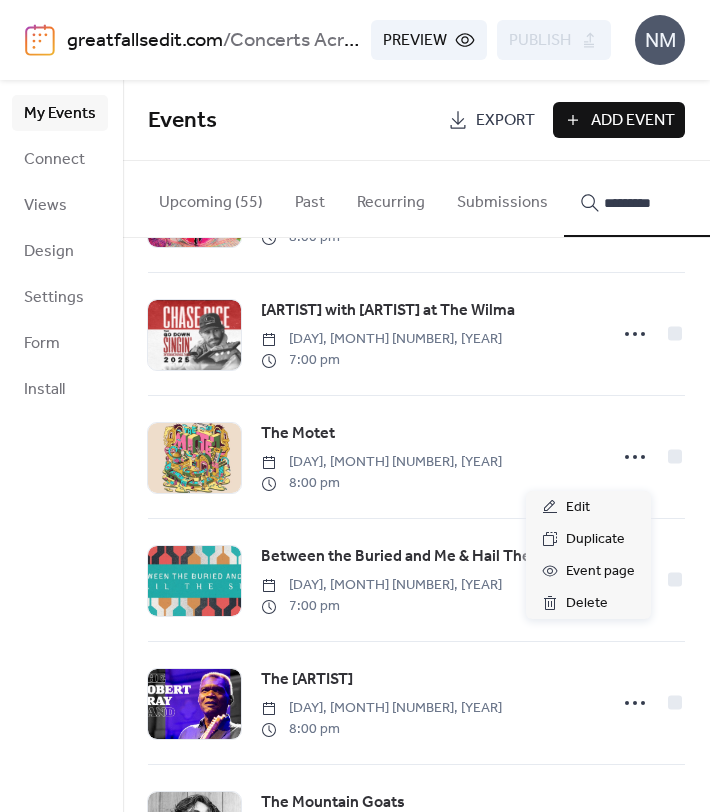 click 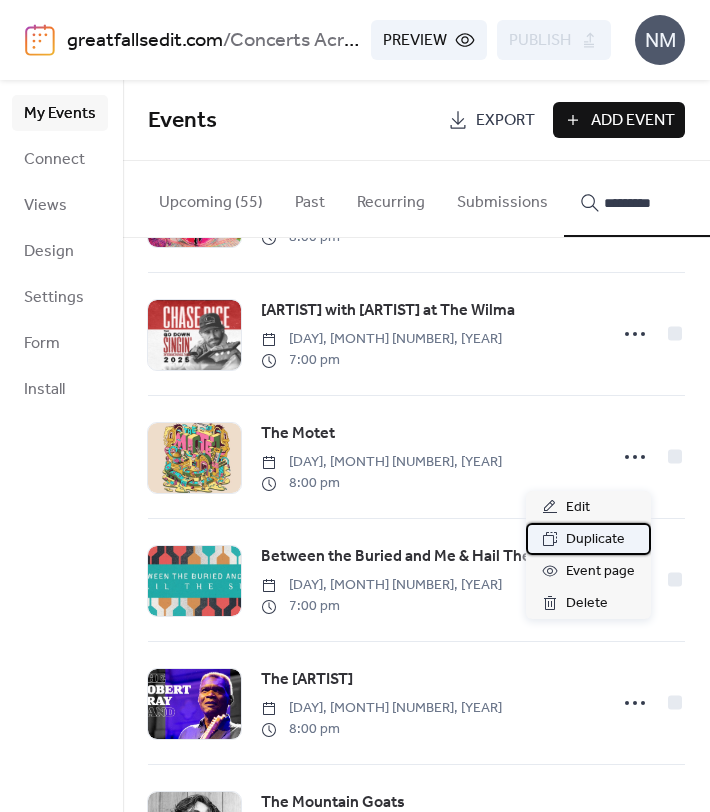 click on "Duplicate" at bounding box center [595, 540] 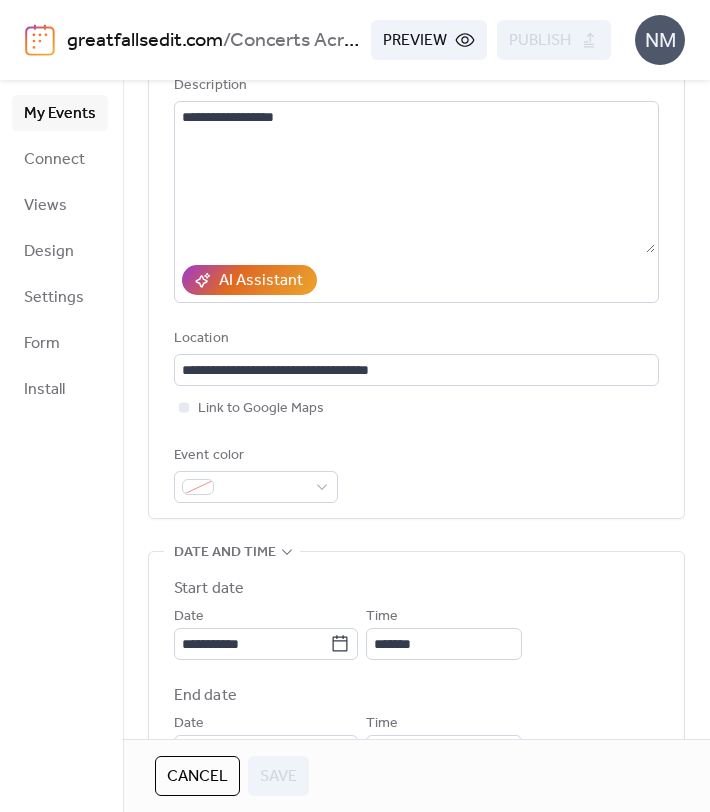 scroll, scrollTop: 223, scrollLeft: 0, axis: vertical 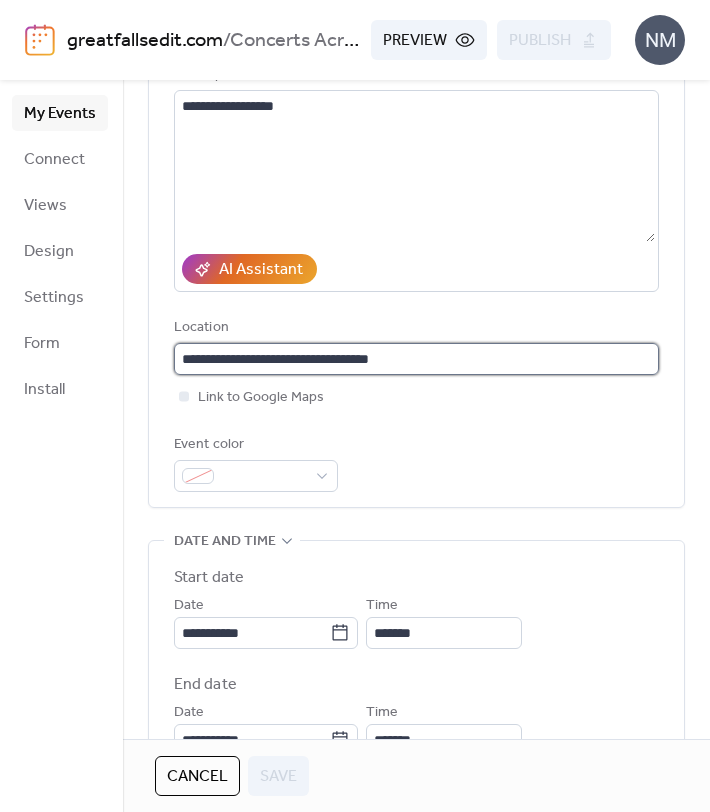 click on "**********" at bounding box center (416, 359) 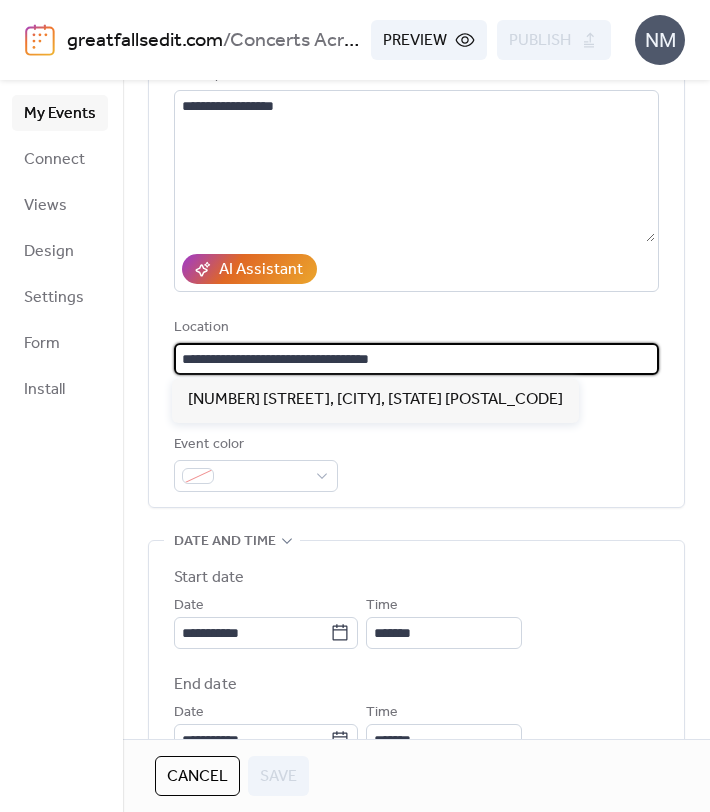 click on "**********" at bounding box center (416, 359) 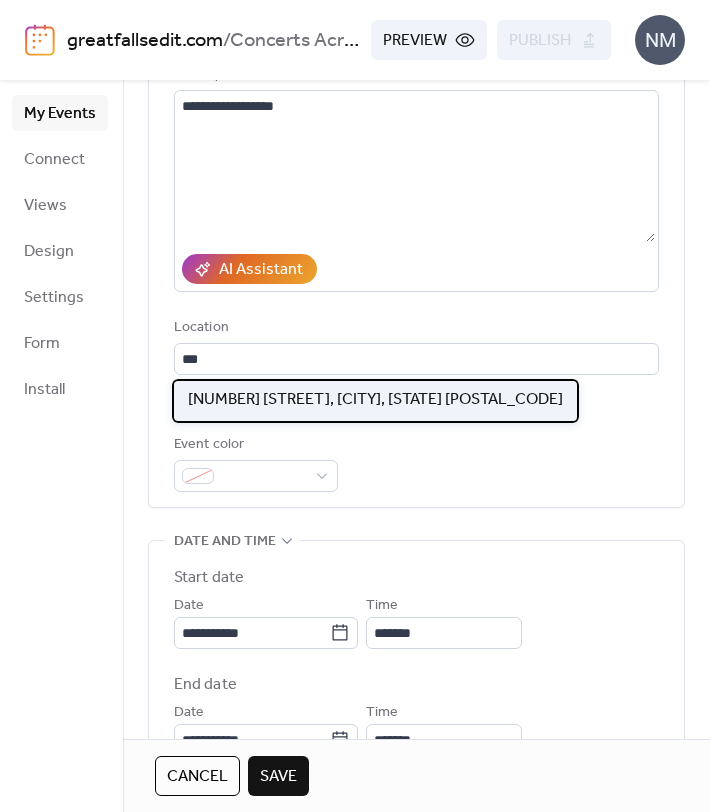 click on "[NUMBER] [STREET], [CITY], [STATE] [POSTAL_CODE]" at bounding box center (375, 400) 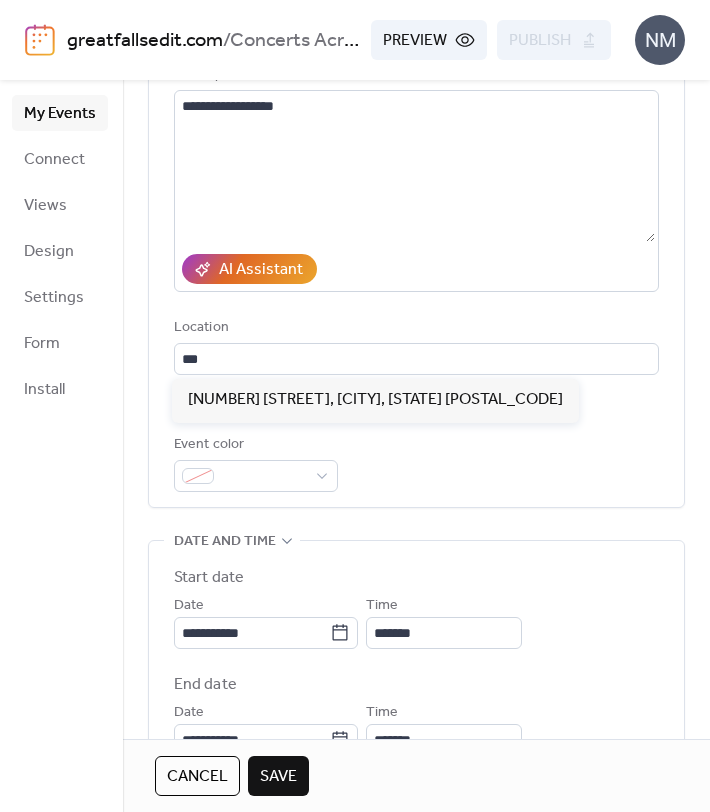 type on "**********" 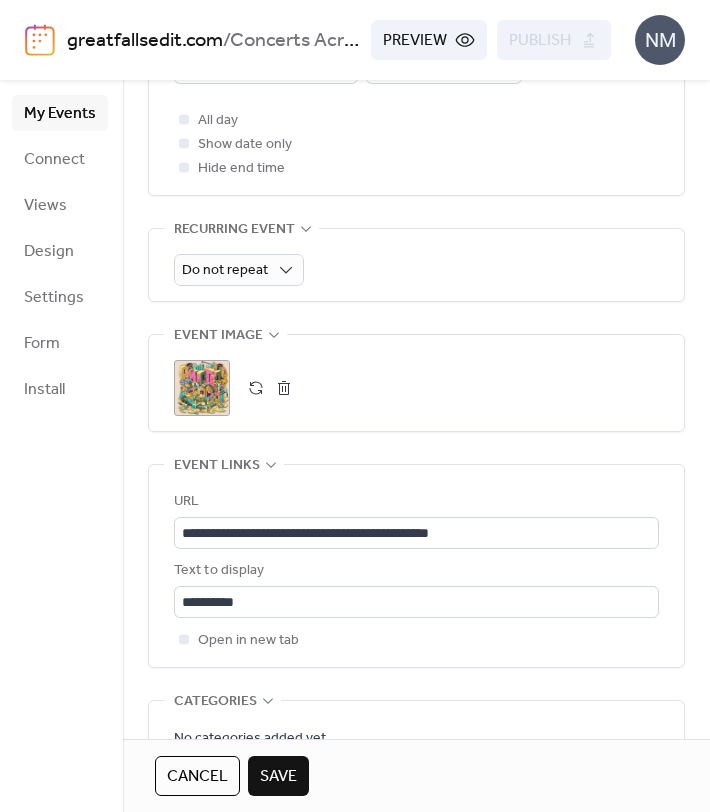 scroll, scrollTop: 935, scrollLeft: 0, axis: vertical 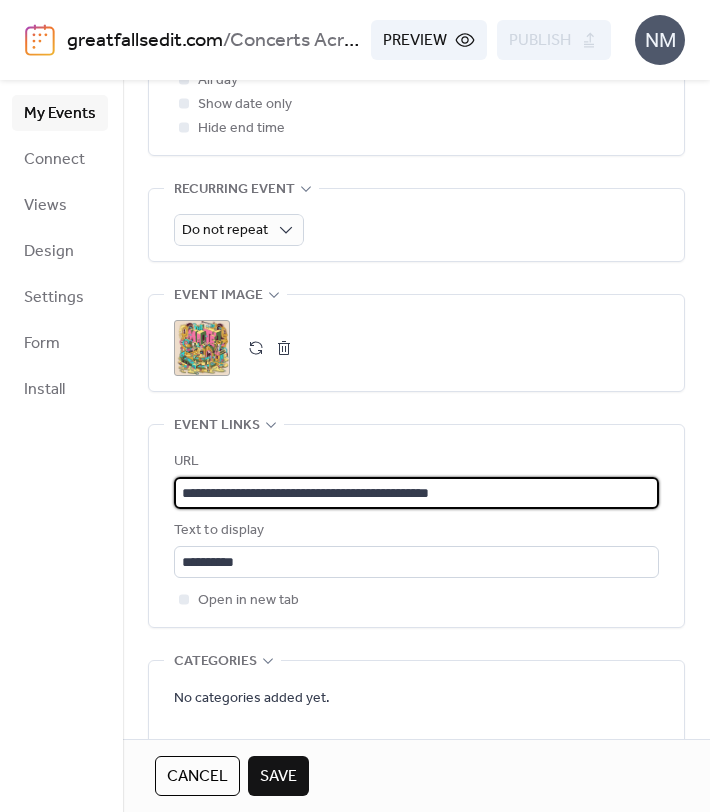 click on "**********" at bounding box center (416, 493) 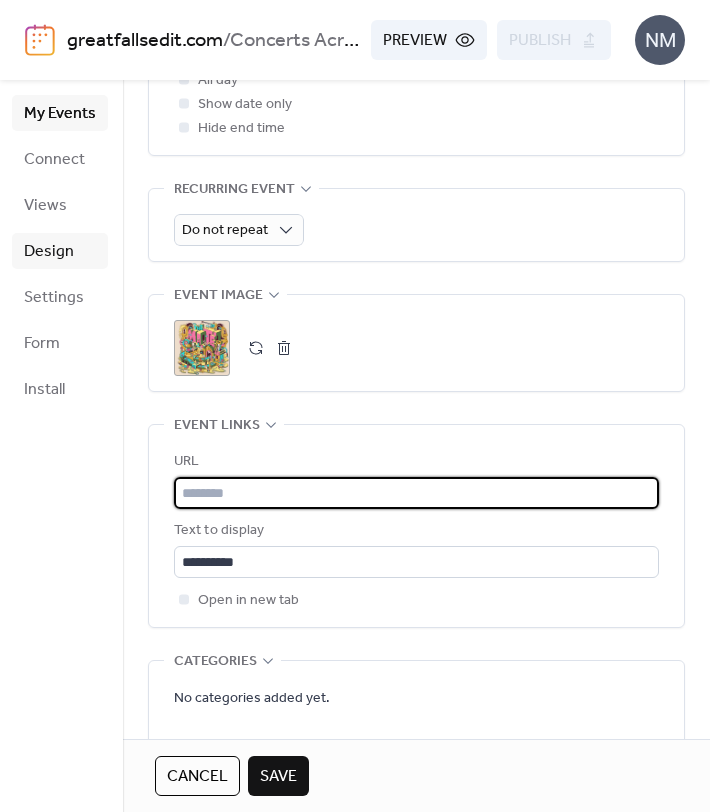 paste on "**********" 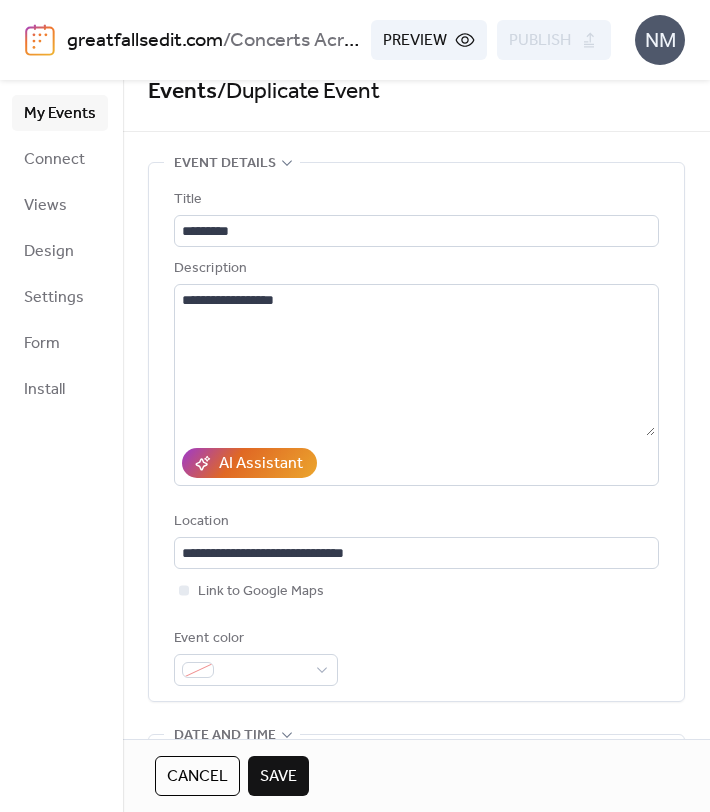 scroll, scrollTop: 8, scrollLeft: 0, axis: vertical 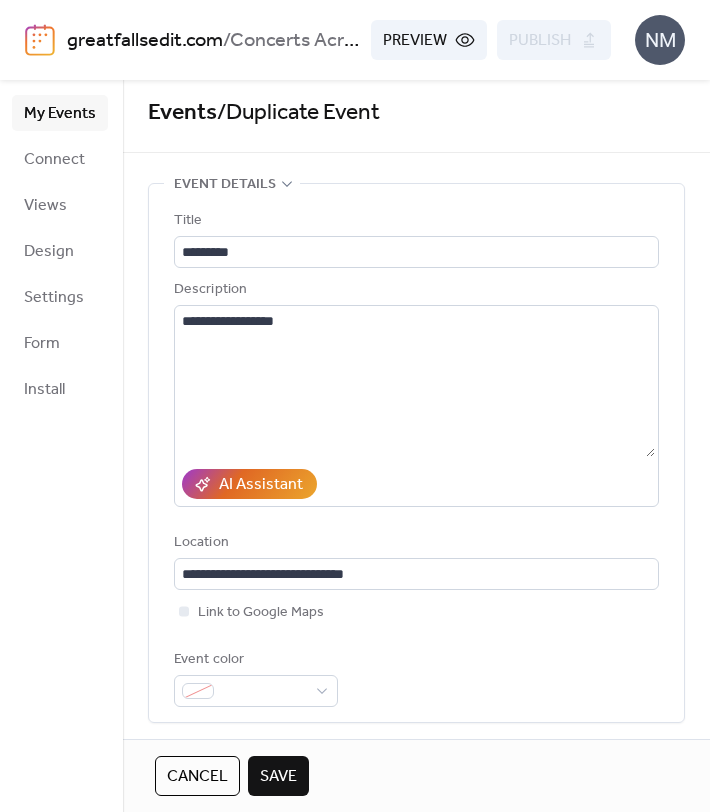 type on "**********" 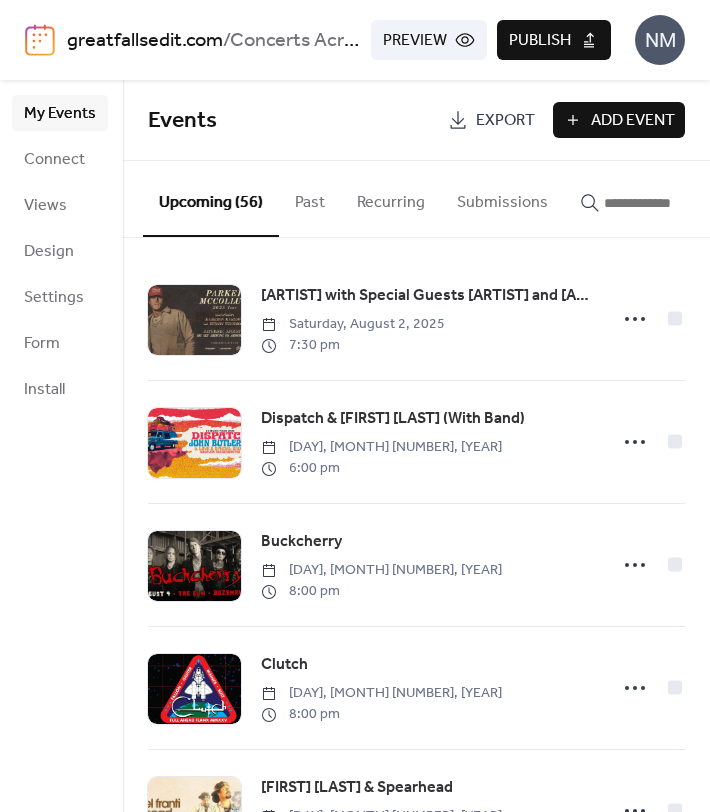 click on "[DOMAIN] / Concerts Across Montana Preview Publish   NM" at bounding box center (355, 40) 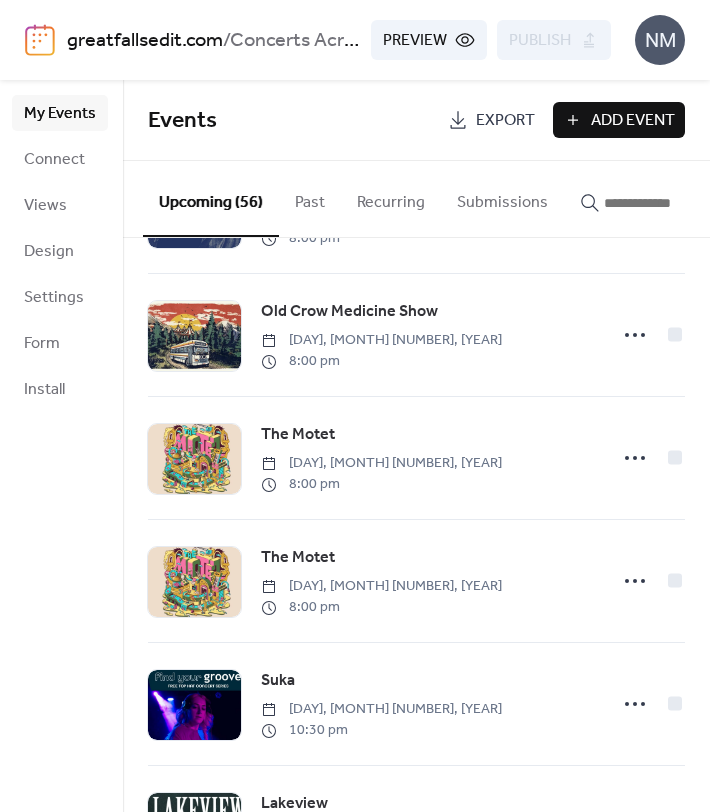 scroll, scrollTop: 4667, scrollLeft: 0, axis: vertical 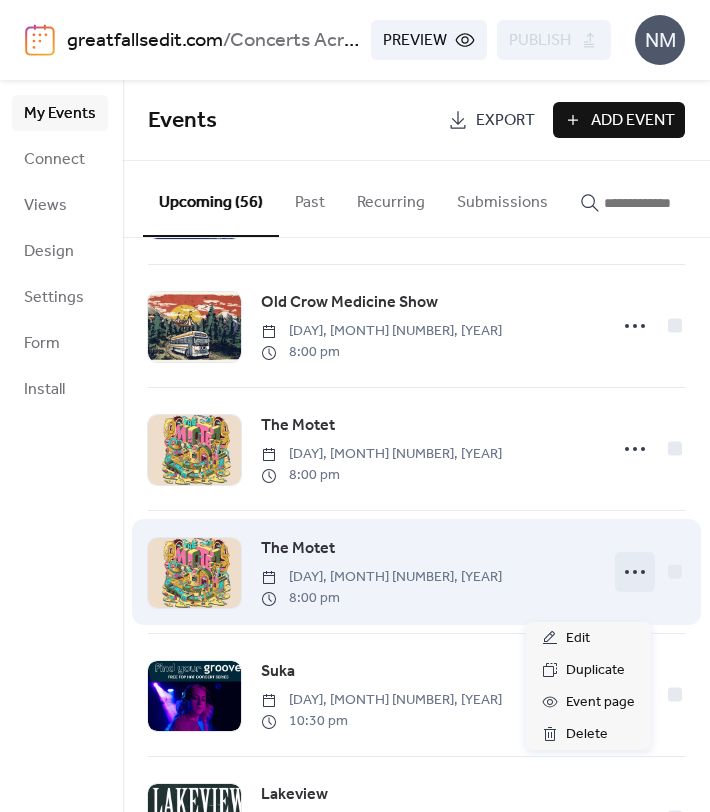 click 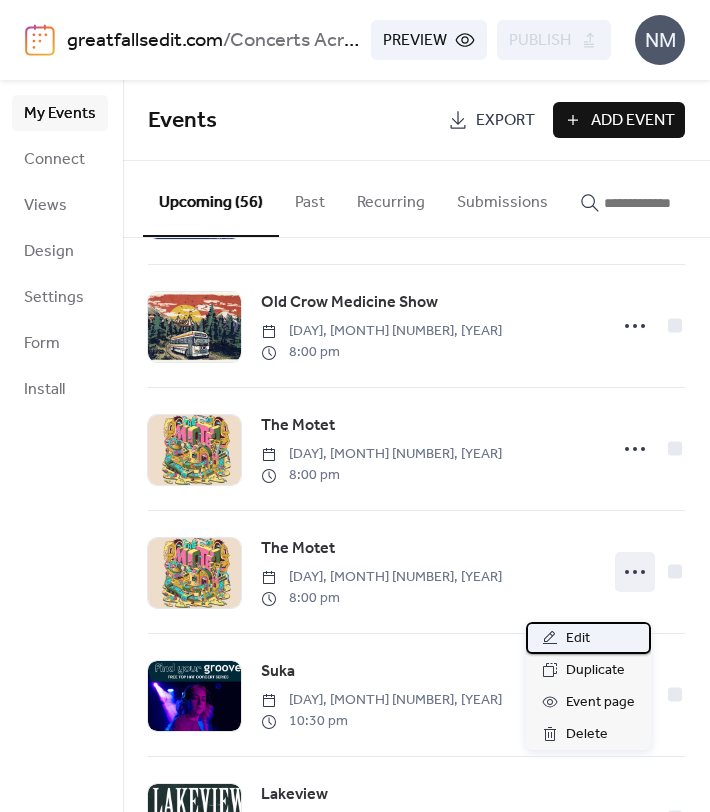 click 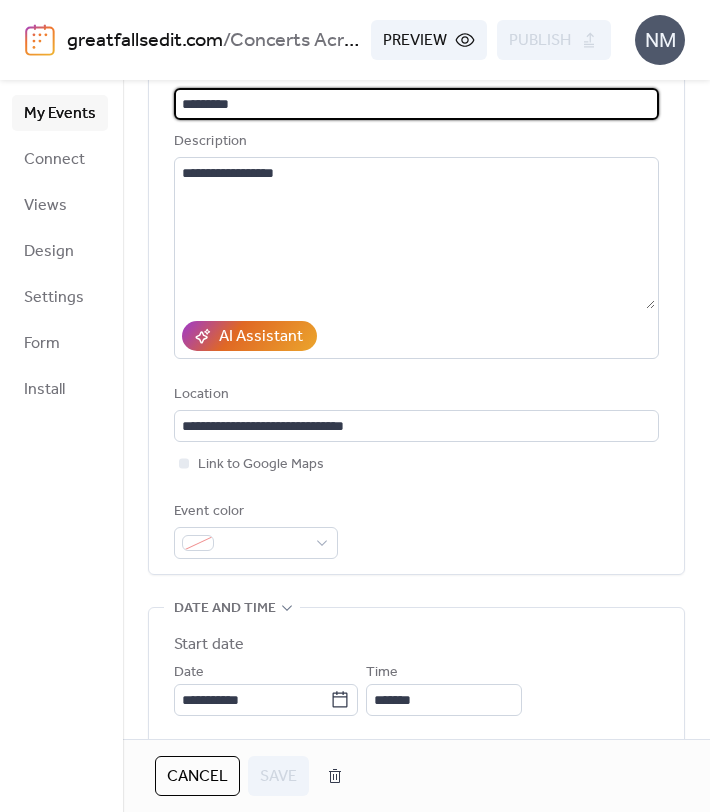 scroll, scrollTop: 215, scrollLeft: 0, axis: vertical 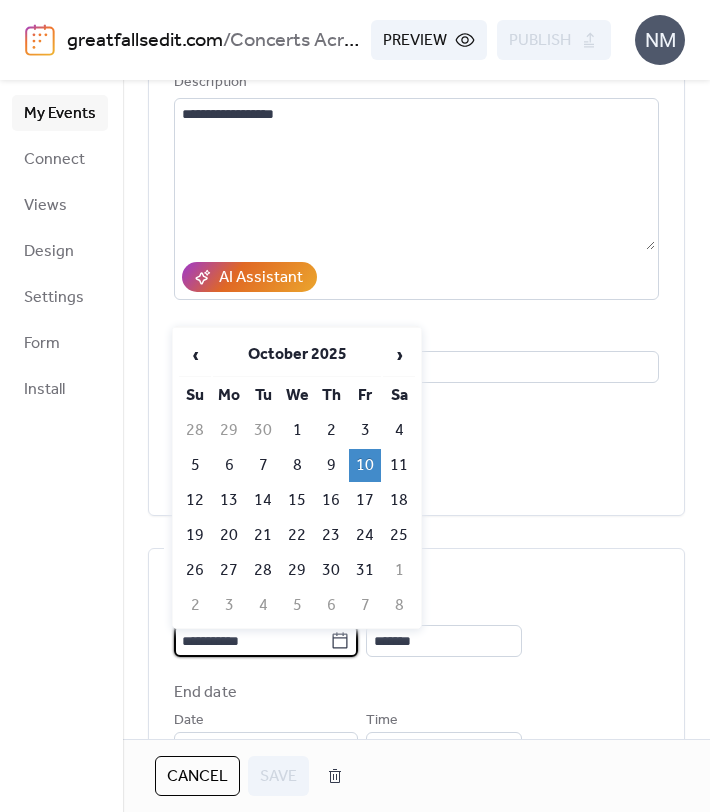 click on "**********" at bounding box center [252, 641] 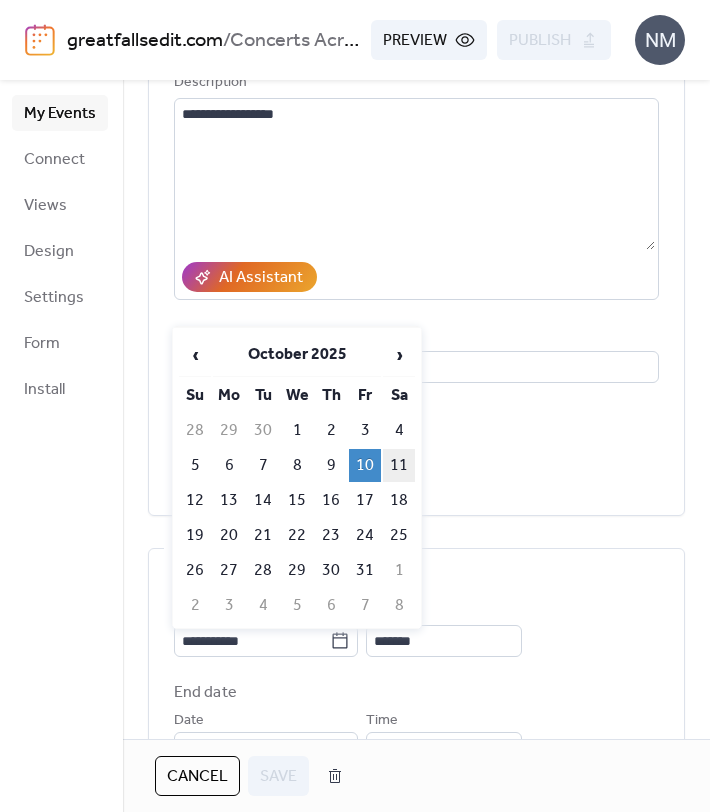 click on "11" at bounding box center (399, 465) 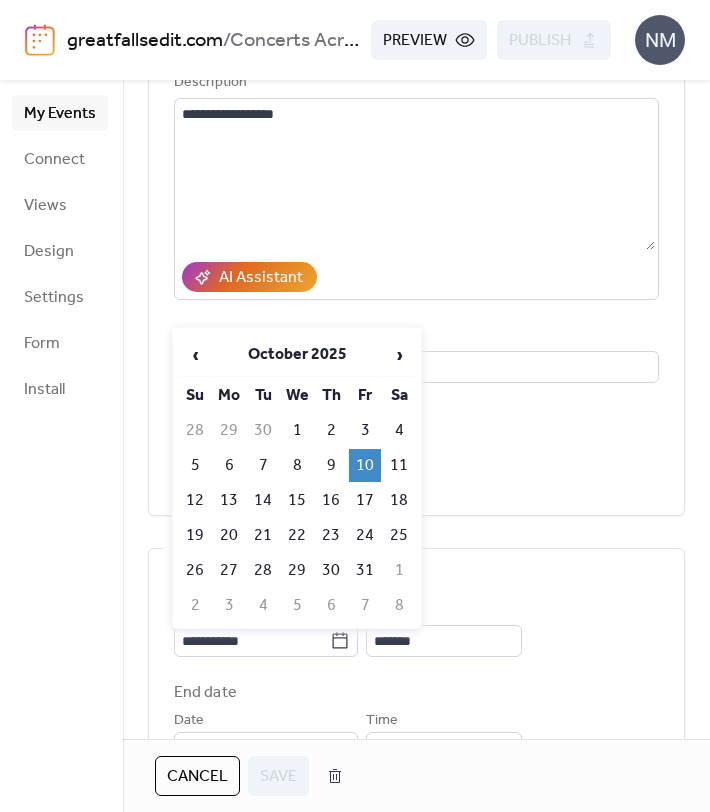type on "**********" 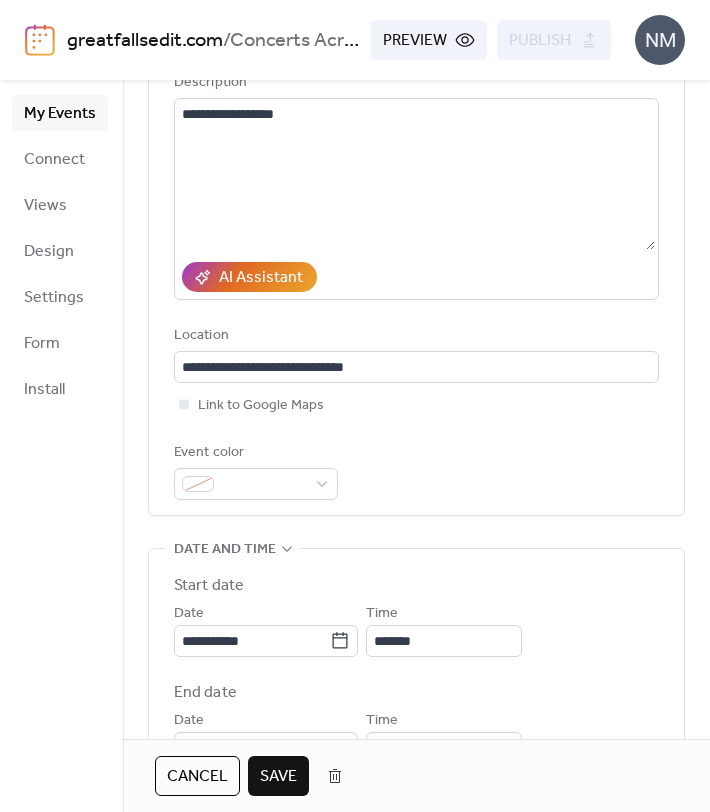 click on "Save" at bounding box center (278, 777) 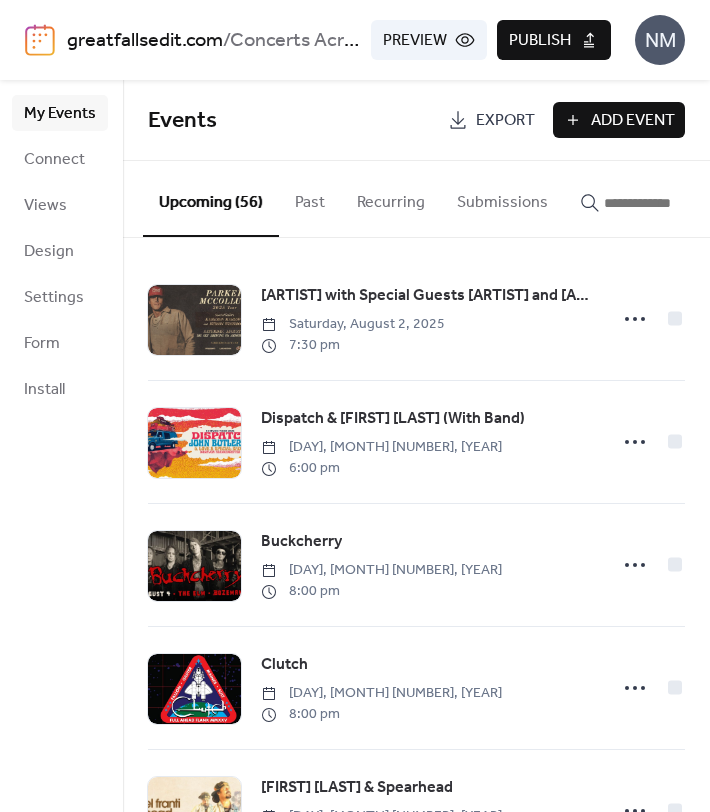 click on "Publish" at bounding box center (554, 40) 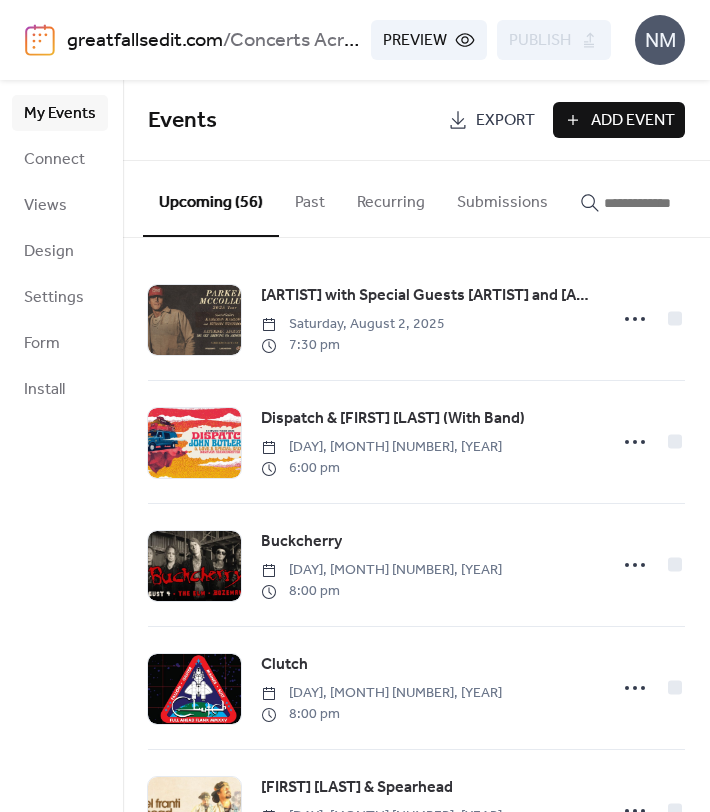 click at bounding box center [664, 203] 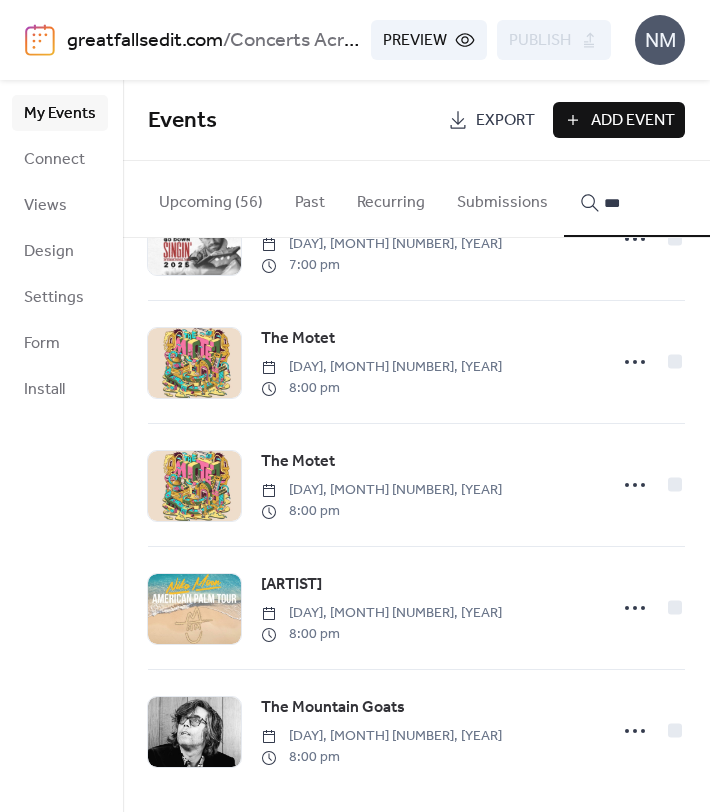scroll, scrollTop: 0, scrollLeft: 0, axis: both 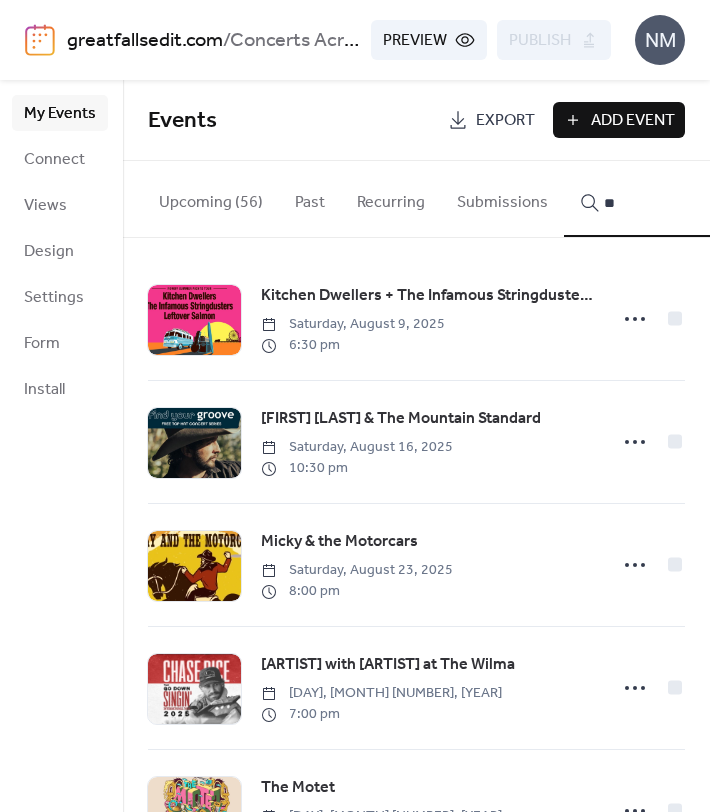 type on "*" 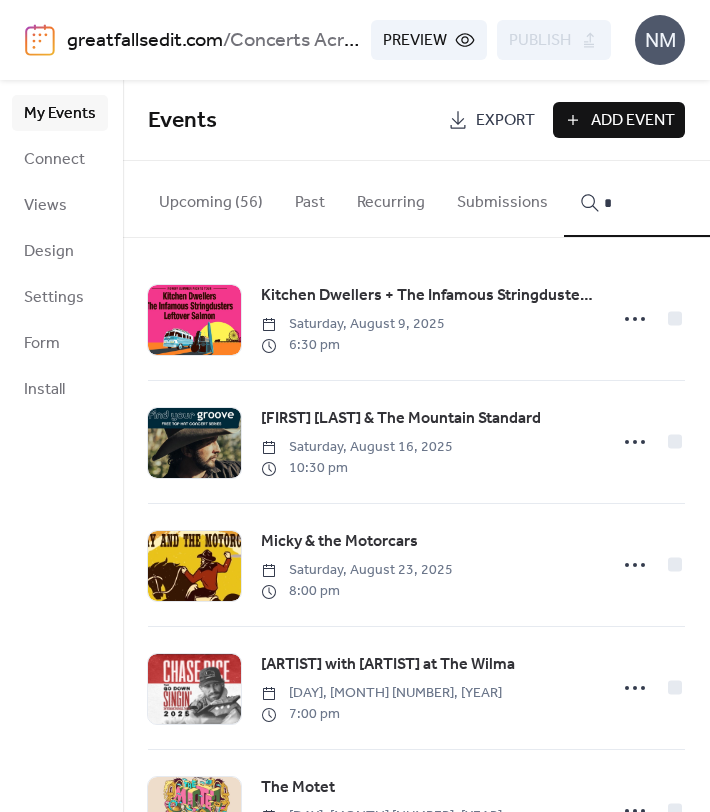 type 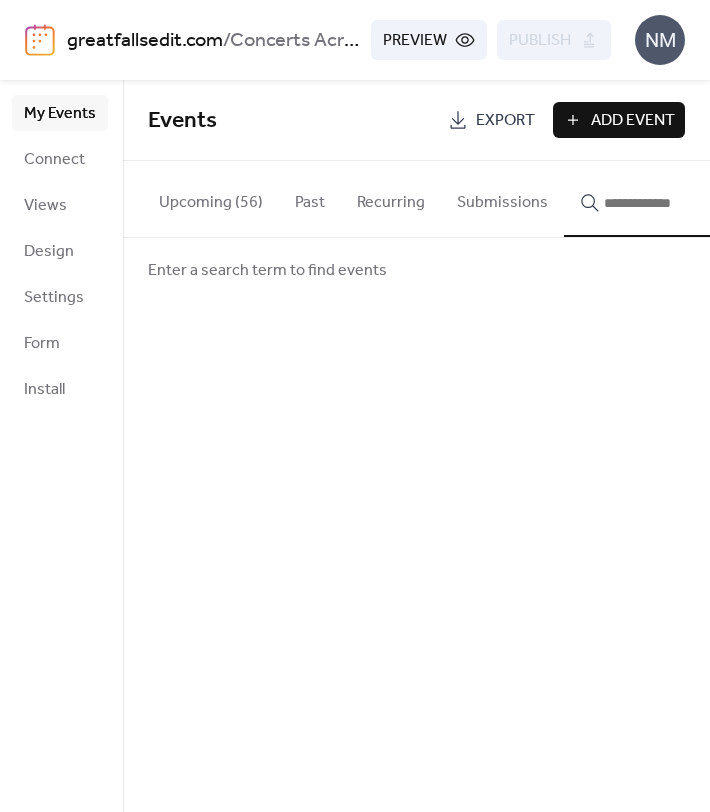 click on "Add Event" at bounding box center [633, 121] 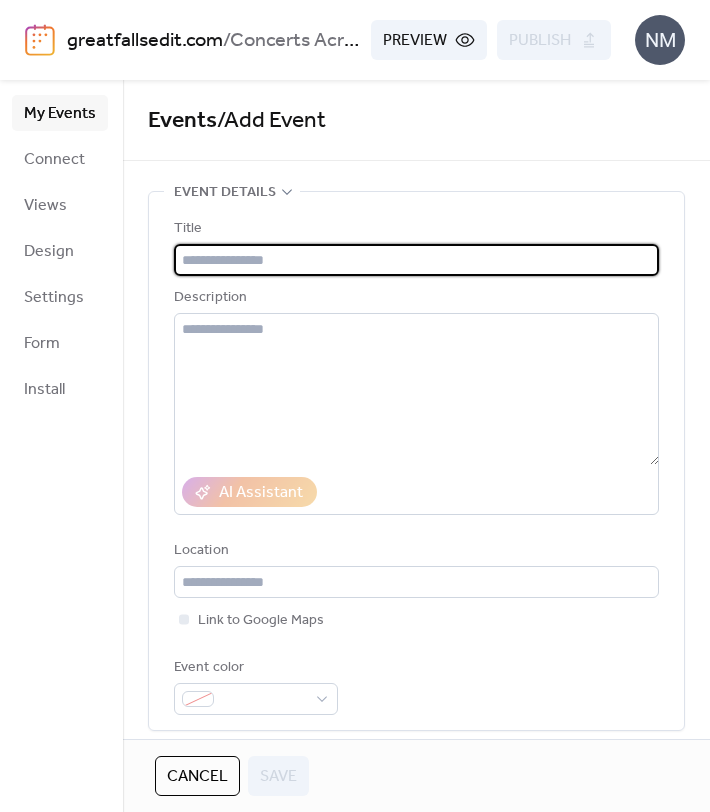 paste on "**********" 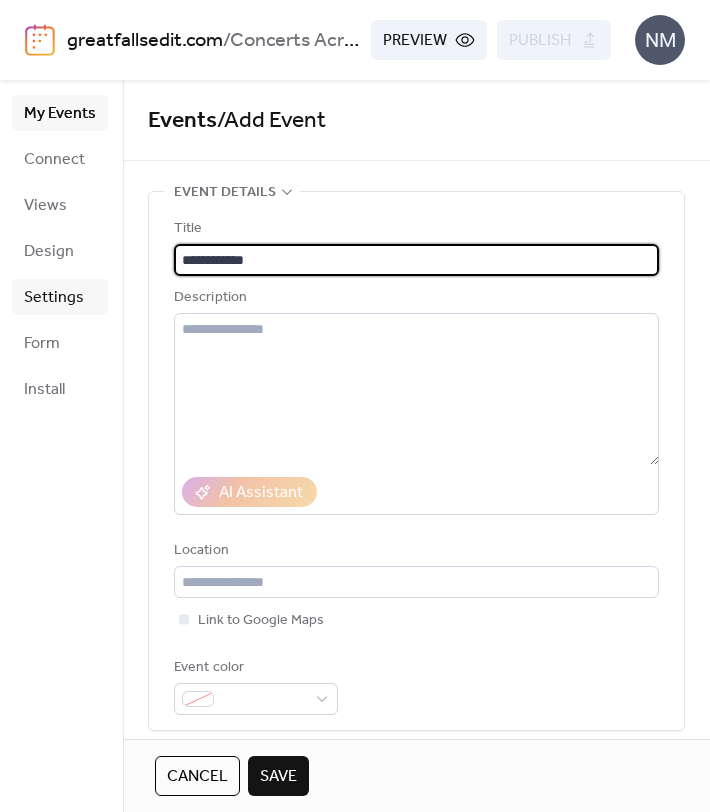 type on "**********" 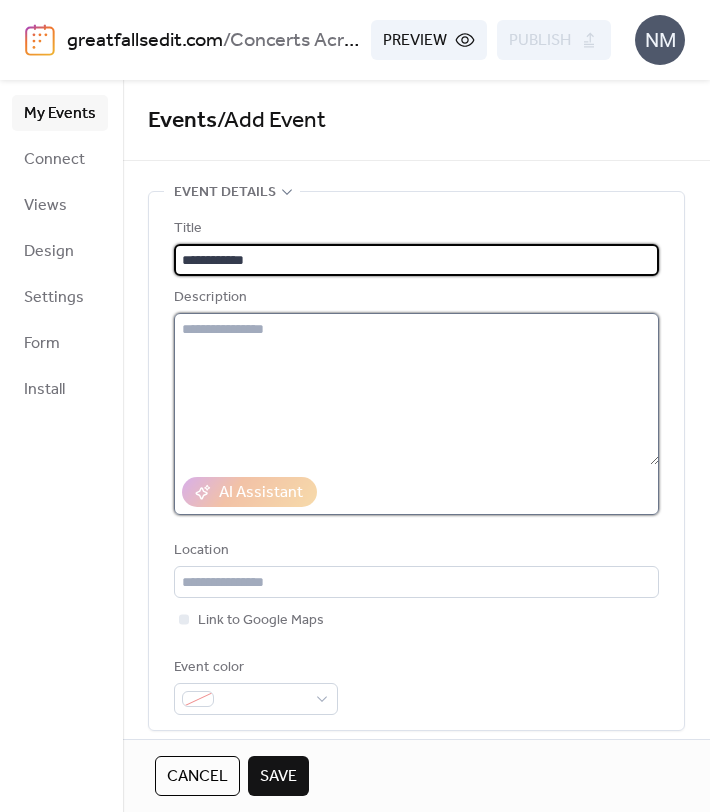 click at bounding box center (416, 389) 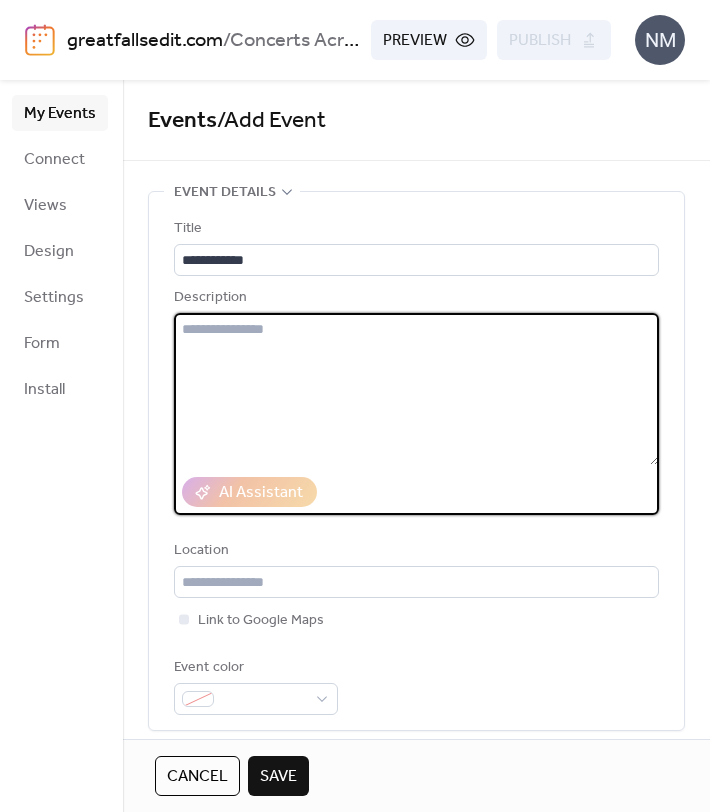 click at bounding box center (416, 389) 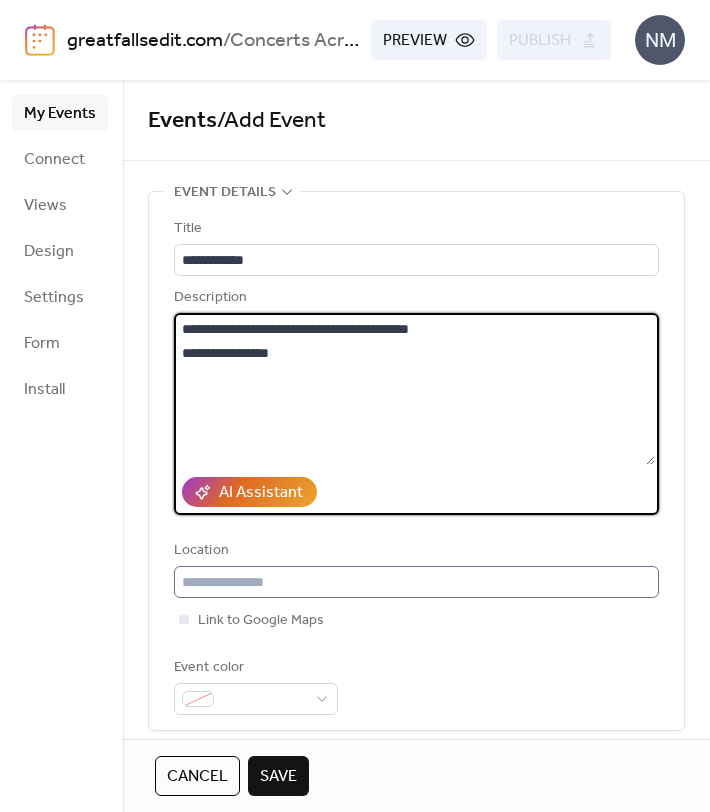type on "**********" 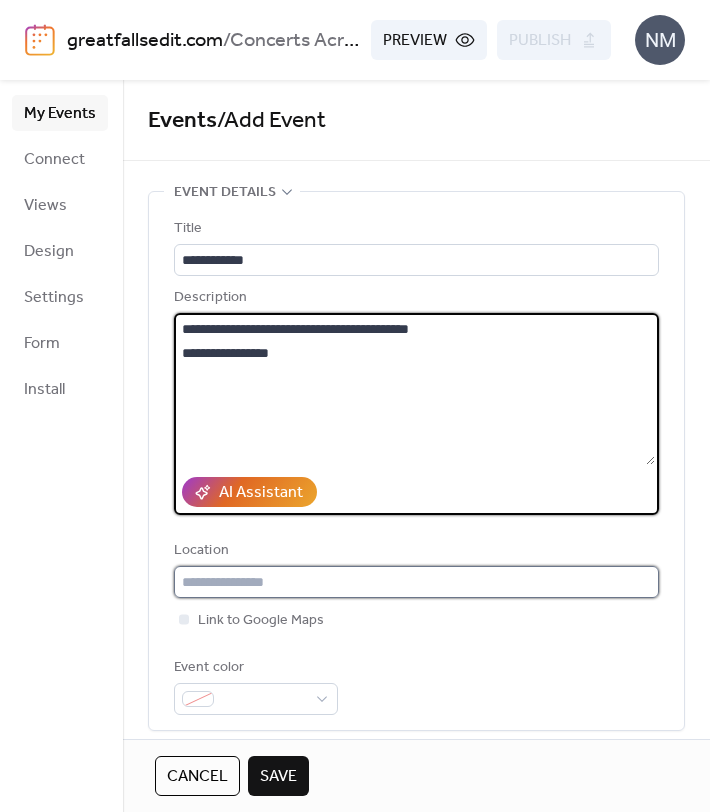 click at bounding box center [416, 582] 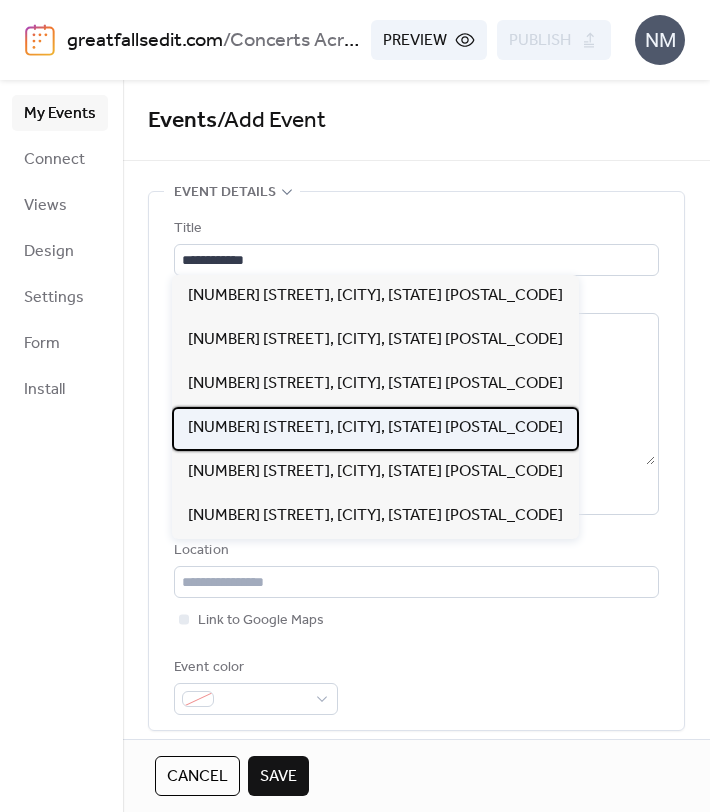 click on "[NUMBER] [STREET], [CITY], [STATE] [POSTAL_CODE]" at bounding box center (375, 428) 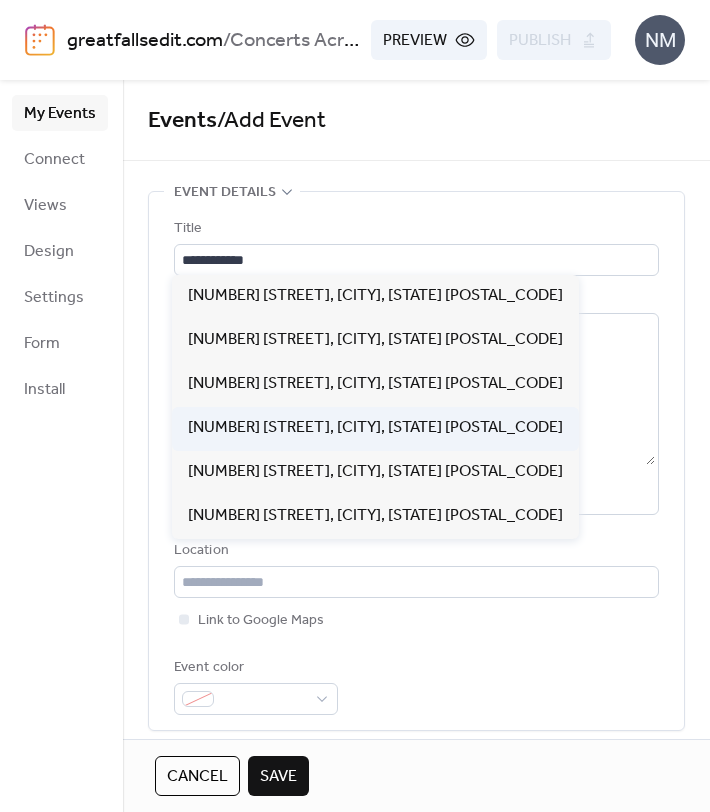 type on "**********" 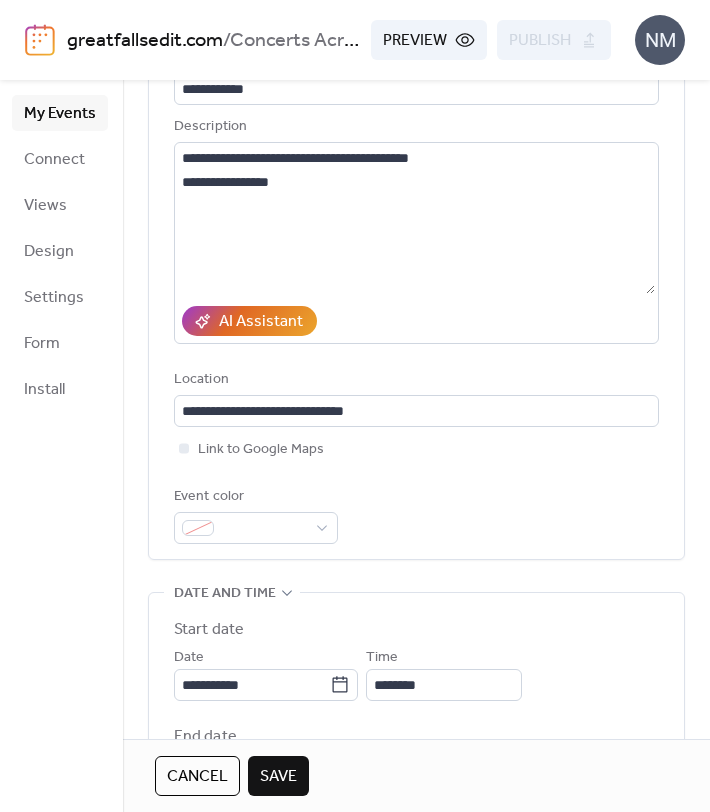 scroll, scrollTop: 193, scrollLeft: 0, axis: vertical 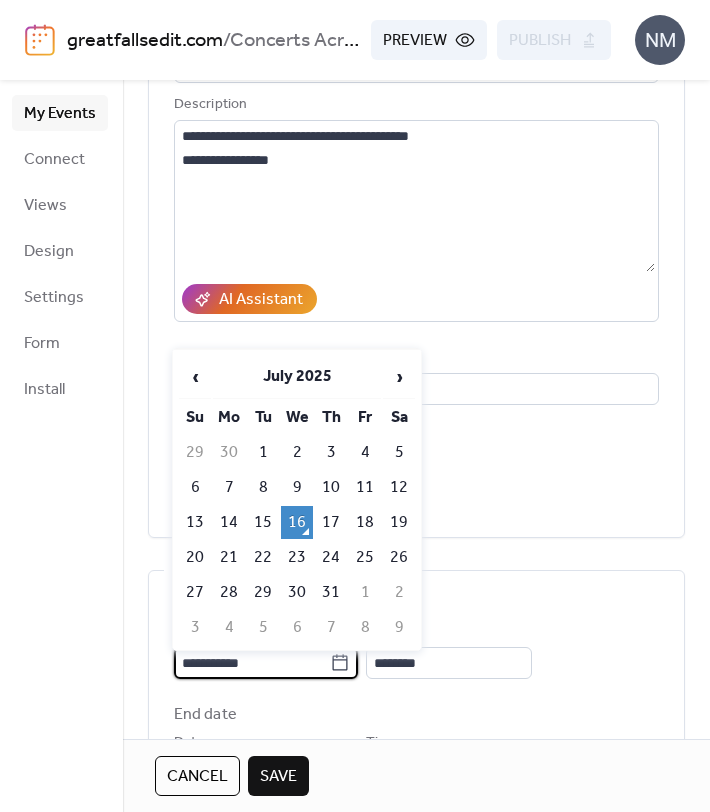 click on "**********" at bounding box center [252, 663] 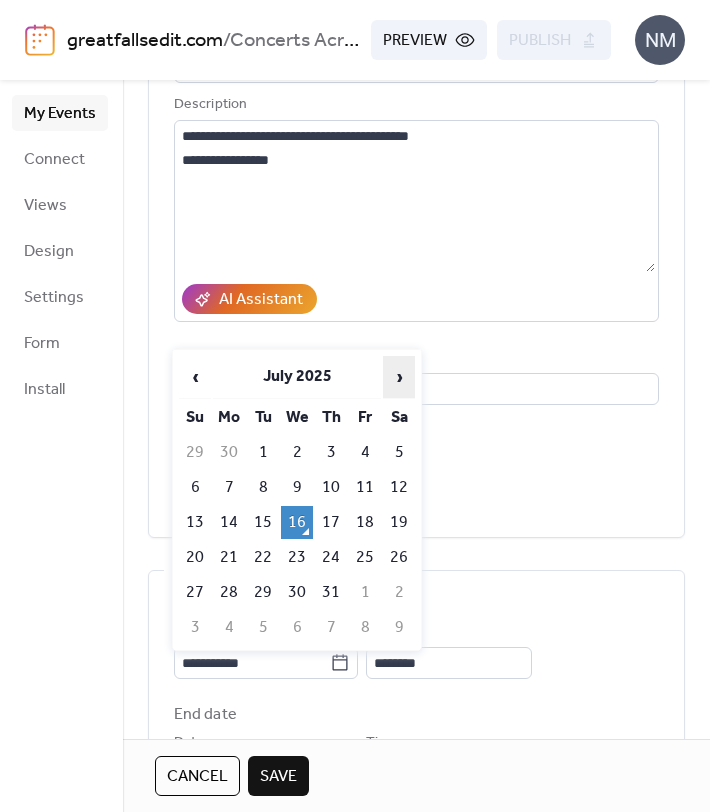 click on "›" at bounding box center [399, 377] 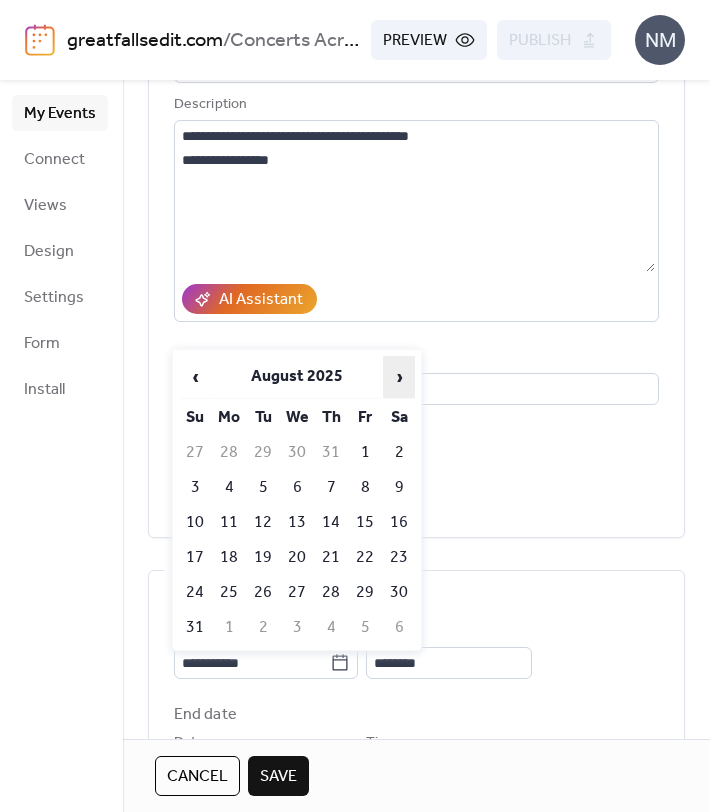 click on "›" at bounding box center [399, 377] 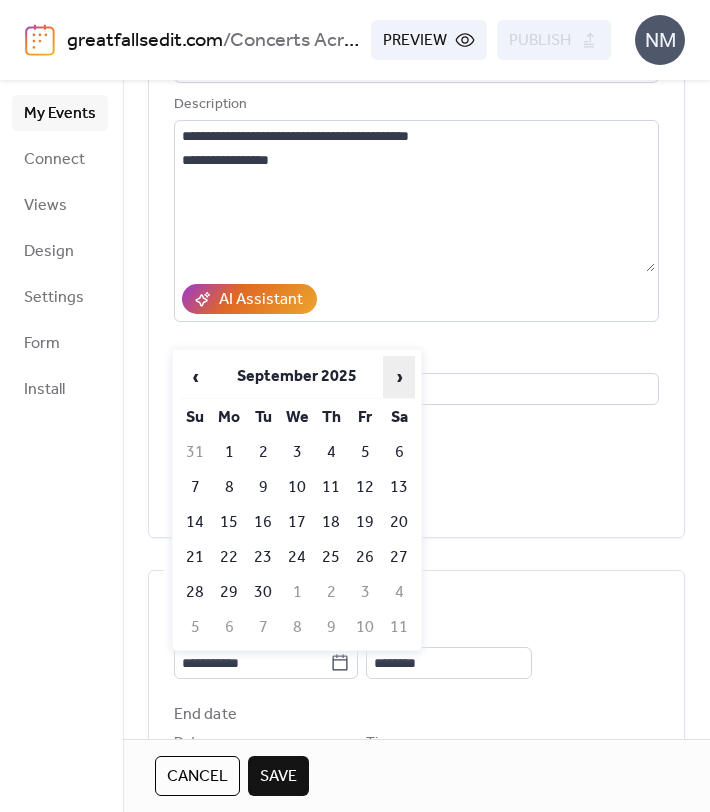 click on "›" at bounding box center (399, 377) 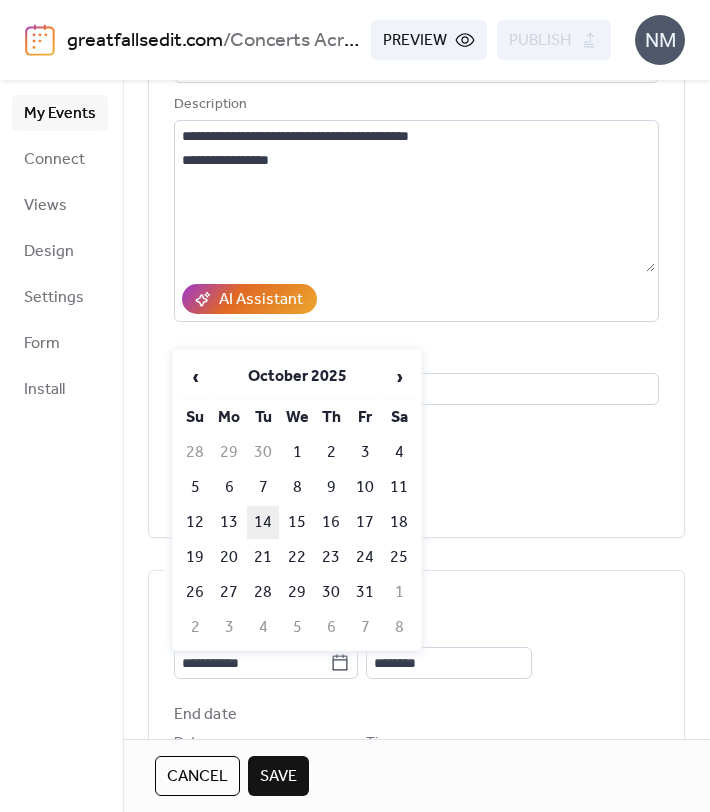 click on "14" at bounding box center [263, 522] 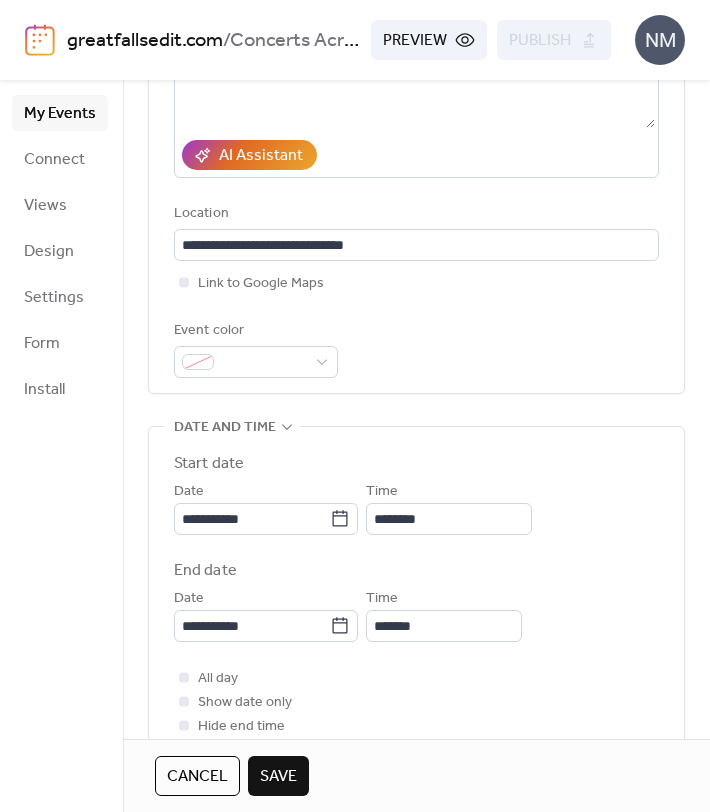 scroll, scrollTop: 346, scrollLeft: 0, axis: vertical 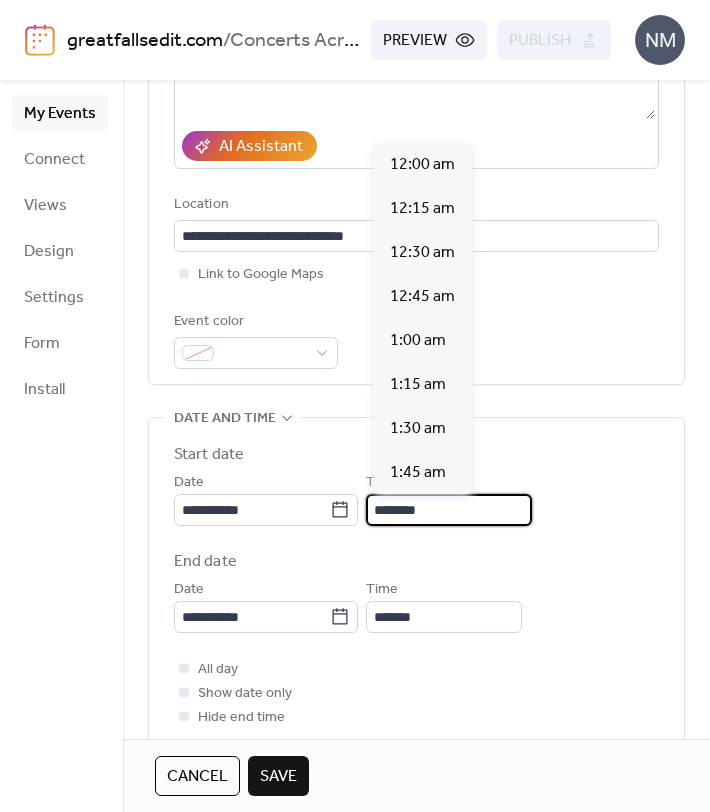click on "********" at bounding box center (449, 510) 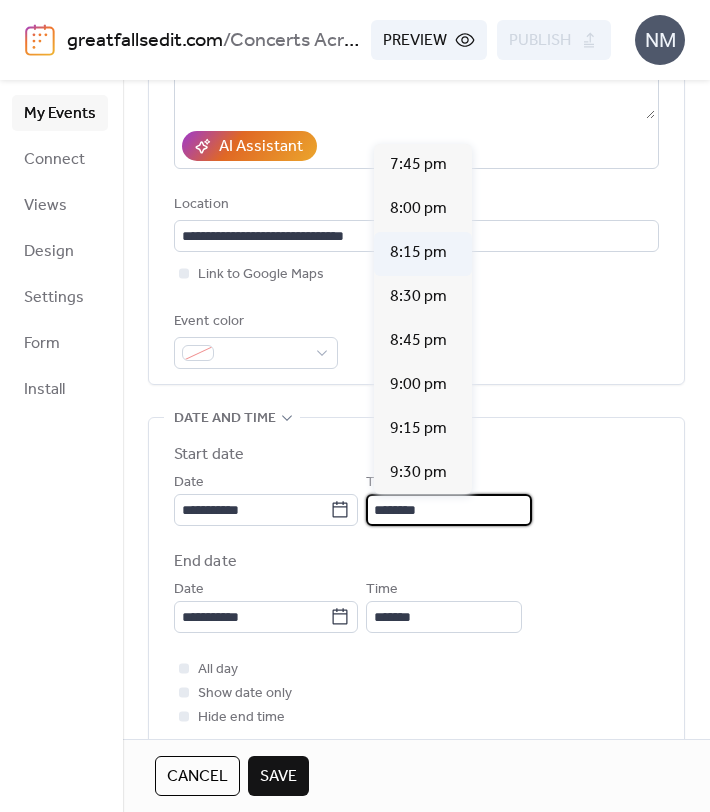 scroll, scrollTop: 3468, scrollLeft: 0, axis: vertical 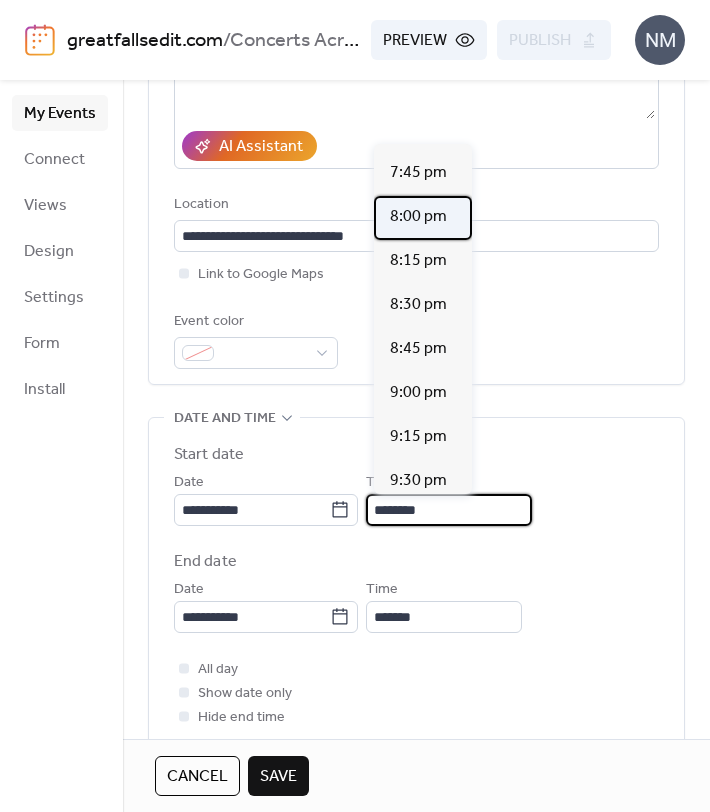 click on "8:00 pm" at bounding box center [418, 217] 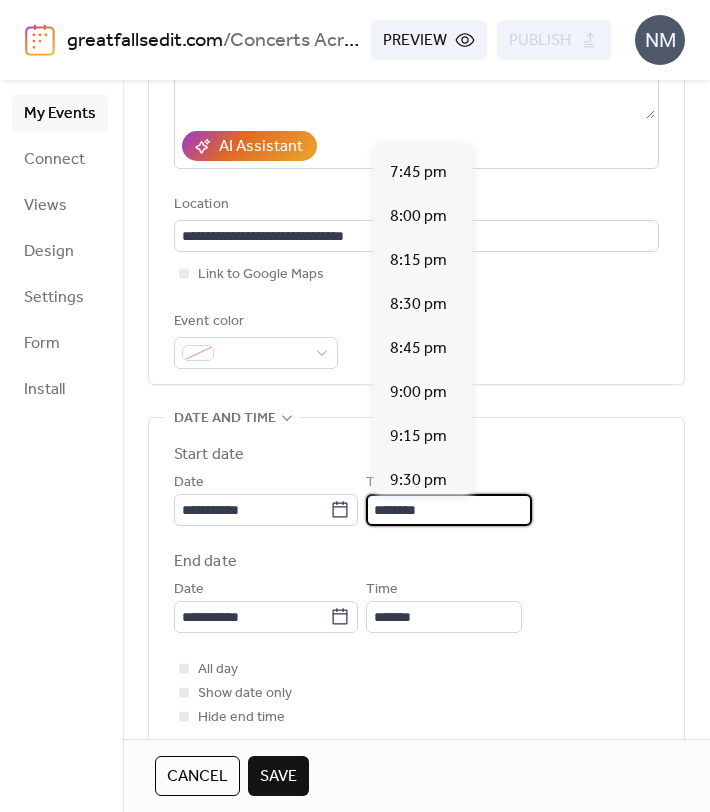 type on "*******" 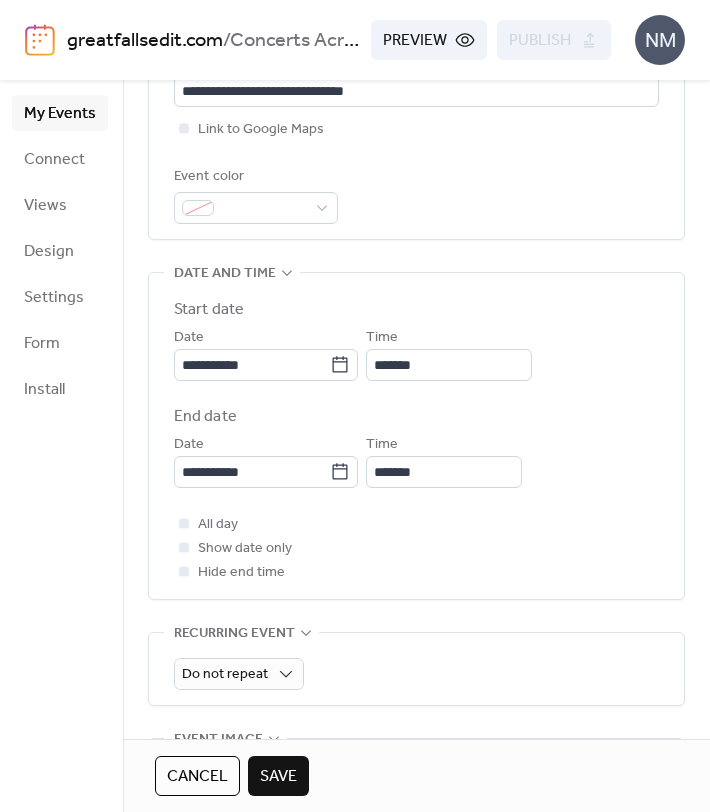 scroll, scrollTop: 505, scrollLeft: 0, axis: vertical 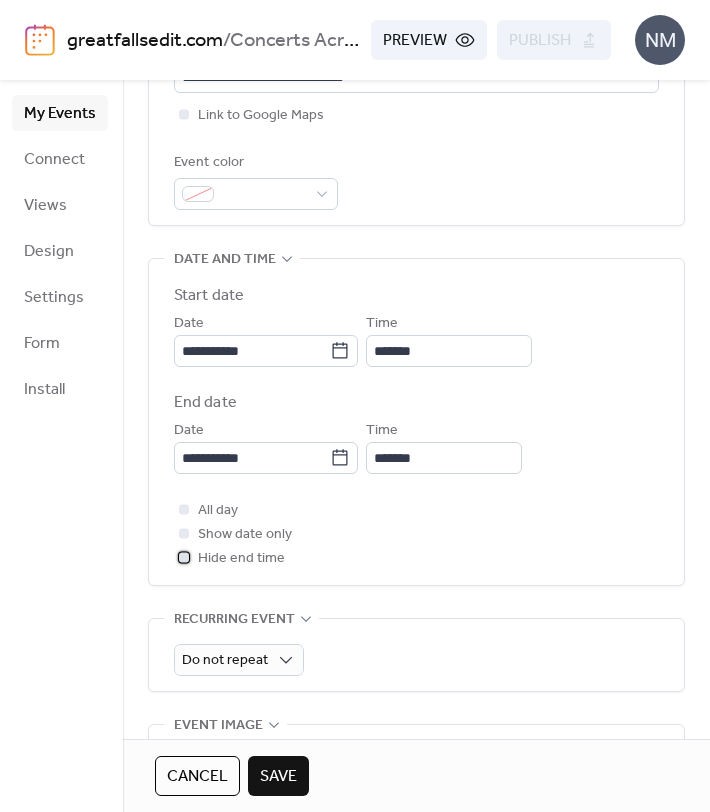 click at bounding box center [184, 557] 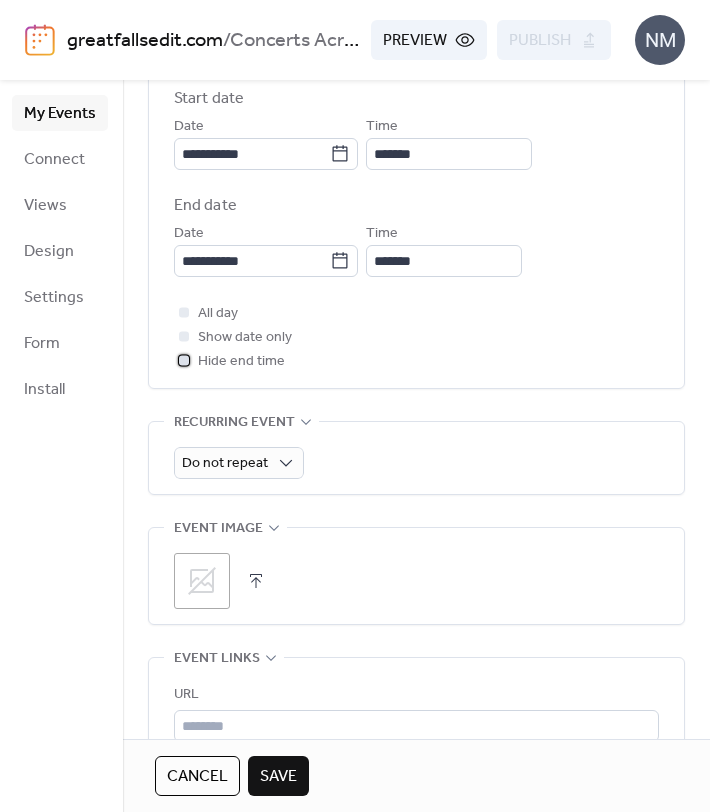 scroll, scrollTop: 719, scrollLeft: 0, axis: vertical 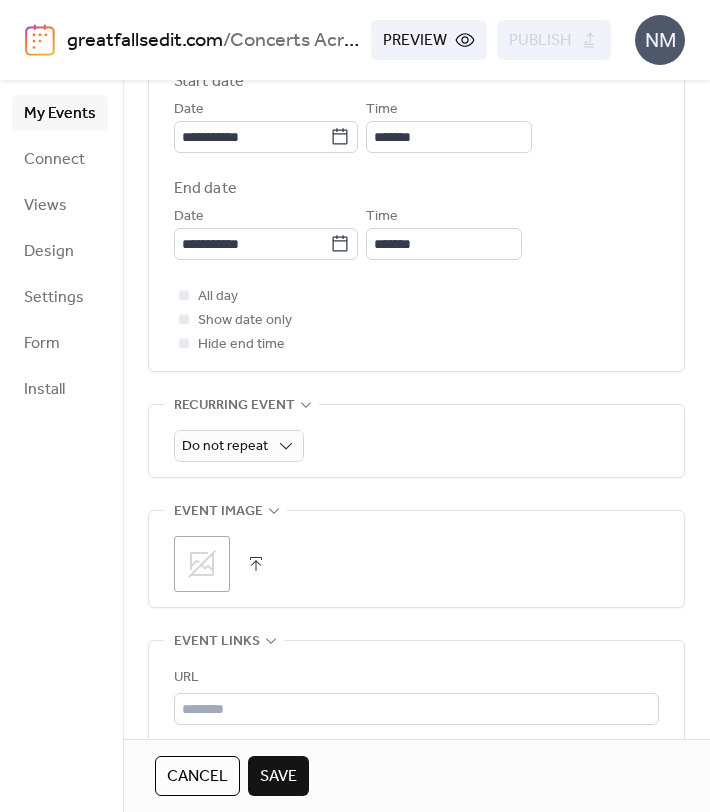 click 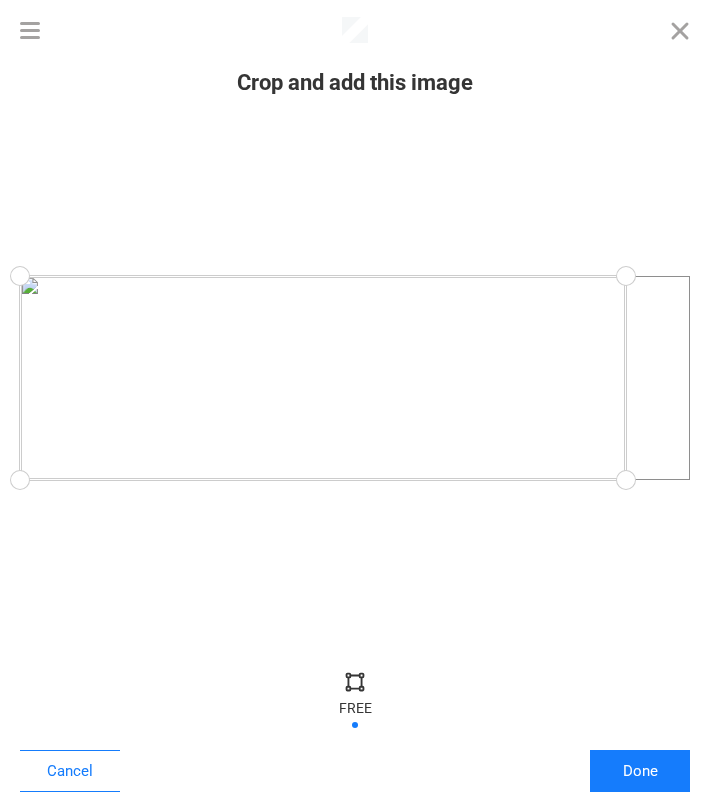 drag, startPoint x: 689, startPoint y: 477, endPoint x: 626, endPoint y: 480, distance: 63.07139 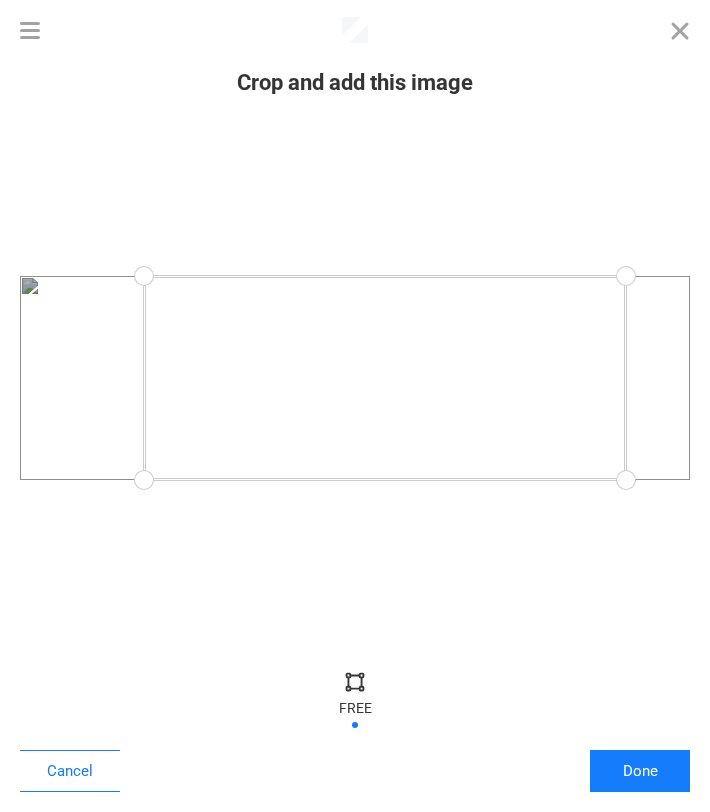 drag, startPoint x: 19, startPoint y: 475, endPoint x: 144, endPoint y: 498, distance: 127.09839 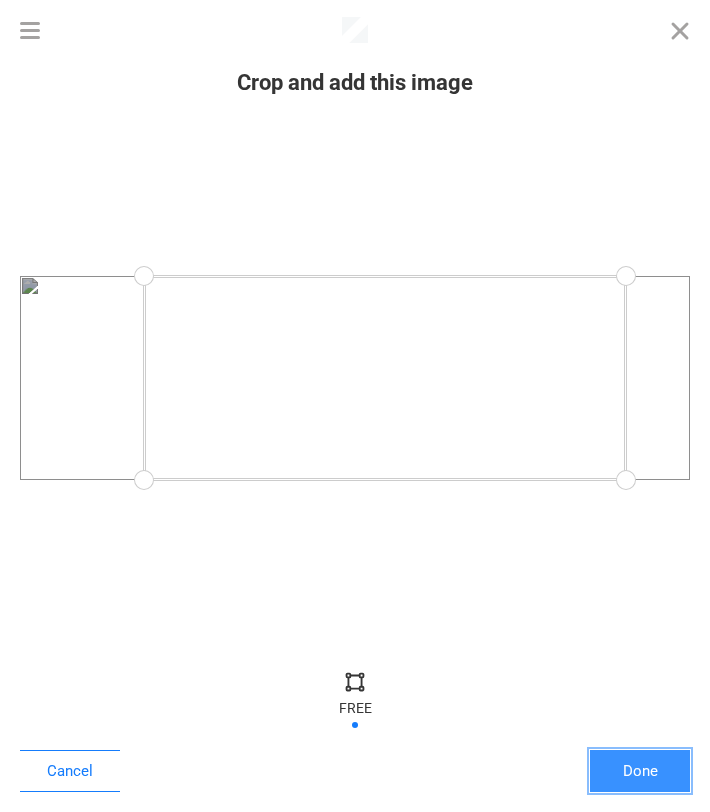 click on "Done" at bounding box center [640, 771] 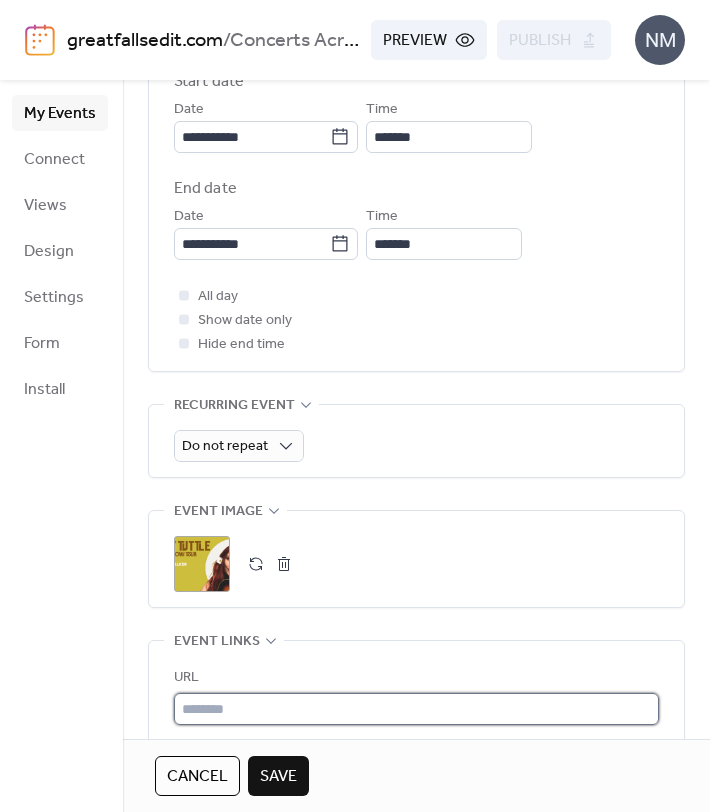 click at bounding box center (416, 709) 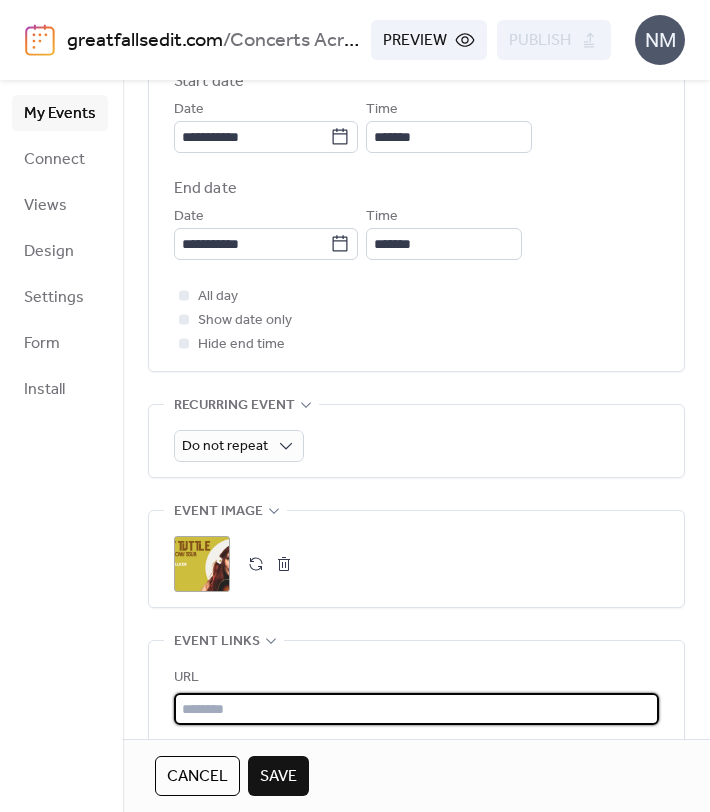click at bounding box center (416, 709) 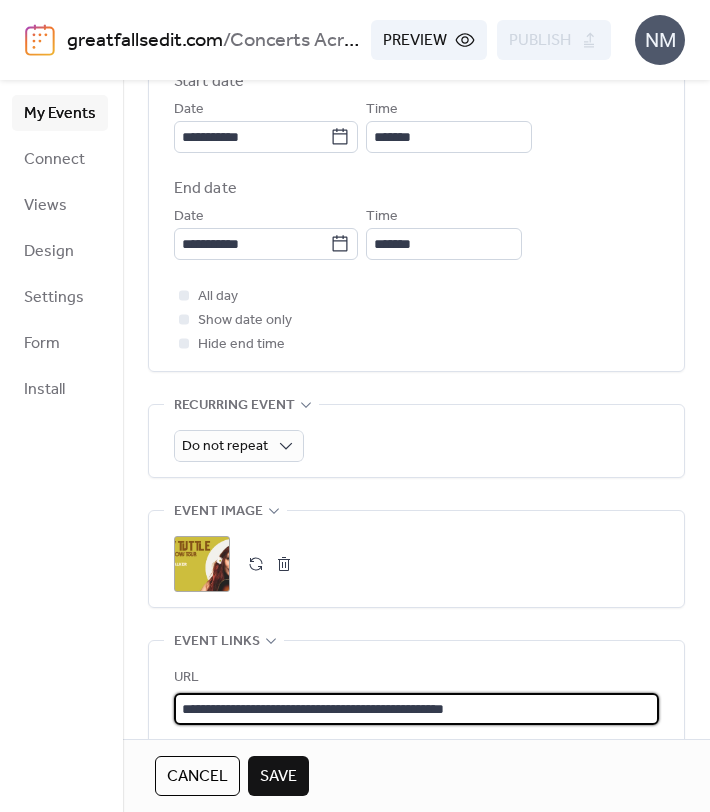scroll, scrollTop: 1, scrollLeft: 0, axis: vertical 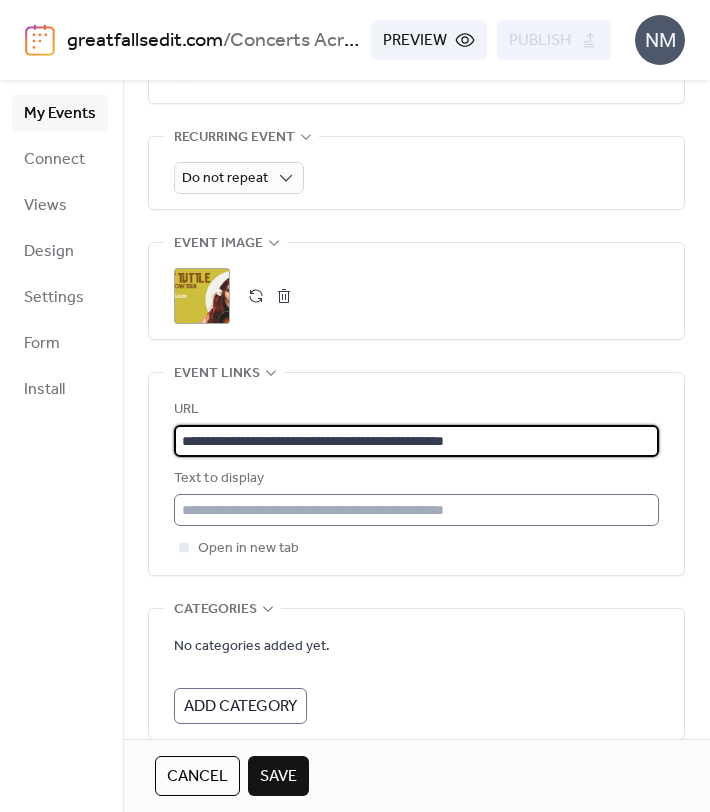 type on "**********" 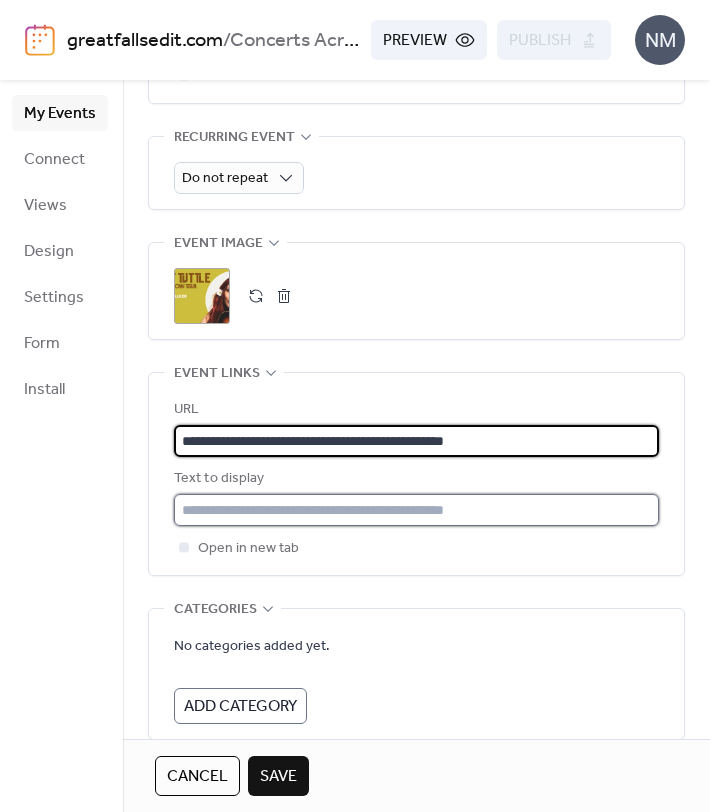 scroll, scrollTop: 0, scrollLeft: 0, axis: both 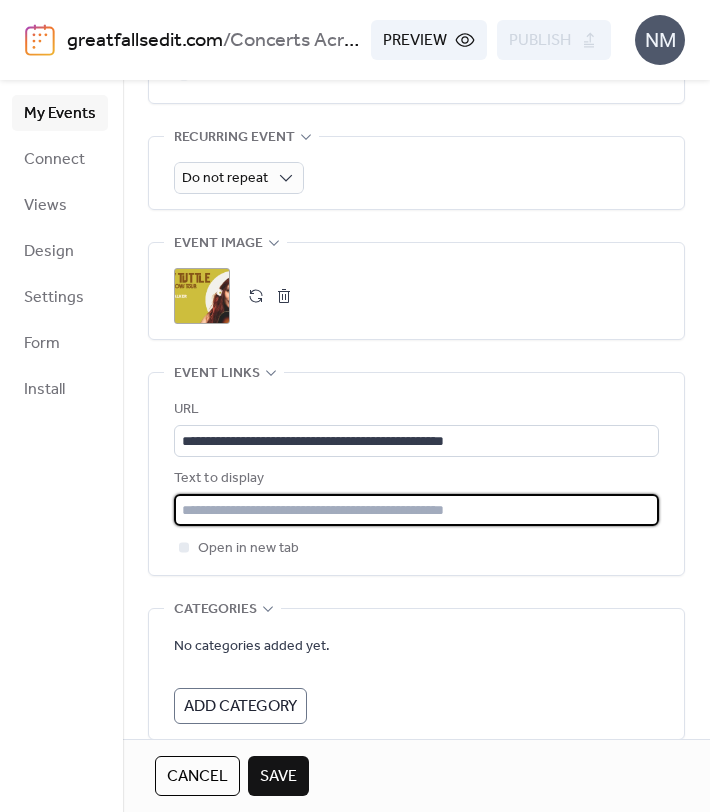 click at bounding box center (416, 510) 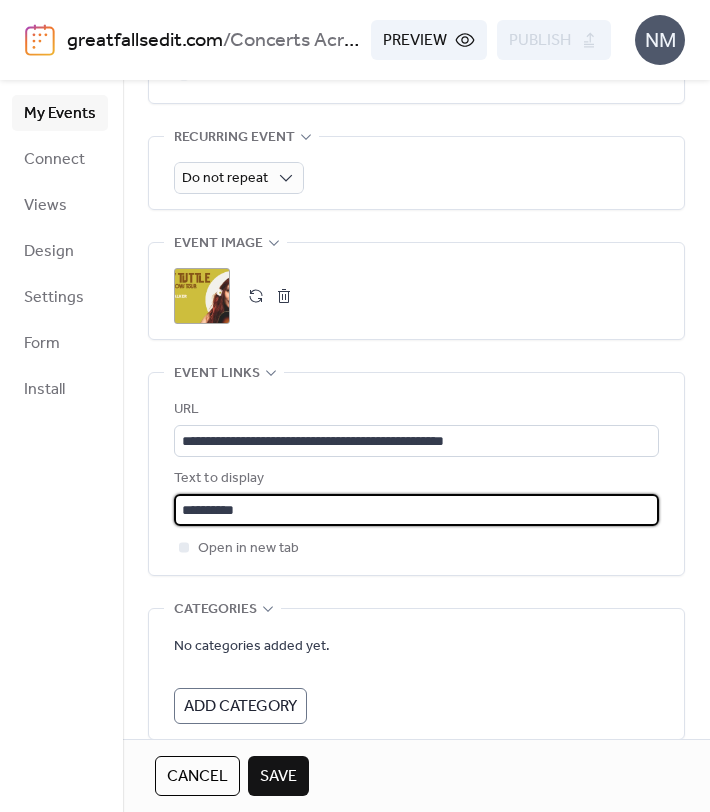 click on "**********" at bounding box center [416, 474] 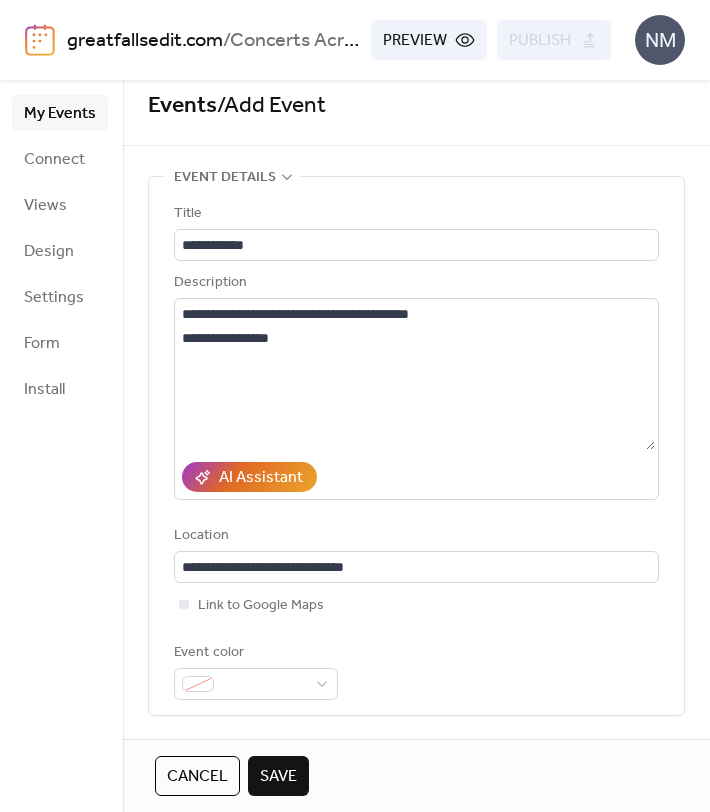 scroll, scrollTop: 0, scrollLeft: 0, axis: both 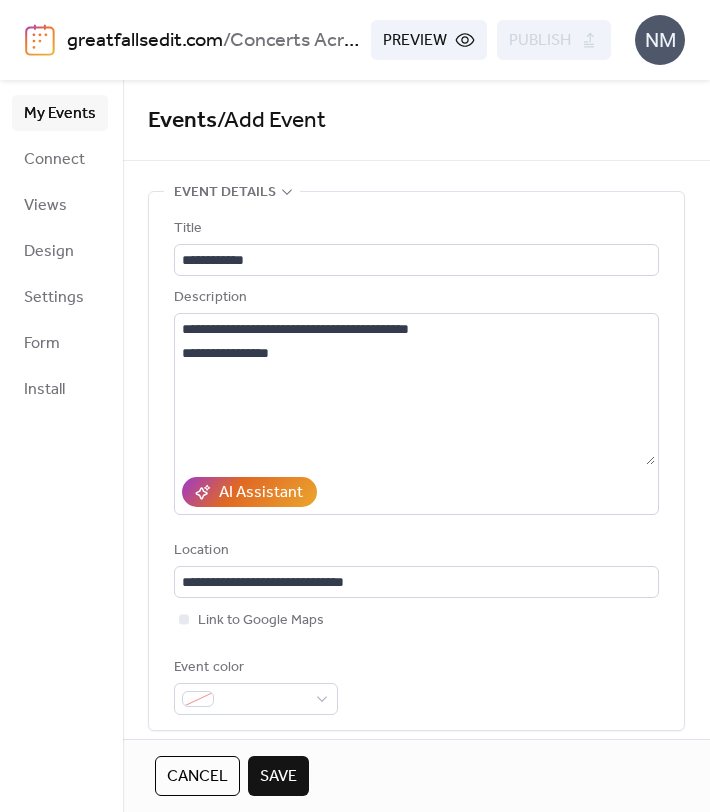 click on "Save" at bounding box center [278, 777] 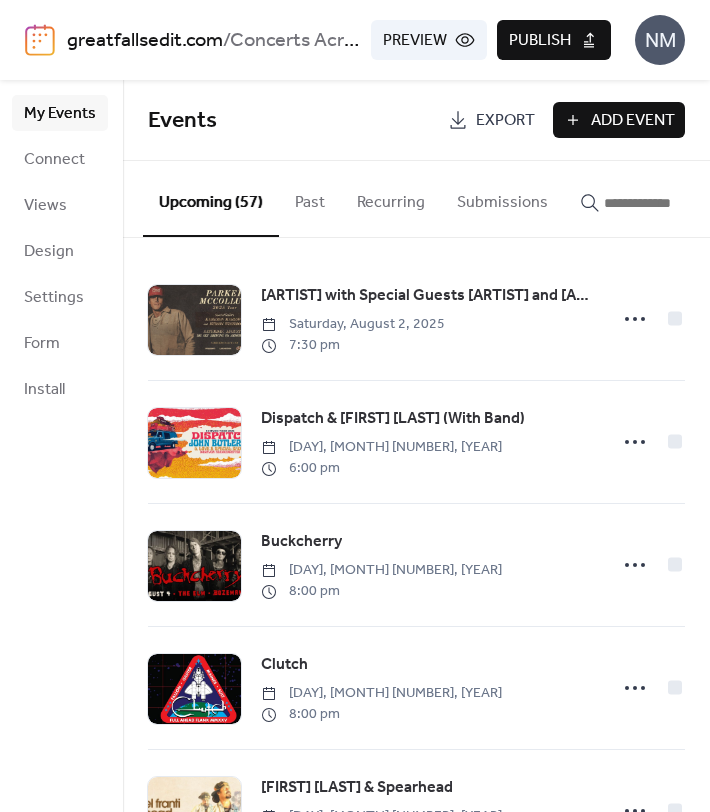 click at bounding box center [664, 203] 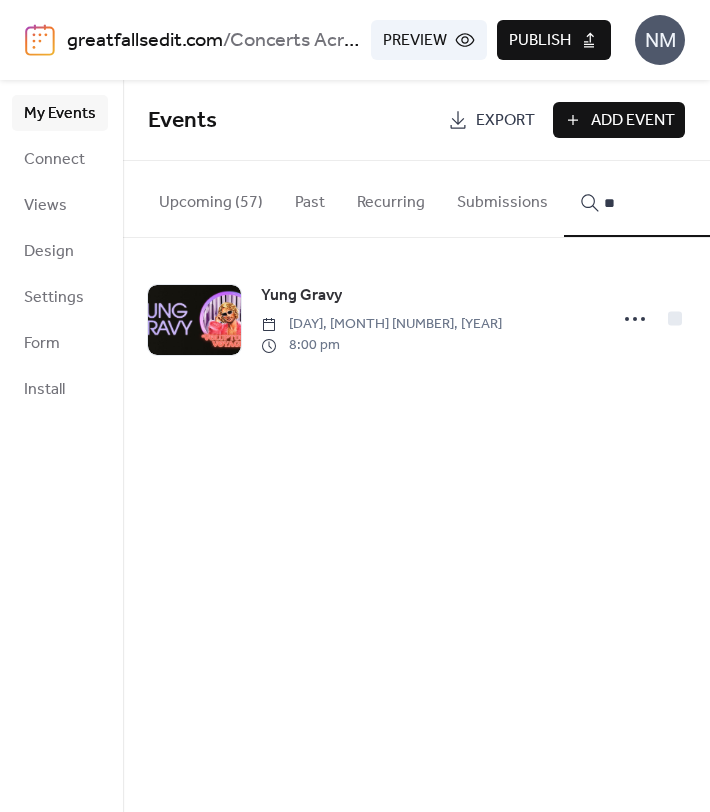 type on "**" 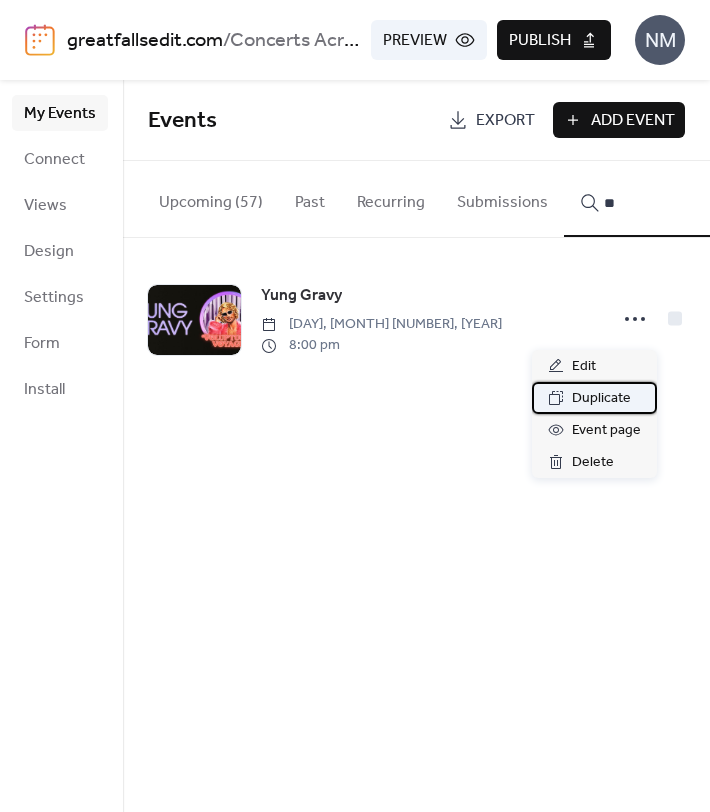 click on "Duplicate" at bounding box center [601, 399] 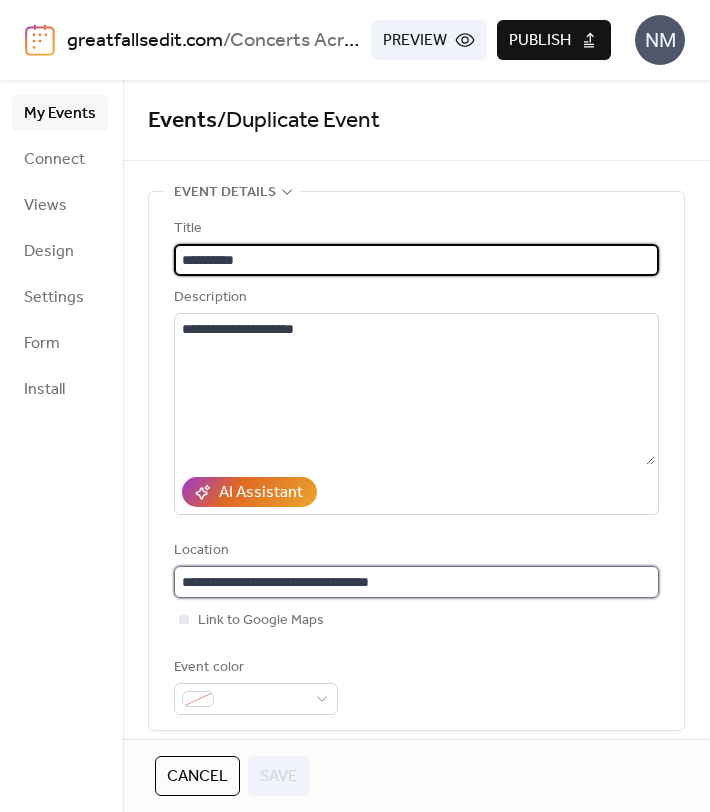 click on "**********" at bounding box center [416, 582] 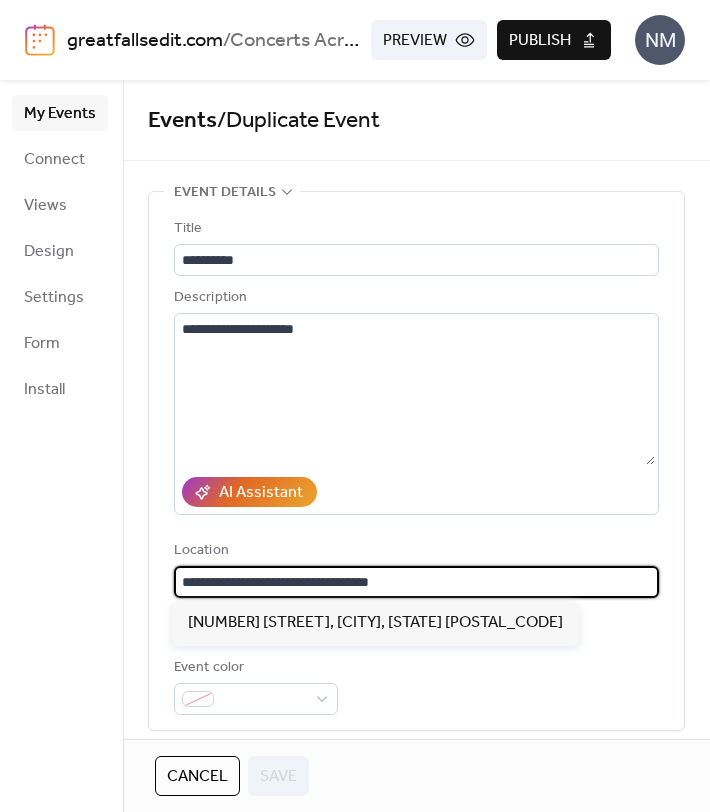 click on "**********" at bounding box center (416, 582) 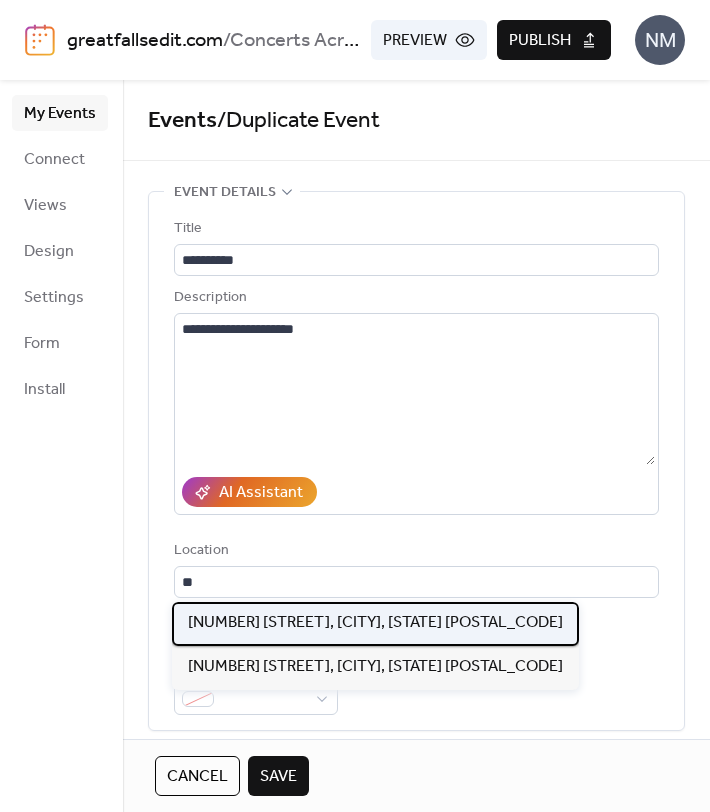 click on "[NUMBER] [STREET], [CITY], [STATE] [POSTAL_CODE]" at bounding box center (375, 623) 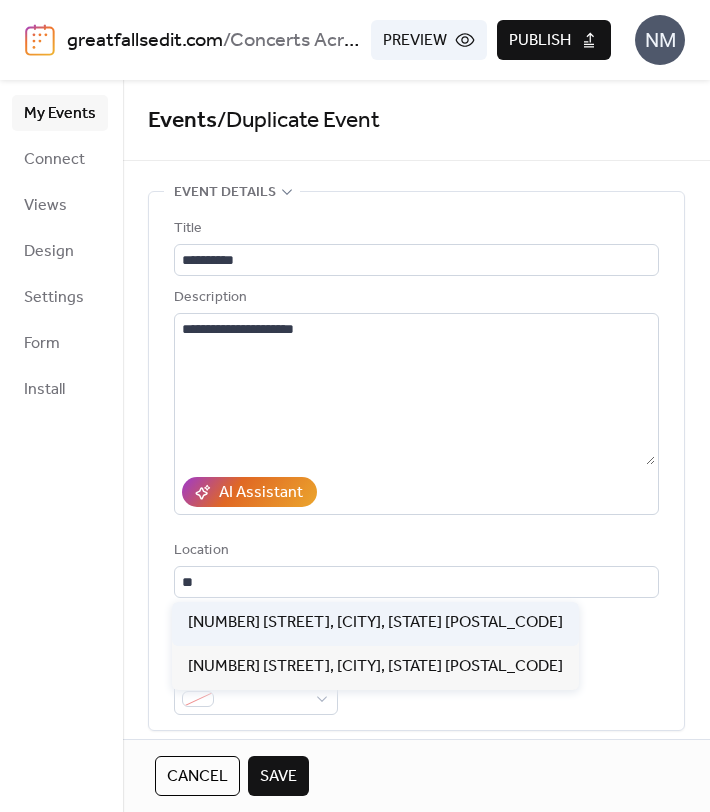 type on "**********" 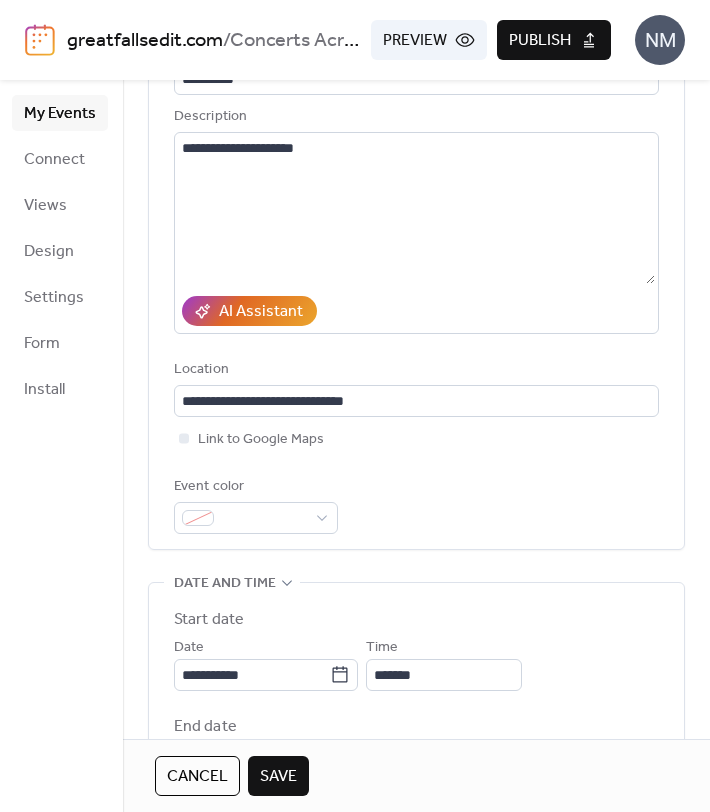scroll, scrollTop: 218, scrollLeft: 0, axis: vertical 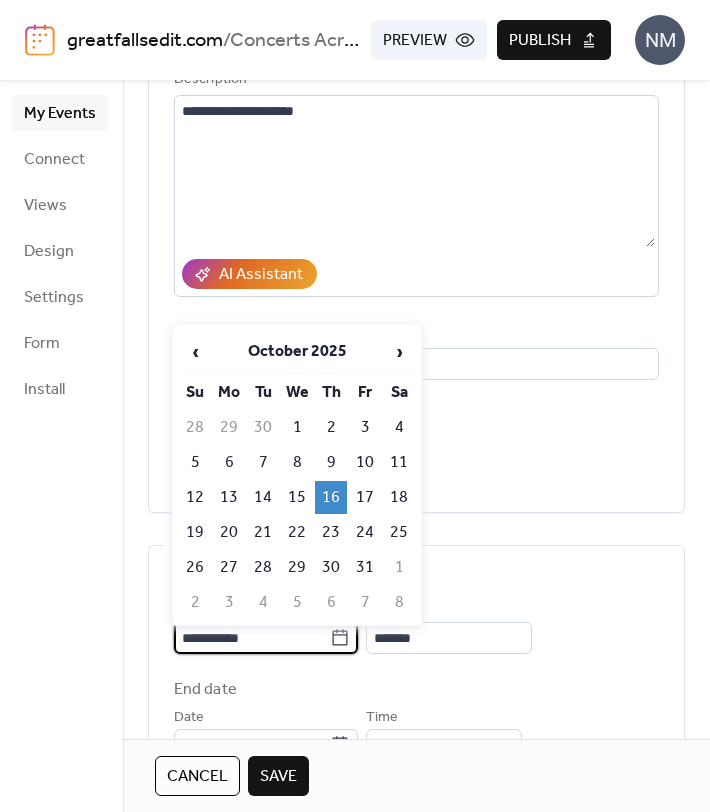 click on "**********" at bounding box center [252, 638] 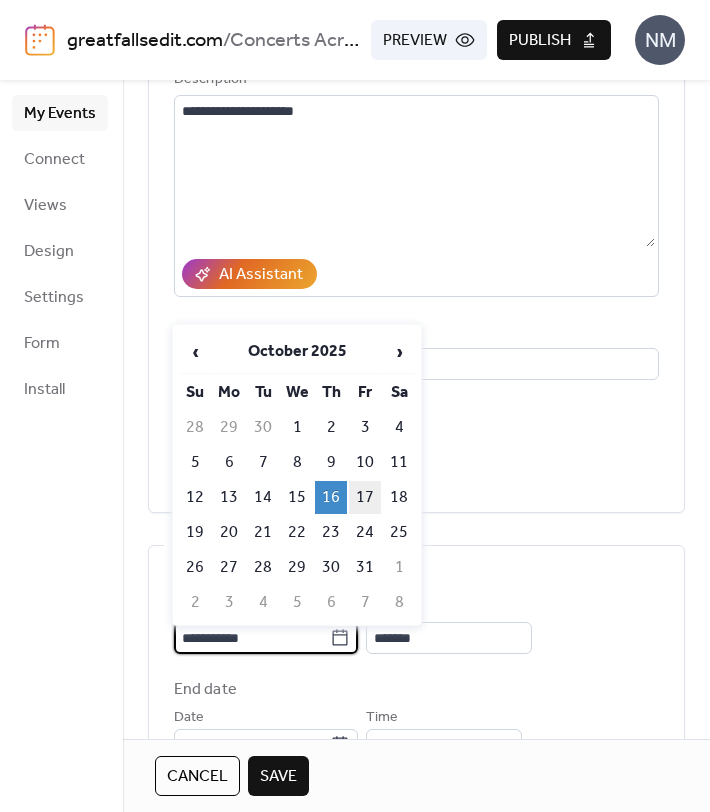 click on "17" at bounding box center (365, 497) 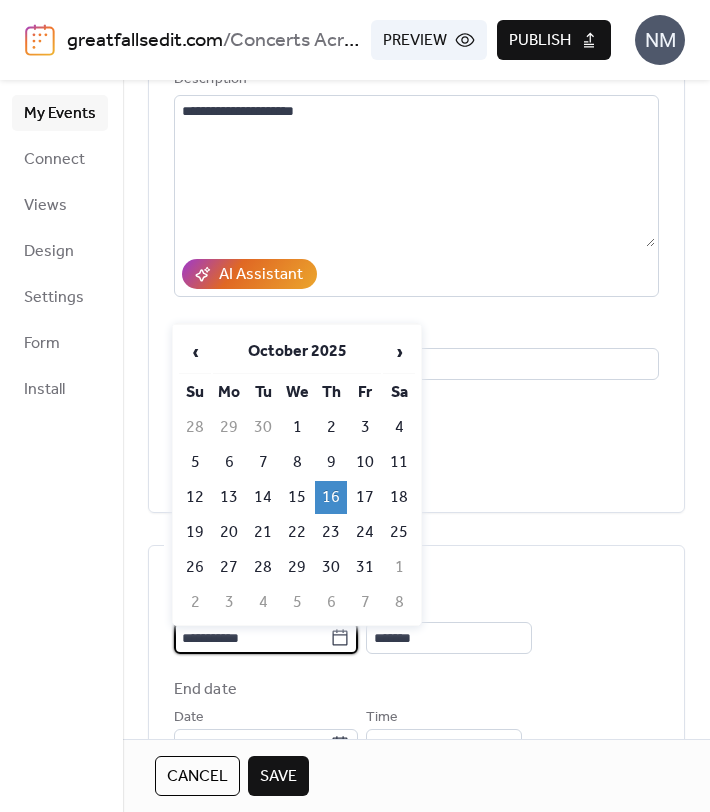 type on "**********" 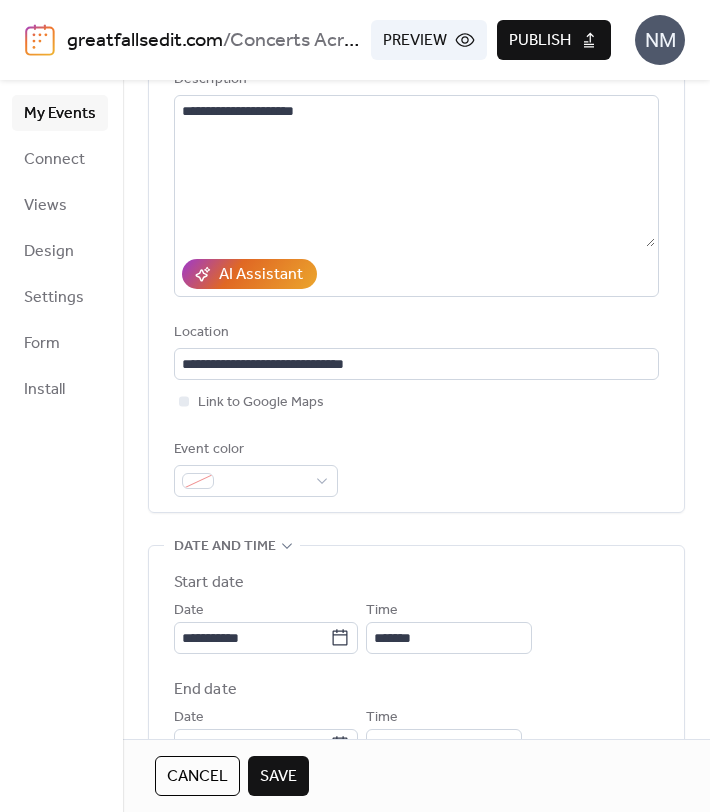 click on "**********" at bounding box center [416, 814] 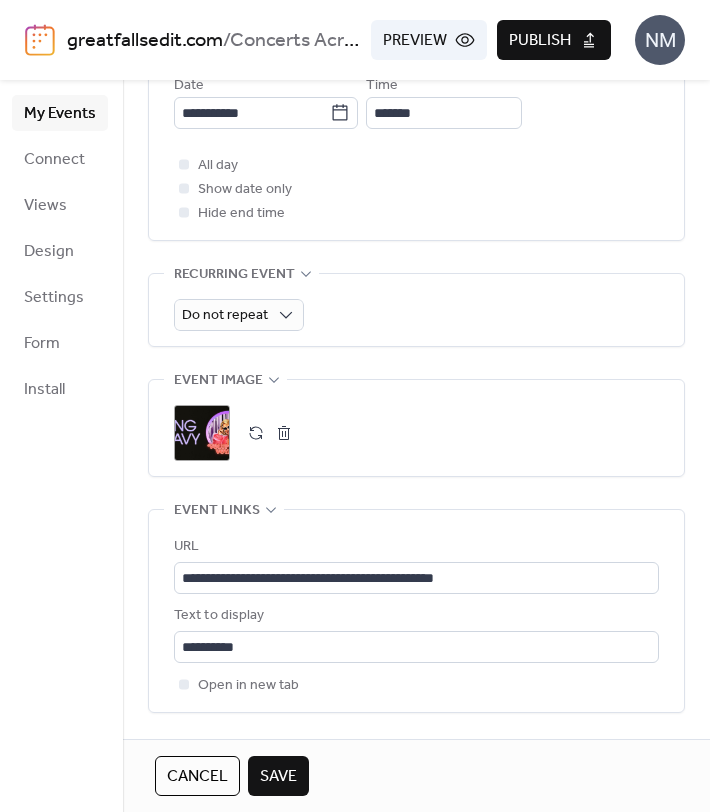 scroll, scrollTop: 852, scrollLeft: 0, axis: vertical 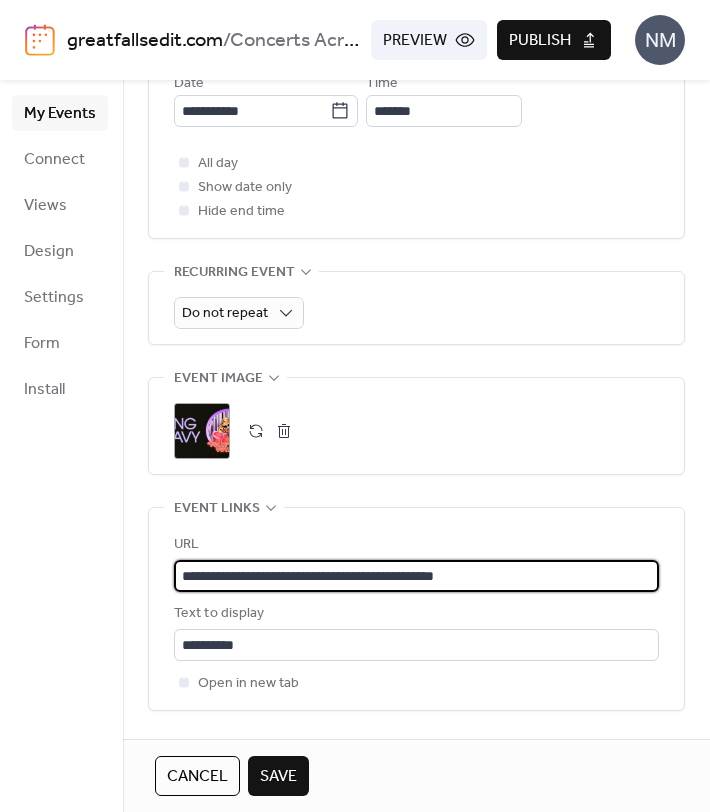 click on "**********" at bounding box center (416, 576) 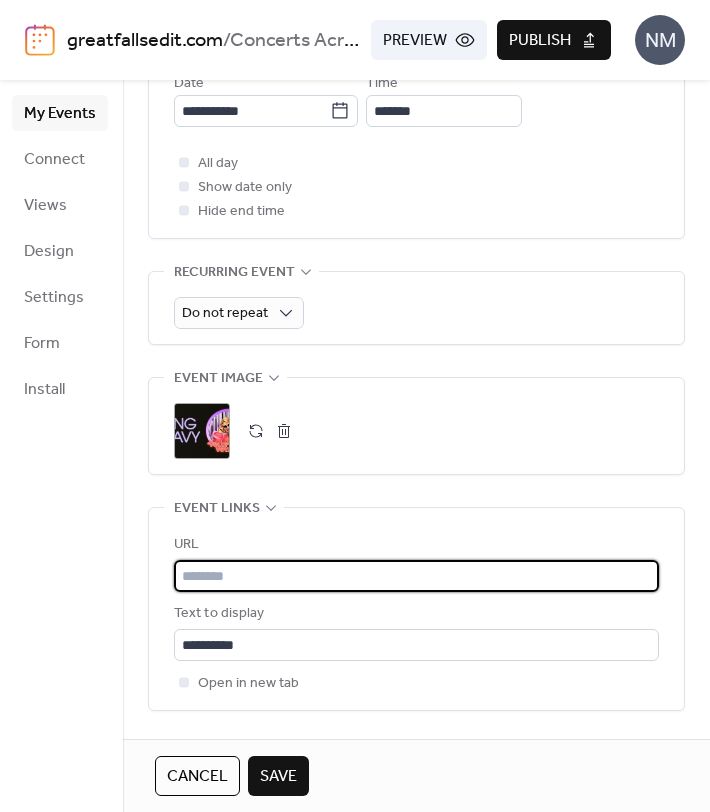 click at bounding box center (416, 576) 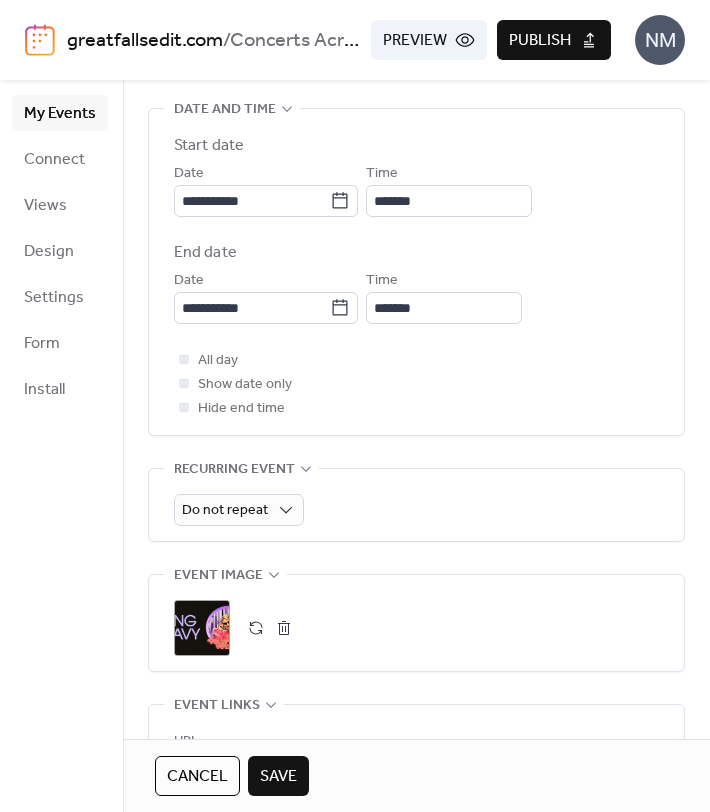 scroll, scrollTop: 642, scrollLeft: 0, axis: vertical 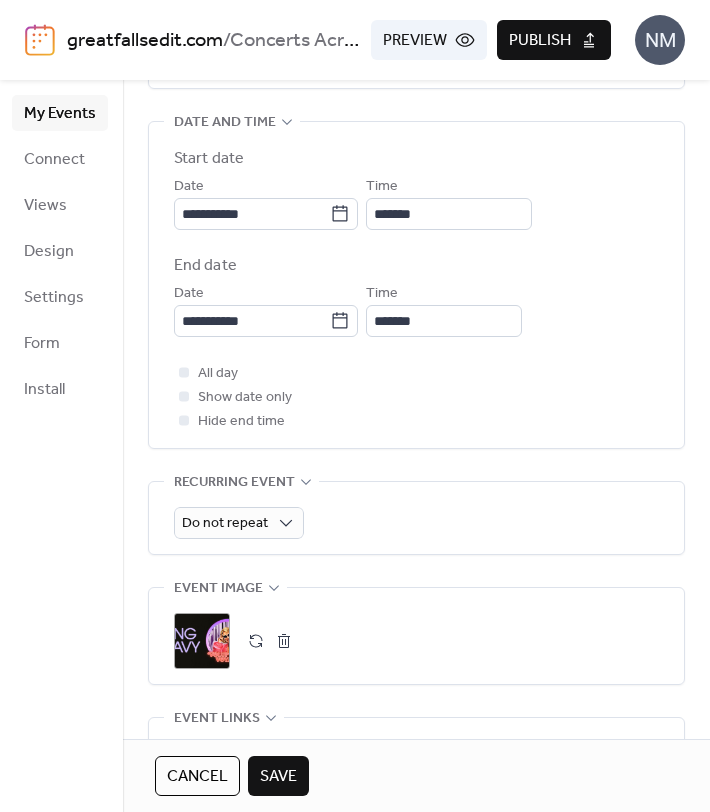 type on "**********" 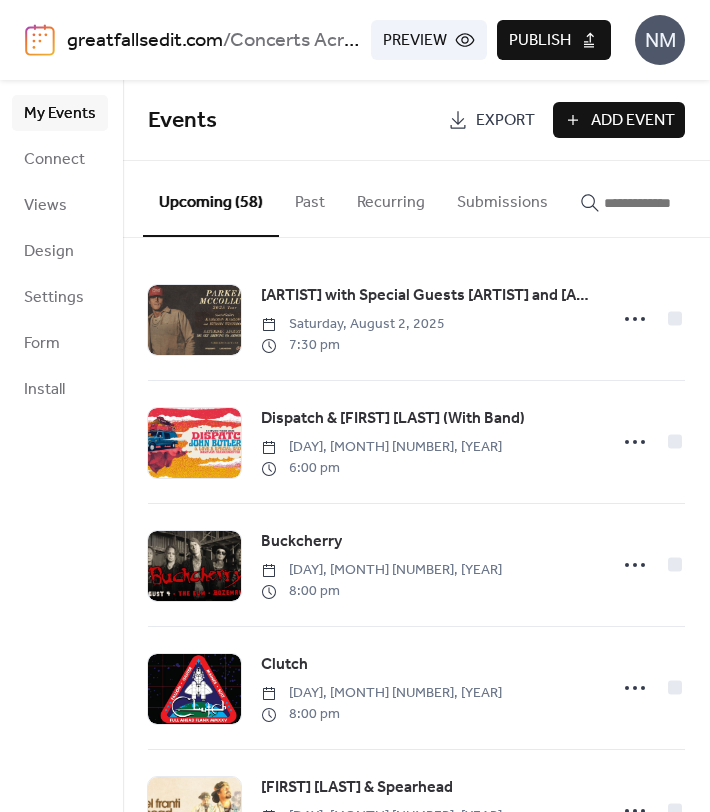 click on "Publish" at bounding box center [540, 41] 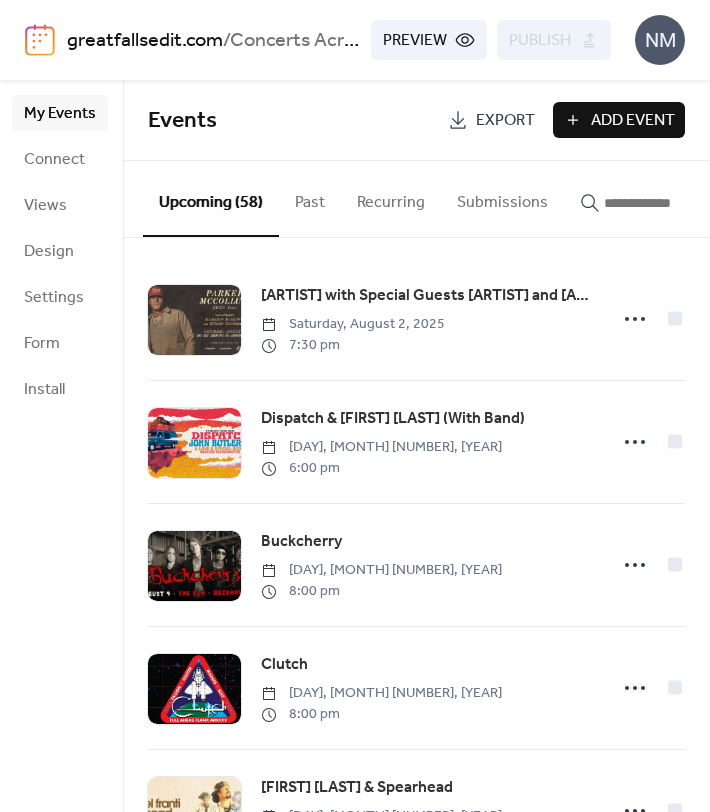 click at bounding box center (664, 203) 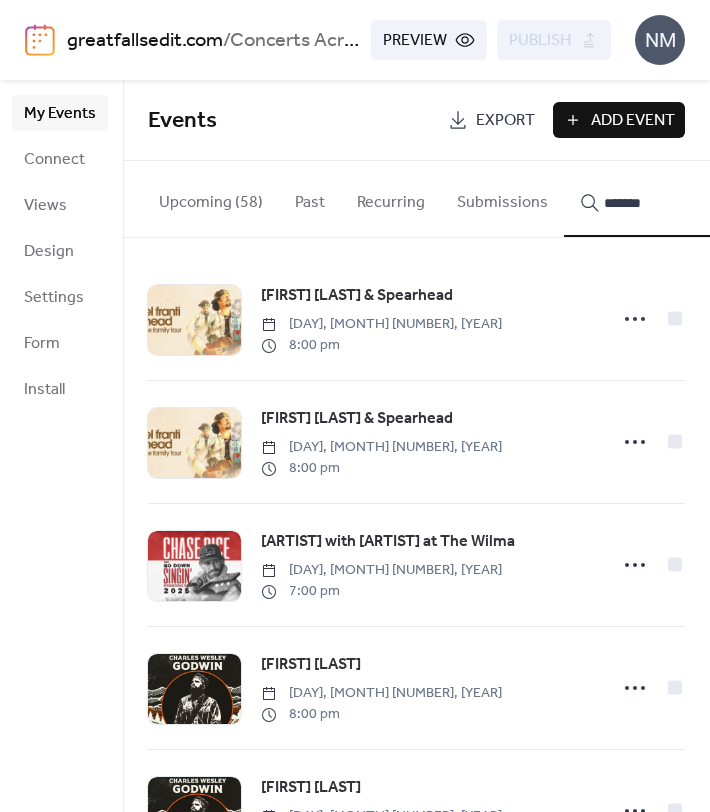 type on "*******" 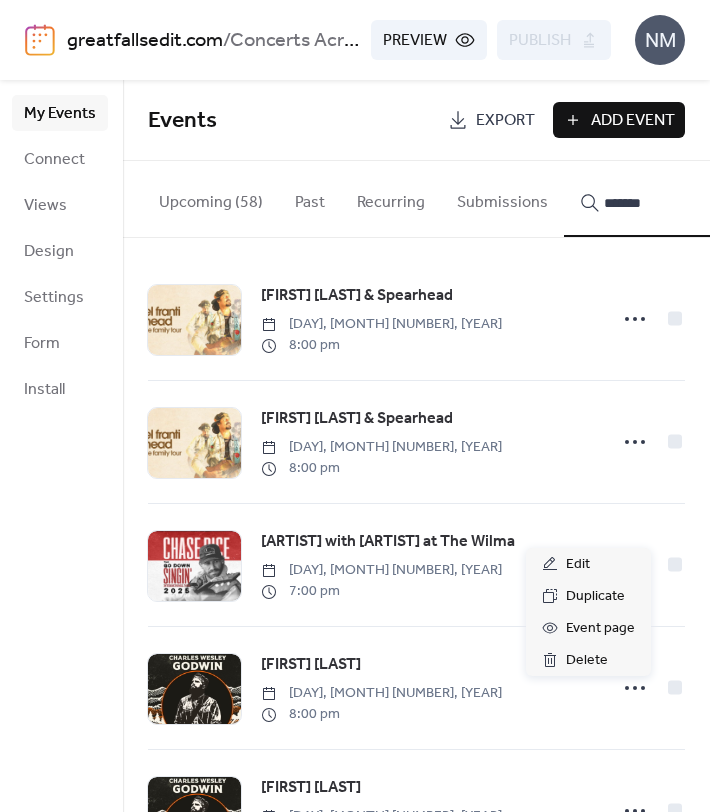 click 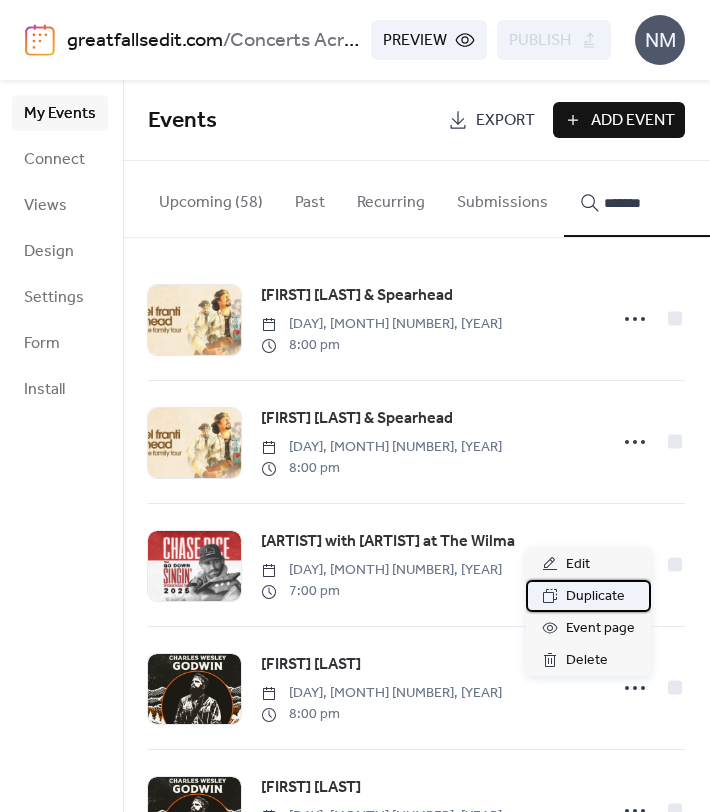 click on "Duplicate" at bounding box center (595, 597) 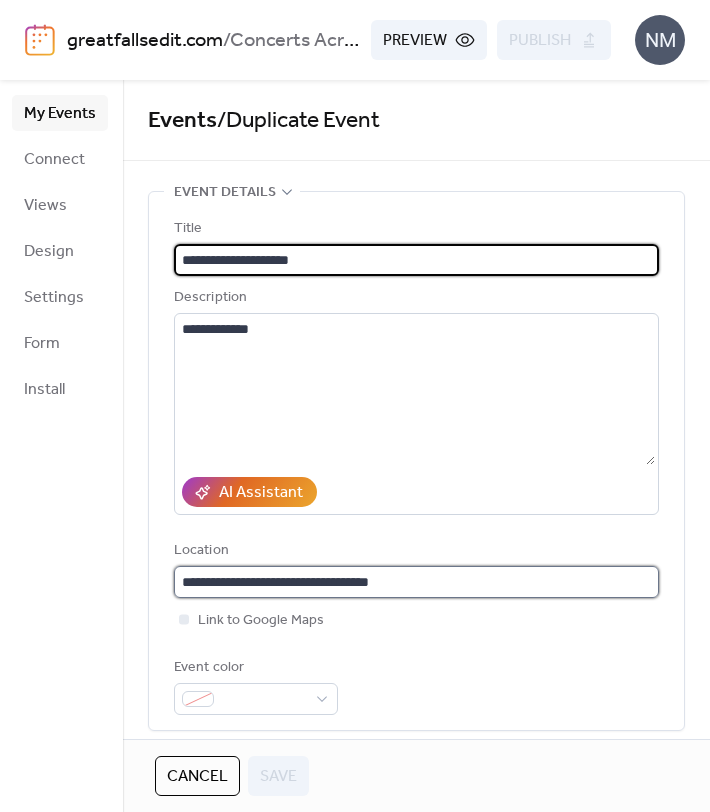 click on "**********" at bounding box center [416, 582] 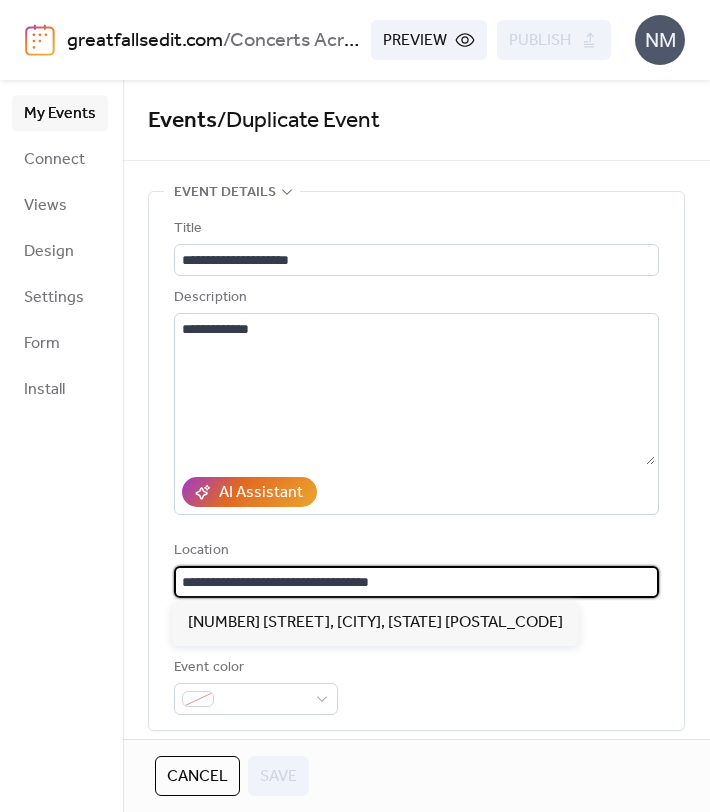 click on "**********" at bounding box center (416, 582) 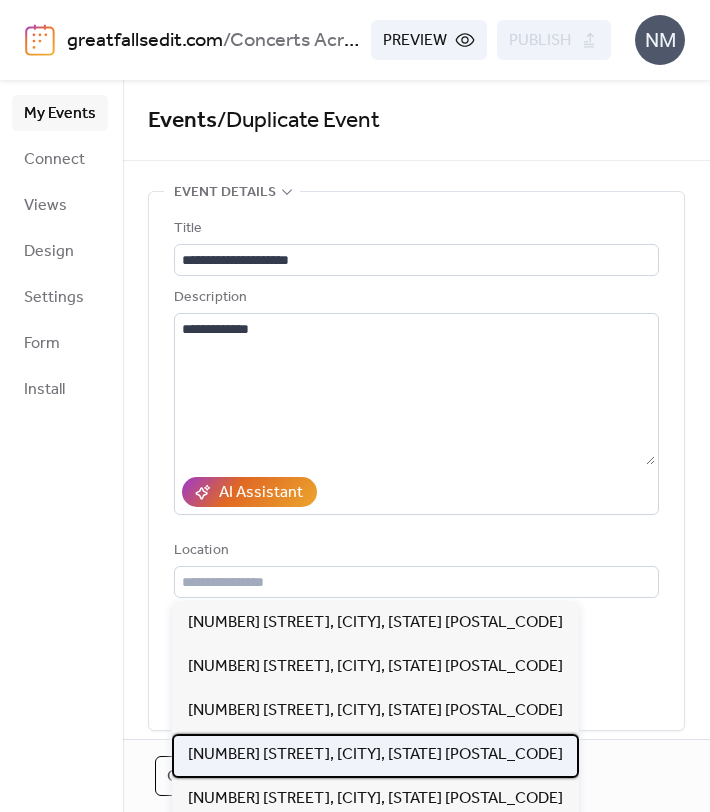 click on "[NUMBER] [STREET], [CITY], [STATE] [POSTAL_CODE]" at bounding box center (375, 755) 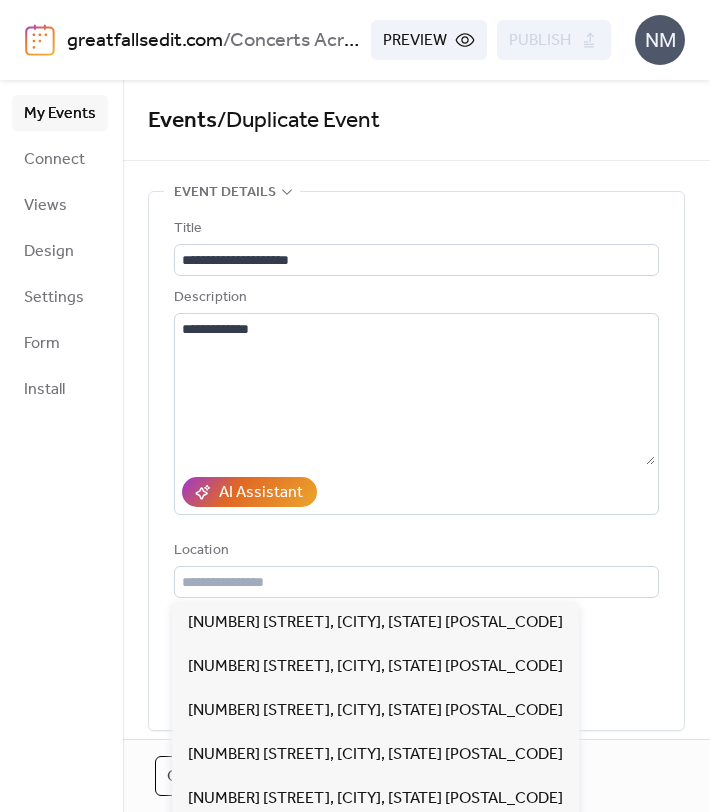 type on "**********" 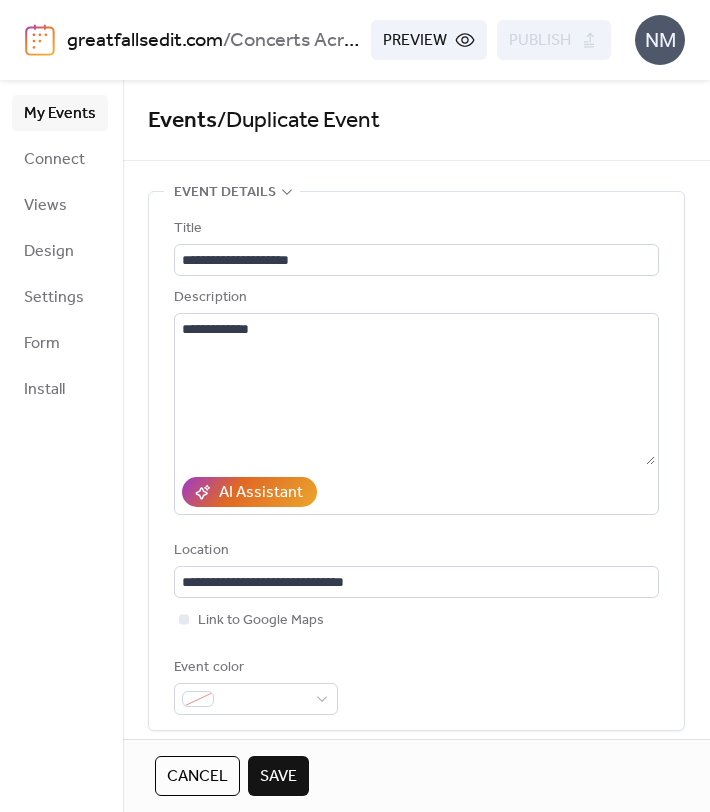click on "Event color" at bounding box center (416, 685) 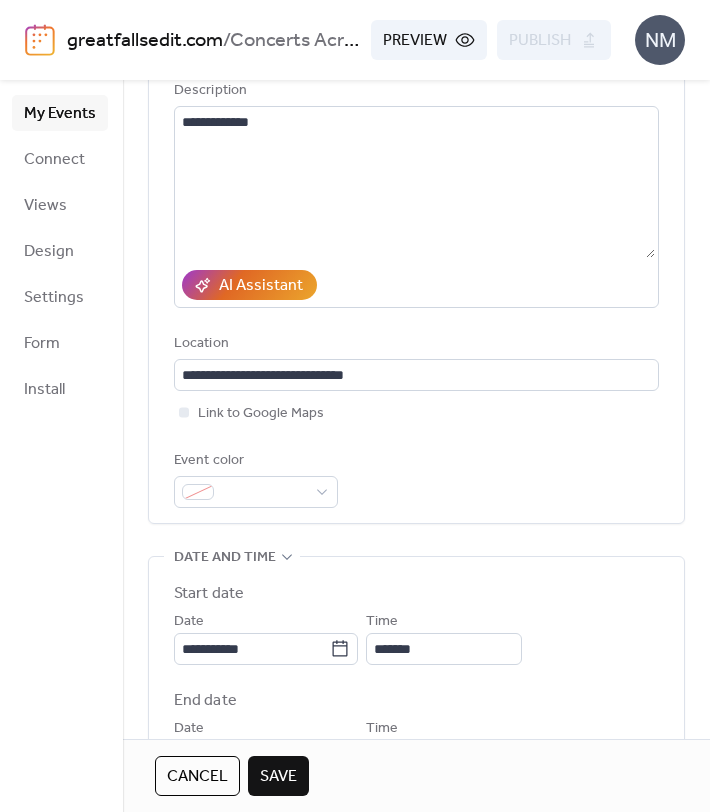 scroll, scrollTop: 1, scrollLeft: 0, axis: vertical 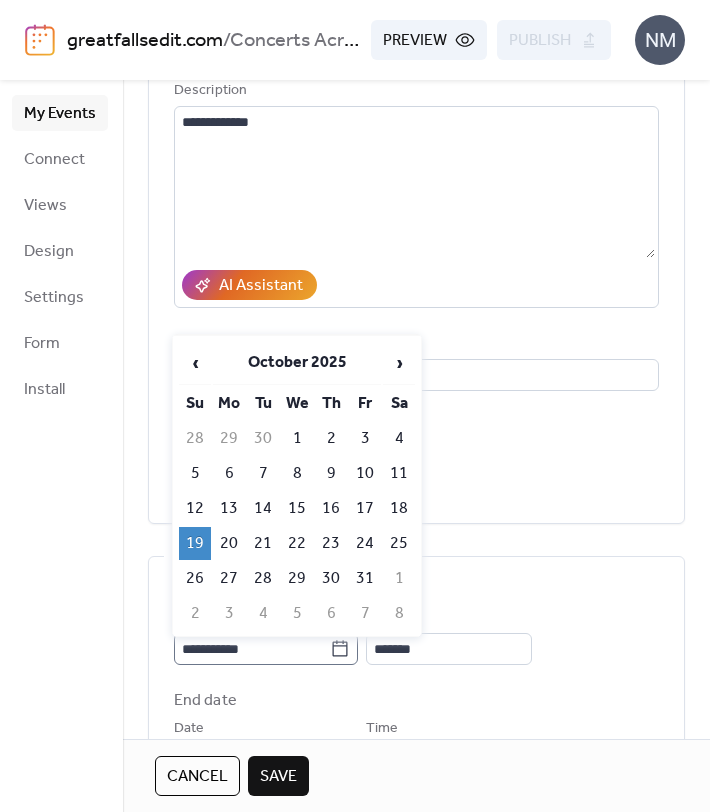 click 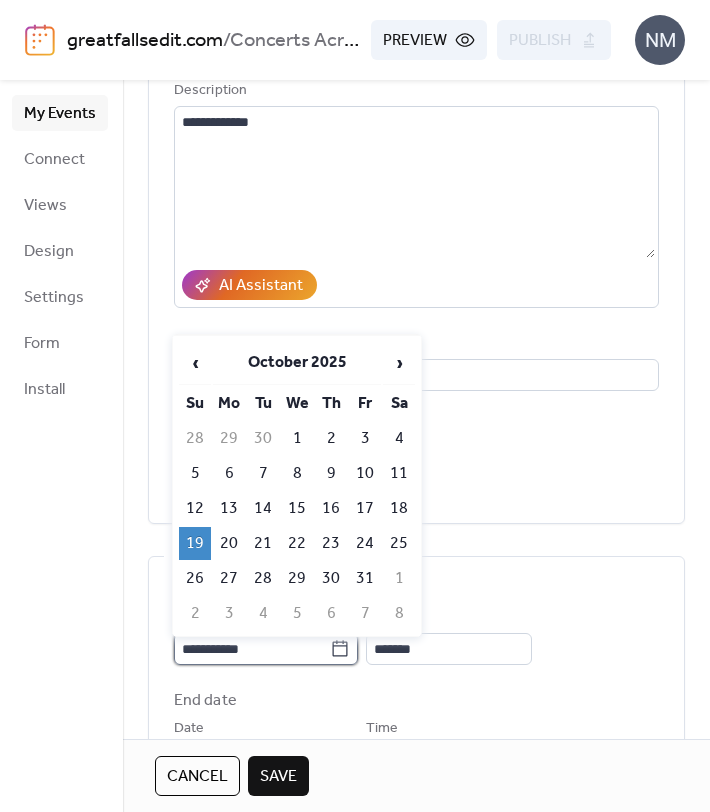 click on "**********" at bounding box center [252, 649] 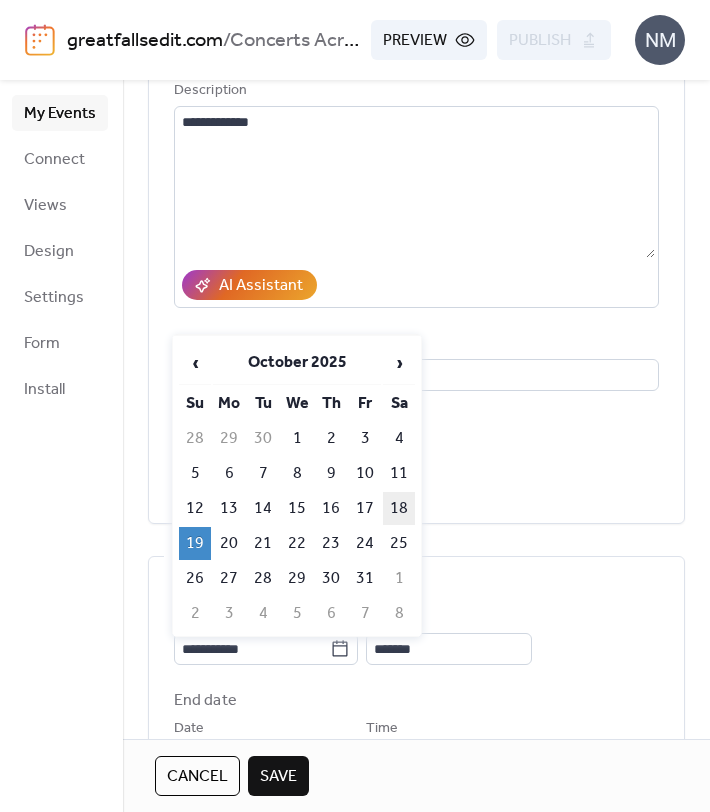 click on "18" at bounding box center (399, 508) 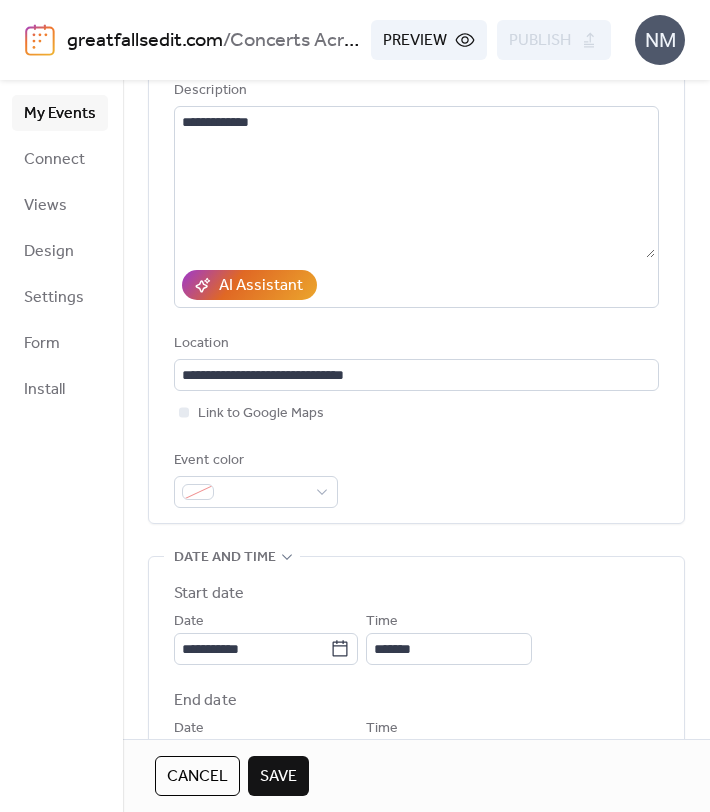click on "**********" at bounding box center [416, 825] 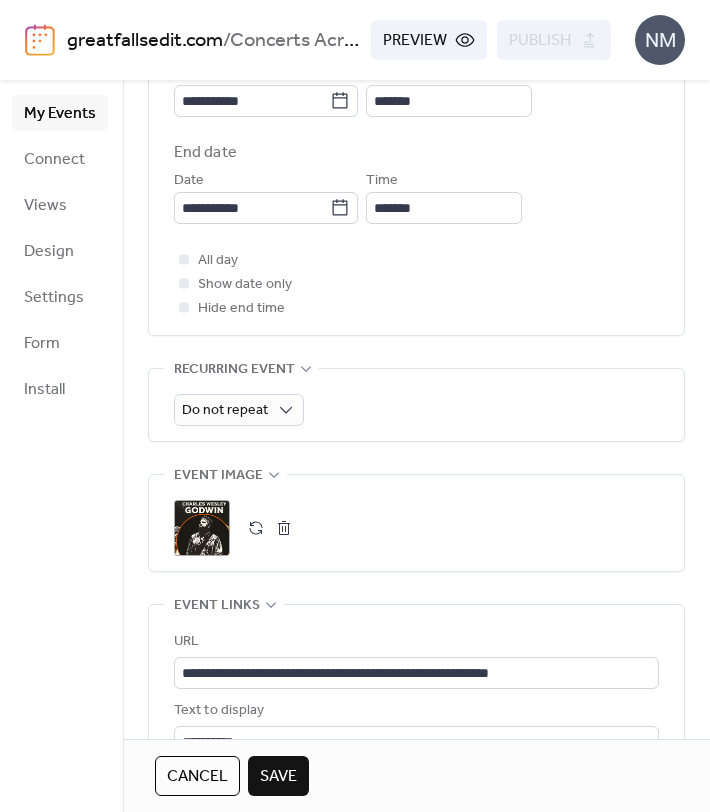 scroll, scrollTop: 754, scrollLeft: 0, axis: vertical 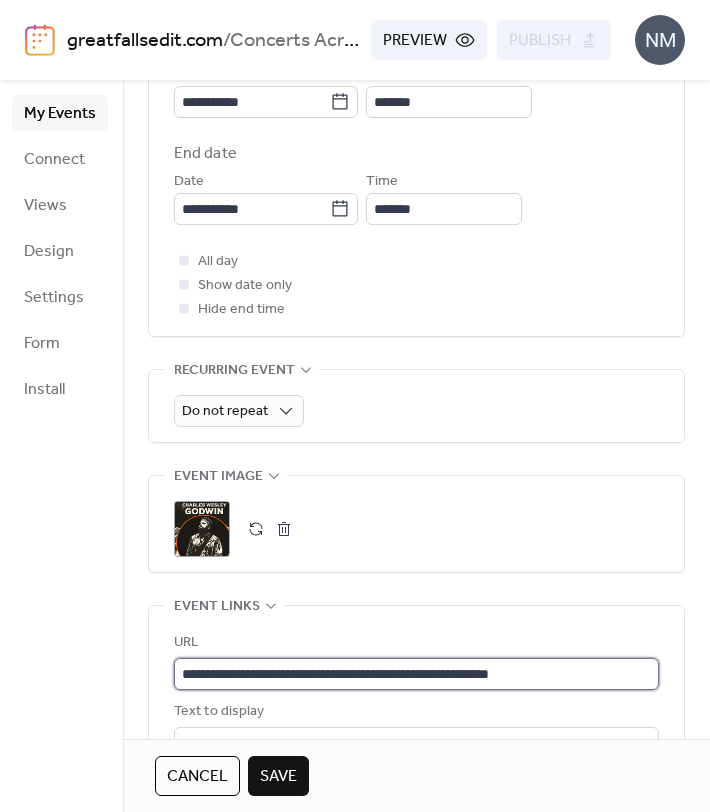 click on "**********" at bounding box center (416, 674) 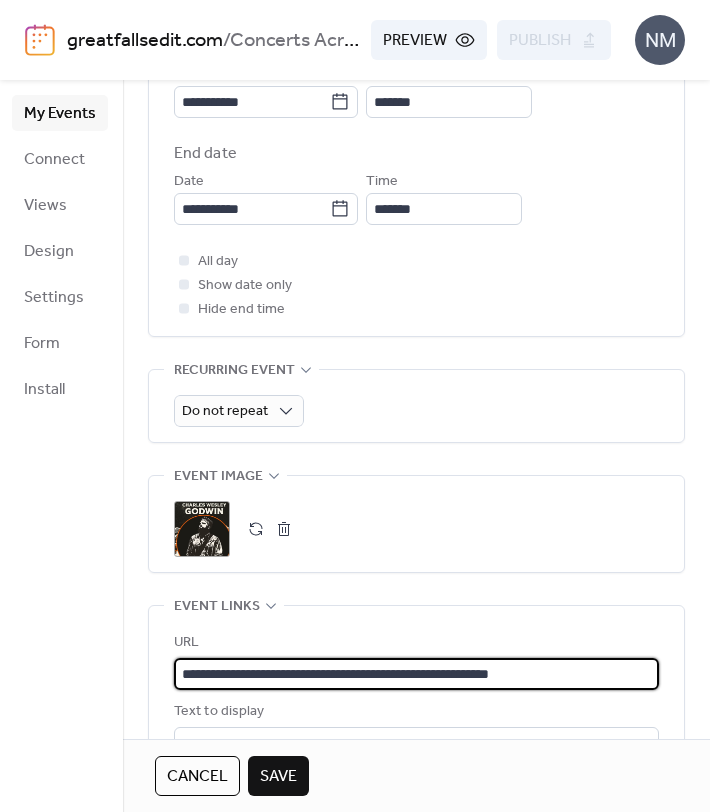 click on "**********" at bounding box center (416, 674) 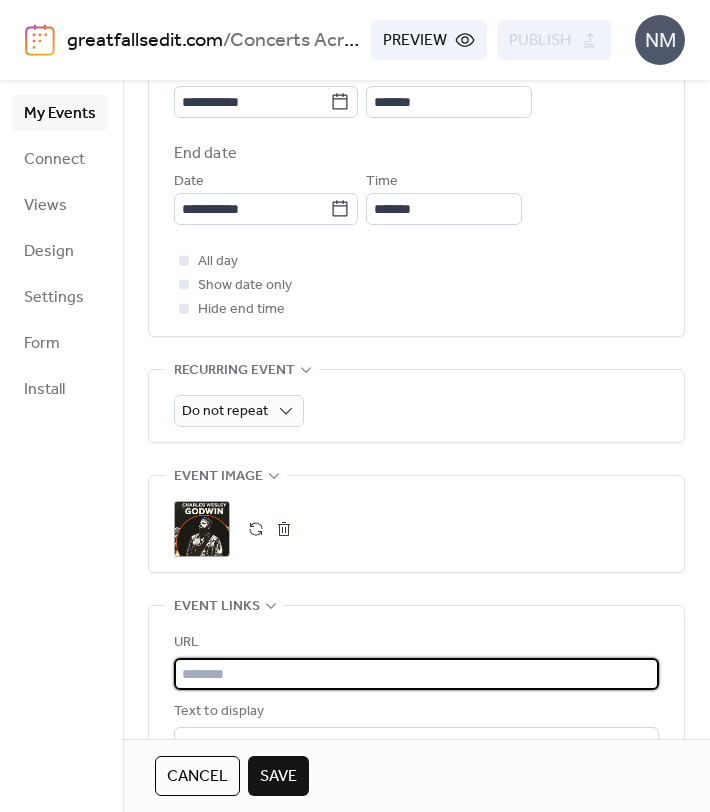click at bounding box center (416, 674) 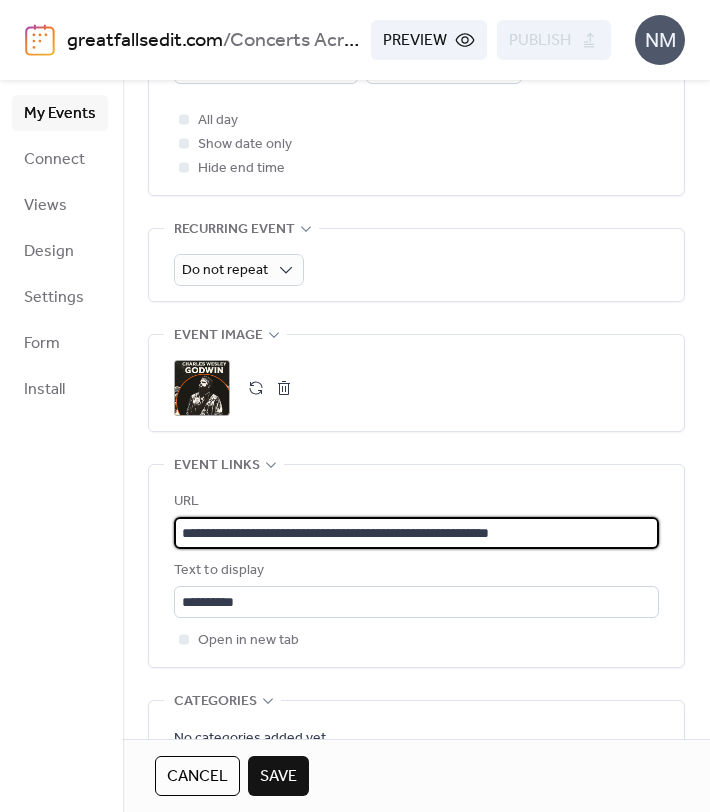 scroll, scrollTop: 905, scrollLeft: 0, axis: vertical 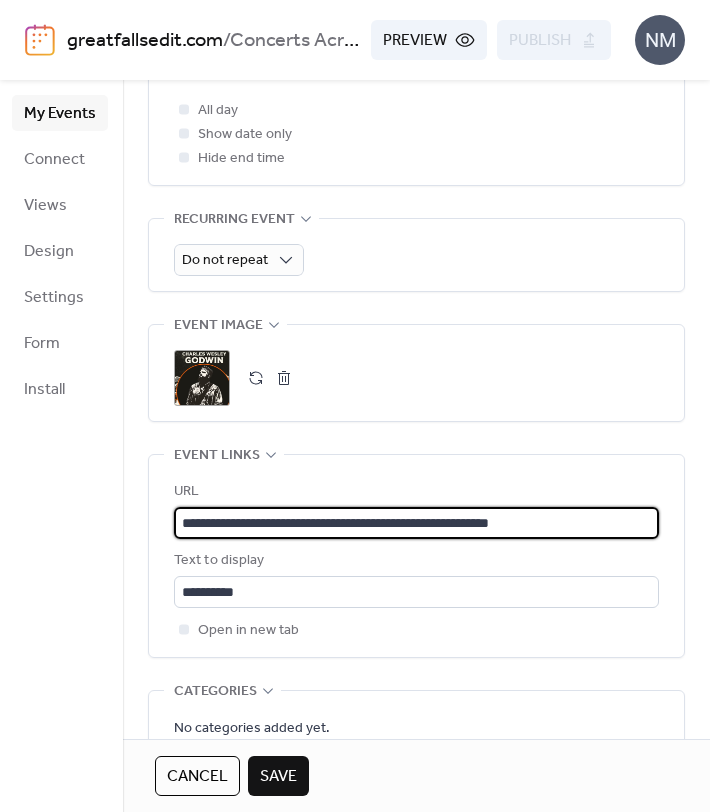 type on "**********" 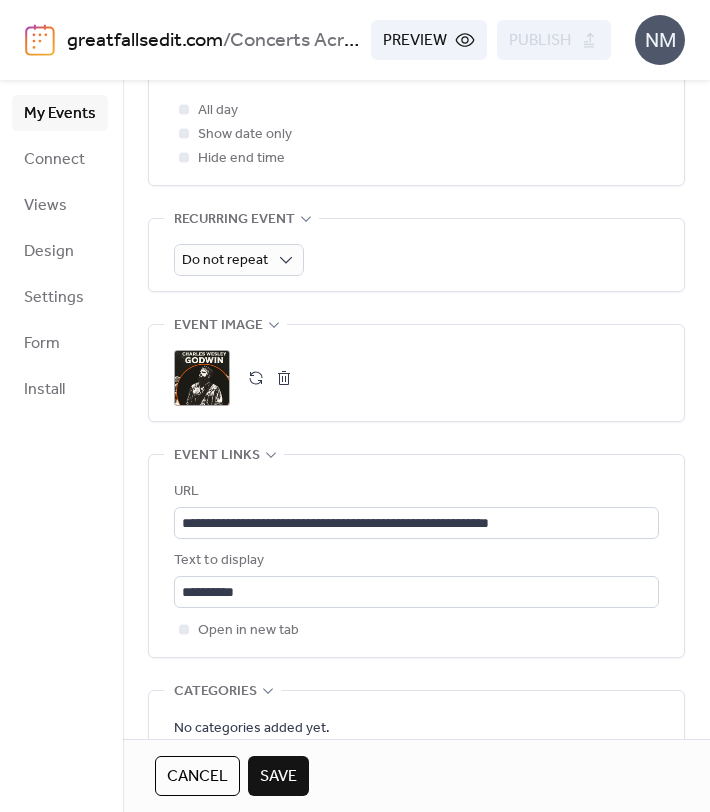 click on "Save" at bounding box center [278, 776] 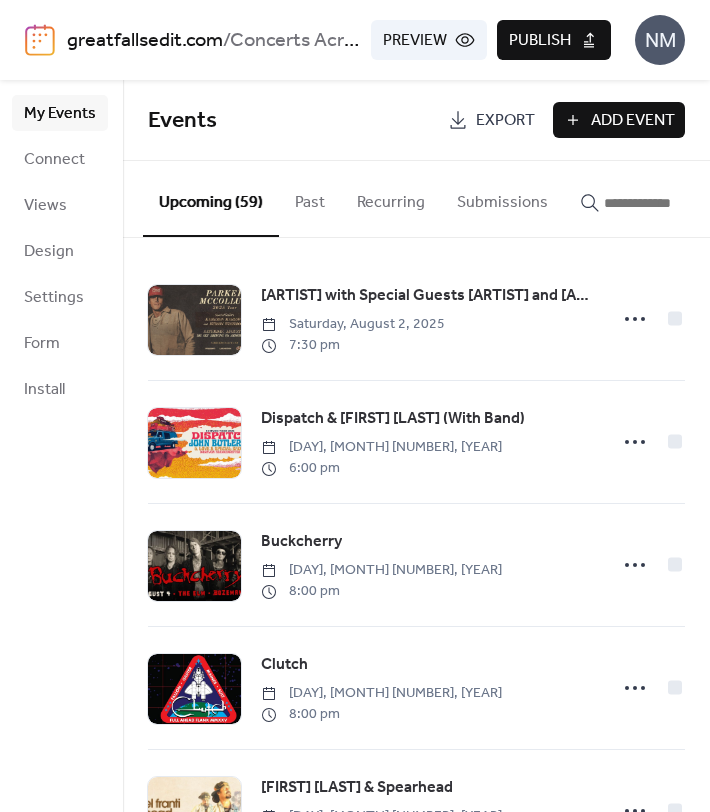 click on "Publish" at bounding box center (540, 41) 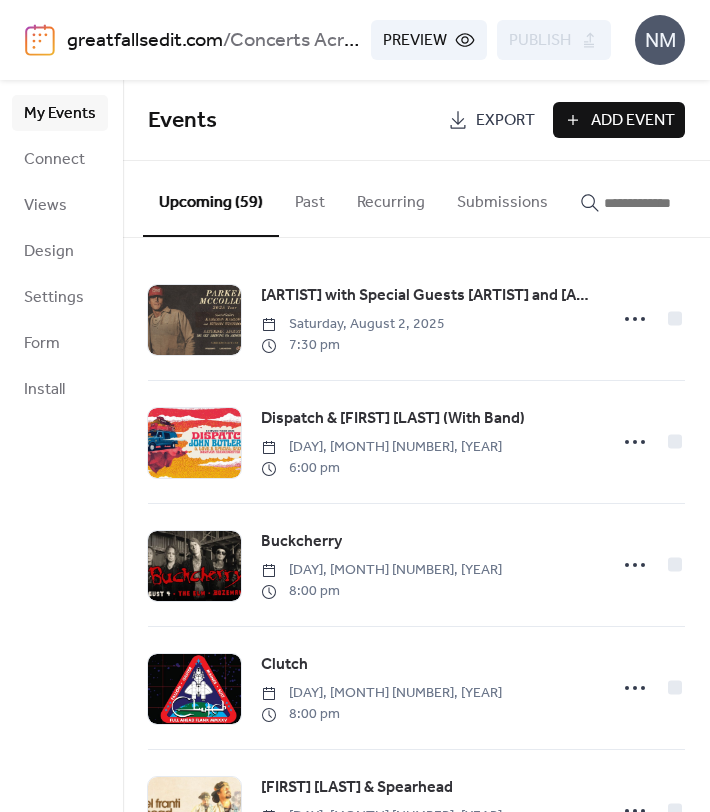 click at bounding box center (664, 203) 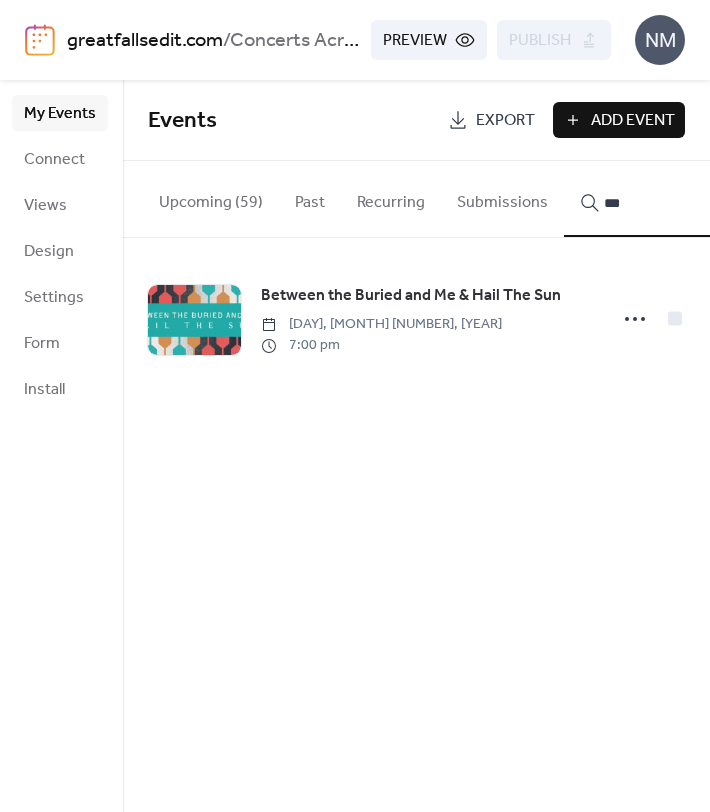 type on "***" 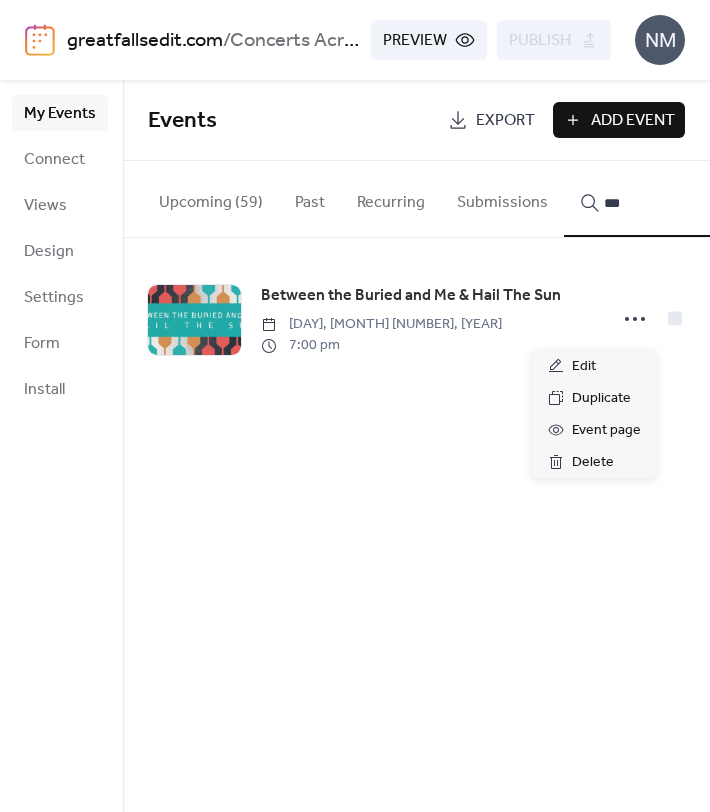 click 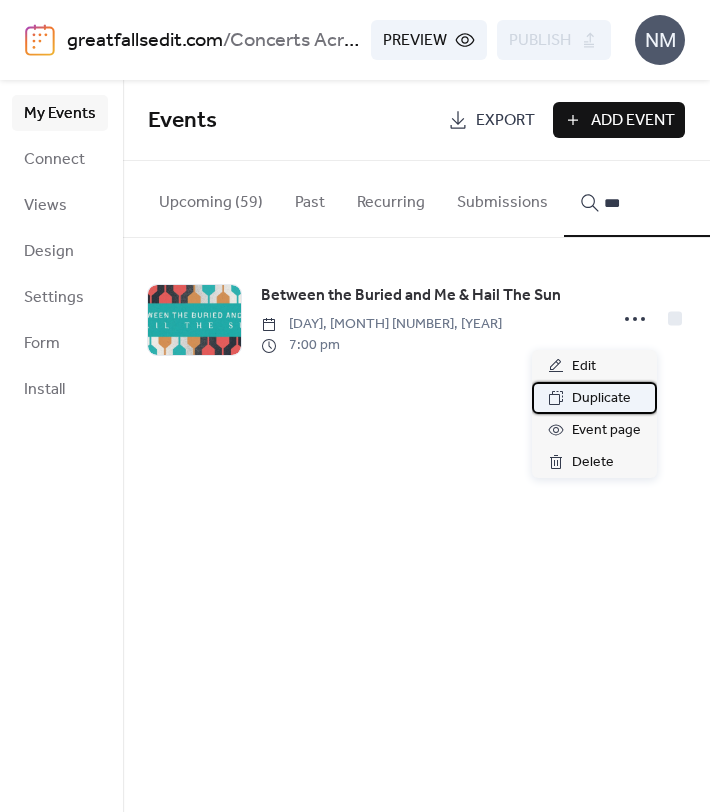click on "Duplicate" at bounding box center (601, 399) 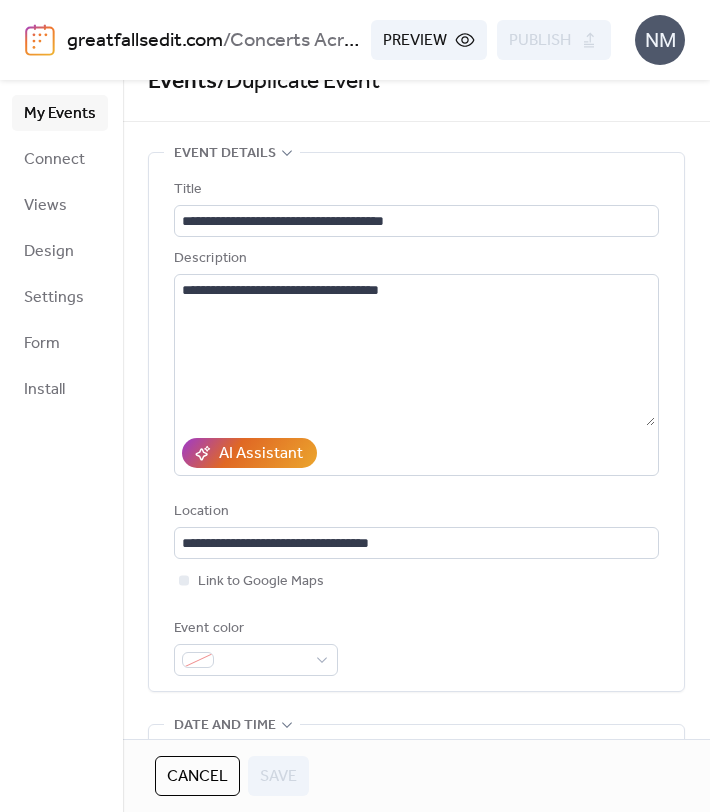 scroll, scrollTop: 49, scrollLeft: 0, axis: vertical 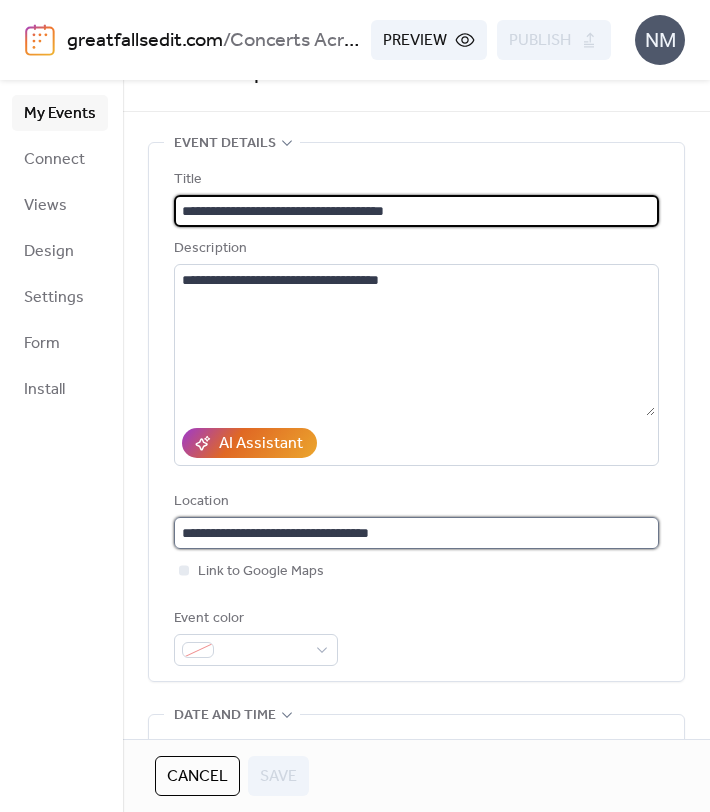click on "**********" at bounding box center [416, 533] 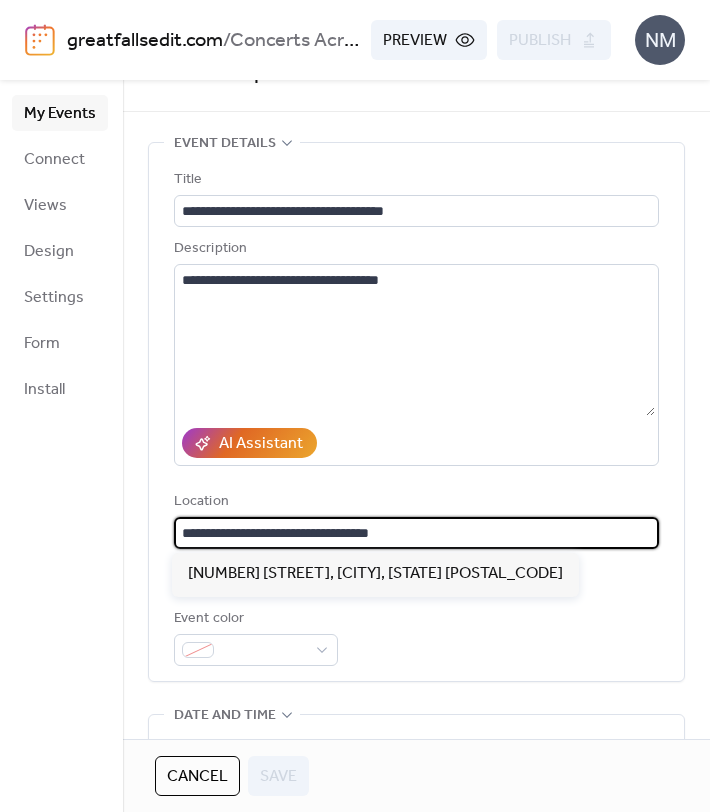 click on "**********" at bounding box center [416, 533] 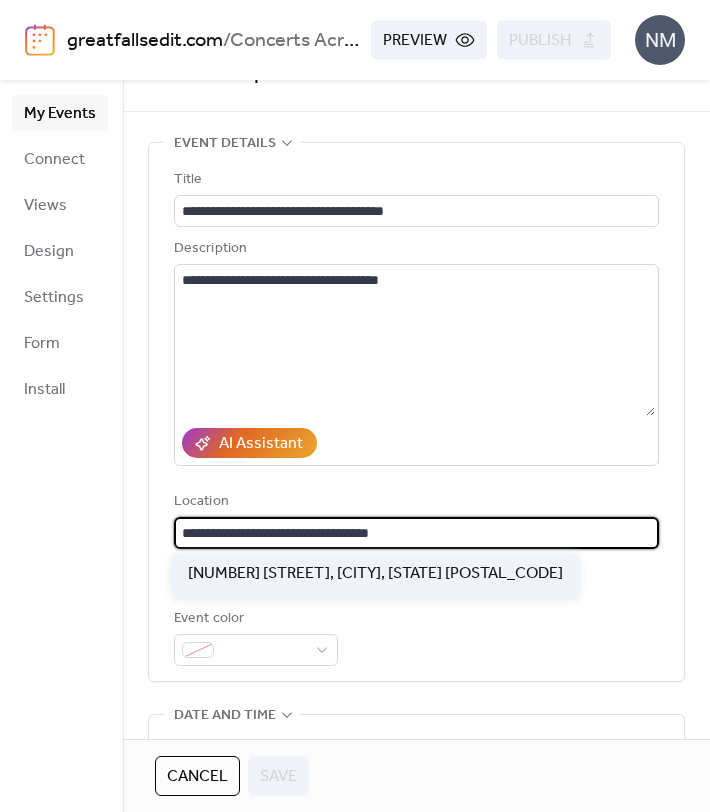 drag, startPoint x: 320, startPoint y: 533, endPoint x: 323, endPoint y: 570, distance: 37.12142 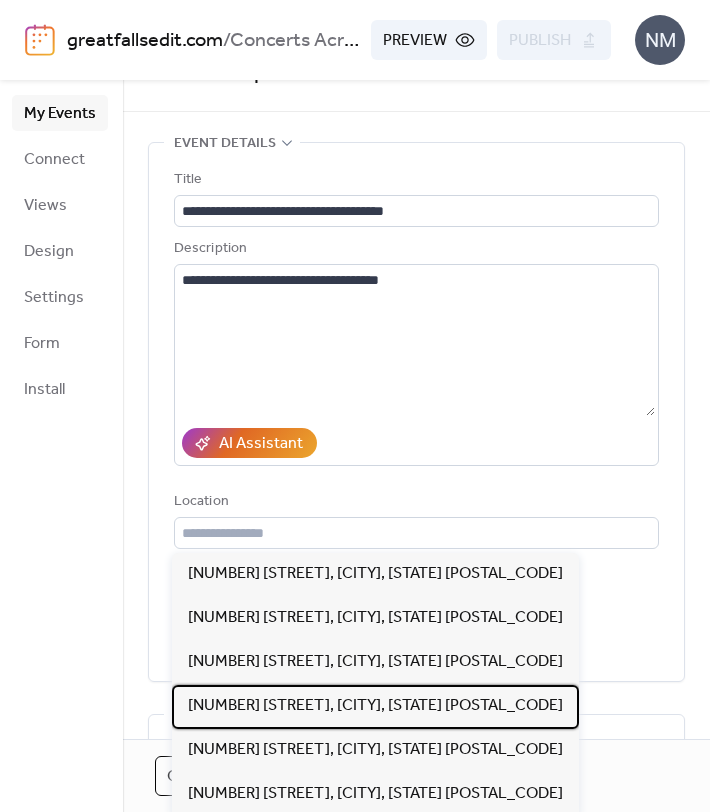 drag, startPoint x: 323, startPoint y: 707, endPoint x: 458, endPoint y: 612, distance: 165.07574 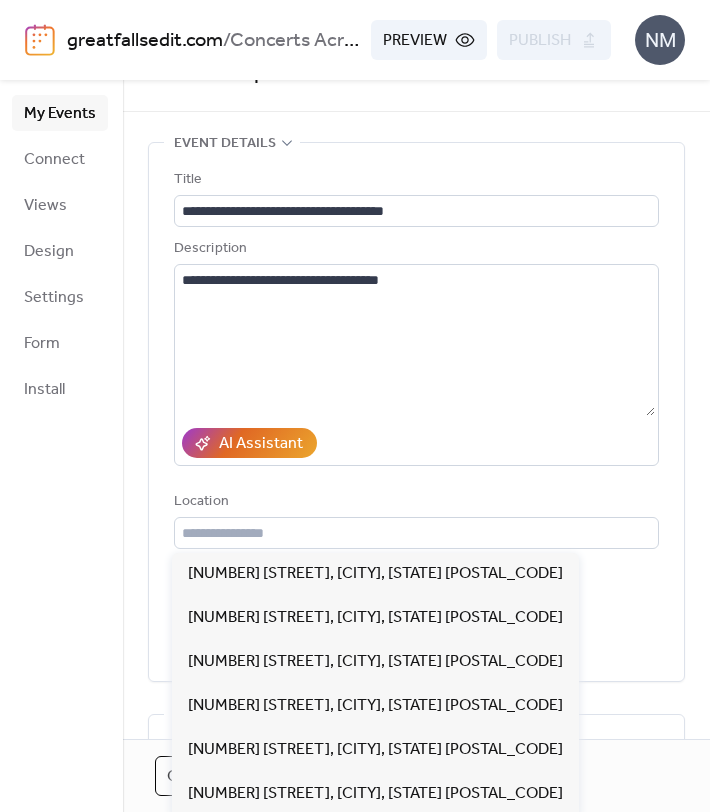 type on "**********" 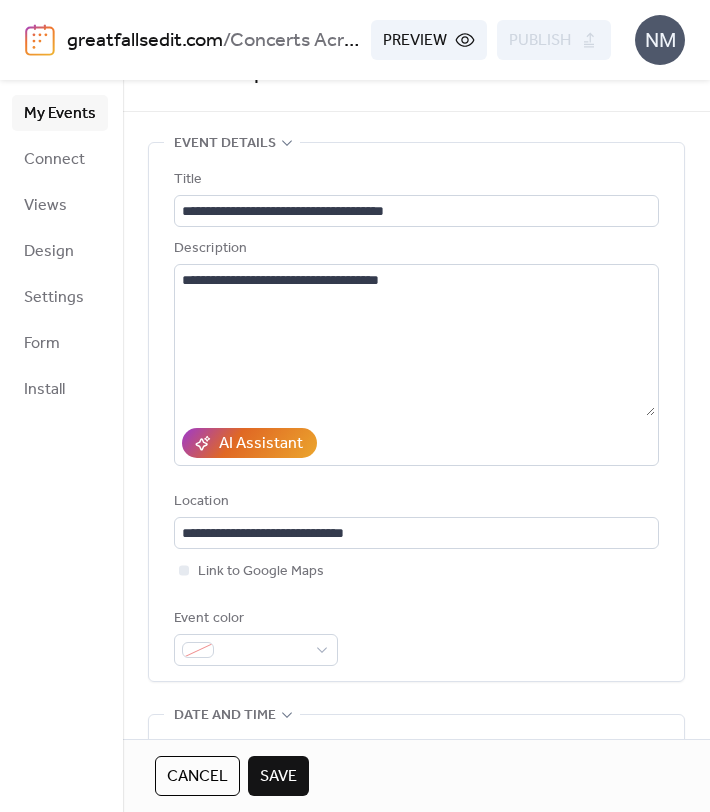 click on "**********" at bounding box center [416, 417] 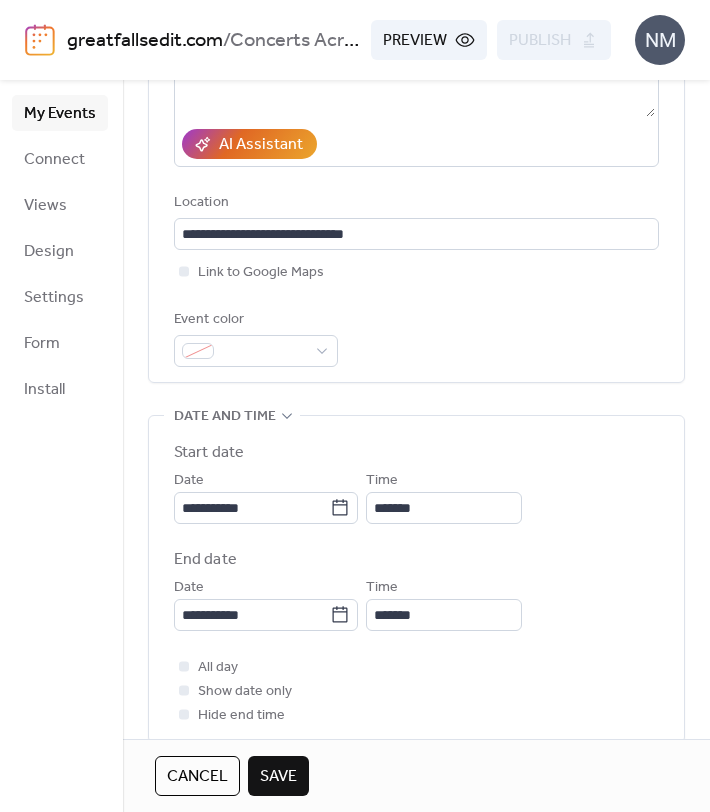scroll, scrollTop: 354, scrollLeft: 0, axis: vertical 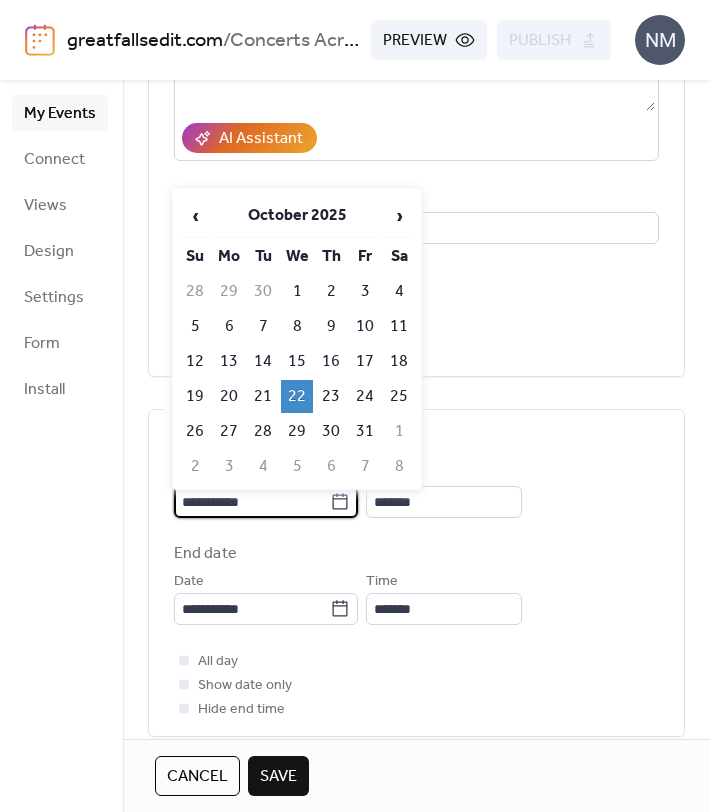 click on "**********" at bounding box center [252, 502] 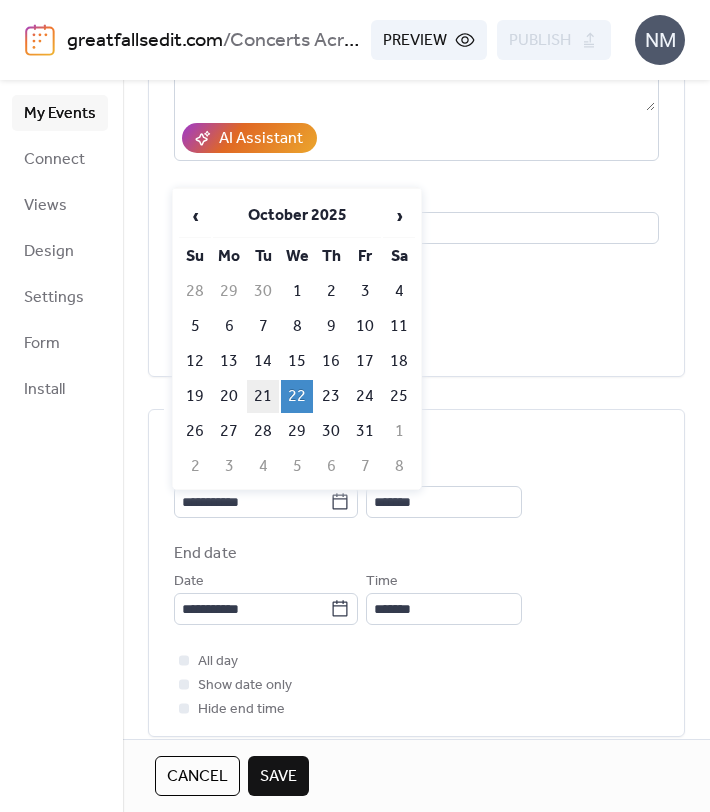 click on "21" at bounding box center (263, 396) 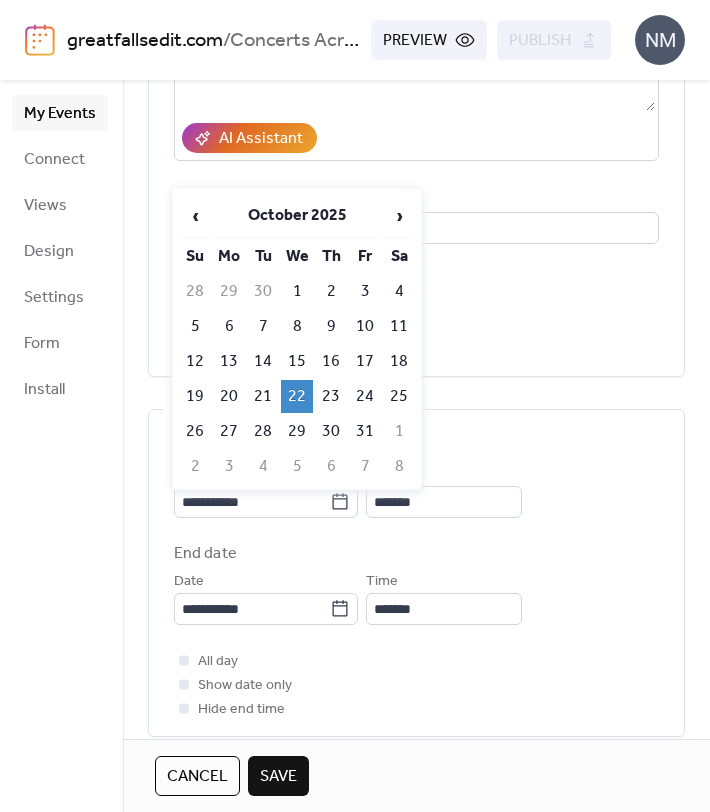 type on "**********" 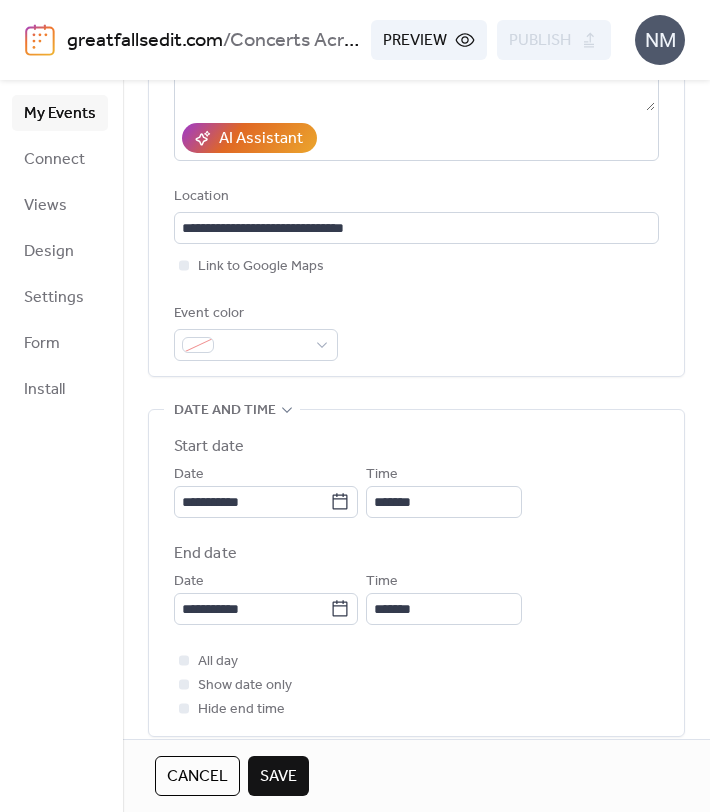 click on "**********" at bounding box center [416, 583] 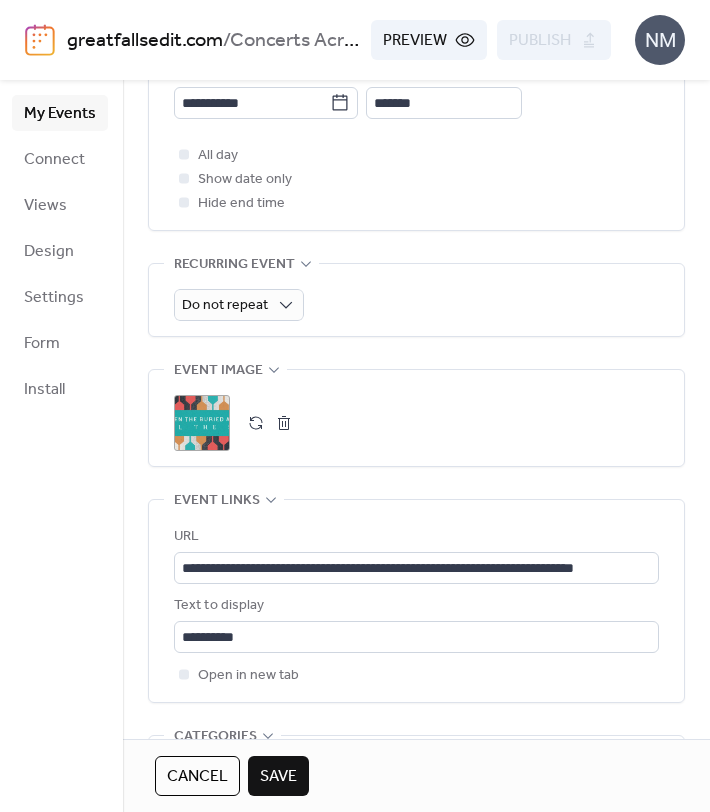 scroll, scrollTop: 867, scrollLeft: 0, axis: vertical 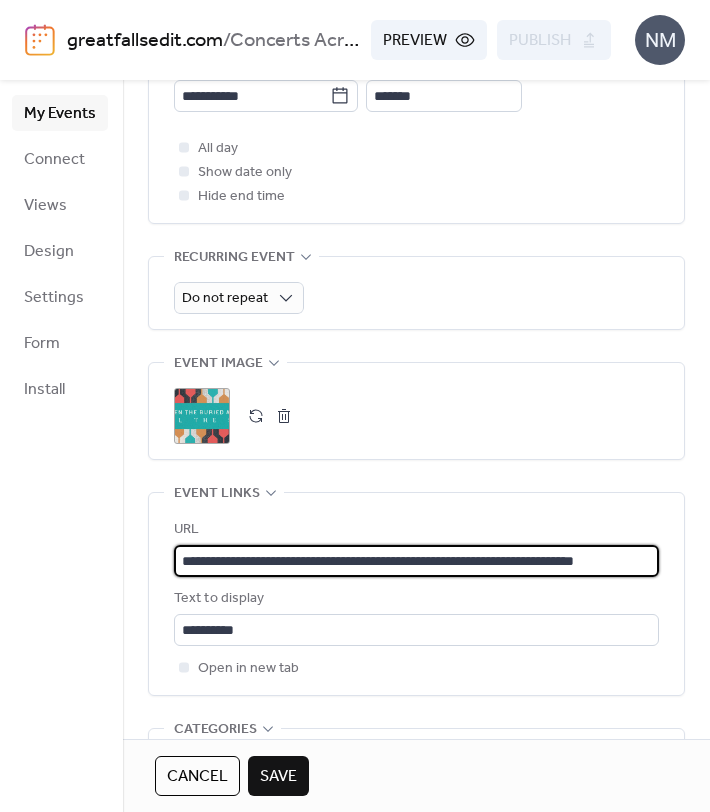 click on "**********" at bounding box center (416, 561) 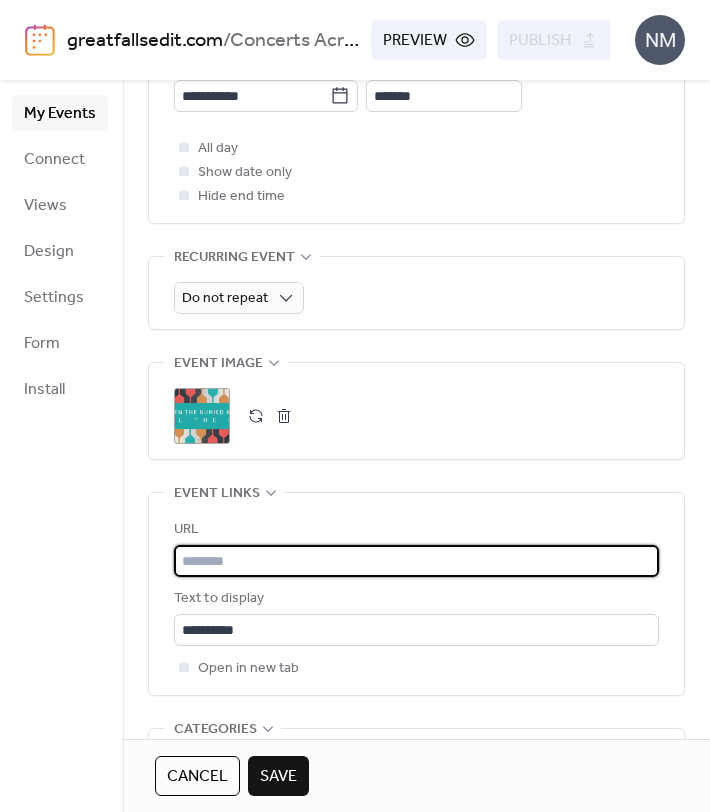 click at bounding box center (416, 561) 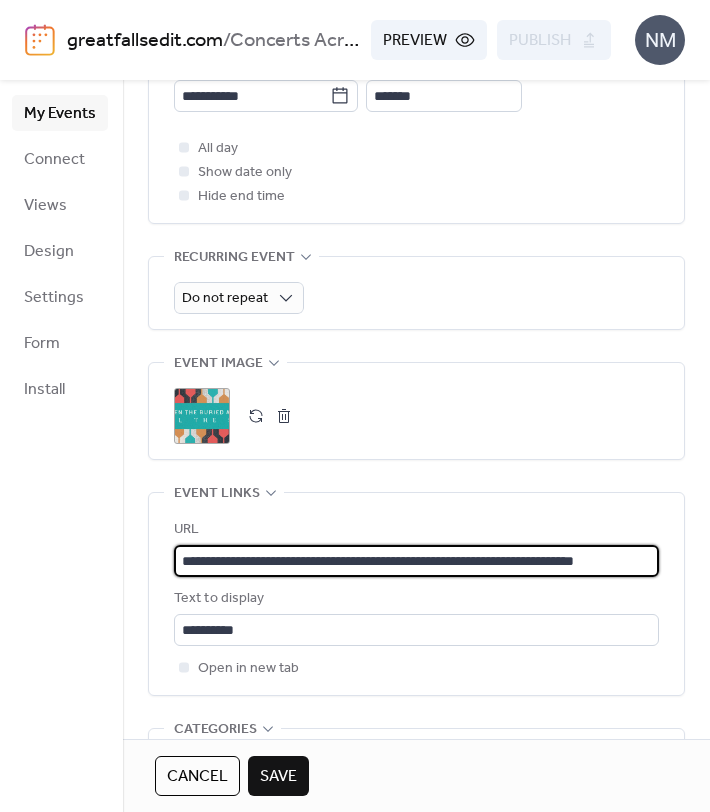 scroll, scrollTop: 0, scrollLeft: 58, axis: horizontal 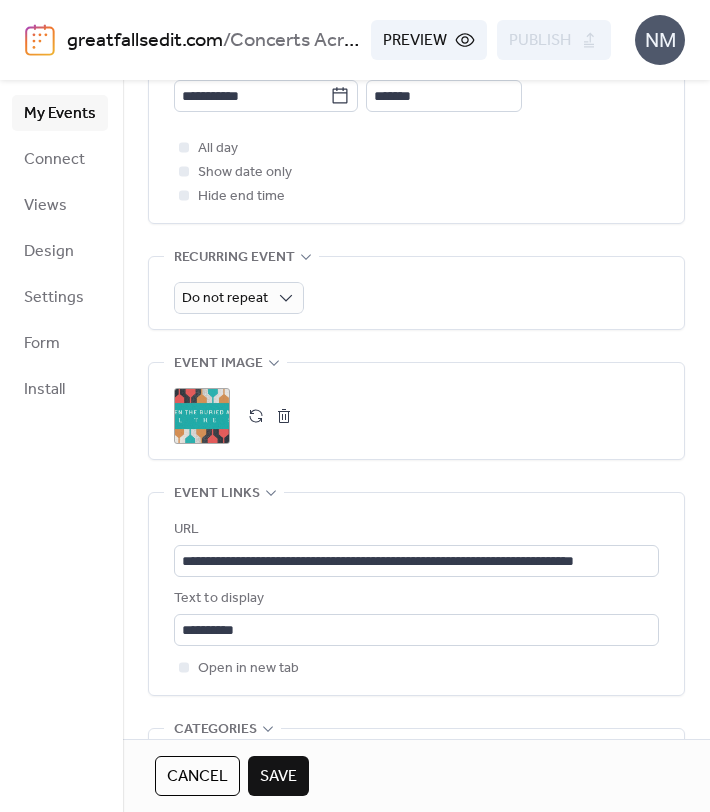 click on "**********" at bounding box center [416, 165] 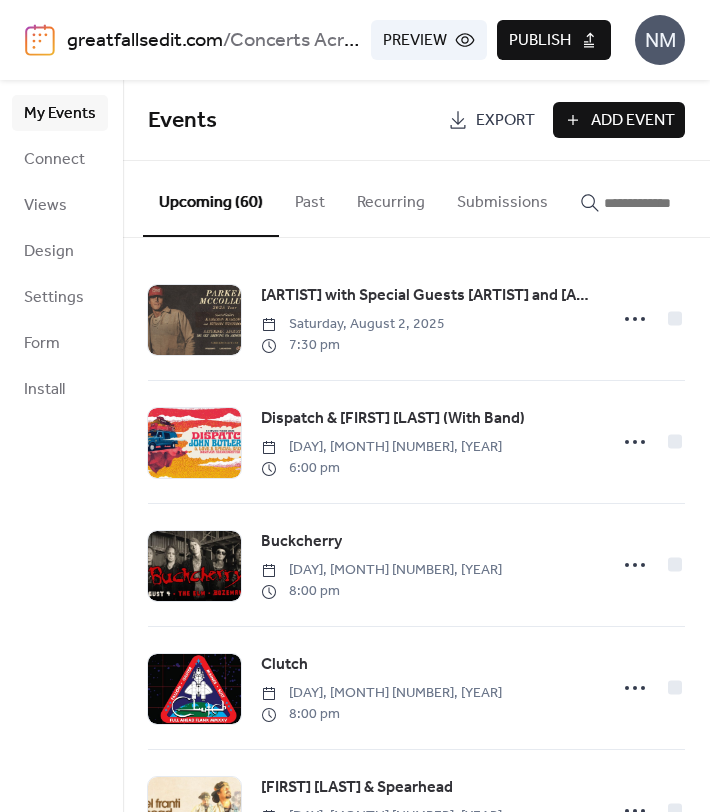 click at bounding box center [664, 203] 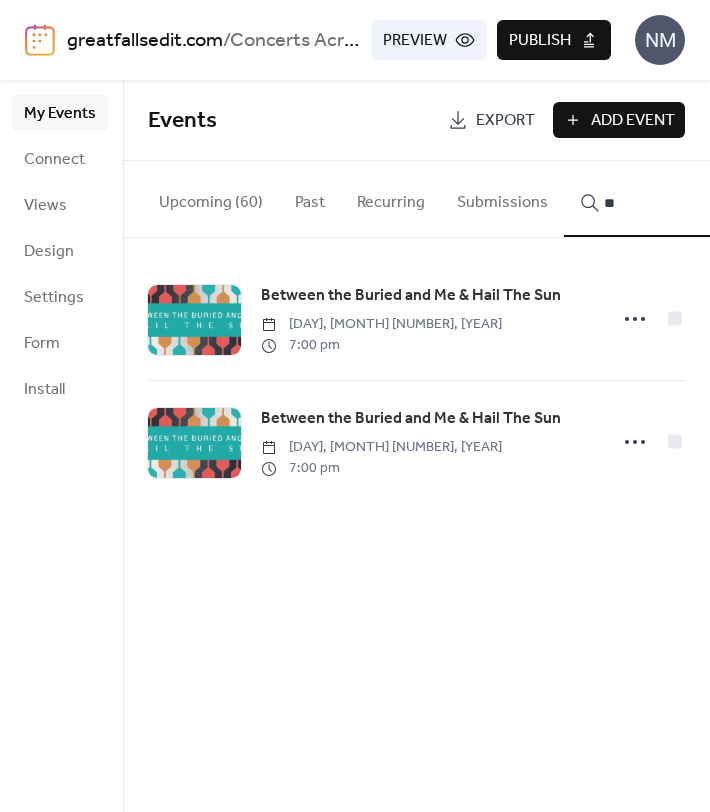 type on "*" 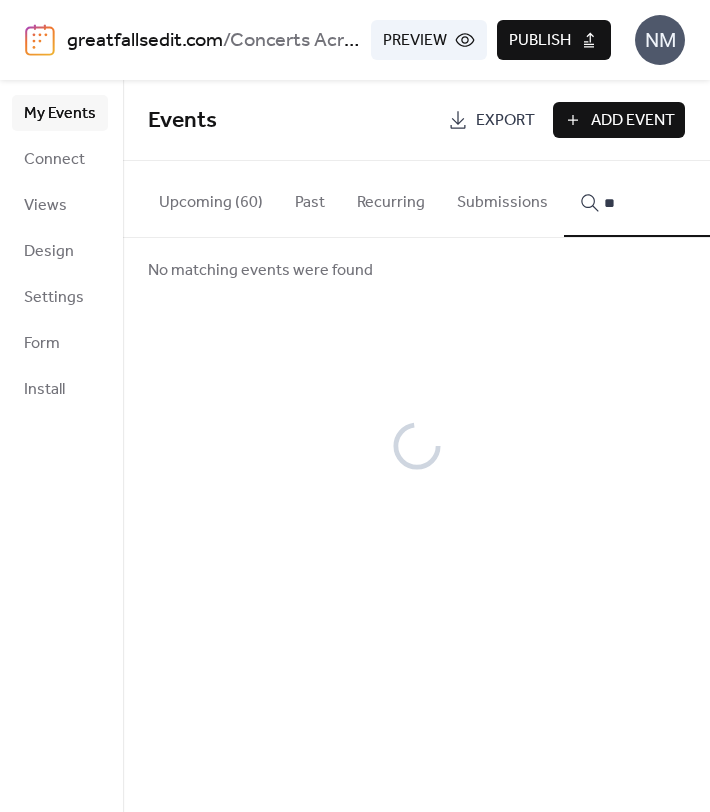 type on "*" 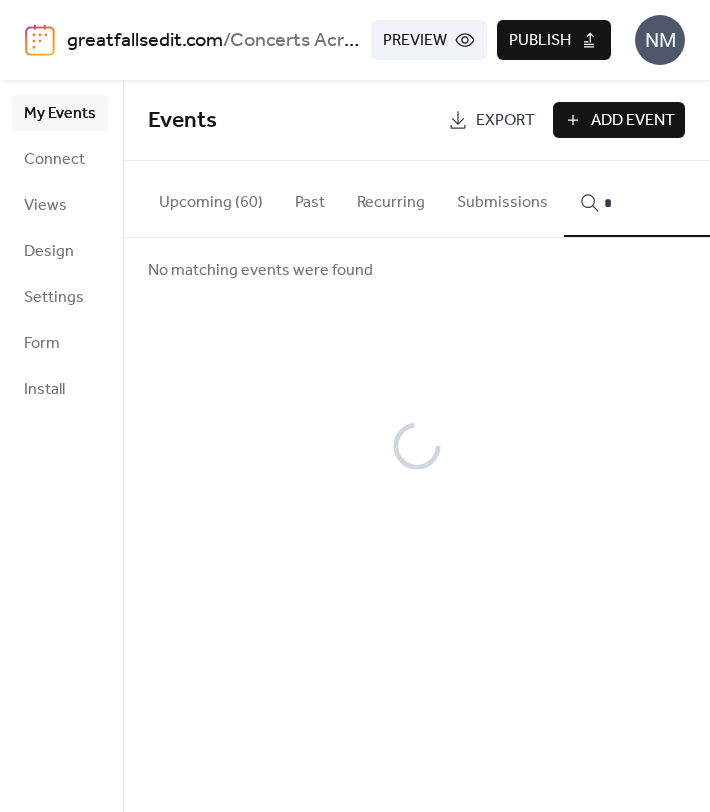 type 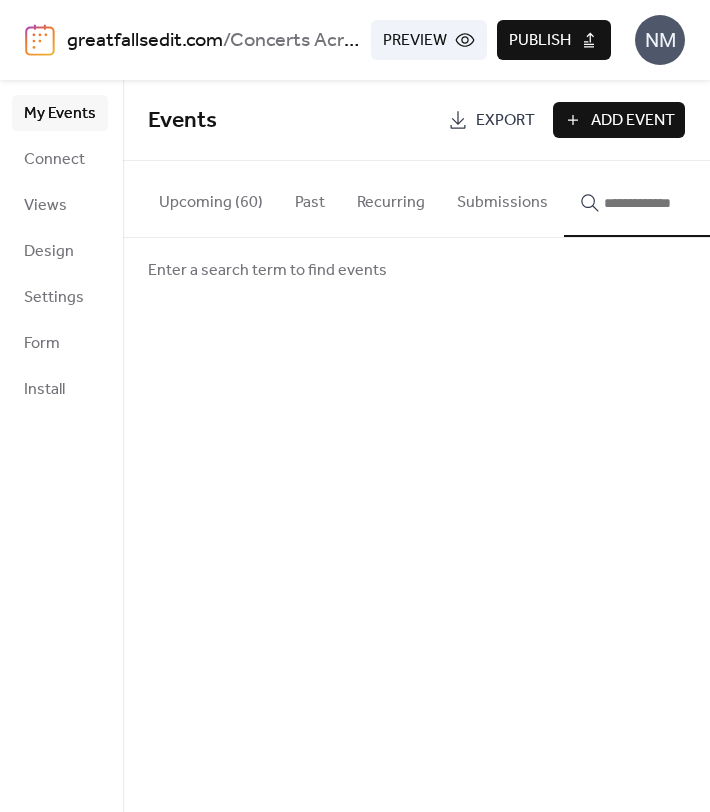click on "Add Event" at bounding box center (633, 121) 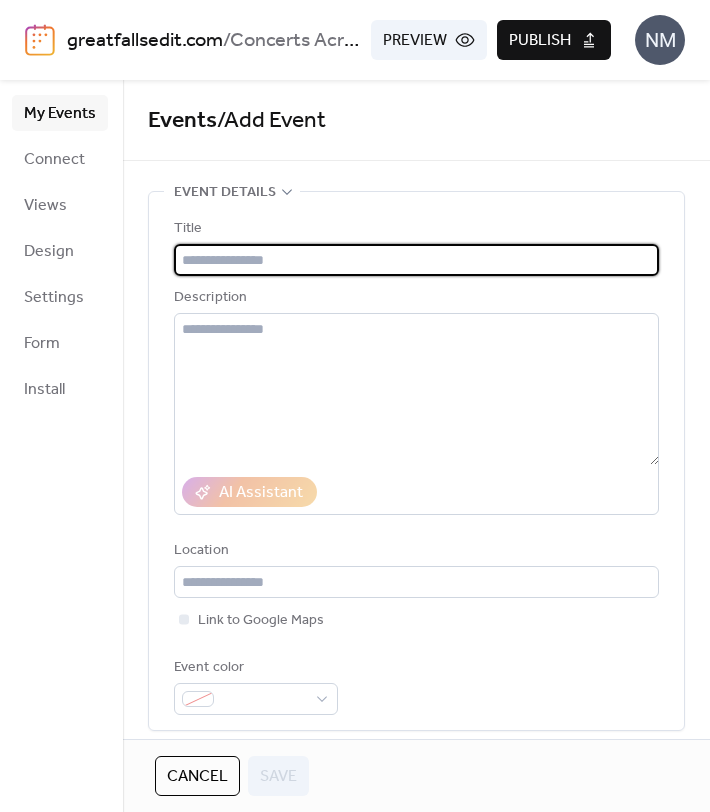 paste on "**********" 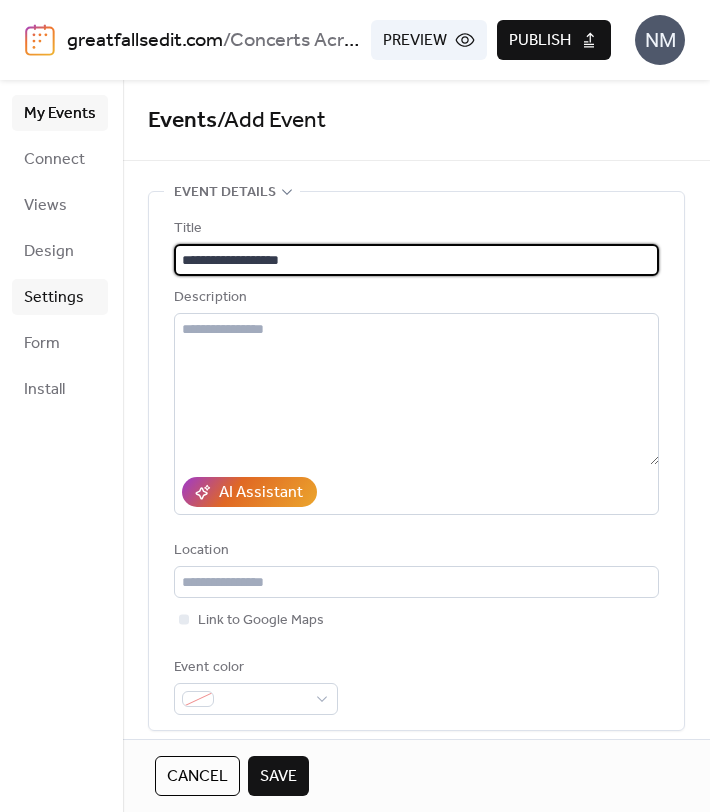 type on "**********" 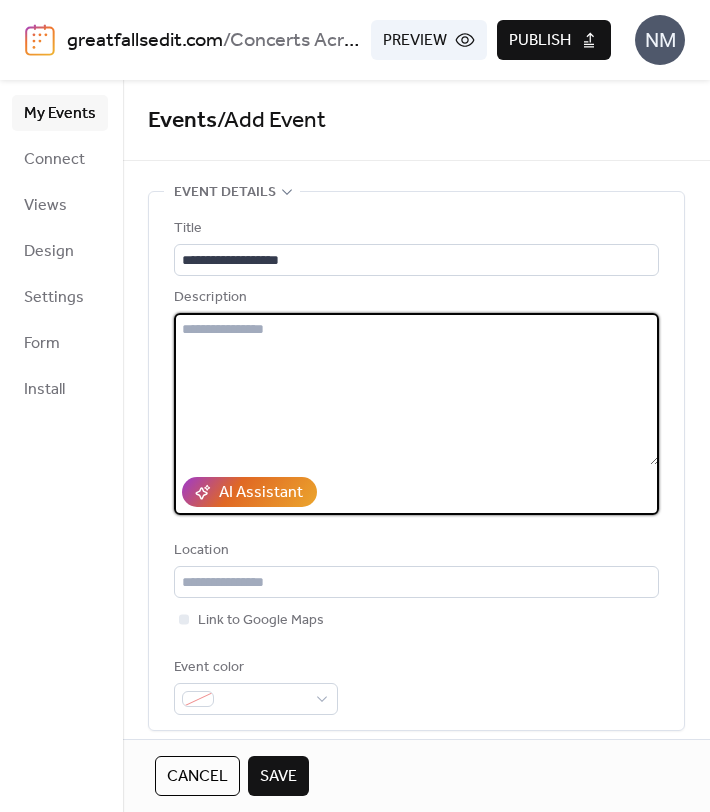 click at bounding box center (416, 389) 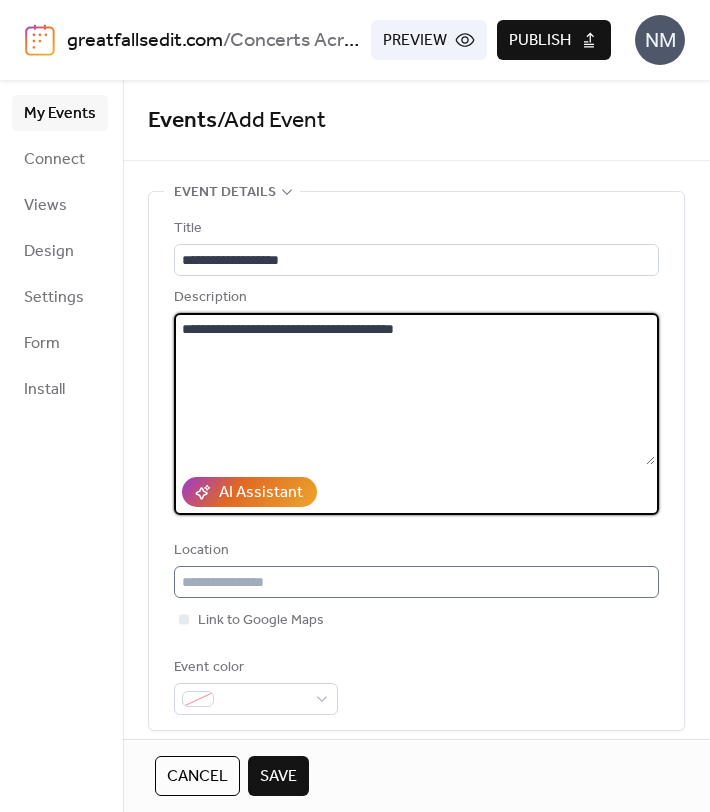 type on "**********" 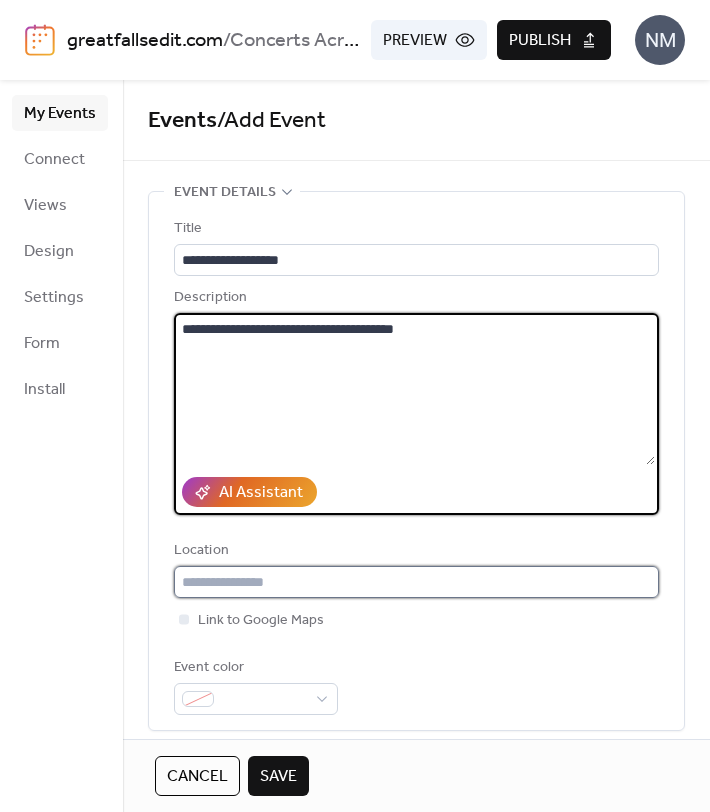 click at bounding box center (416, 582) 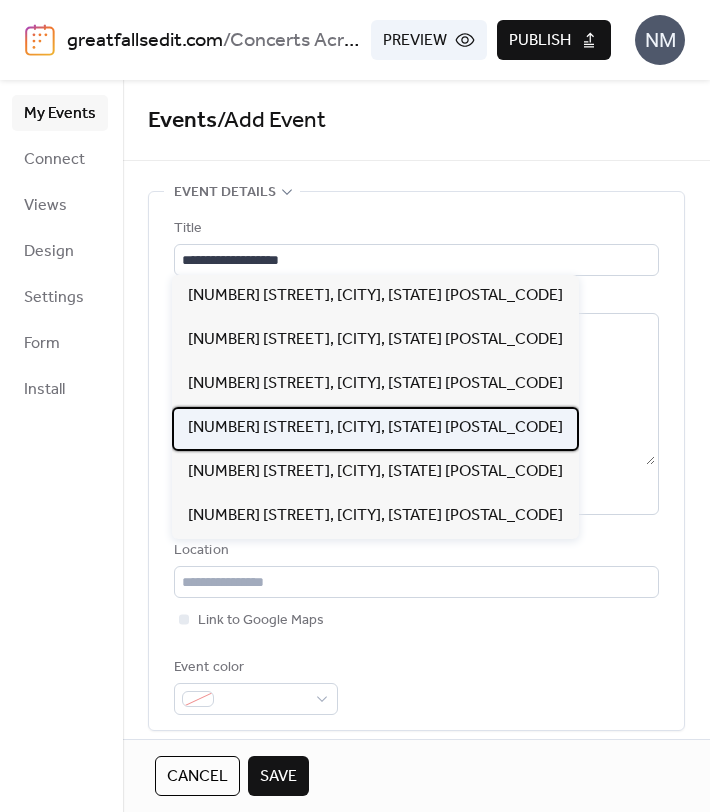 click on "[NUMBER] [STREET], [CITY], [STATE] [POSTAL_CODE]" at bounding box center [375, 428] 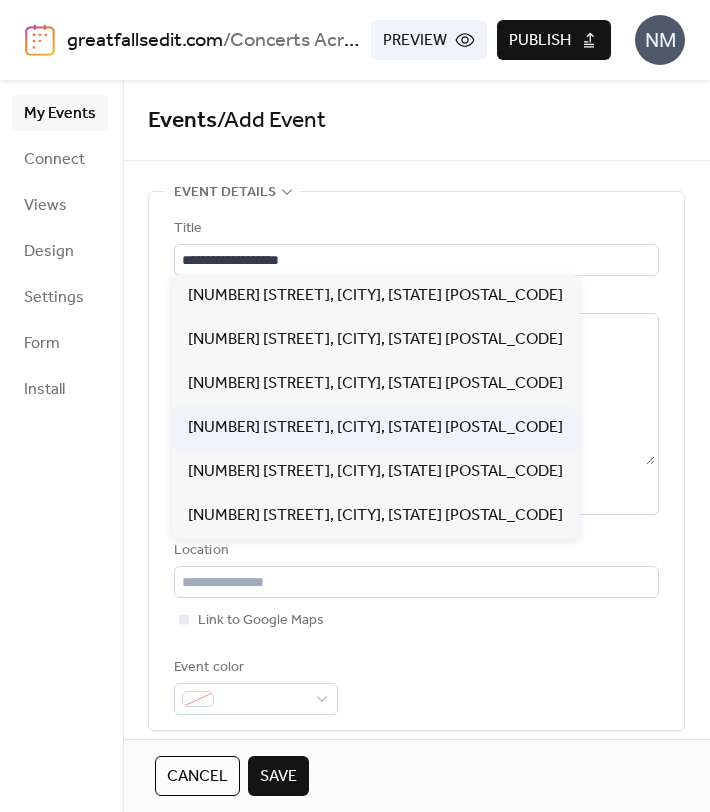 type on "**********" 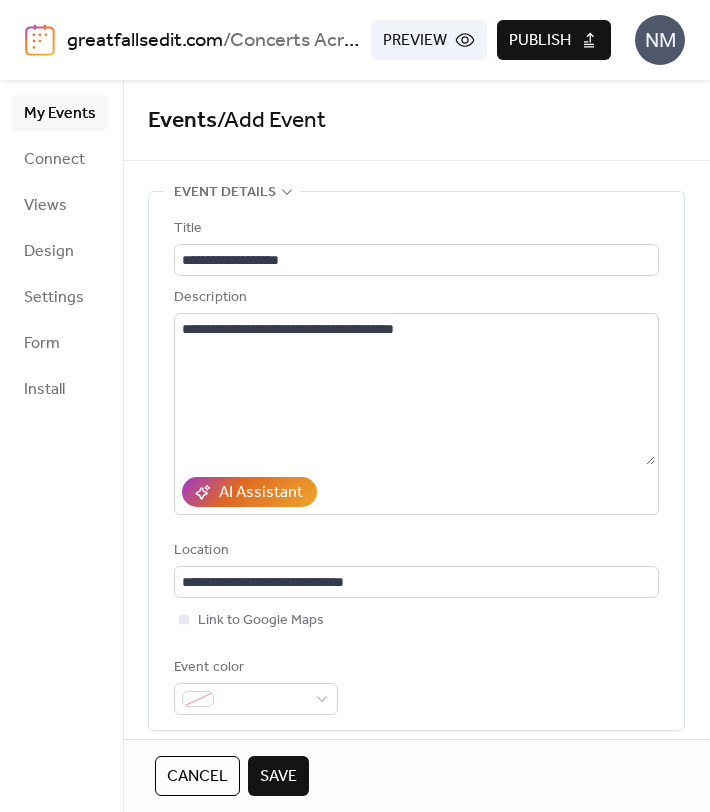 click on "**********" at bounding box center (416, 466) 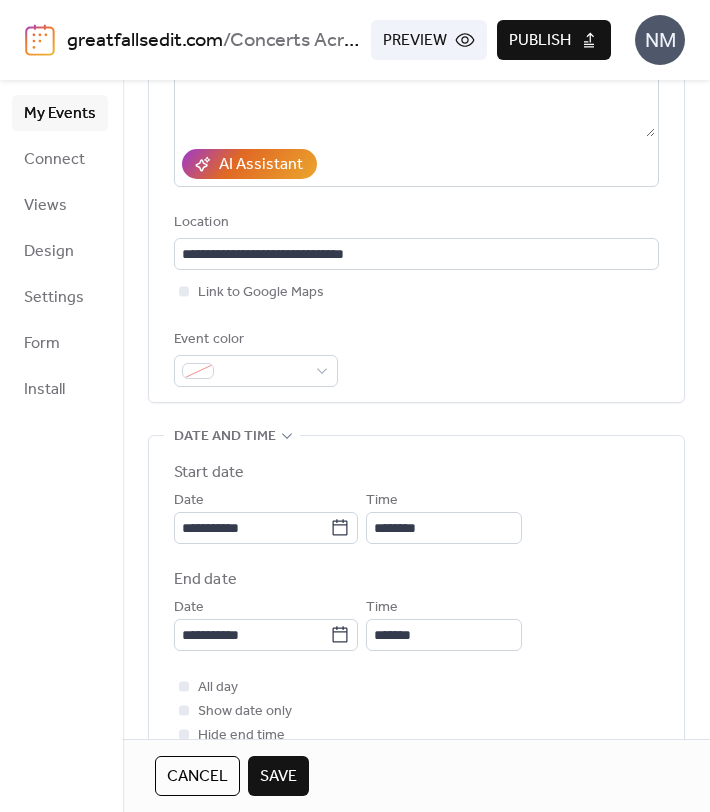 scroll, scrollTop: 342, scrollLeft: 0, axis: vertical 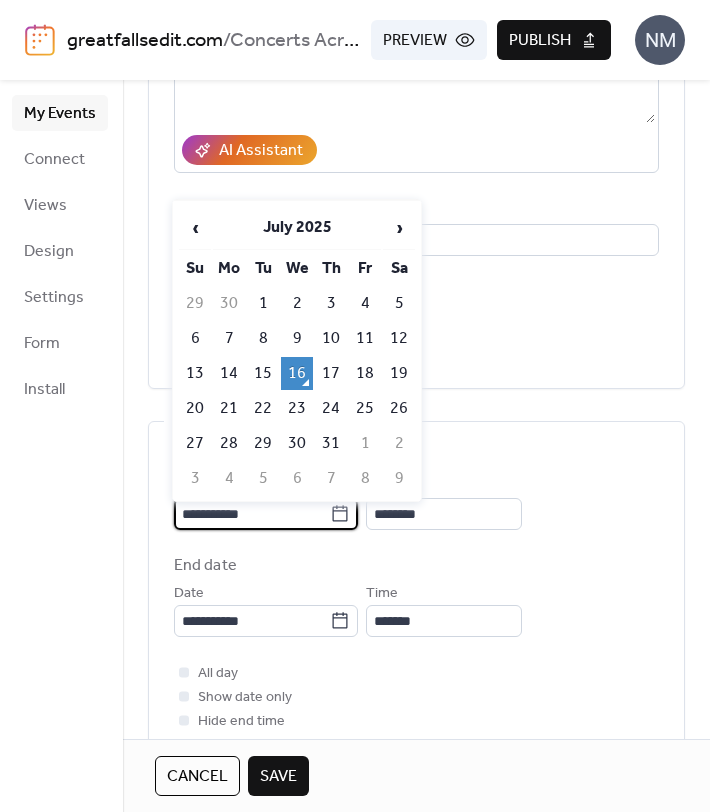click on "**********" at bounding box center (252, 514) 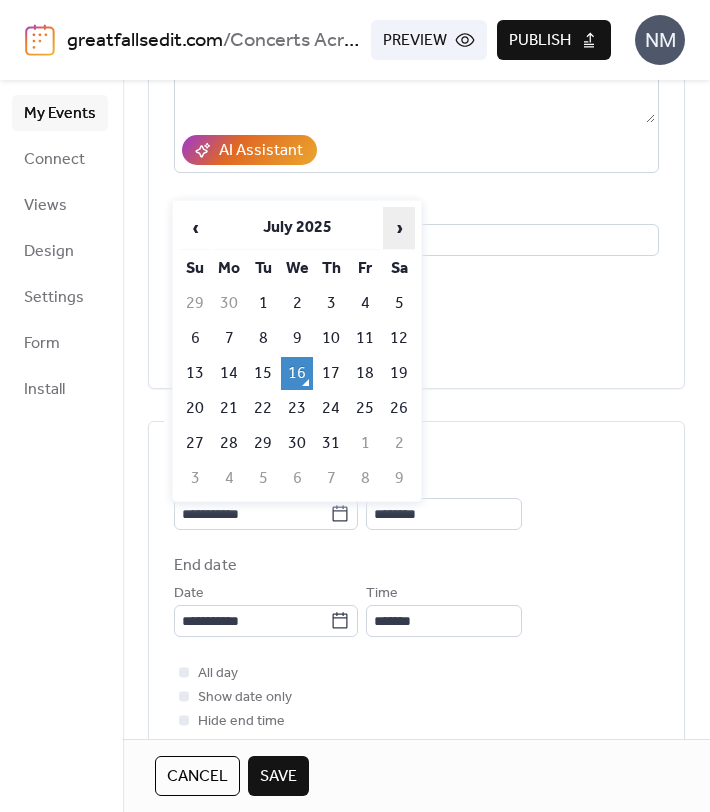 click on "›" at bounding box center (399, 228) 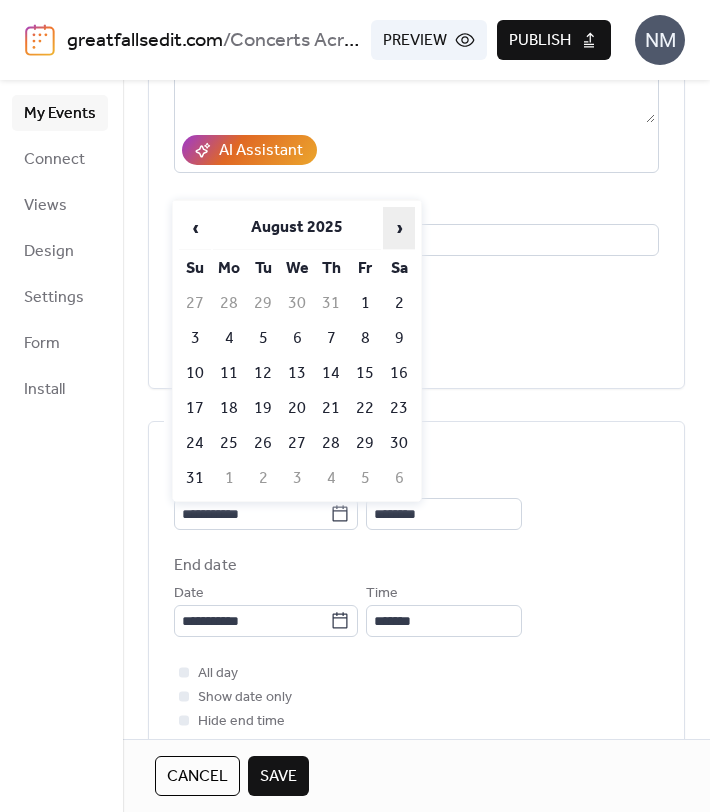 click on "›" at bounding box center (399, 228) 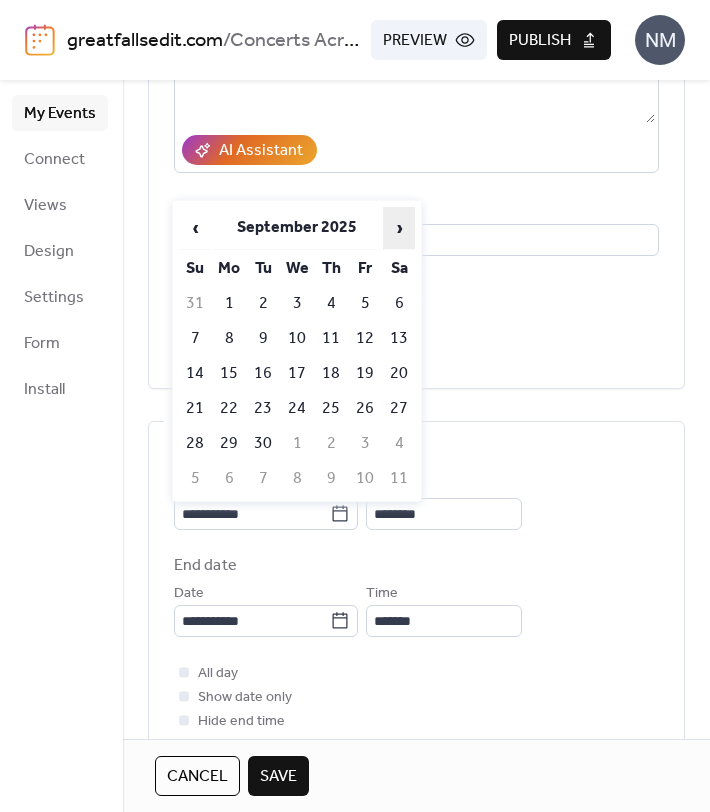 click on "›" at bounding box center [399, 228] 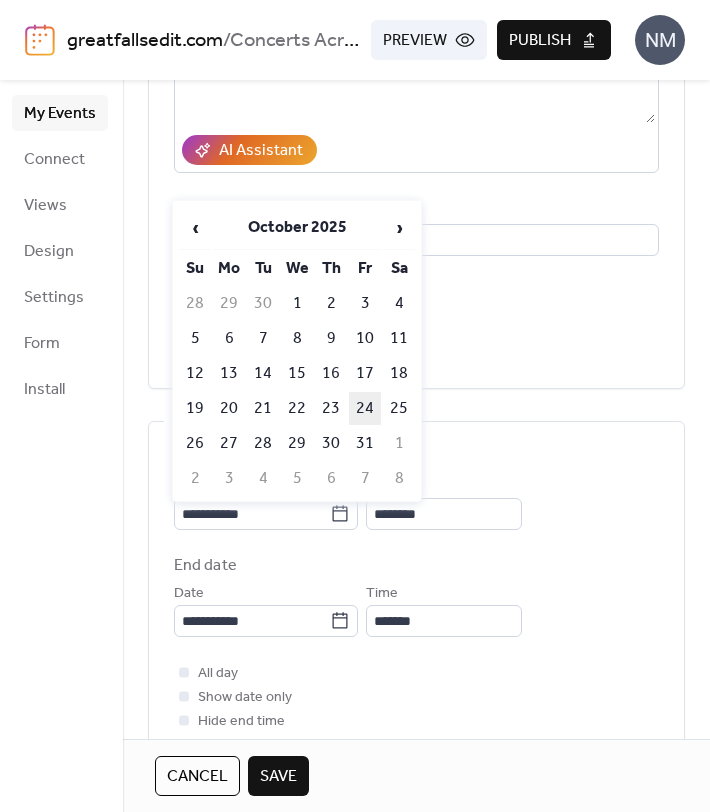 click on "24" at bounding box center (365, 408) 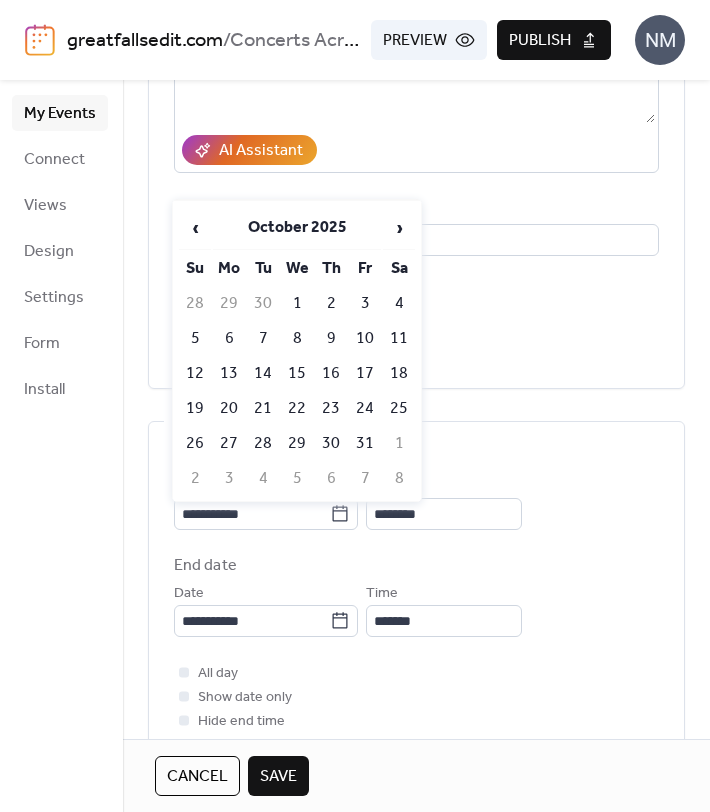 type on "**********" 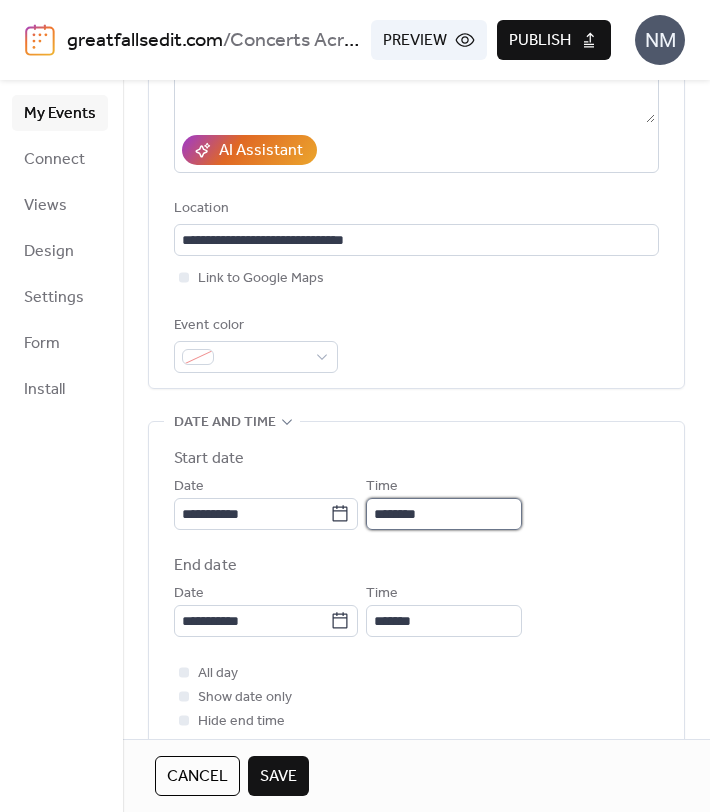 click on "********" at bounding box center (444, 514) 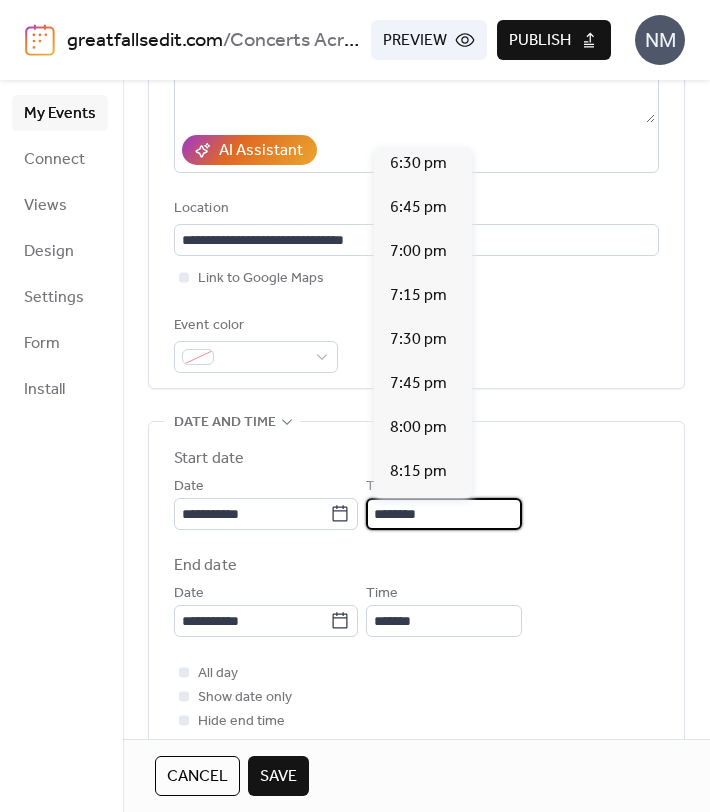 scroll, scrollTop: 3325, scrollLeft: 0, axis: vertical 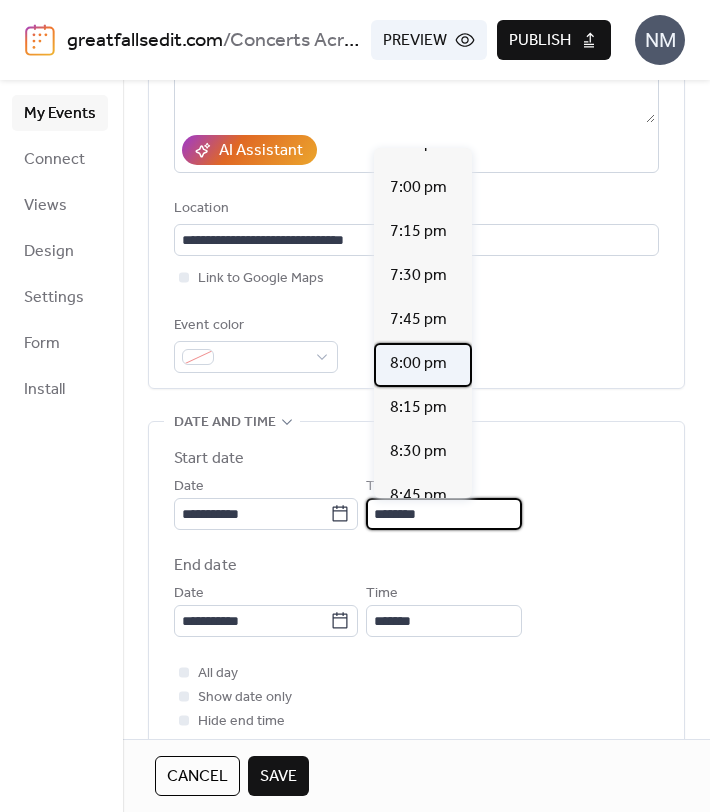 click on "8:00 pm" at bounding box center (418, 364) 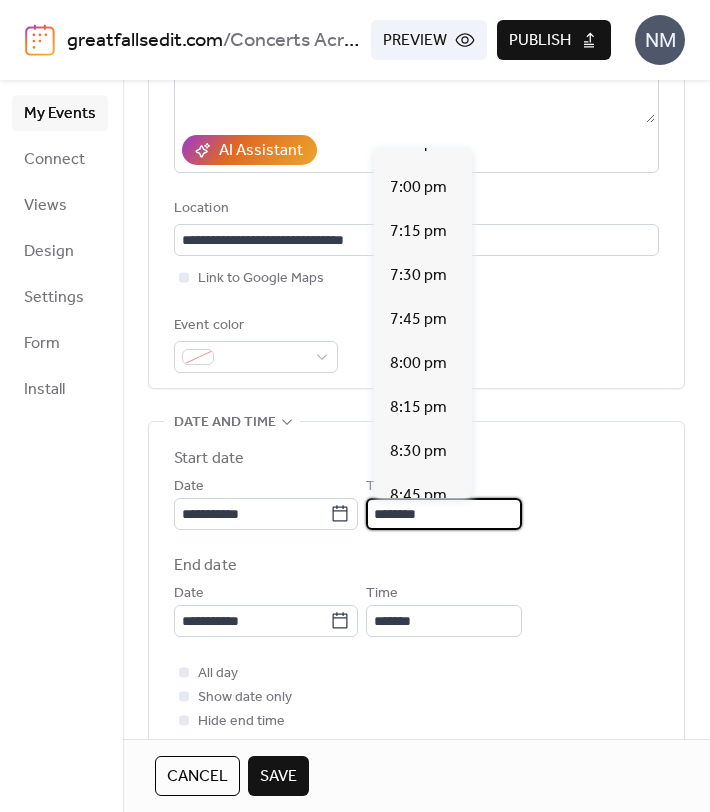 type on "*******" 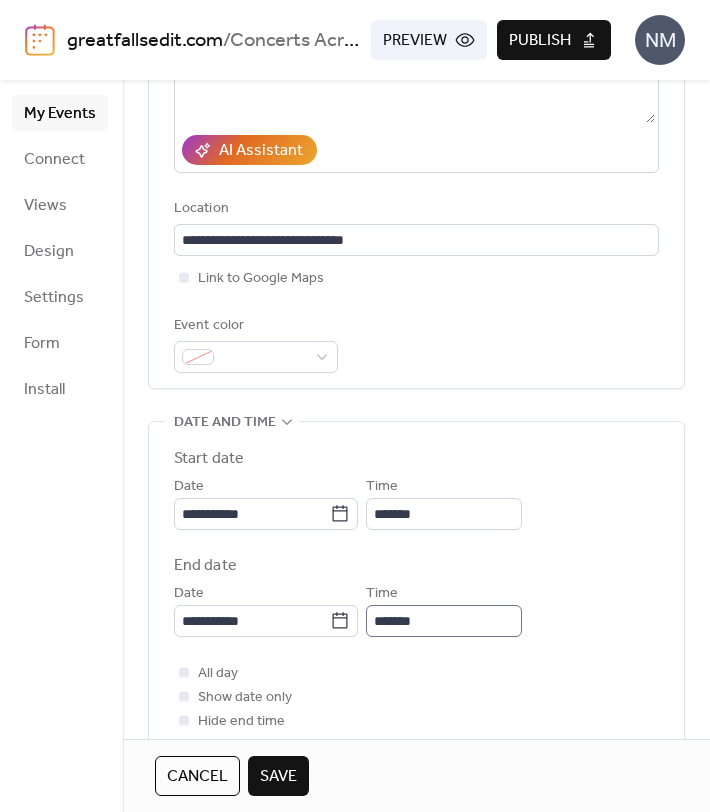 scroll, scrollTop: 1, scrollLeft: 0, axis: vertical 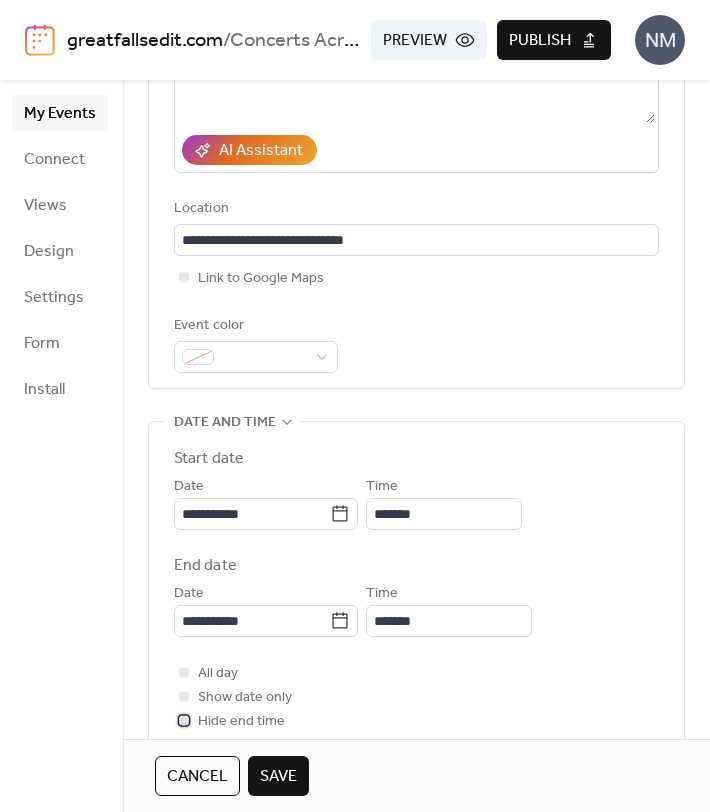 click at bounding box center (184, 720) 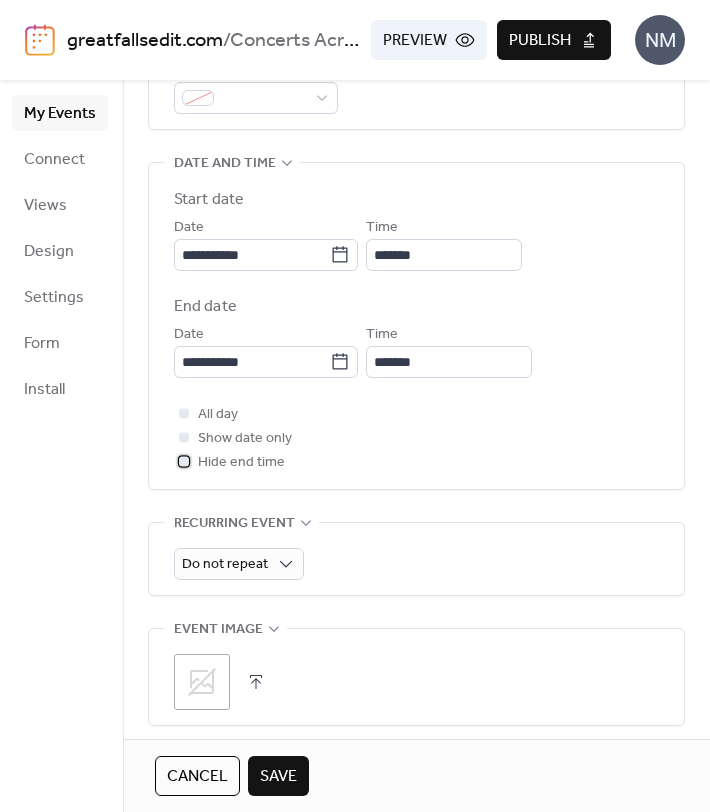 scroll, scrollTop: 603, scrollLeft: 0, axis: vertical 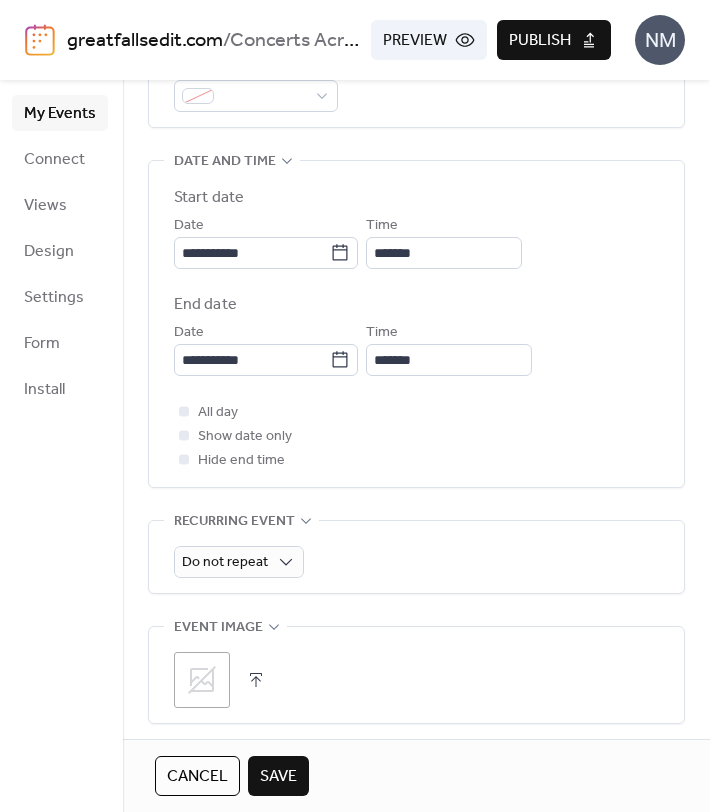 click 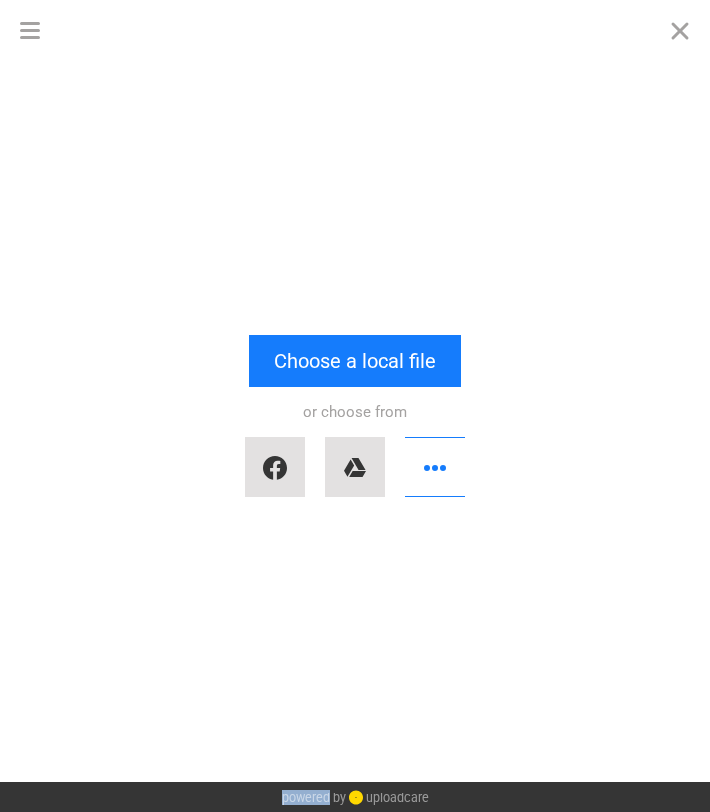 click on "Drop a file here drag & drop any files or Upload files from your computer Choose a local file or choose from" at bounding box center [355, 421] 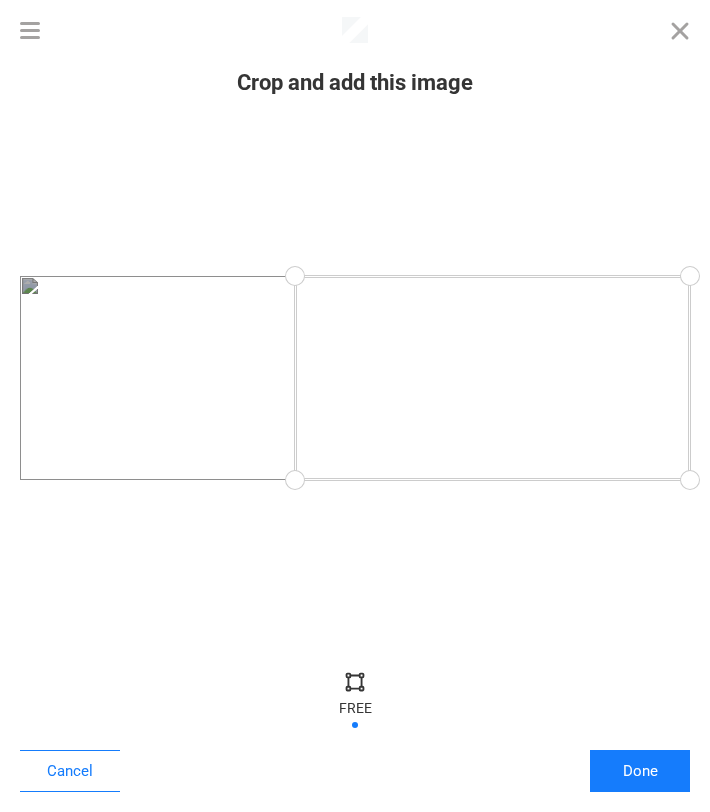 drag, startPoint x: 26, startPoint y: 481, endPoint x: 293, endPoint y: 477, distance: 267.02997 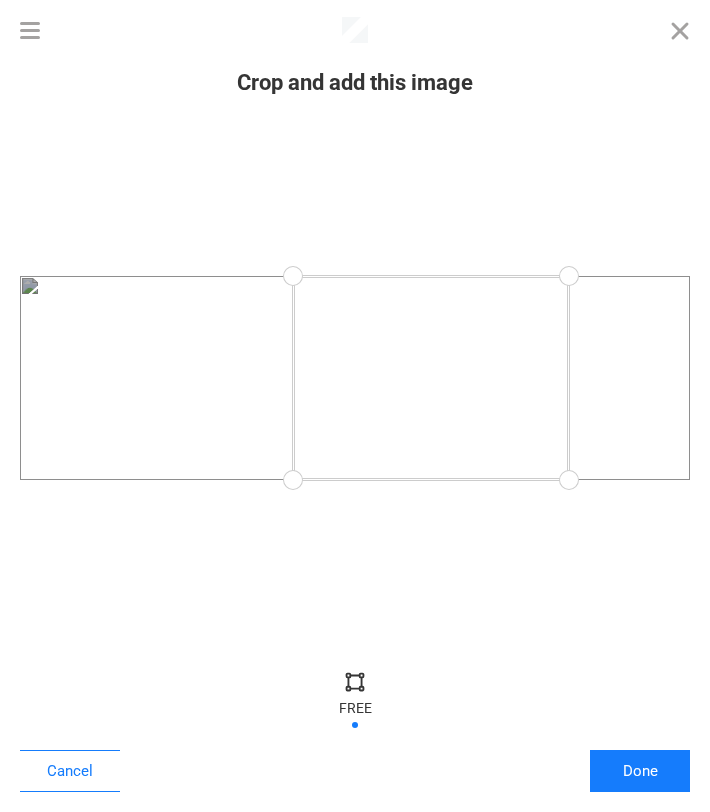 drag, startPoint x: 687, startPoint y: 471, endPoint x: 569, endPoint y: 497, distance: 120.83046 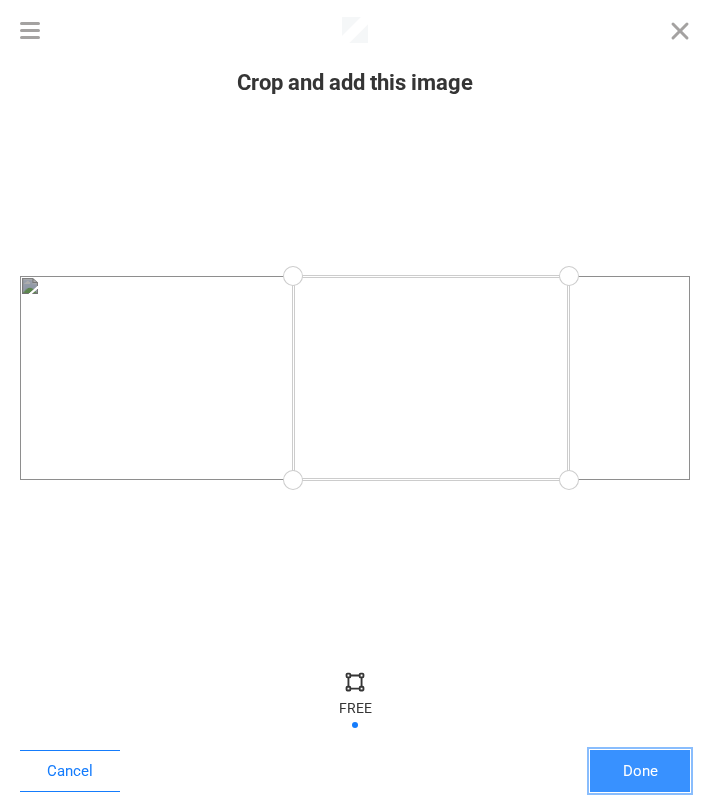 click on "Done" at bounding box center [640, 771] 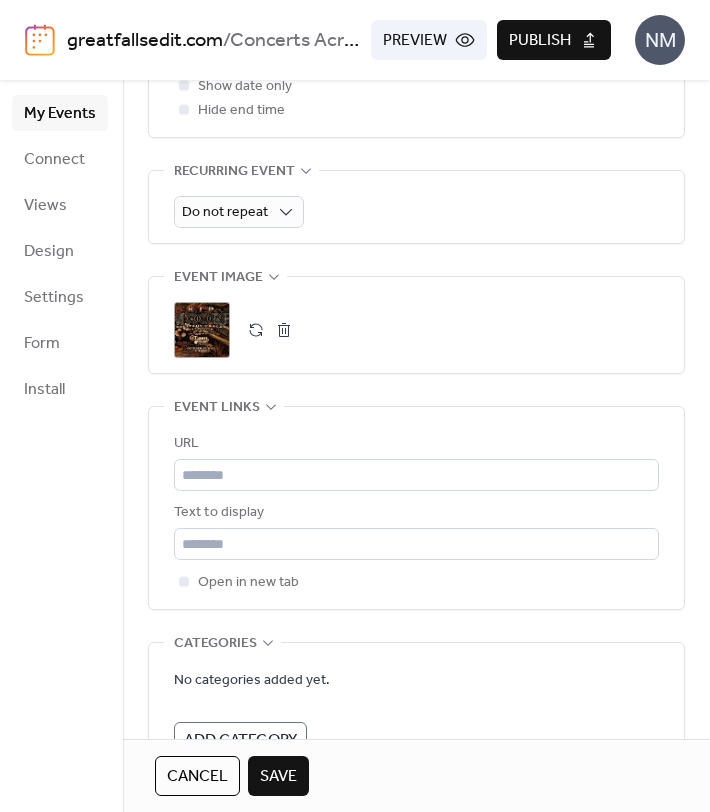 scroll, scrollTop: 1013, scrollLeft: 0, axis: vertical 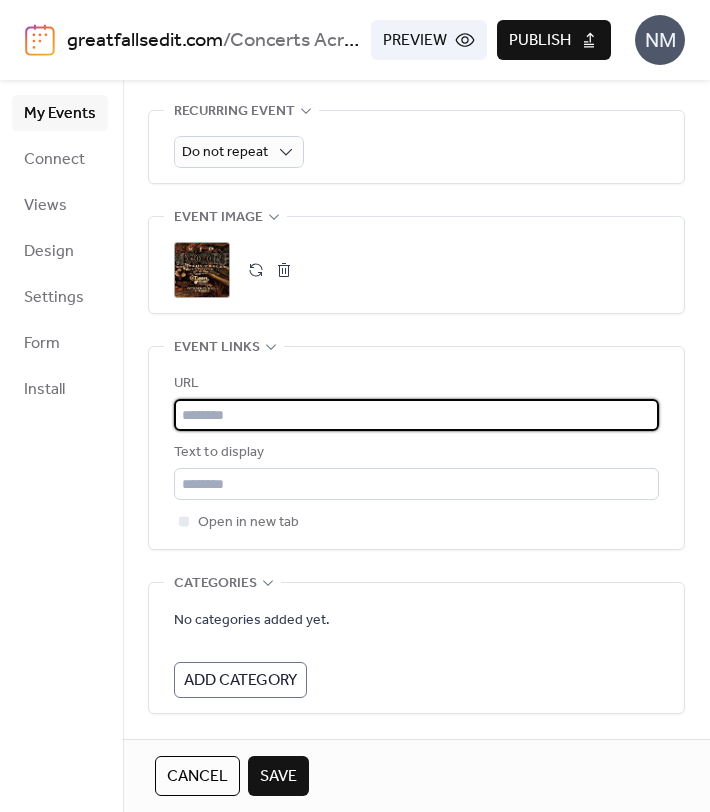 click at bounding box center (416, 415) 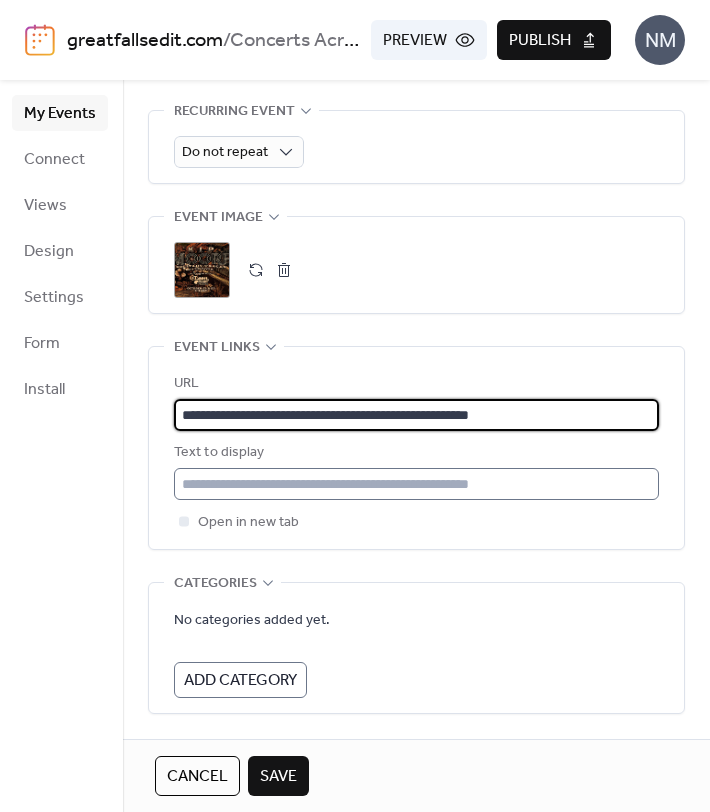 type on "**********" 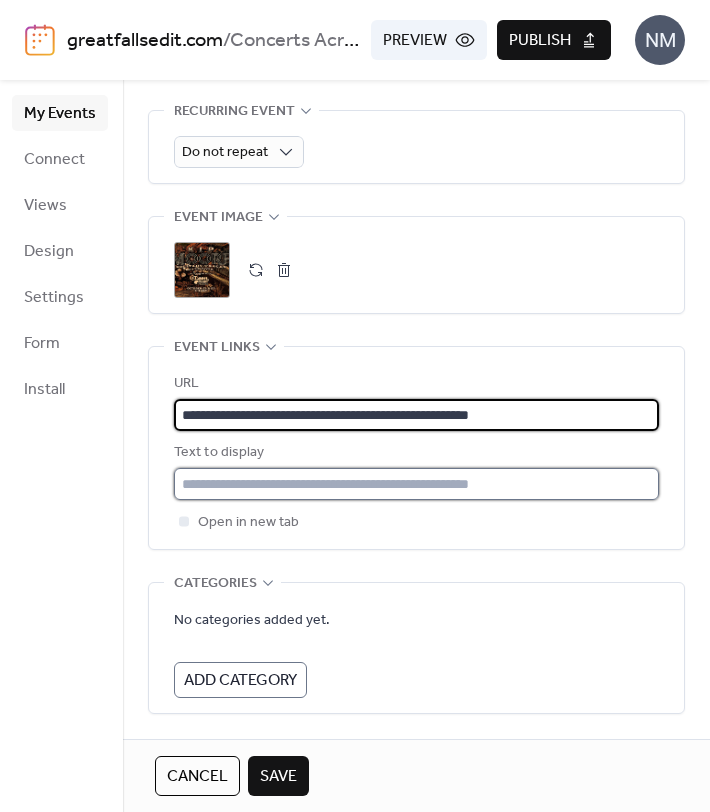 click at bounding box center (416, 484) 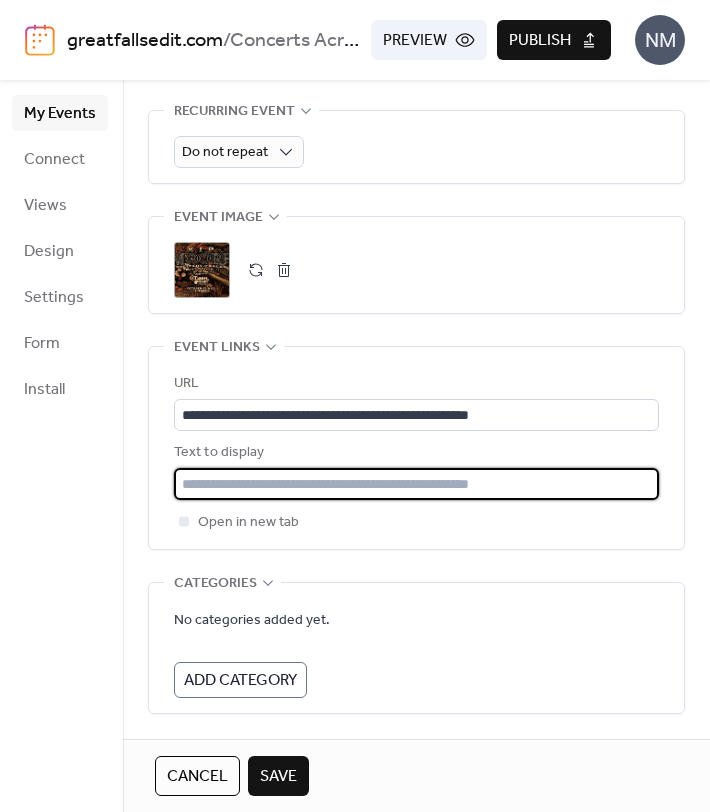 type on "**********" 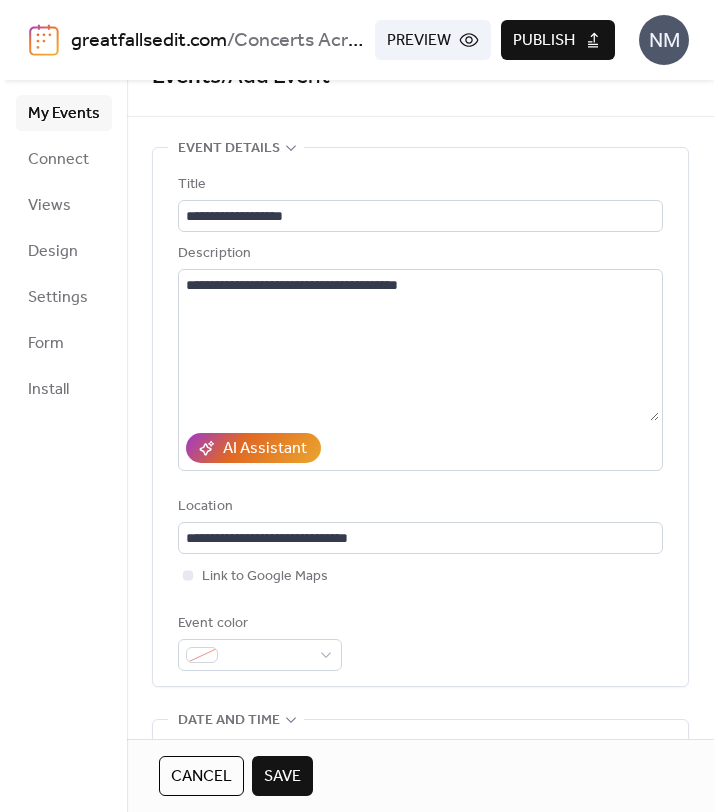 scroll, scrollTop: 0, scrollLeft: 0, axis: both 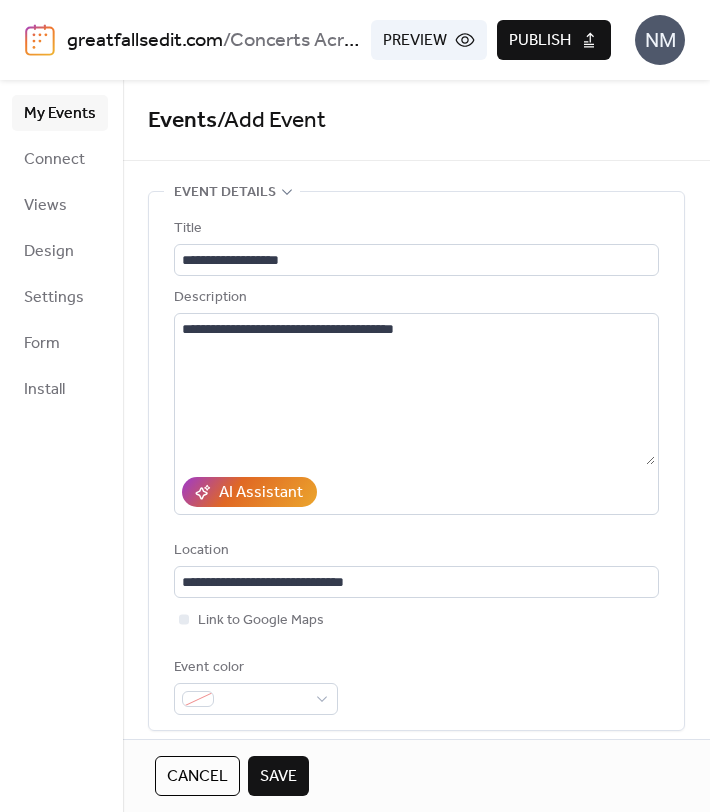 click on "Save" at bounding box center [278, 777] 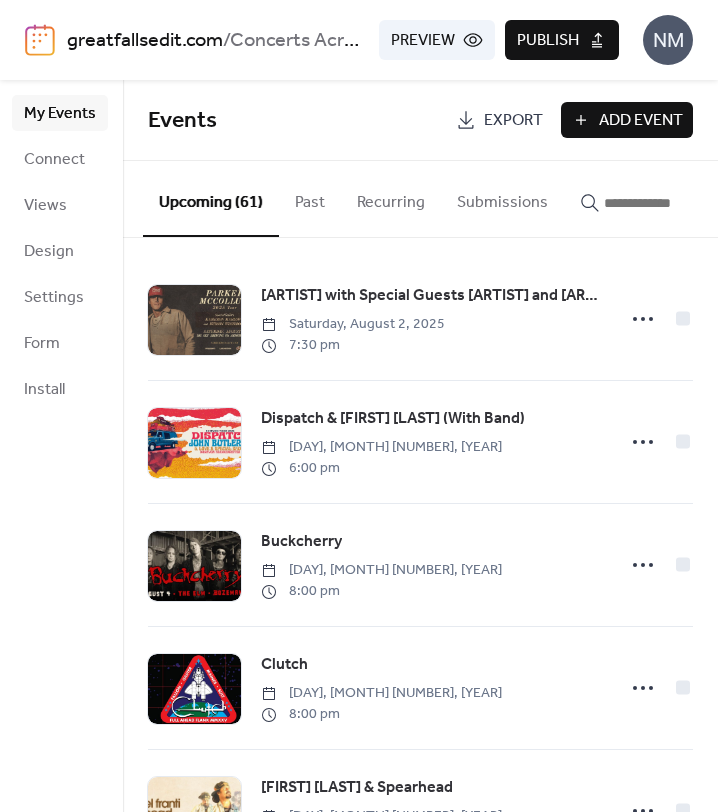click on "Publish" at bounding box center [548, 41] 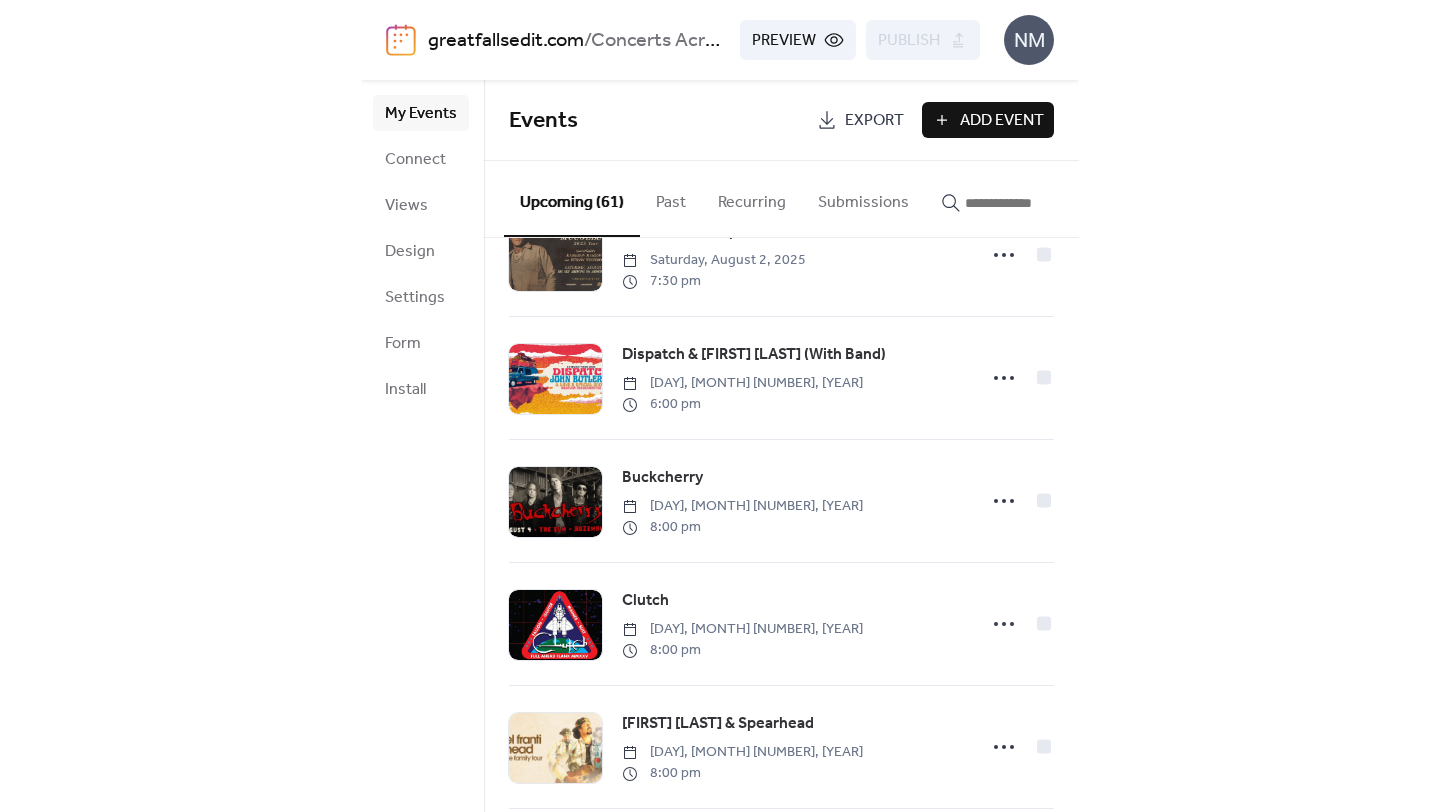 scroll, scrollTop: 65, scrollLeft: 0, axis: vertical 